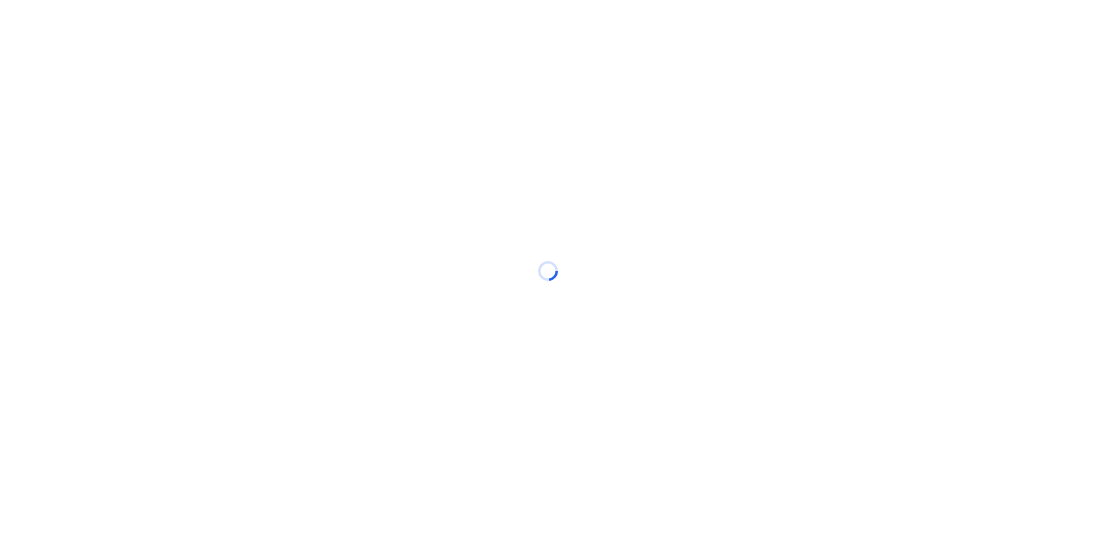 scroll, scrollTop: 0, scrollLeft: 0, axis: both 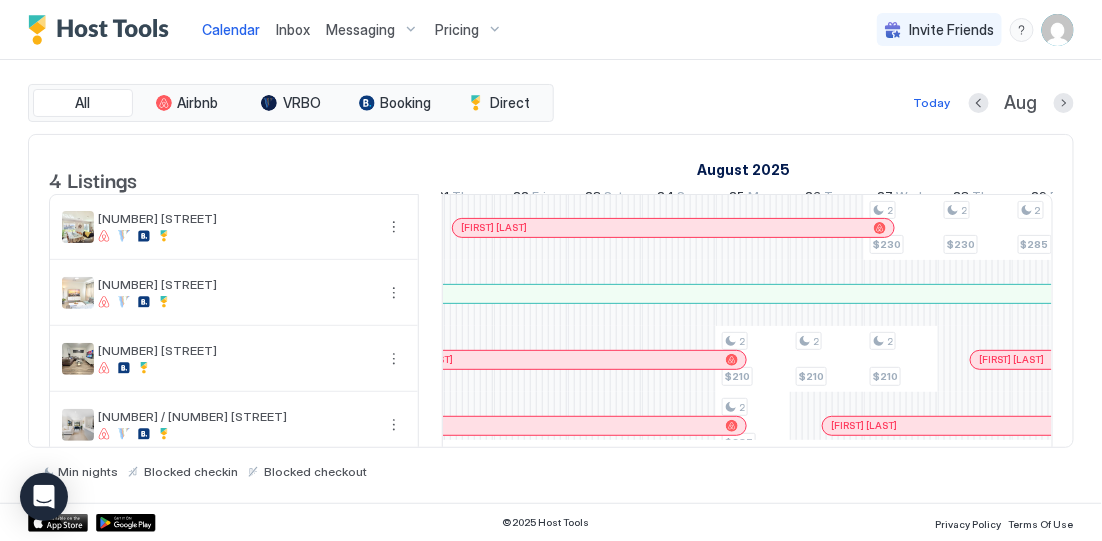 click on "Pricing" at bounding box center (457, 30) 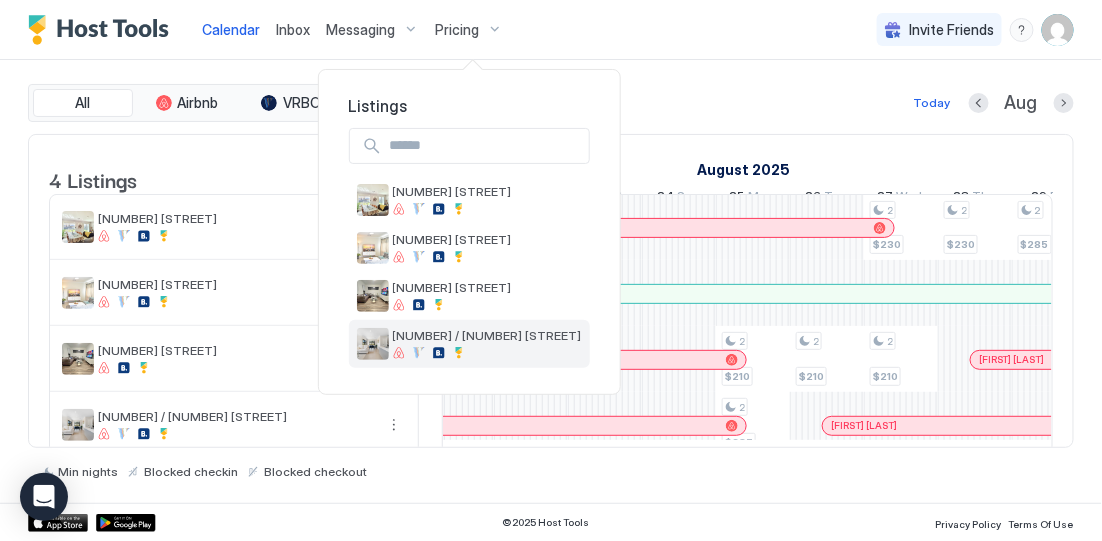 click on "[NUMBER] [STREET_NAME]" at bounding box center [487, 335] 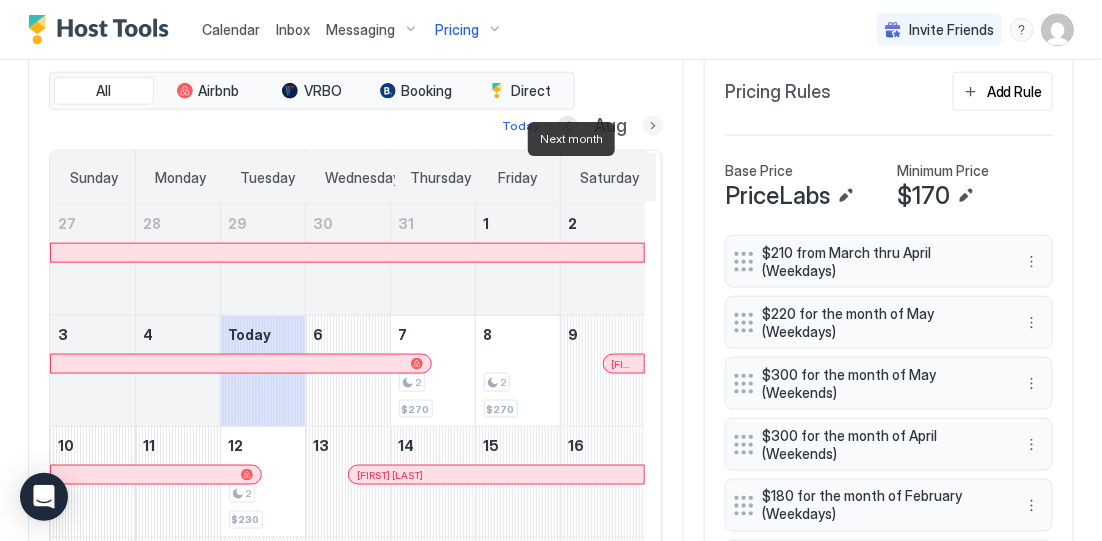 click at bounding box center [653, 126] 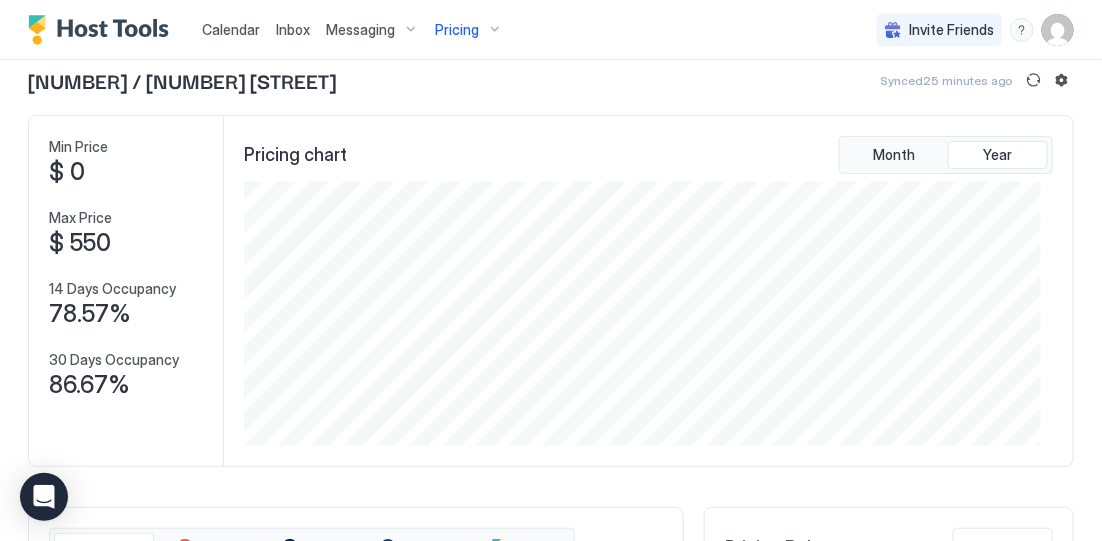 scroll, scrollTop: 0, scrollLeft: 0, axis: both 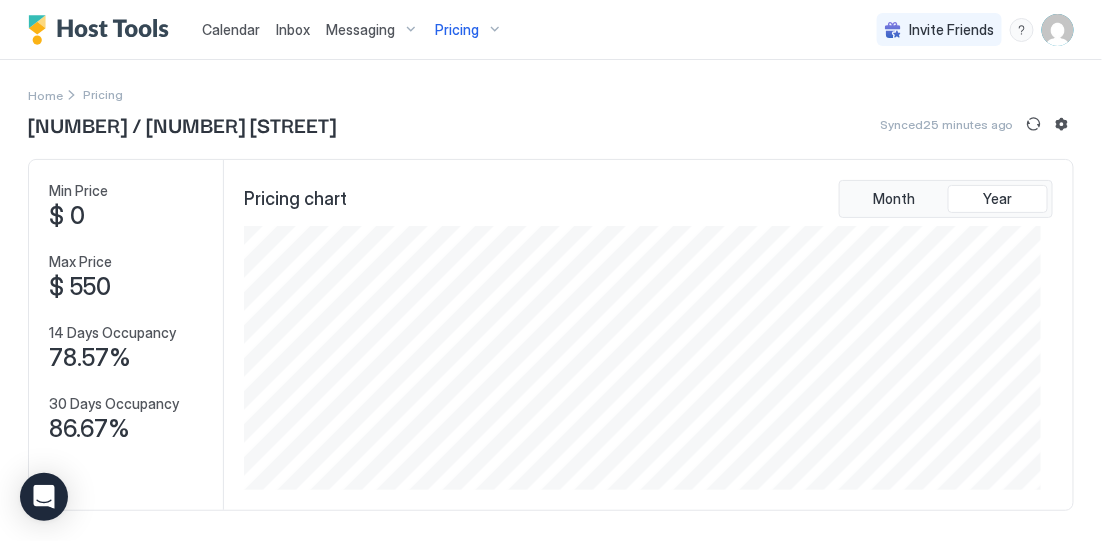 click on "Pricing" at bounding box center [457, 30] 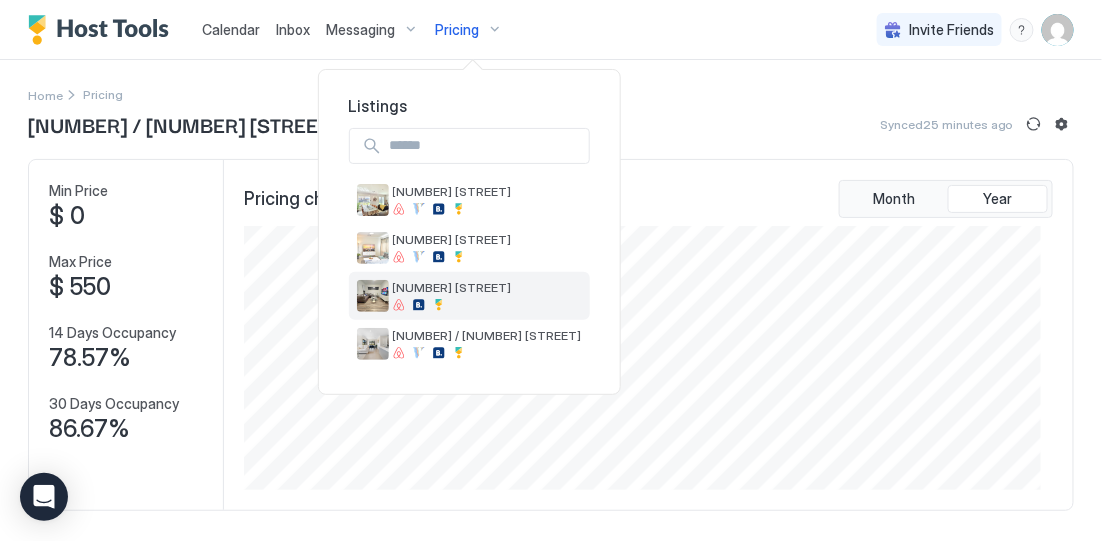 click on "[NUMBER] [STREET_NAME]" at bounding box center [452, 295] 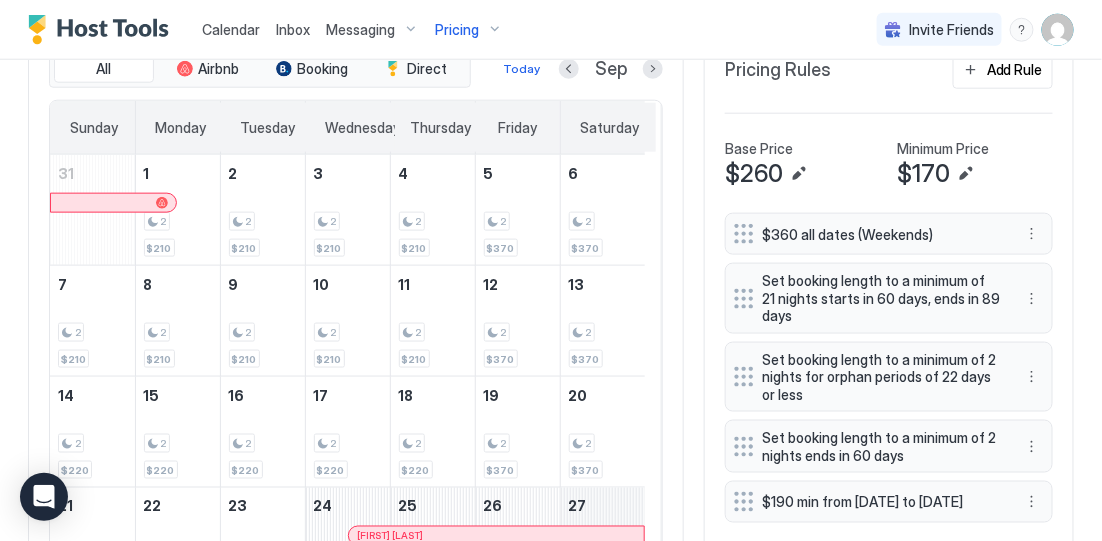 scroll, scrollTop: 500, scrollLeft: 0, axis: vertical 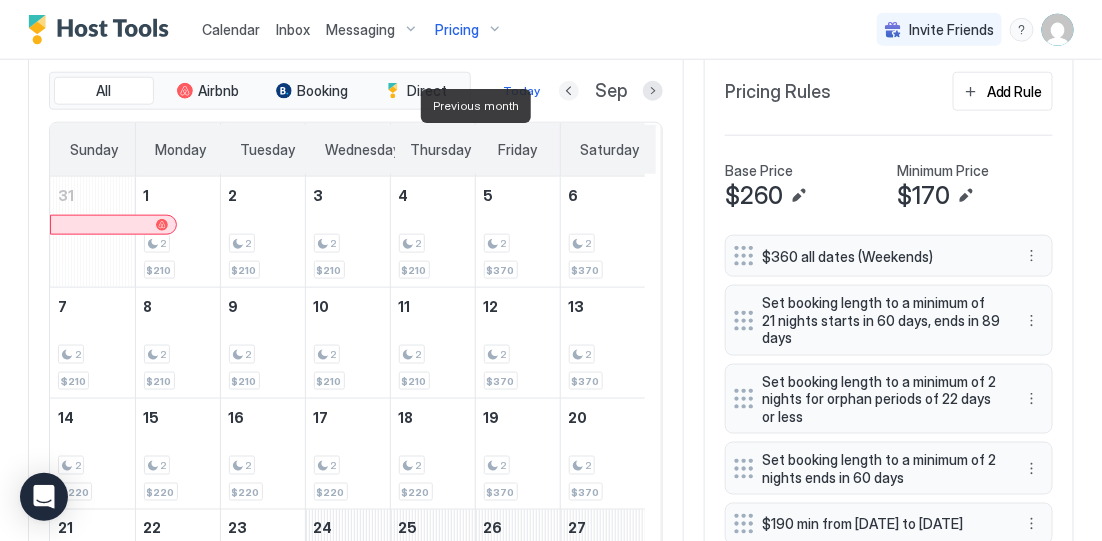 click at bounding box center [569, 91] 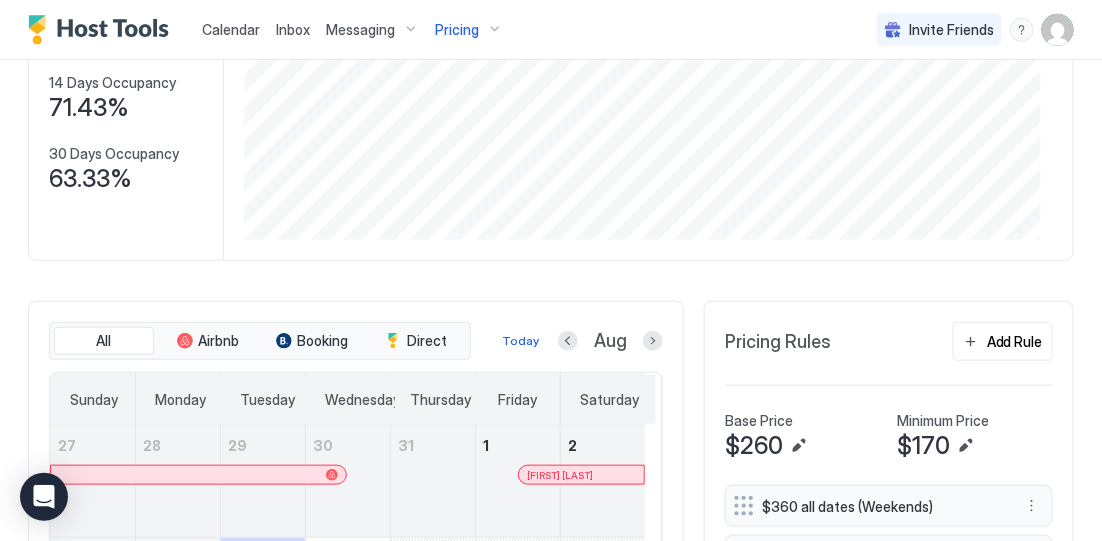 scroll, scrollTop: 0, scrollLeft: 0, axis: both 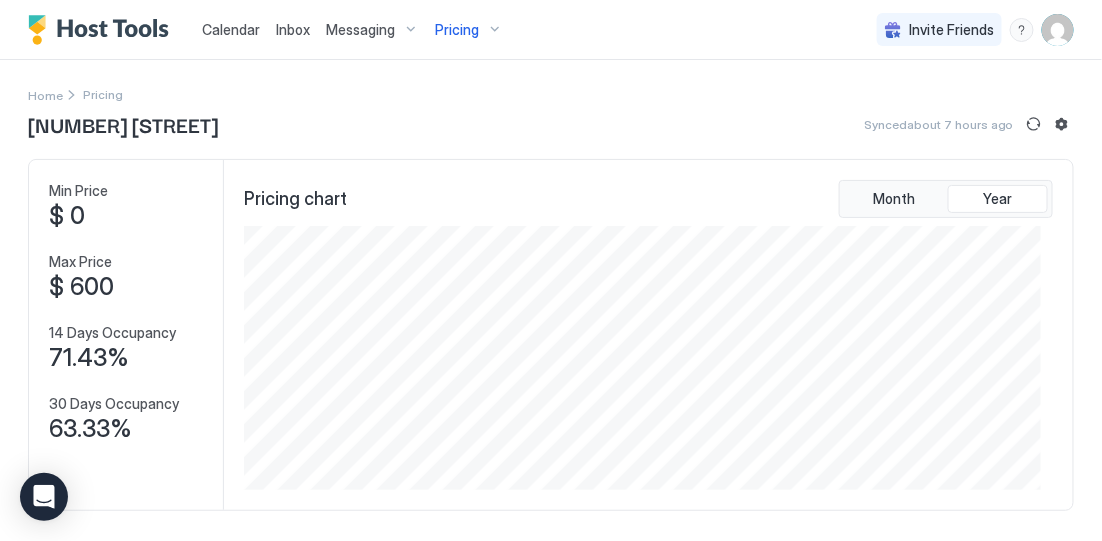 click on "Pricing" at bounding box center [457, 30] 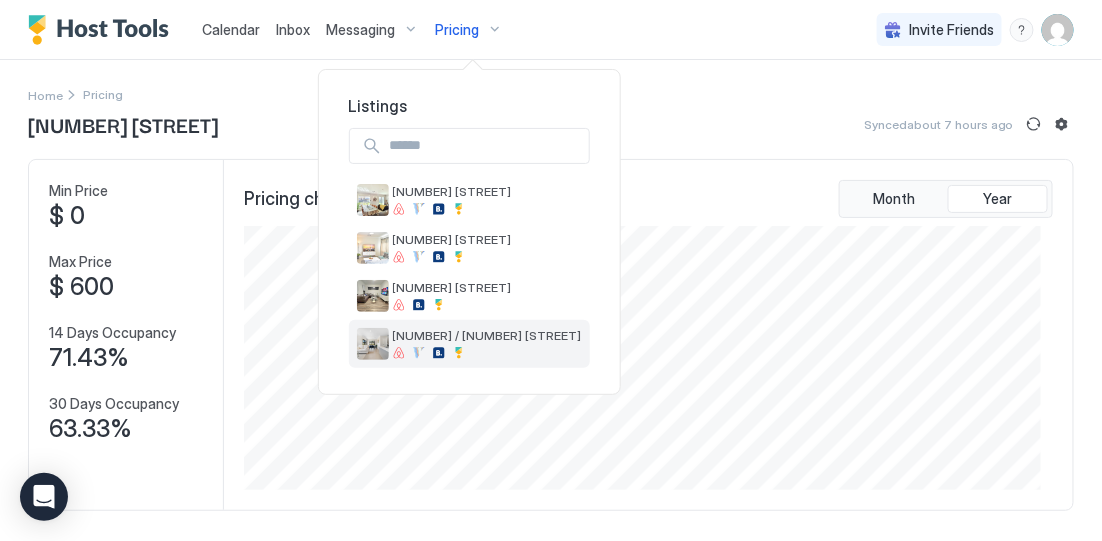 click at bounding box center [487, 353] 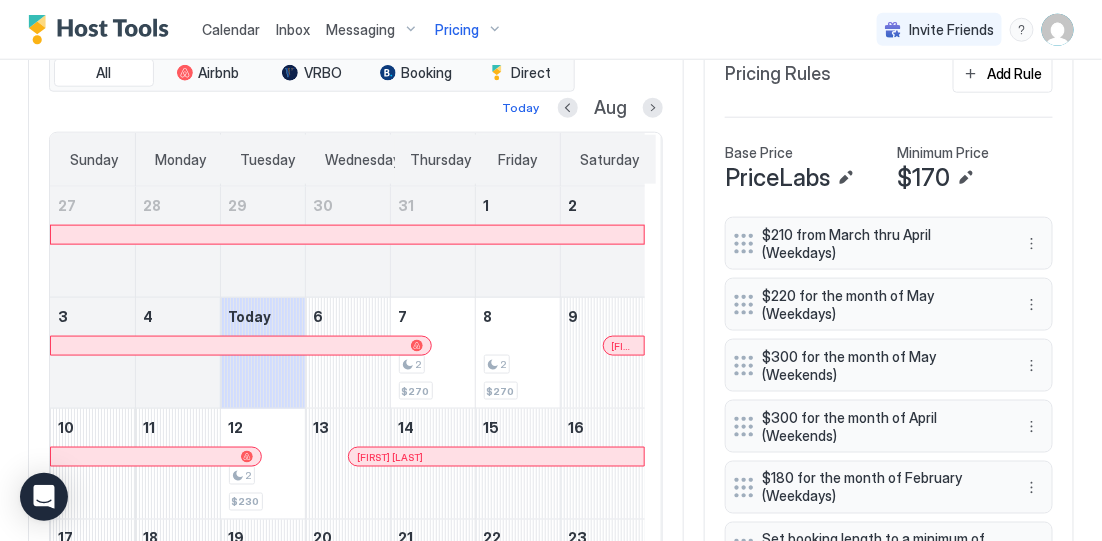 scroll, scrollTop: 500, scrollLeft: 0, axis: vertical 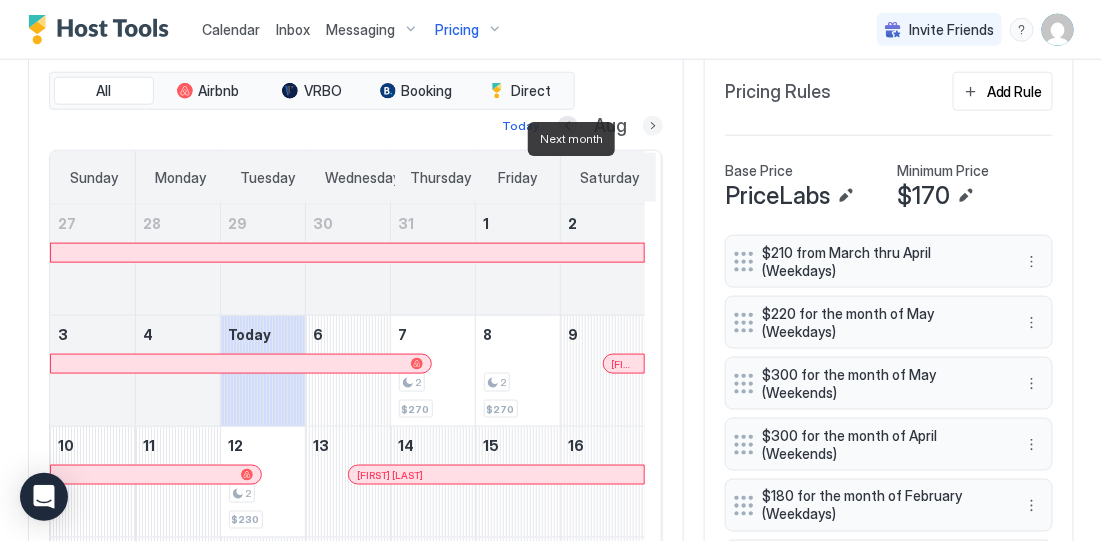 click at bounding box center (653, 126) 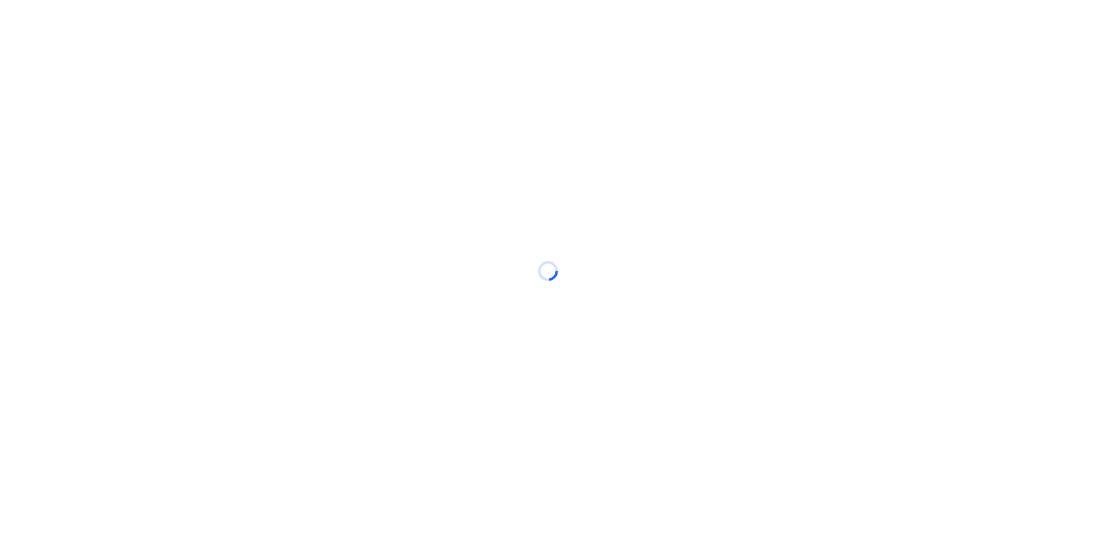 scroll, scrollTop: 0, scrollLeft: 0, axis: both 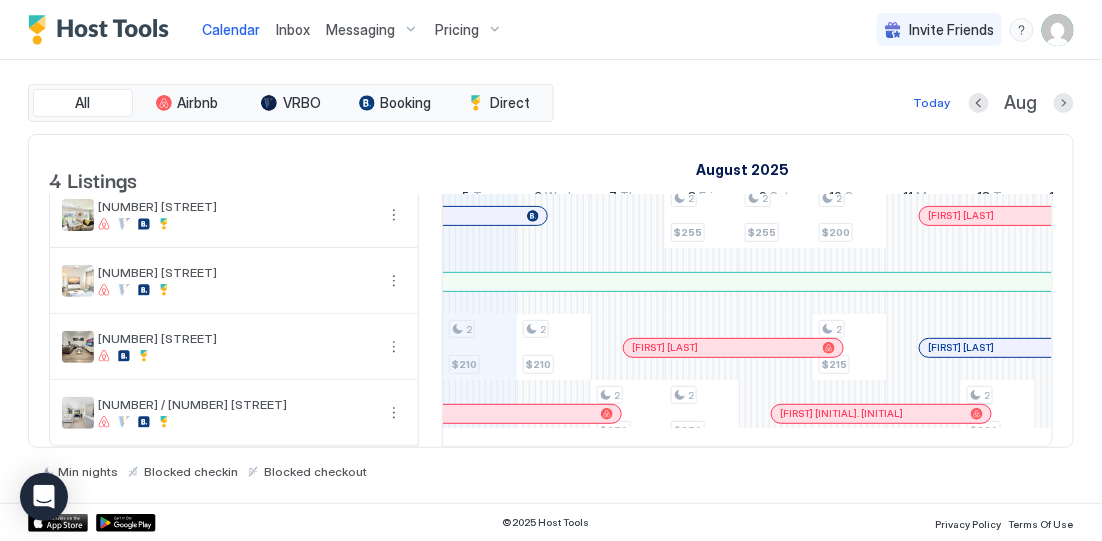 click on "Pricing" at bounding box center (457, 30) 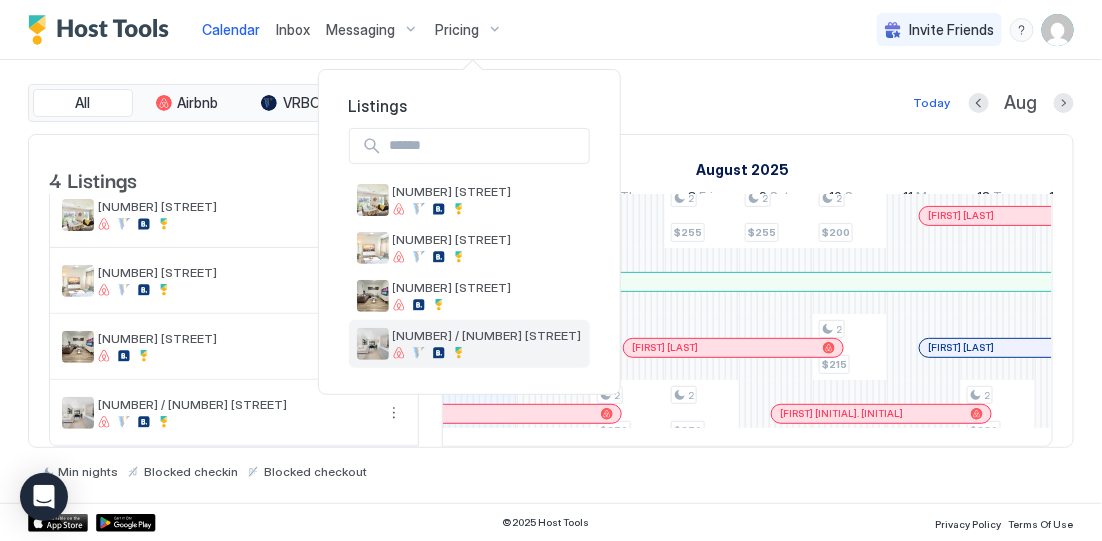 click on "9 / 407 [STREET]" at bounding box center (487, 343) 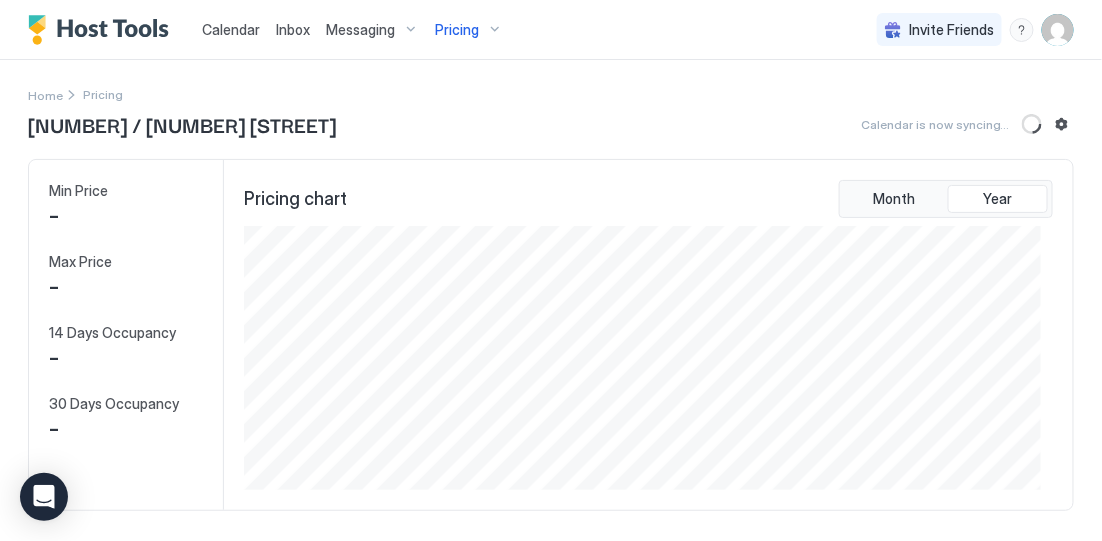 scroll, scrollTop: 999735, scrollLeft: 999203, axis: both 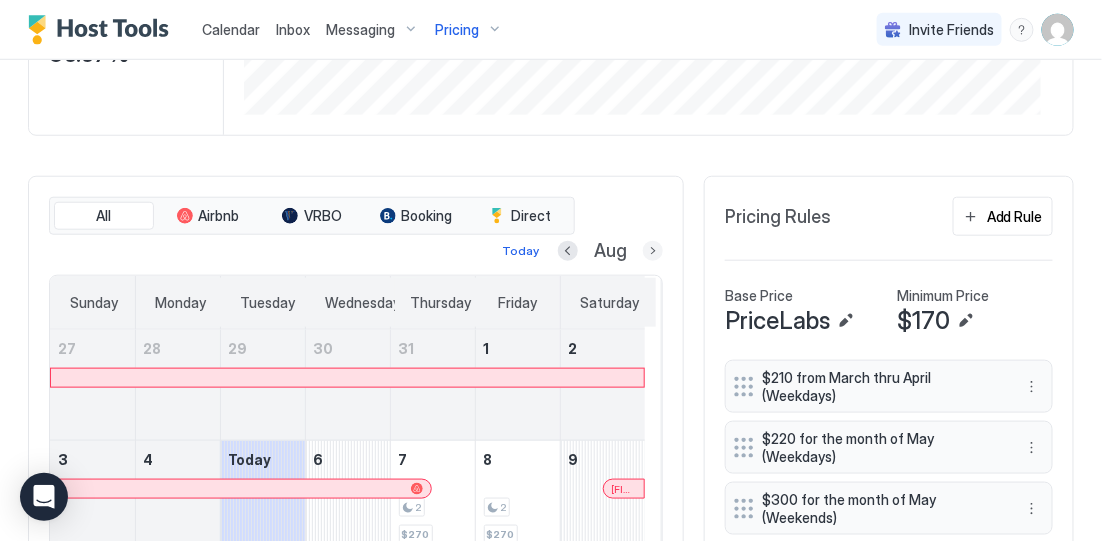 click at bounding box center [653, 251] 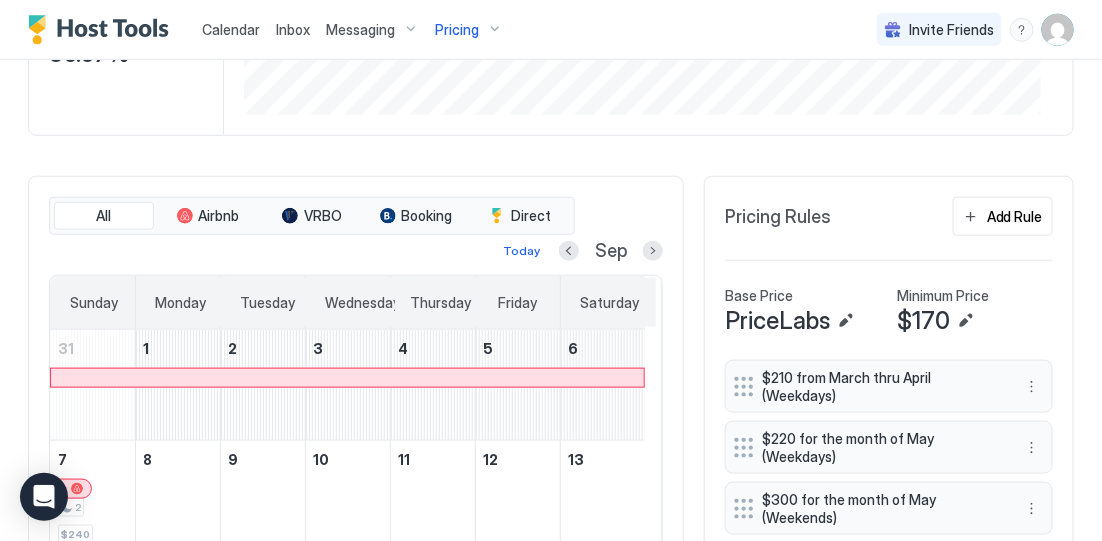 scroll, scrollTop: 625, scrollLeft: 0, axis: vertical 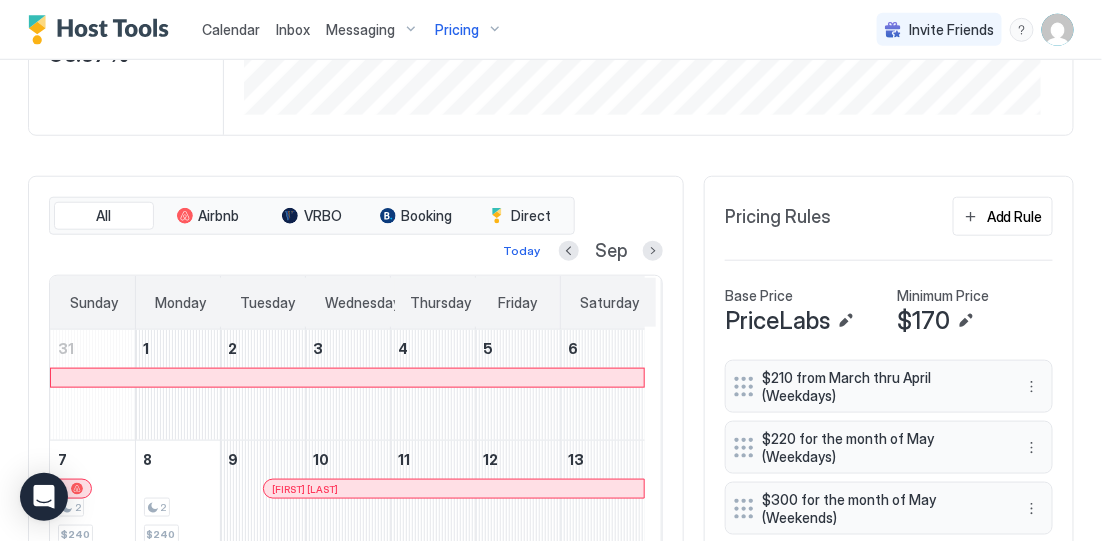 click on "Pricing" at bounding box center (457, 30) 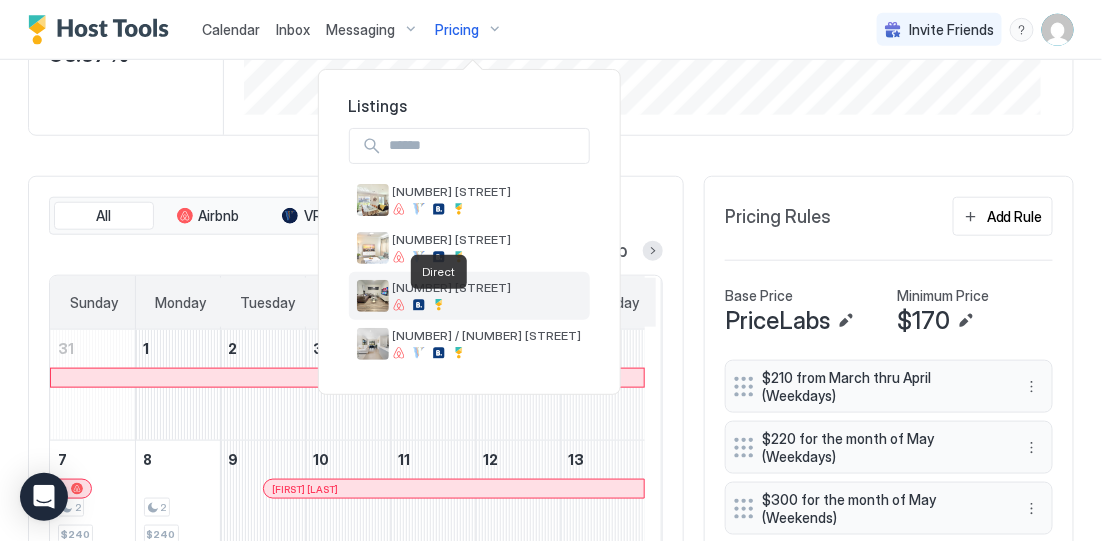 click at bounding box center (439, 305) 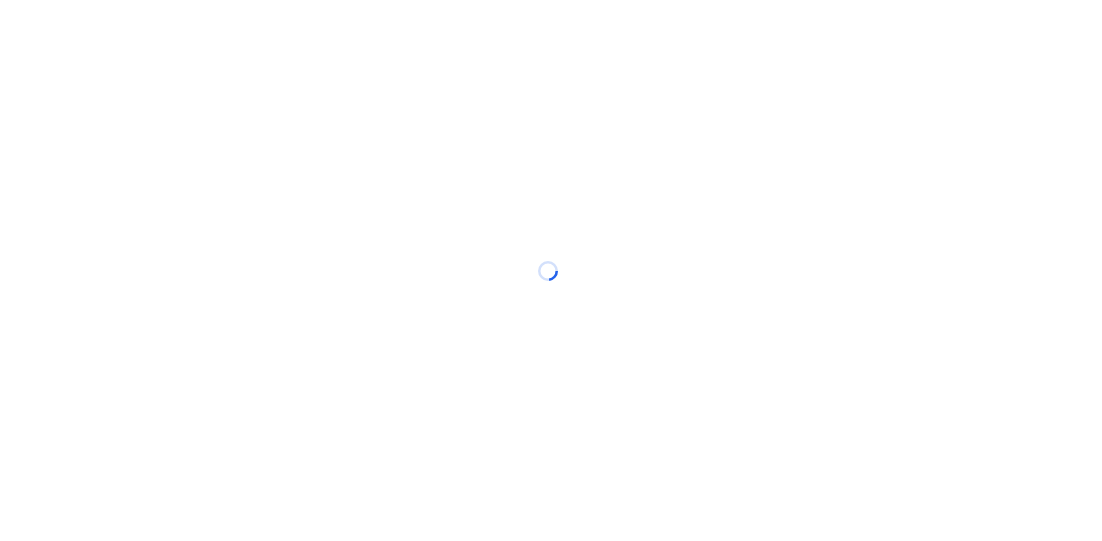 scroll, scrollTop: 0, scrollLeft: 0, axis: both 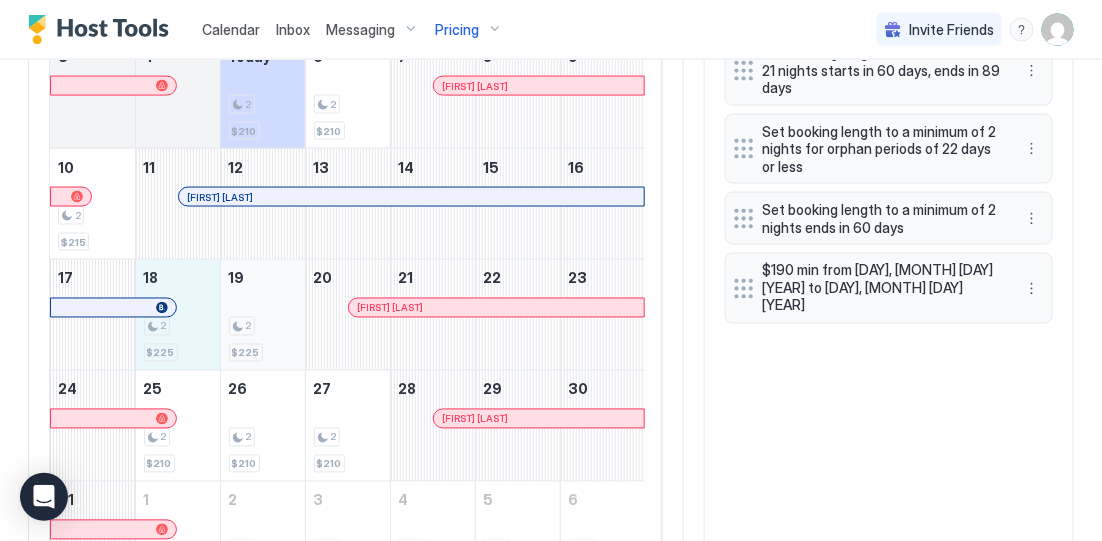 drag, startPoint x: 177, startPoint y: 359, endPoint x: 254, endPoint y: 355, distance: 77.10383 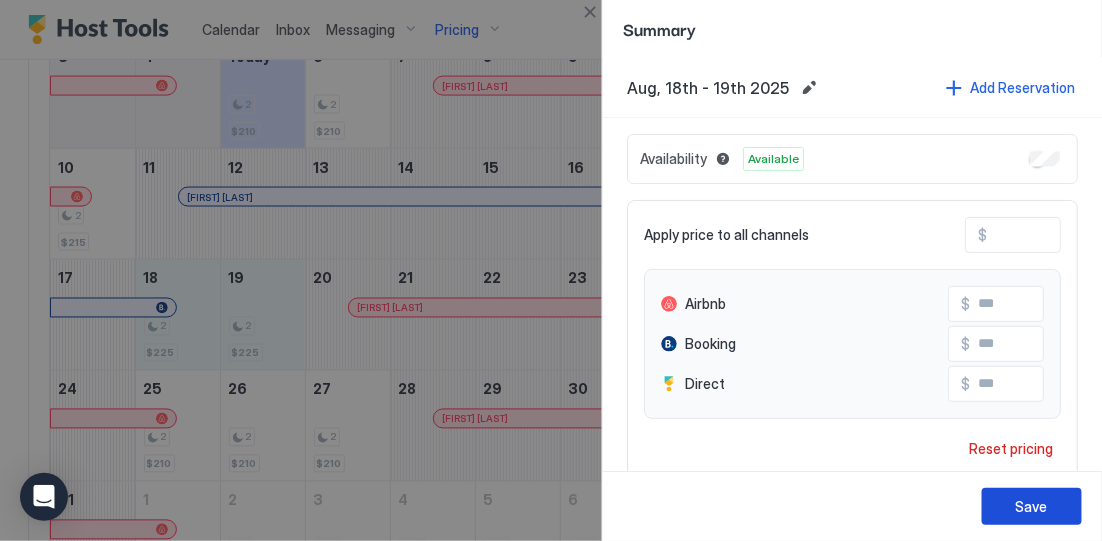 click on "Save" at bounding box center (1032, 506) 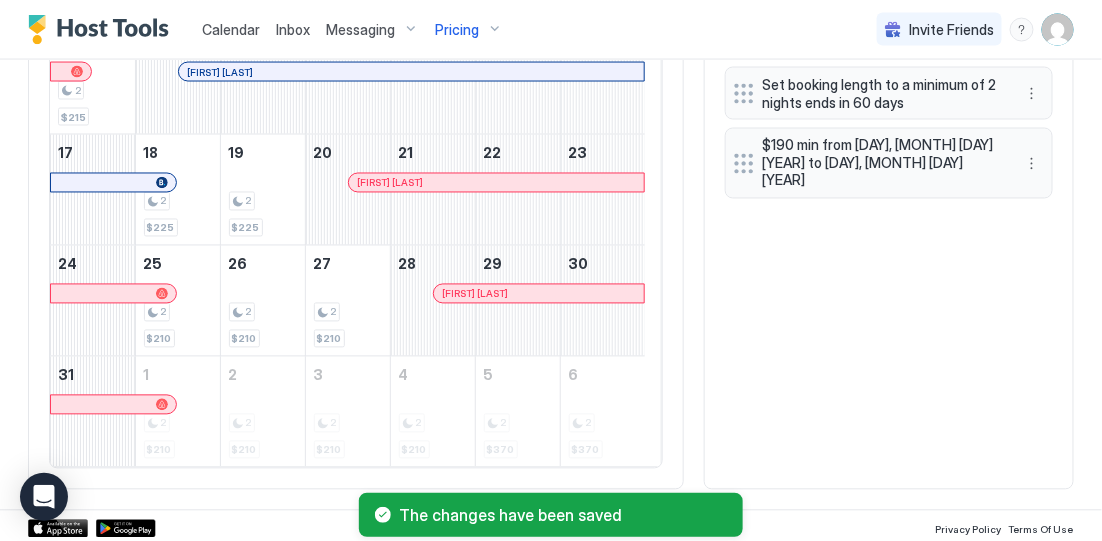 scroll, scrollTop: 750, scrollLeft: 0, axis: vertical 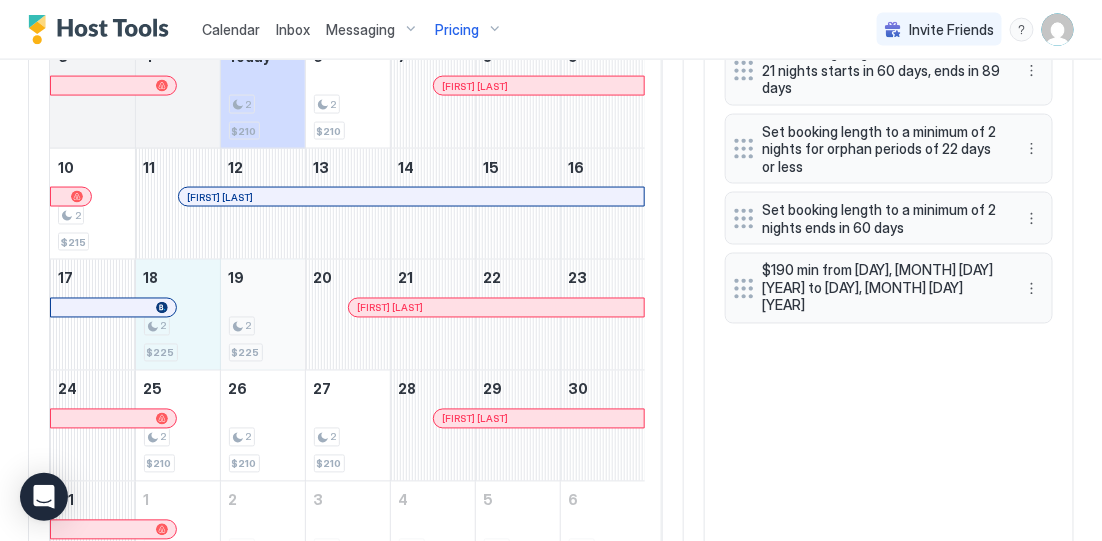 drag, startPoint x: 182, startPoint y: 321, endPoint x: 240, endPoint y: 316, distance: 58.21512 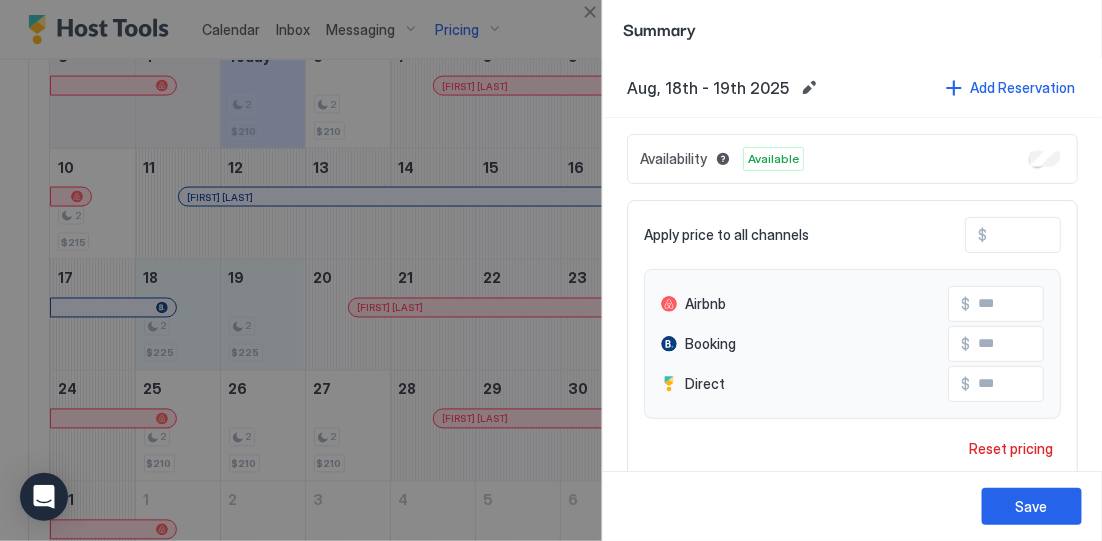 click on "***" at bounding box center [1067, 235] 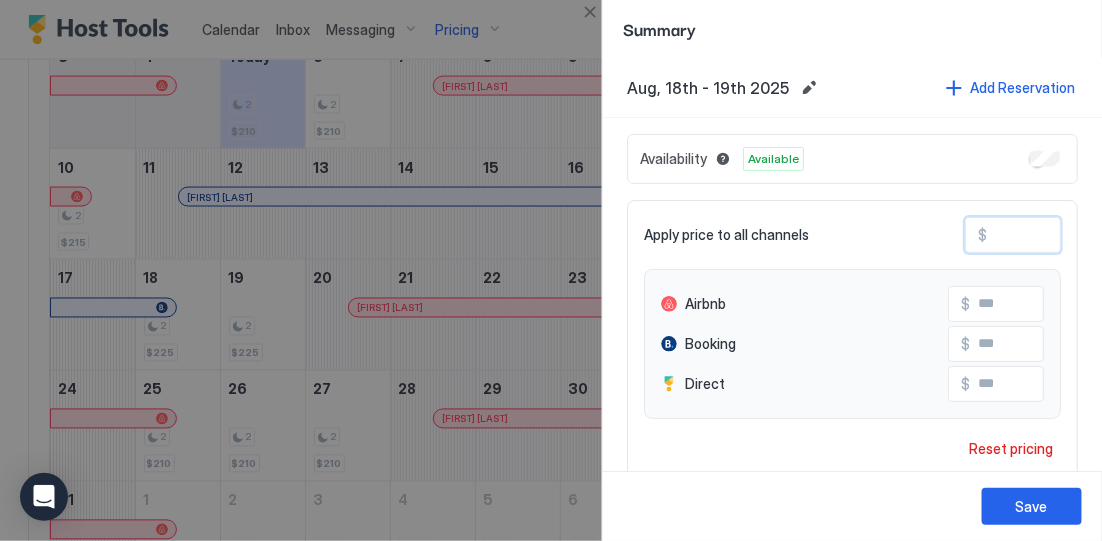 type on "**" 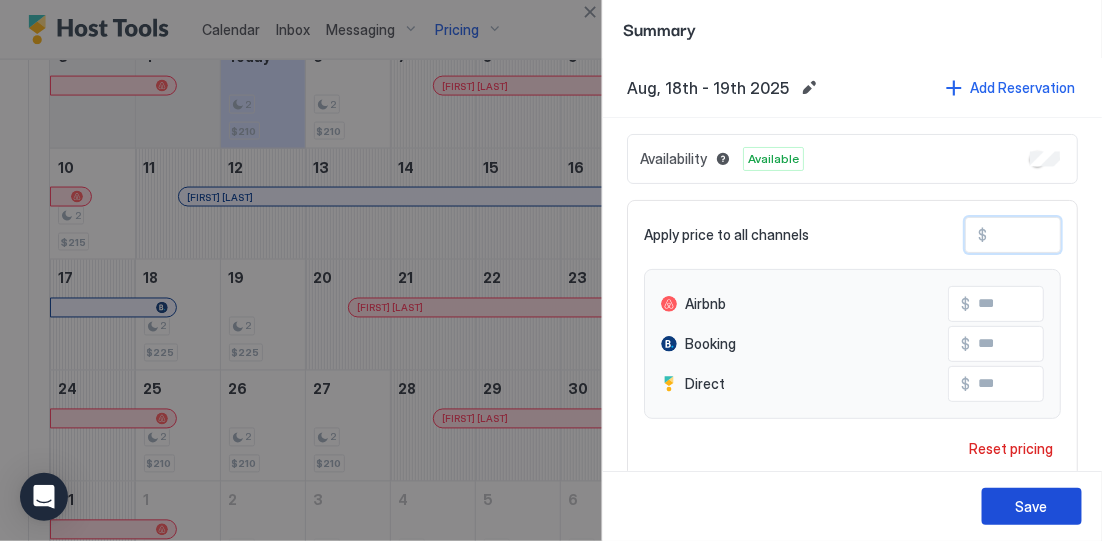 type on "***" 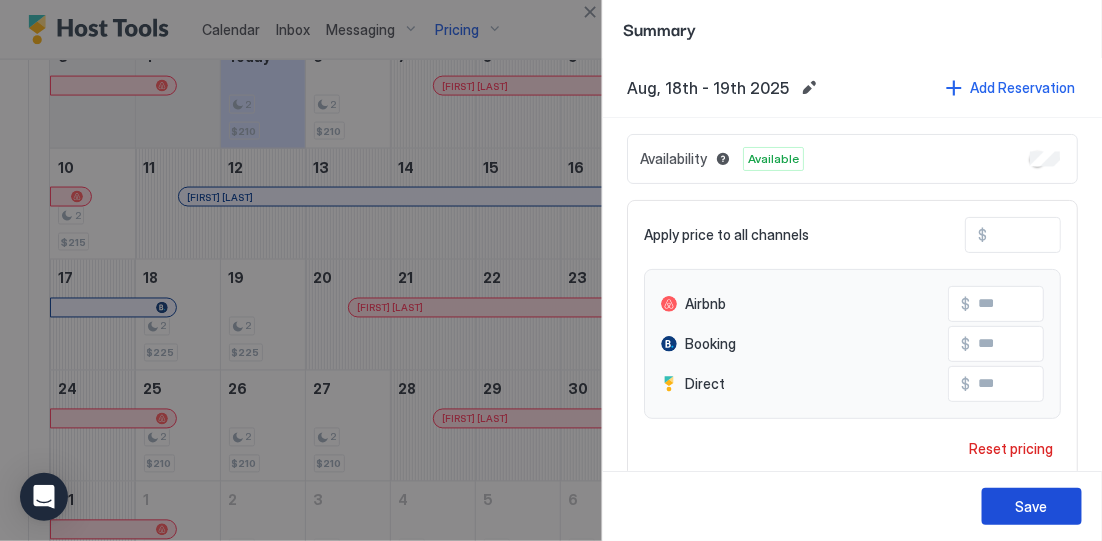 click on "Save" at bounding box center [1032, 506] 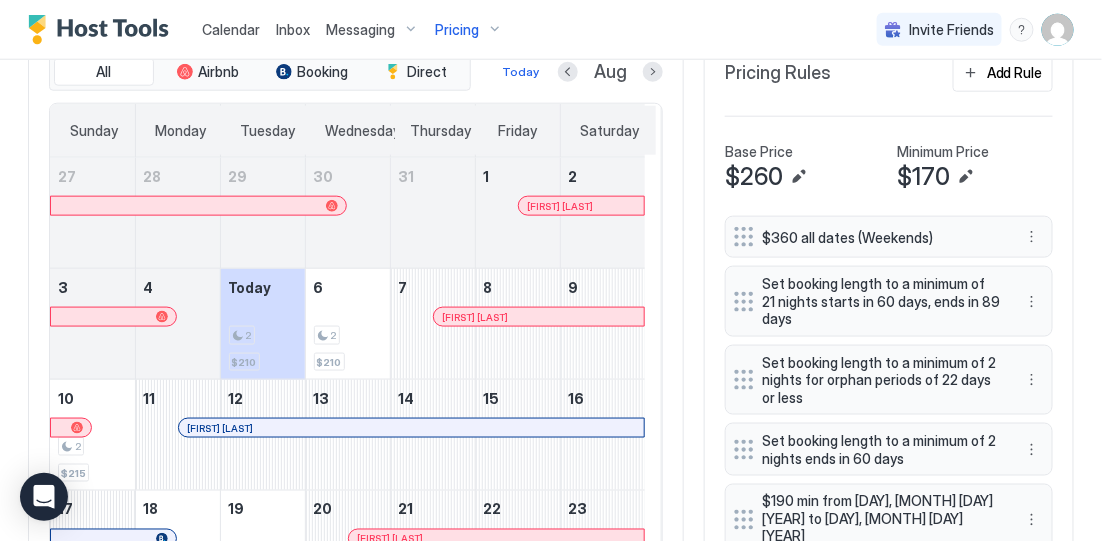 scroll, scrollTop: 500, scrollLeft: 0, axis: vertical 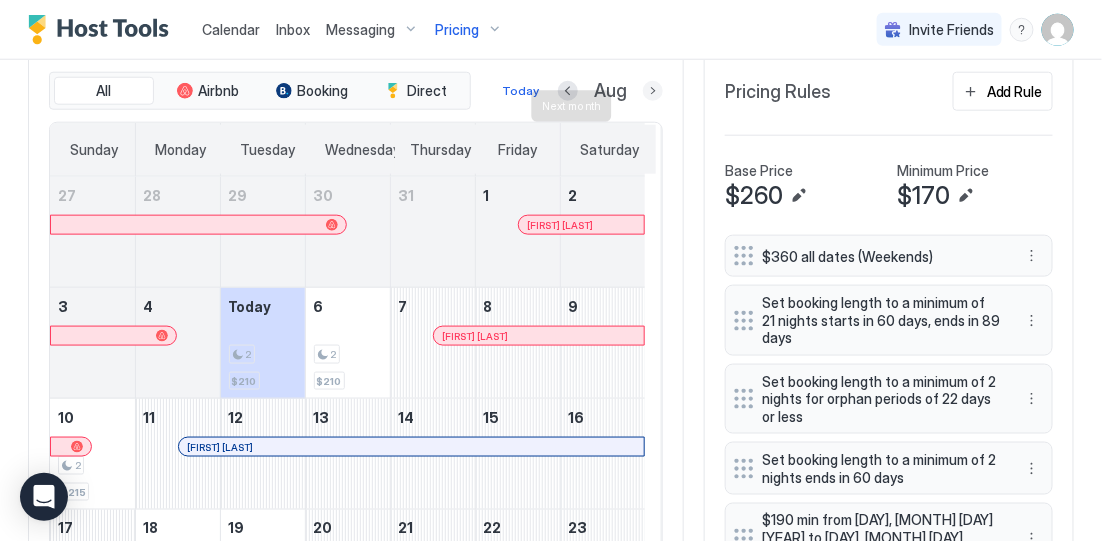 click at bounding box center (653, 91) 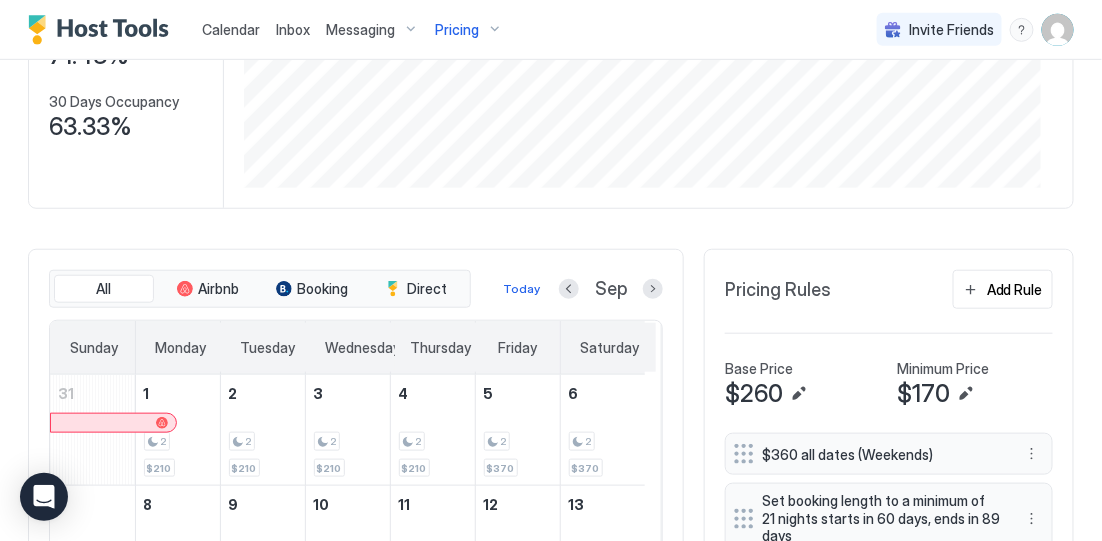scroll, scrollTop: 250, scrollLeft: 0, axis: vertical 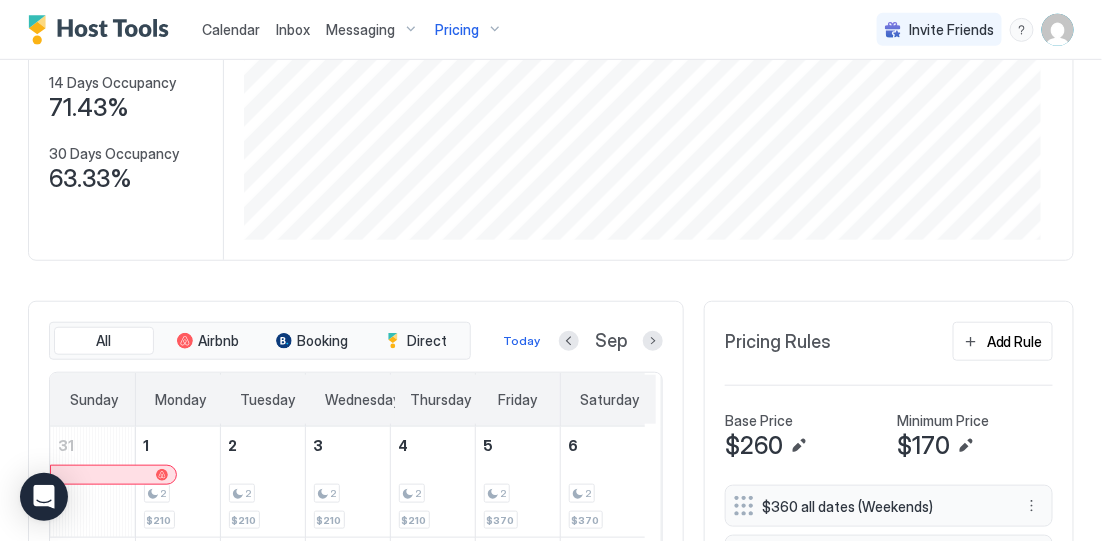 click on "Pricing" at bounding box center (457, 30) 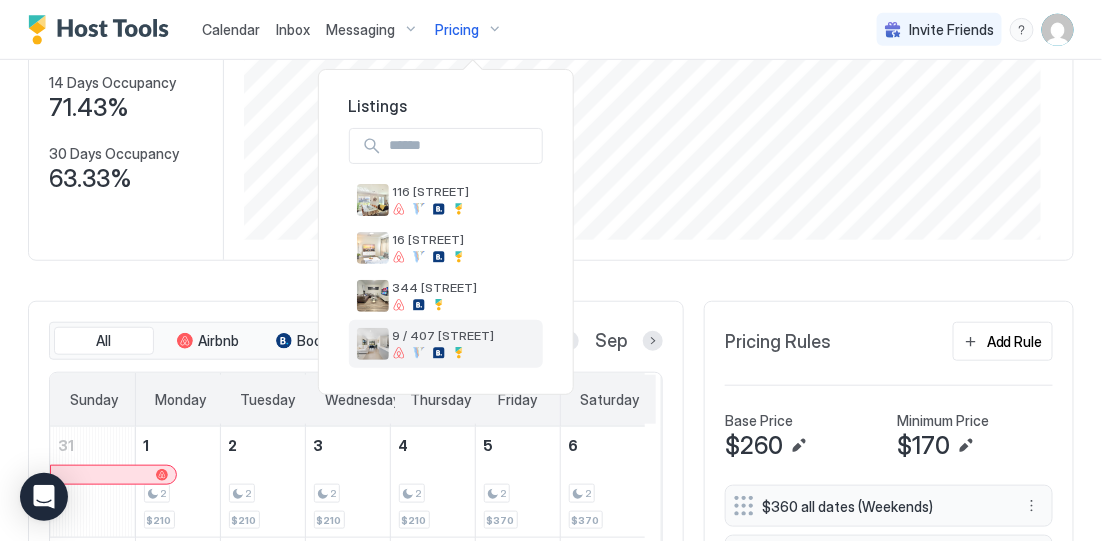 click on "[NUMBER] [STREET_NAME]" at bounding box center (444, 343) 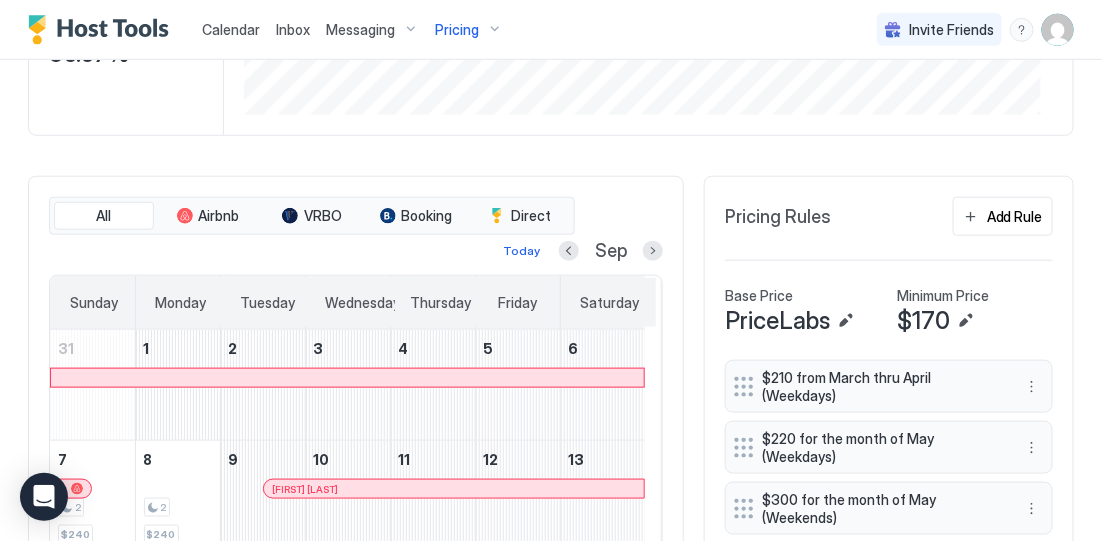 scroll, scrollTop: 500, scrollLeft: 0, axis: vertical 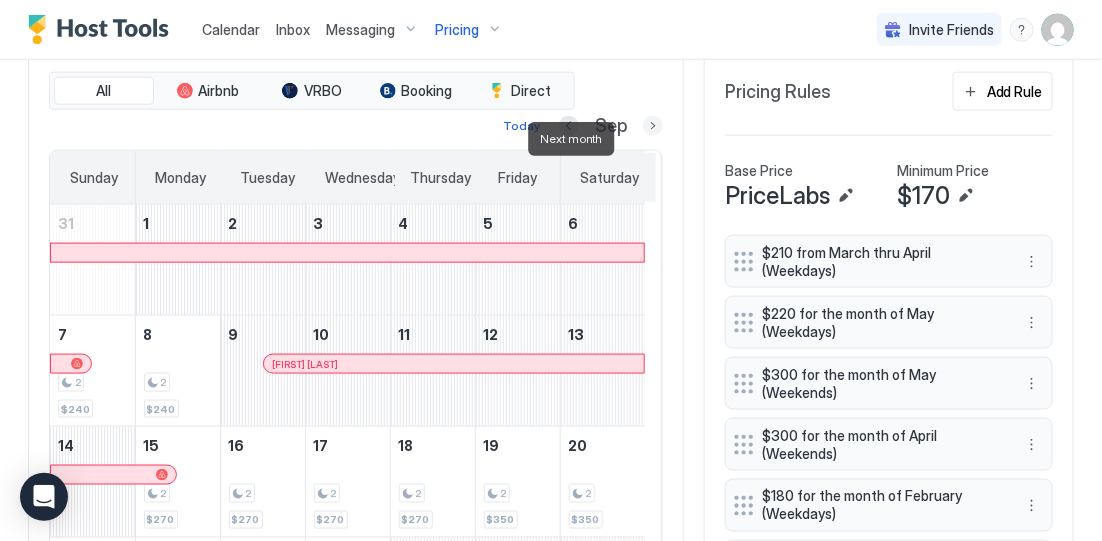 click at bounding box center [653, 126] 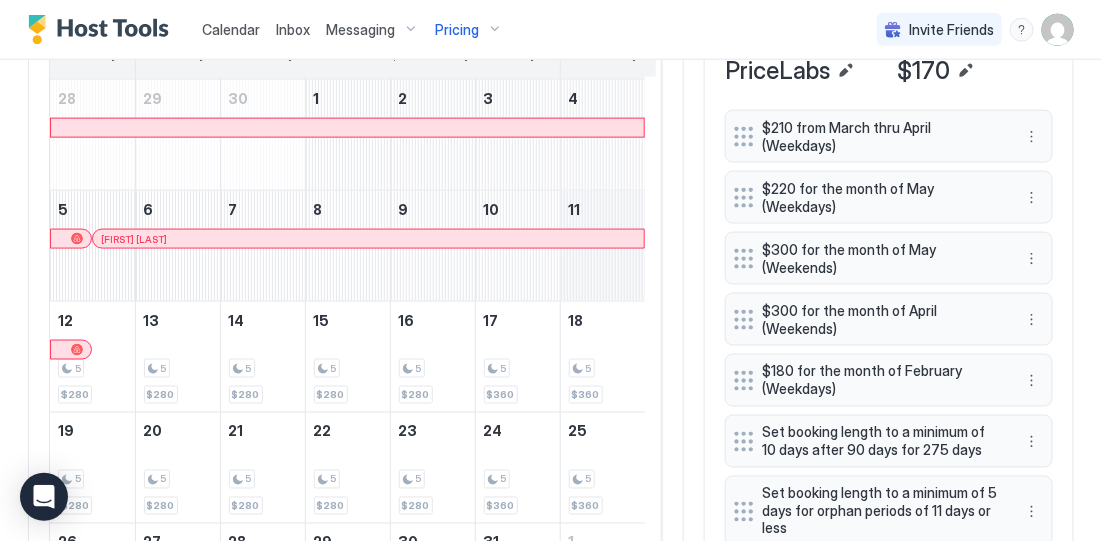 scroll, scrollTop: 750, scrollLeft: 0, axis: vertical 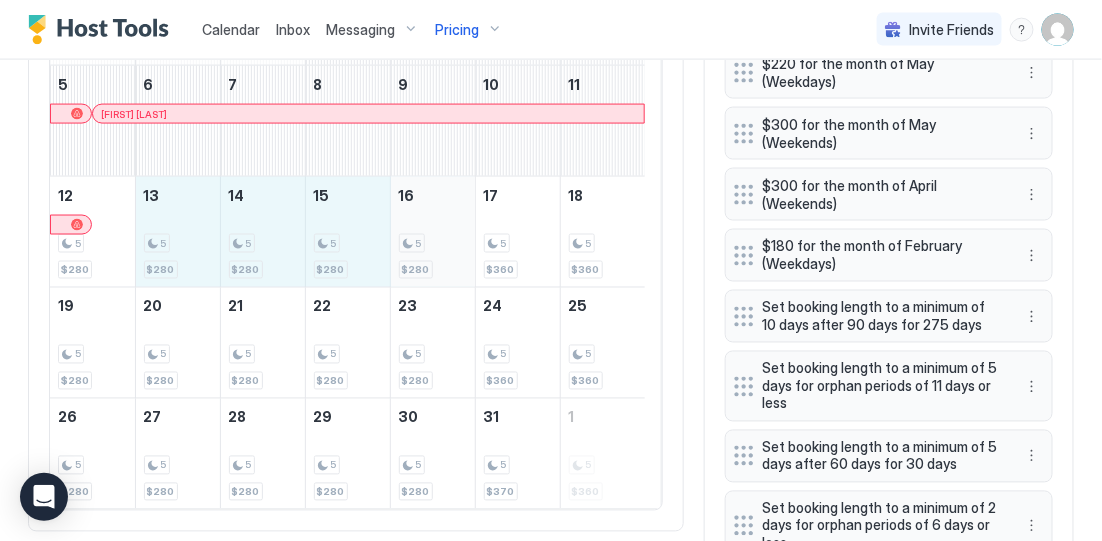 drag, startPoint x: 172, startPoint y: 274, endPoint x: 409, endPoint y: 280, distance: 237.07594 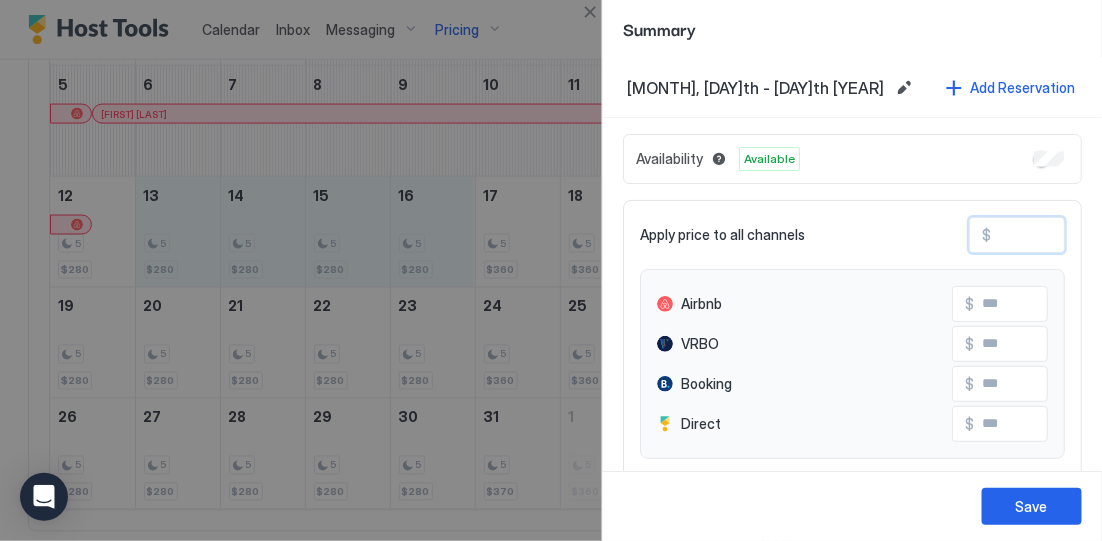 click on "***" at bounding box center [1071, 235] 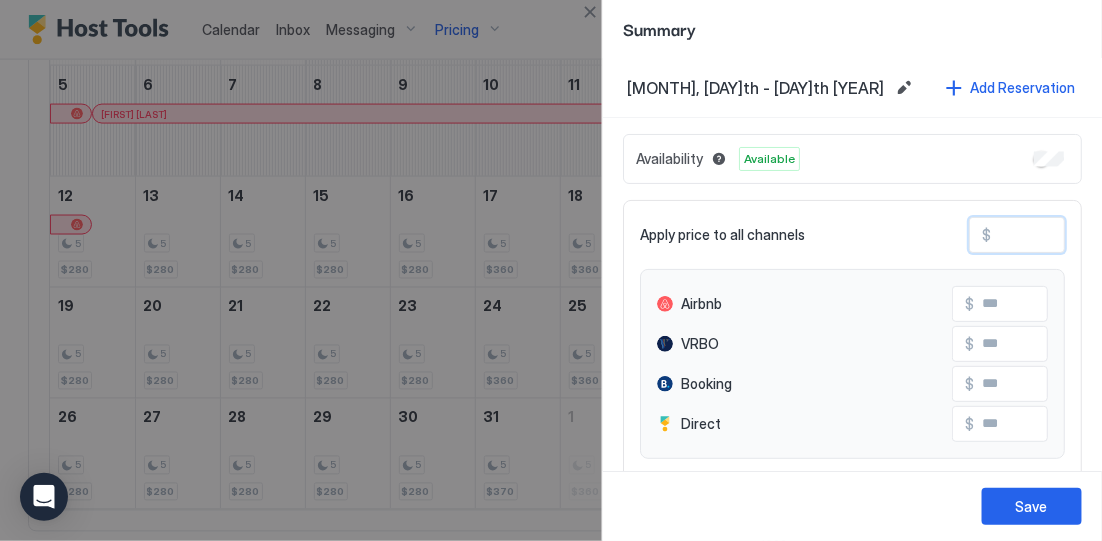 type on "**" 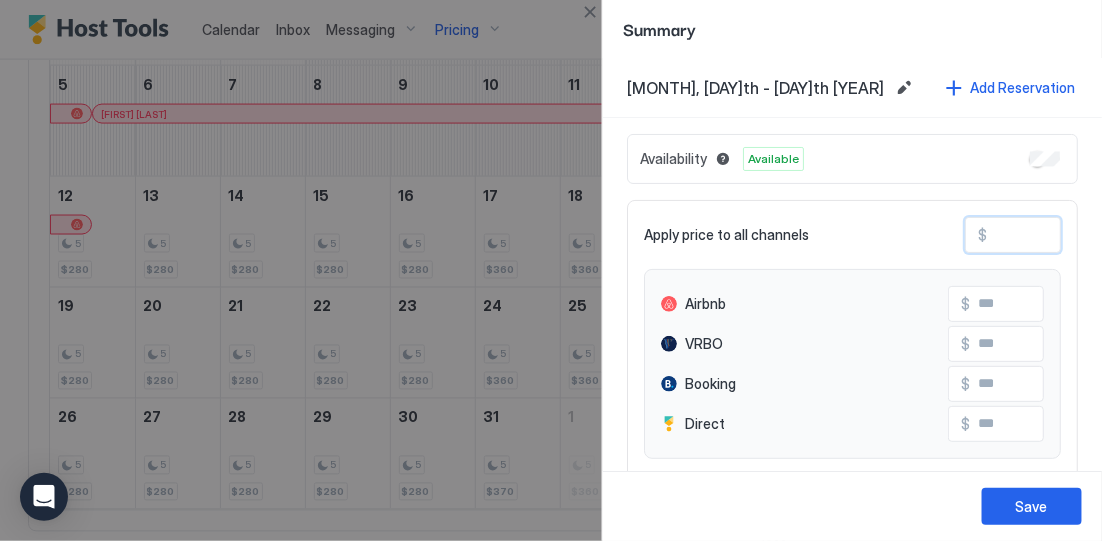 type on "*" 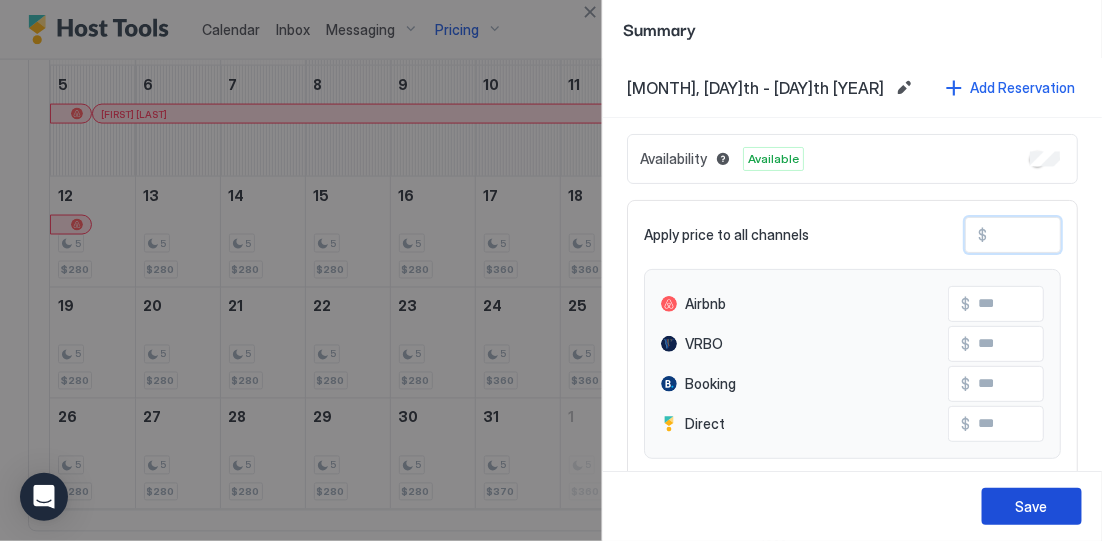 type on "***" 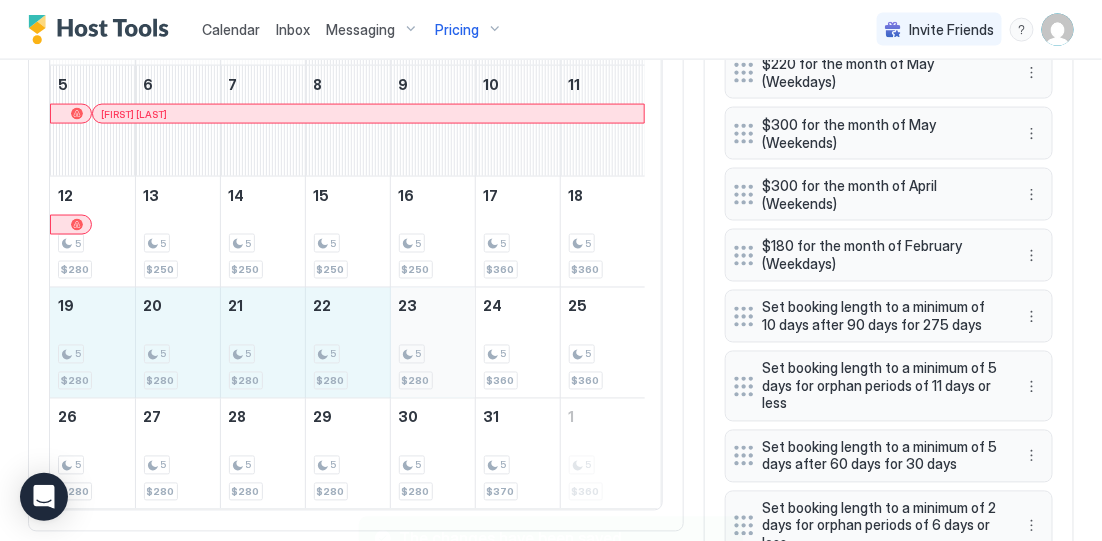drag, startPoint x: 112, startPoint y: 382, endPoint x: 410, endPoint y: 395, distance: 298.28342 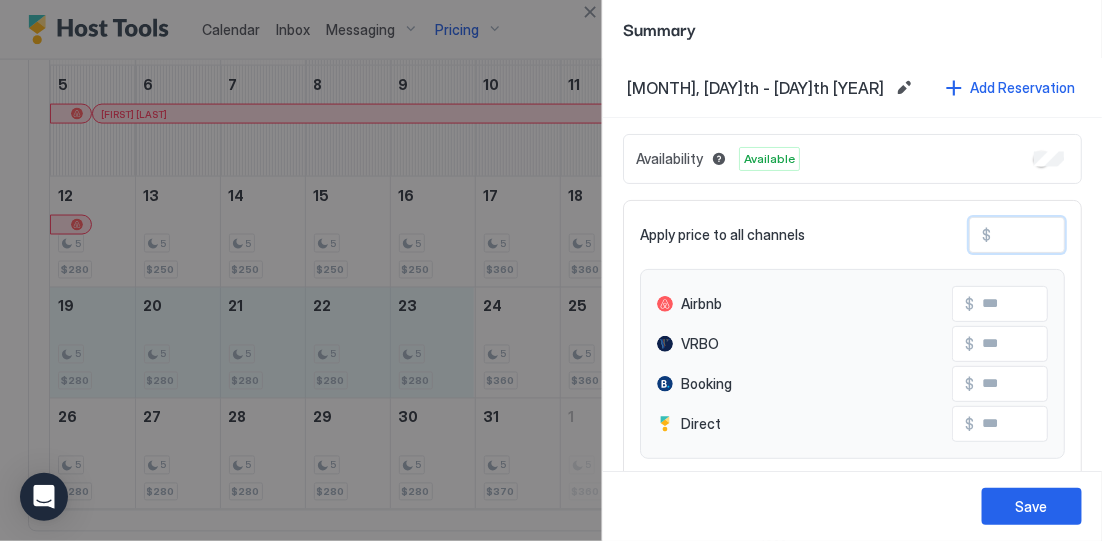 click on "***" at bounding box center (1071, 235) 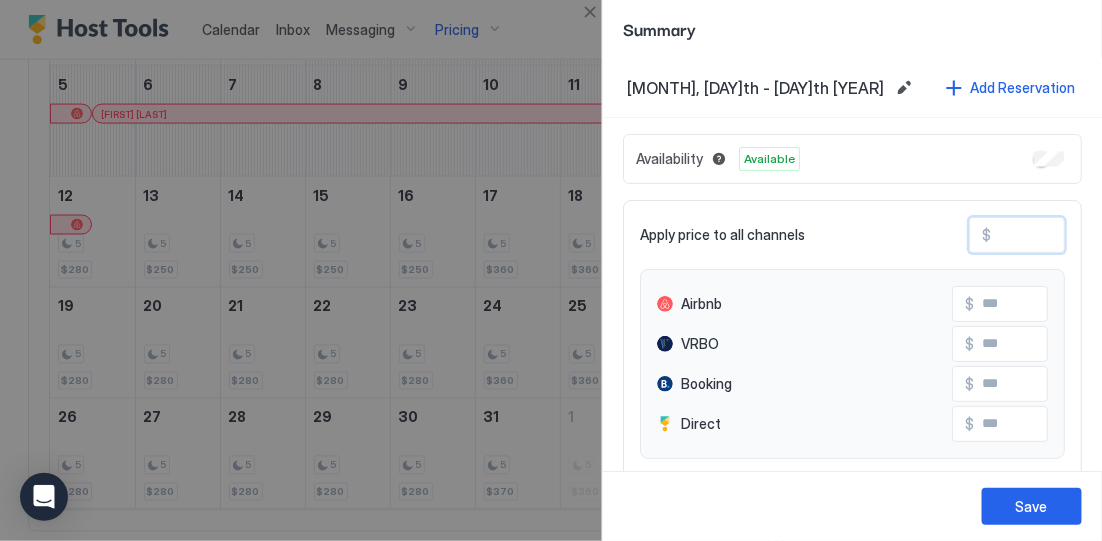 type on "**" 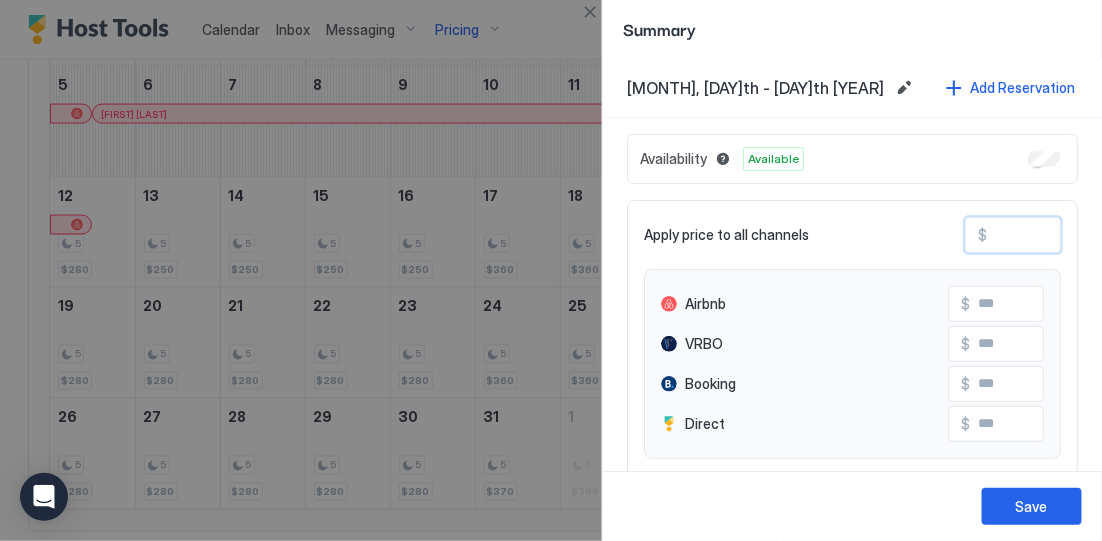 type on "*" 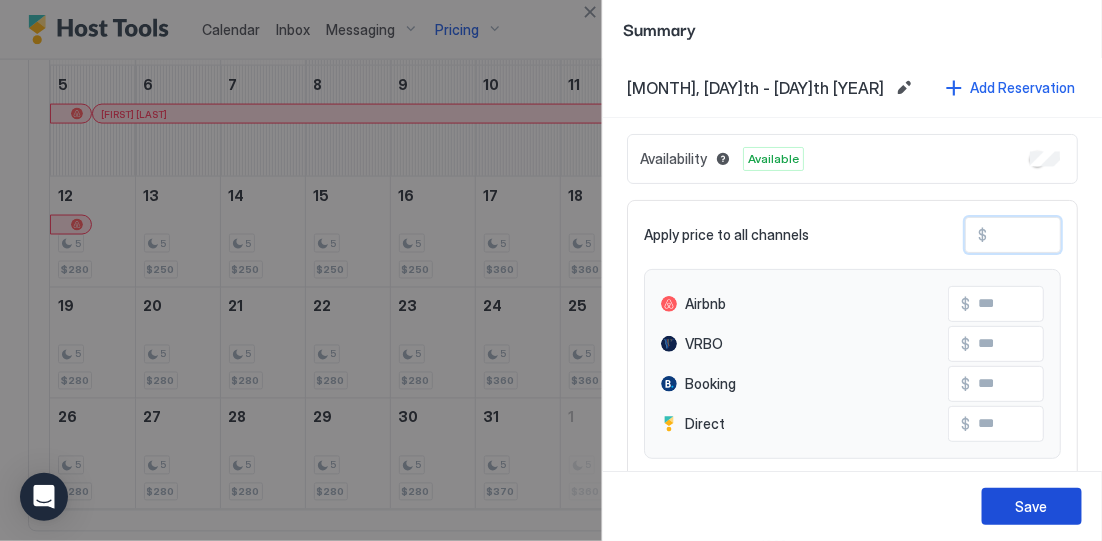 type on "***" 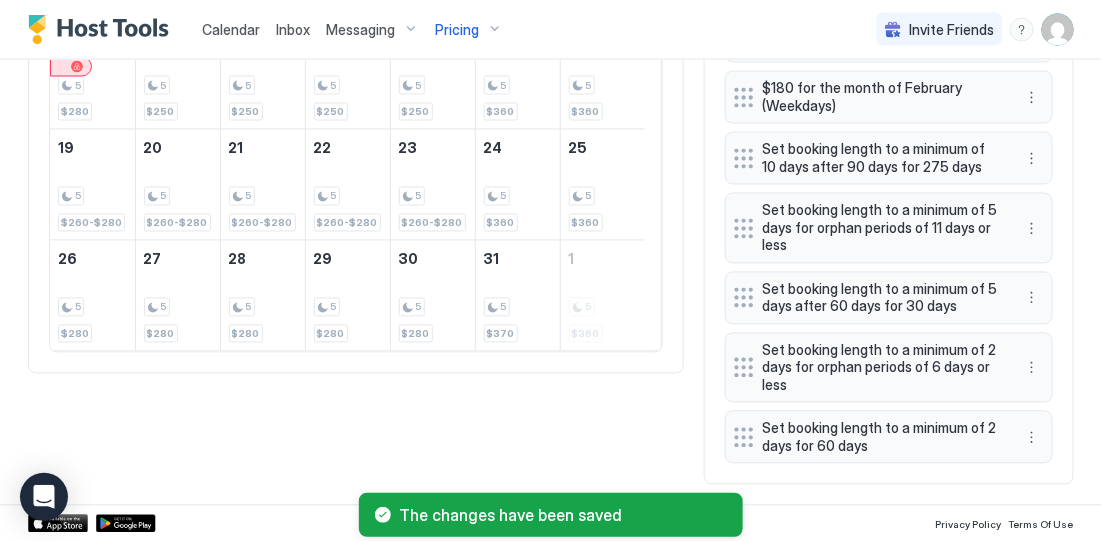 scroll, scrollTop: 912, scrollLeft: 0, axis: vertical 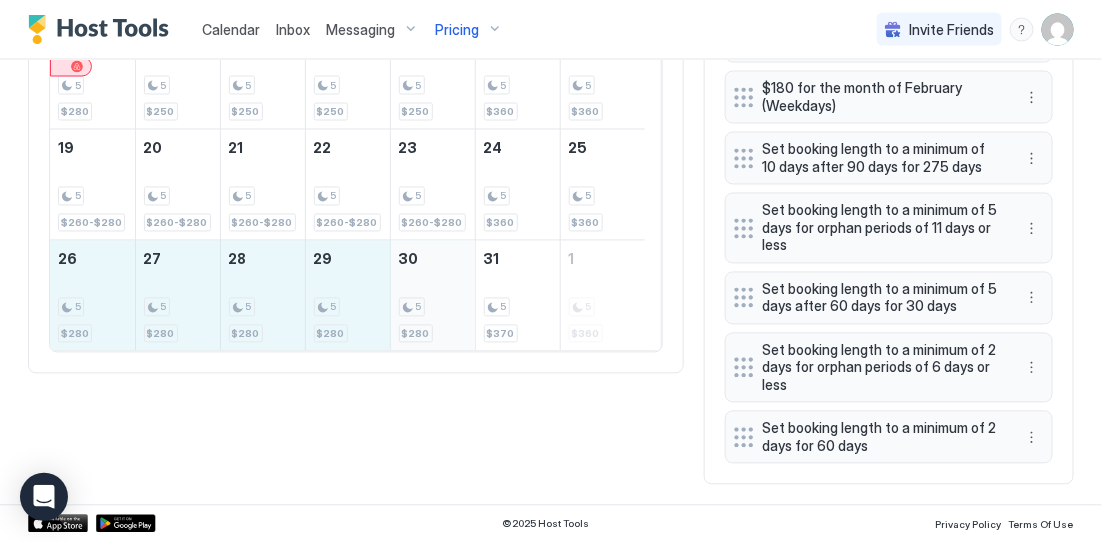 drag, startPoint x: 77, startPoint y: 332, endPoint x: 397, endPoint y: 329, distance: 320.01407 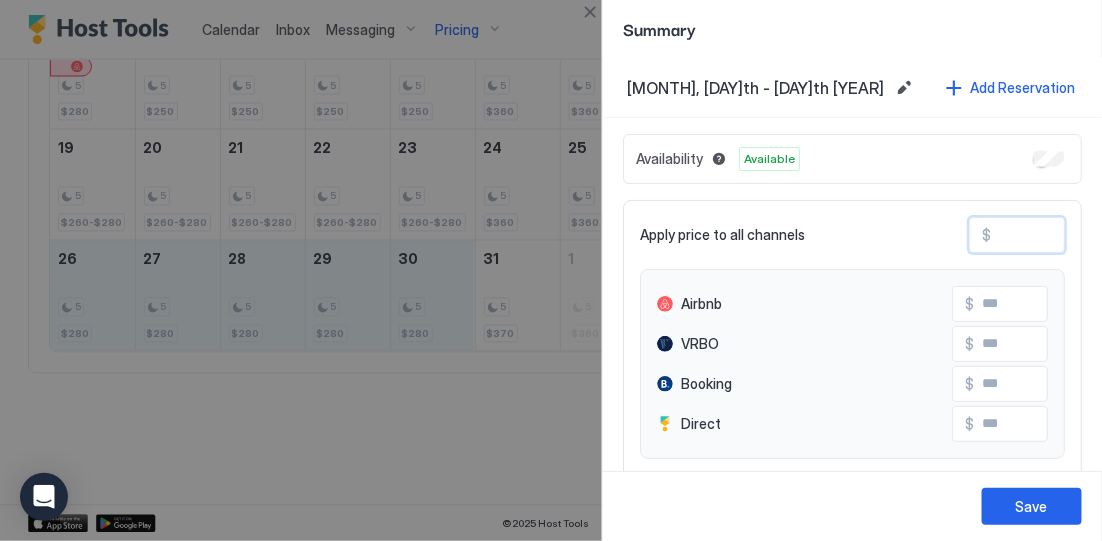 click on "***" at bounding box center [1071, 235] 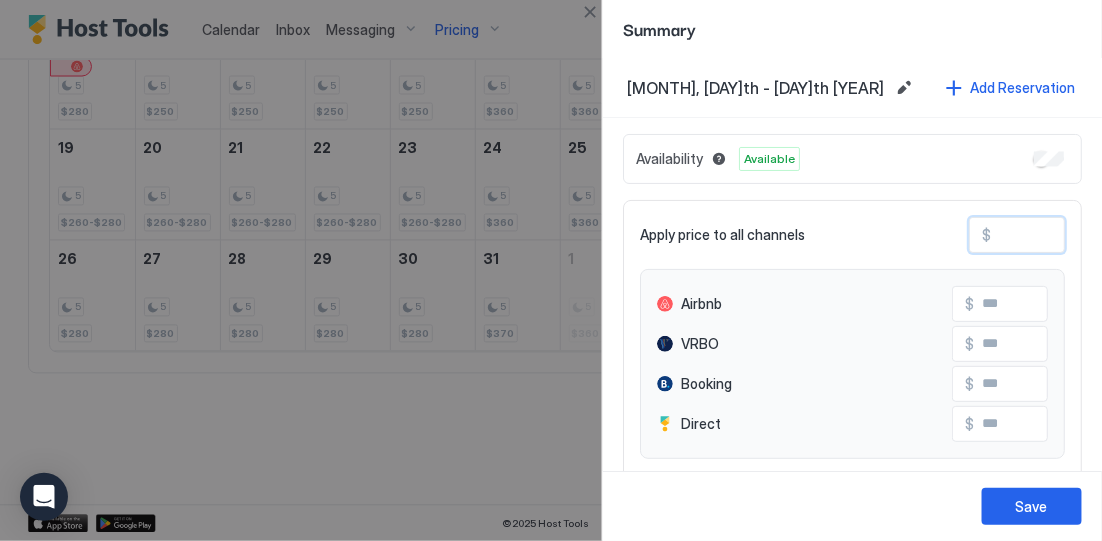 type on "**" 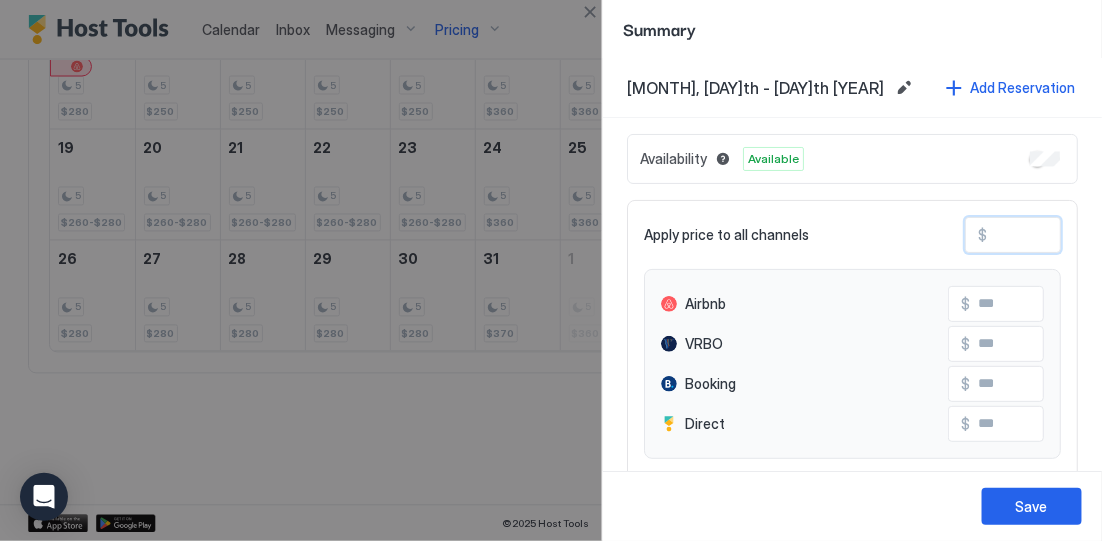 type on "*" 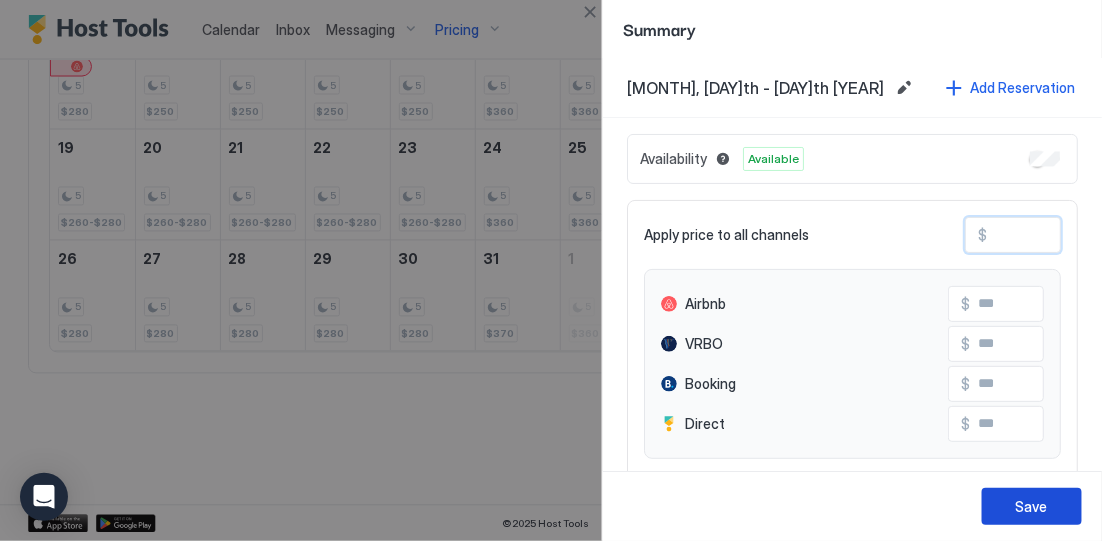 type on "***" 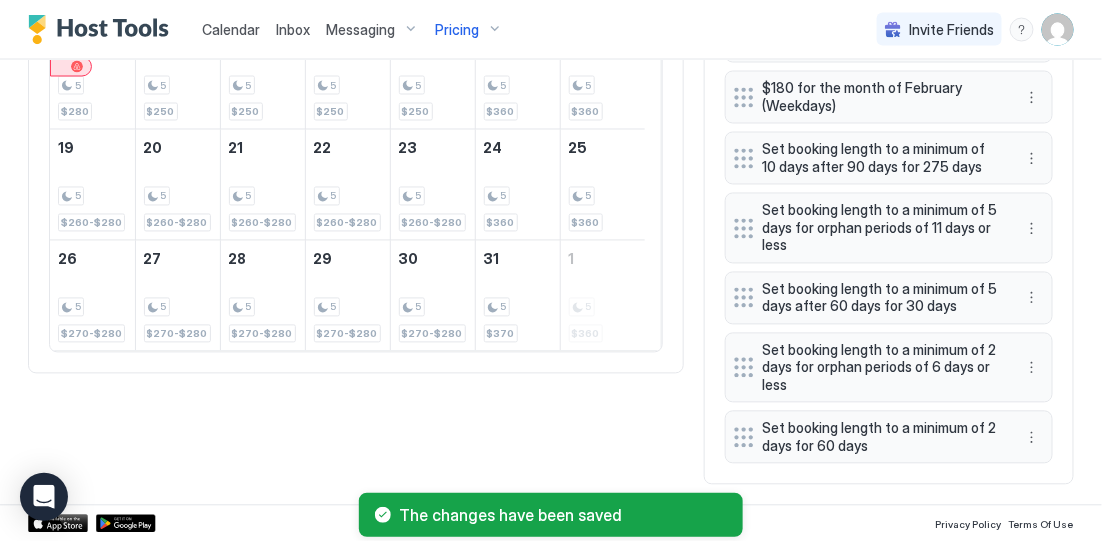 scroll, scrollTop: 787, scrollLeft: 0, axis: vertical 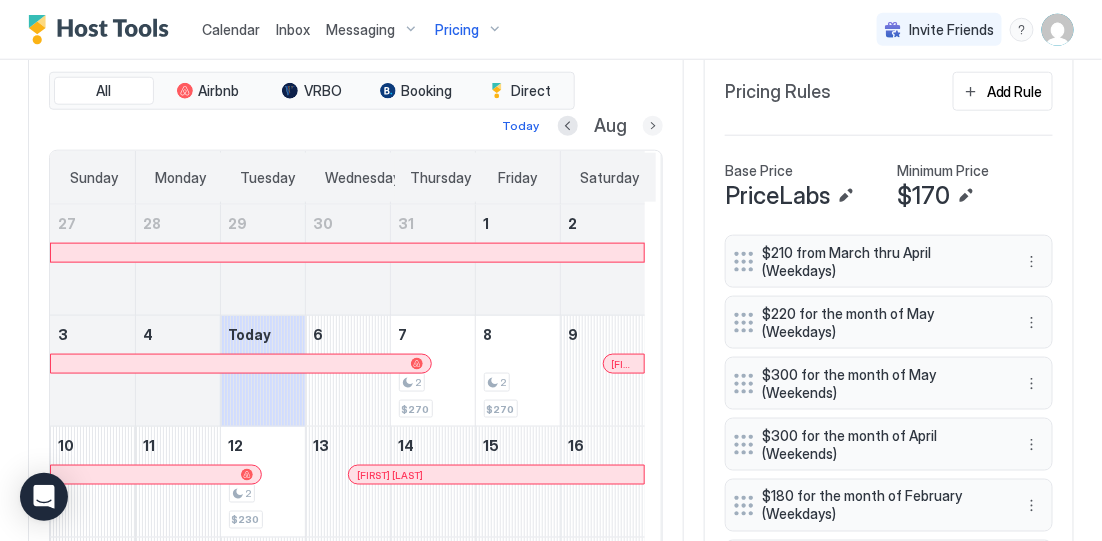 click at bounding box center (653, 126) 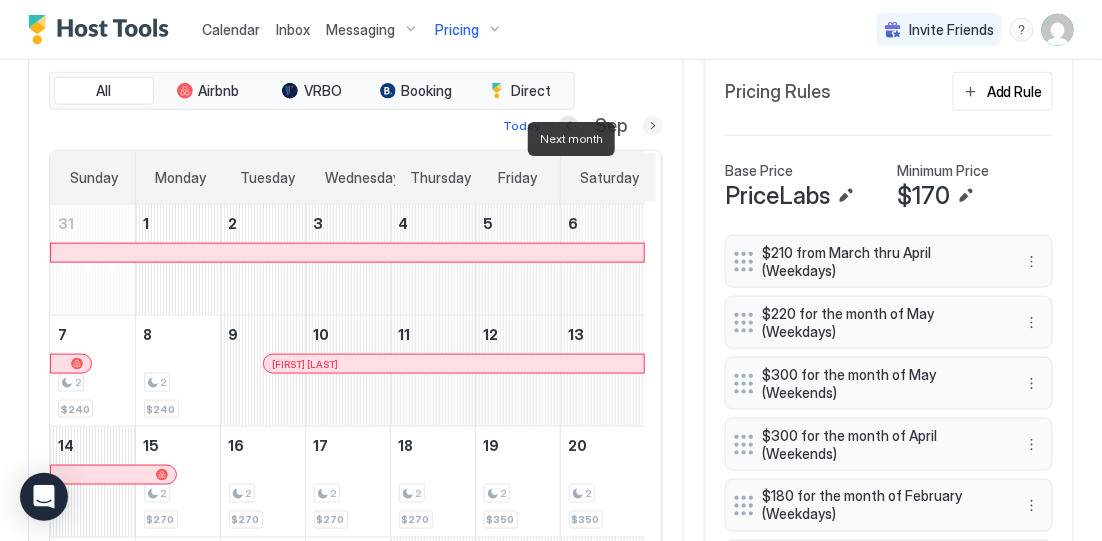 click at bounding box center (653, 126) 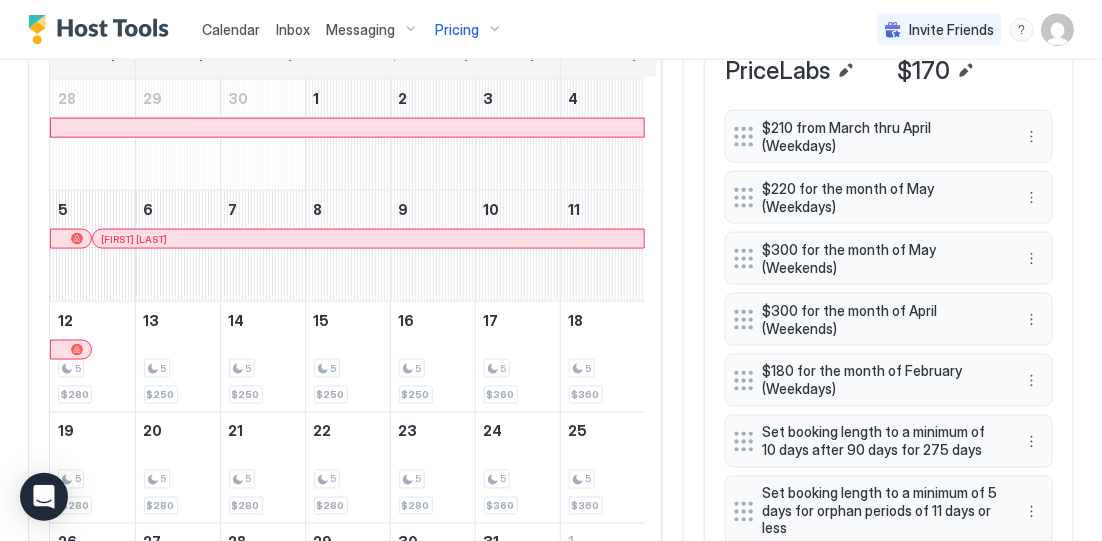 scroll, scrollTop: 750, scrollLeft: 0, axis: vertical 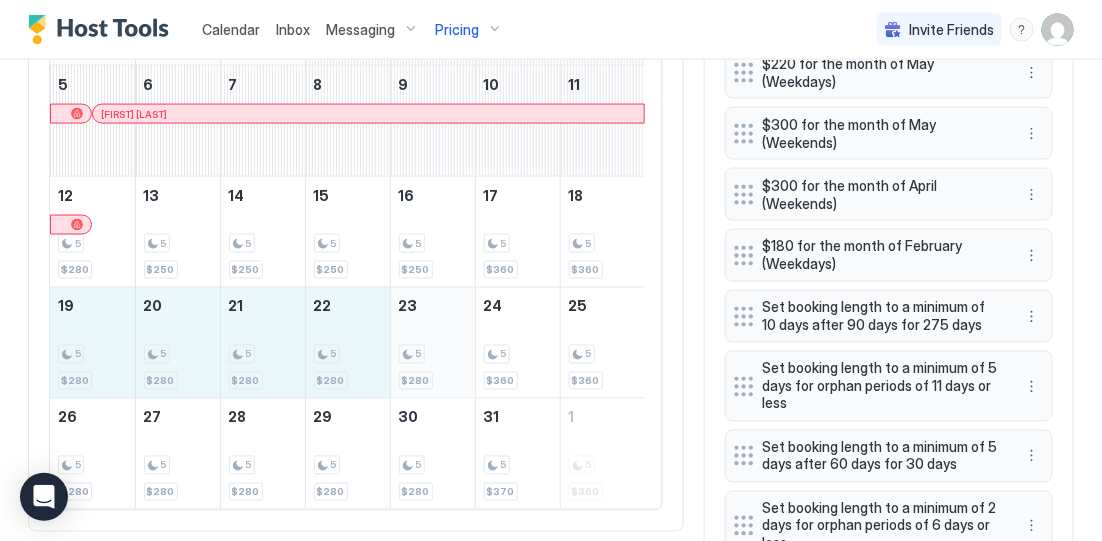 drag, startPoint x: 93, startPoint y: 360, endPoint x: 416, endPoint y: 363, distance: 323.01395 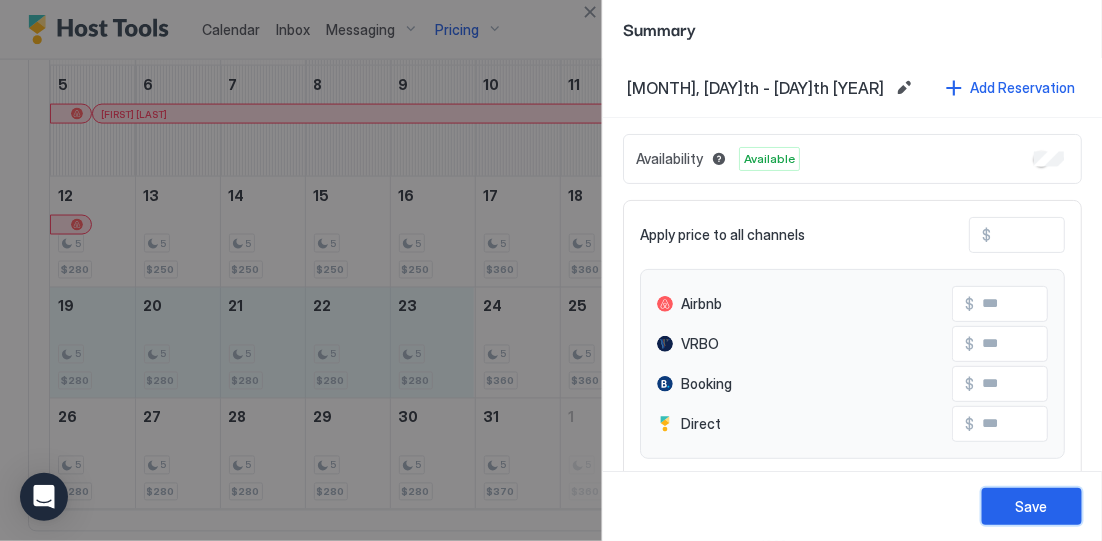 click on "Save" at bounding box center [1032, 506] 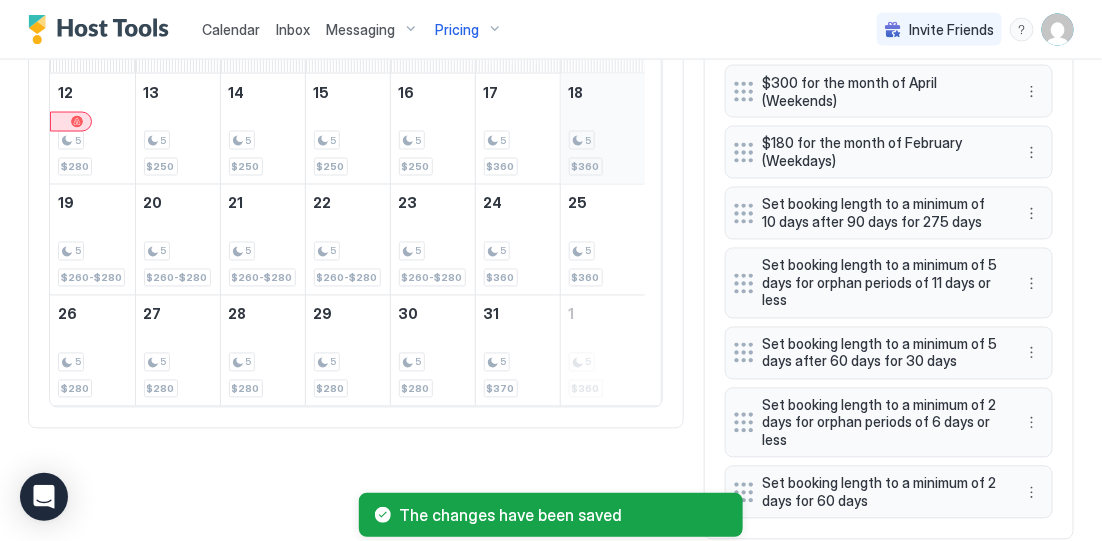 scroll, scrollTop: 875, scrollLeft: 0, axis: vertical 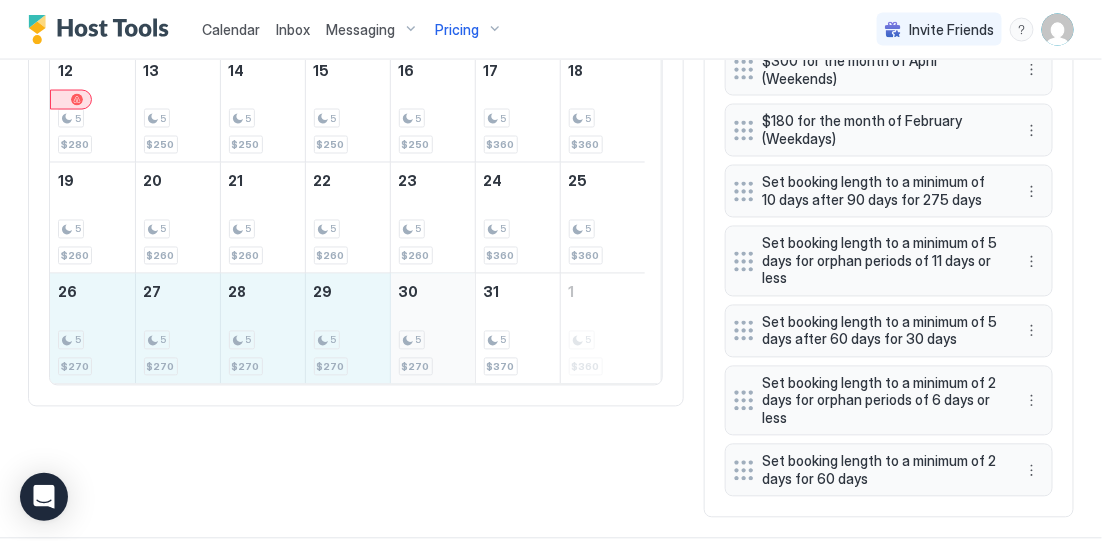 drag, startPoint x: 81, startPoint y: 350, endPoint x: 391, endPoint y: 369, distance: 310.58173 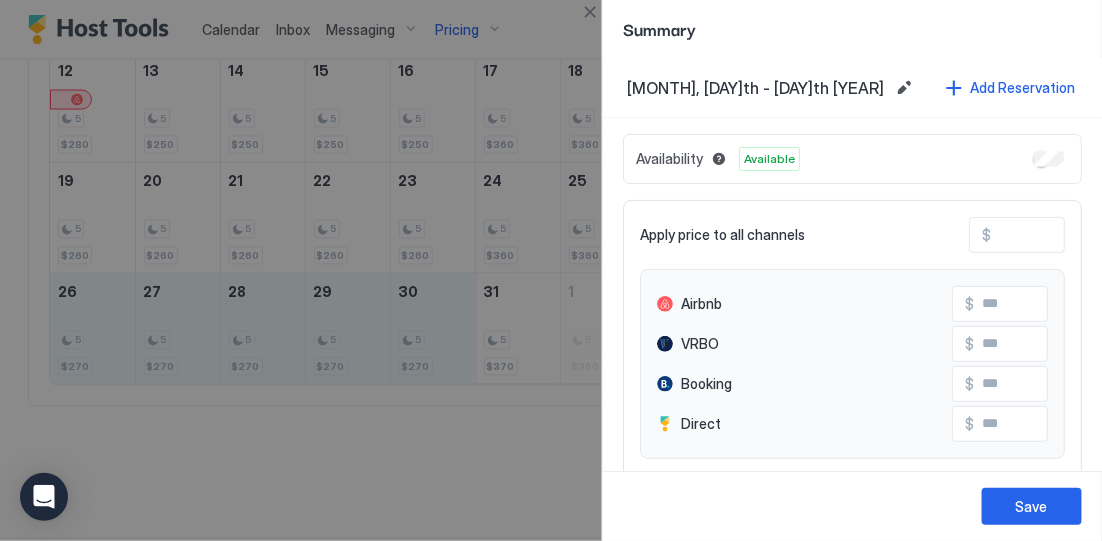 click at bounding box center (551, 270) 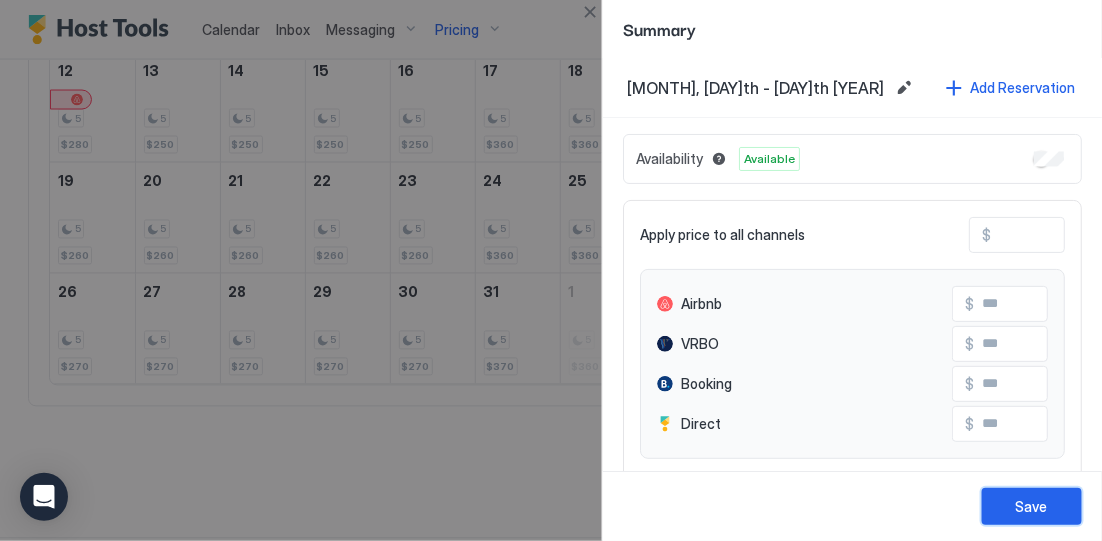 click on "Save" at bounding box center (1032, 506) 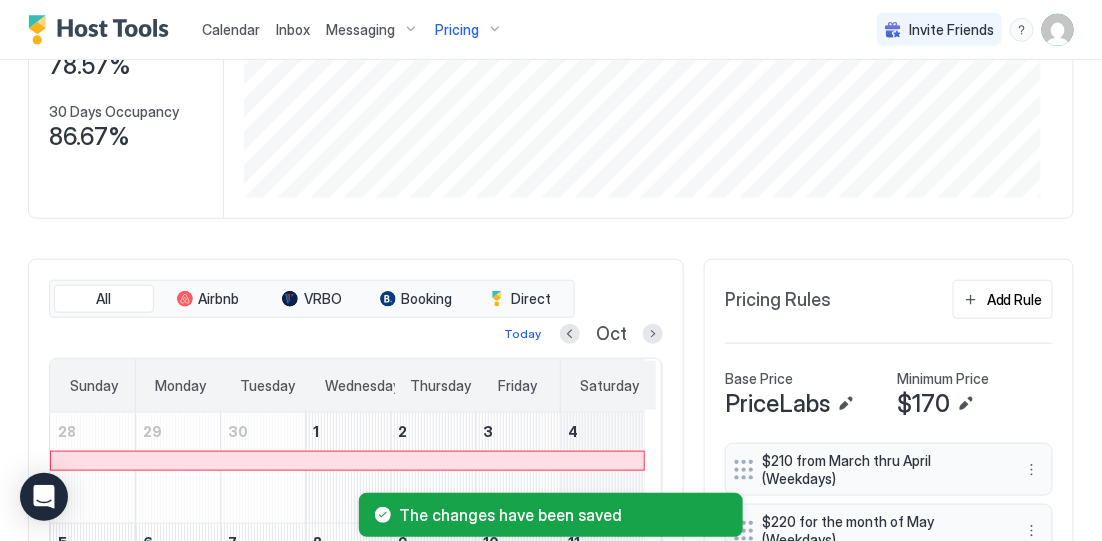 scroll, scrollTop: 287, scrollLeft: 0, axis: vertical 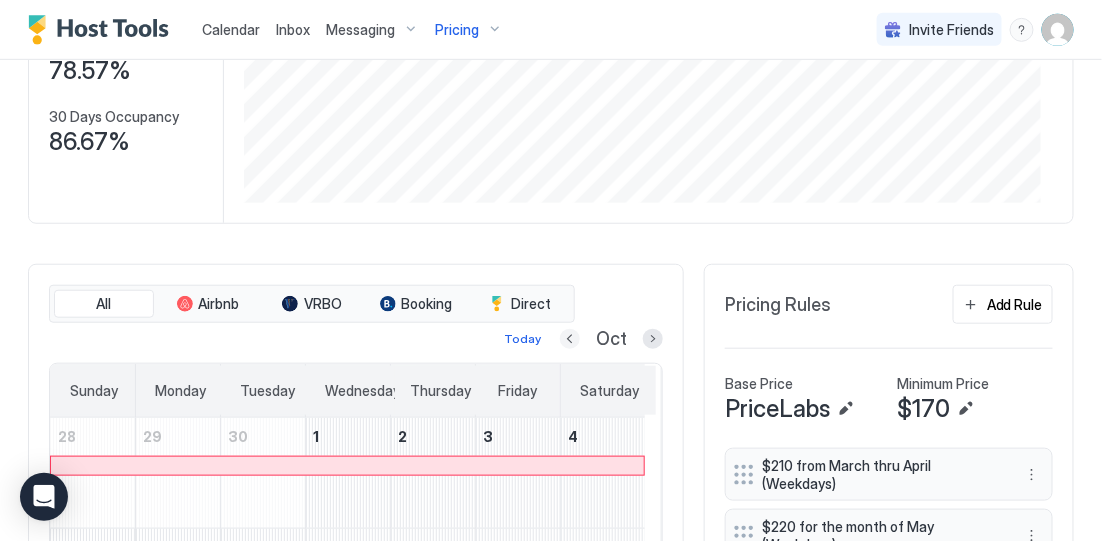 click at bounding box center [570, 339] 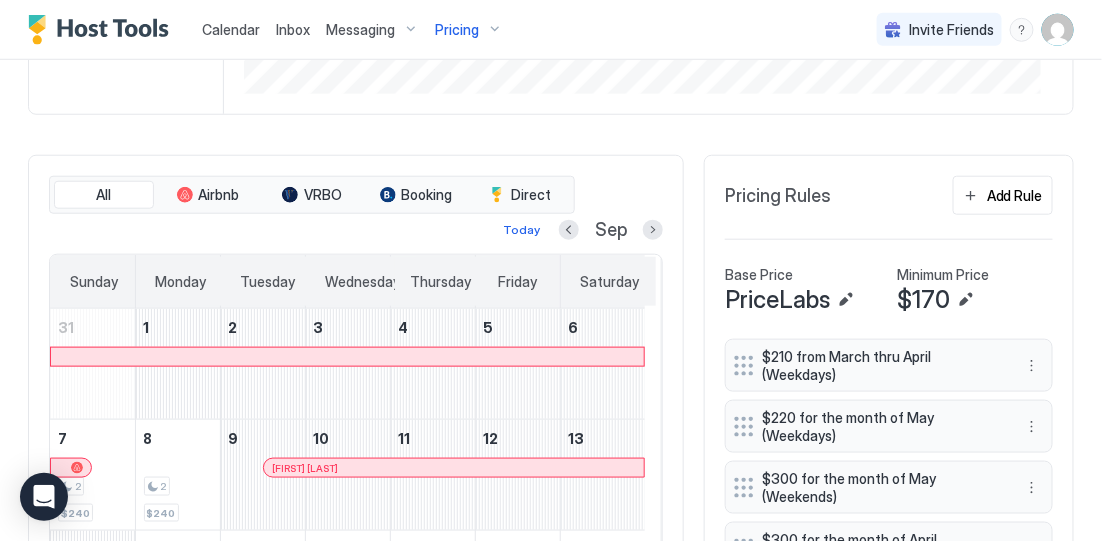 scroll, scrollTop: 412, scrollLeft: 0, axis: vertical 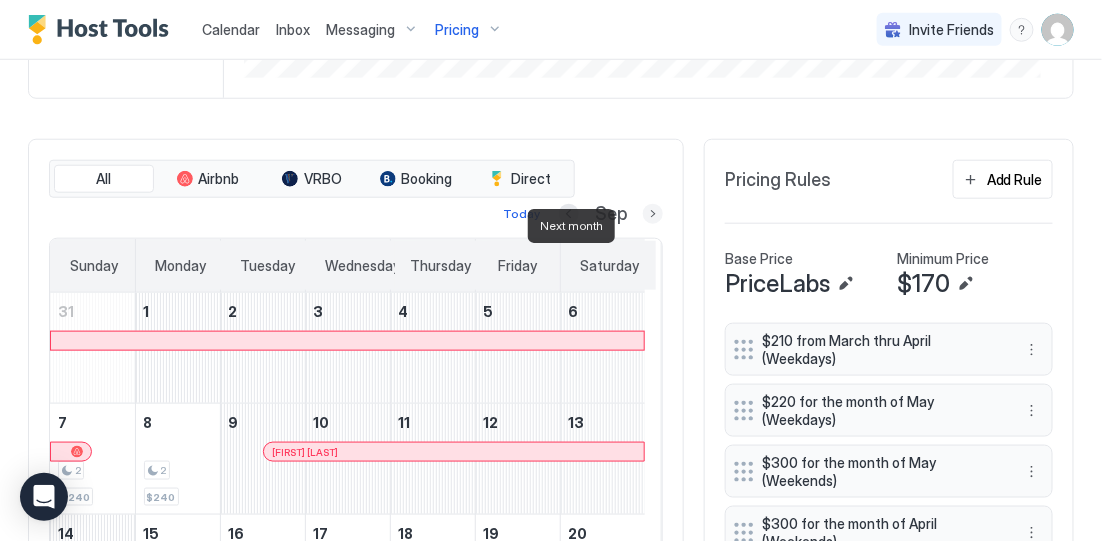 click at bounding box center [653, 214] 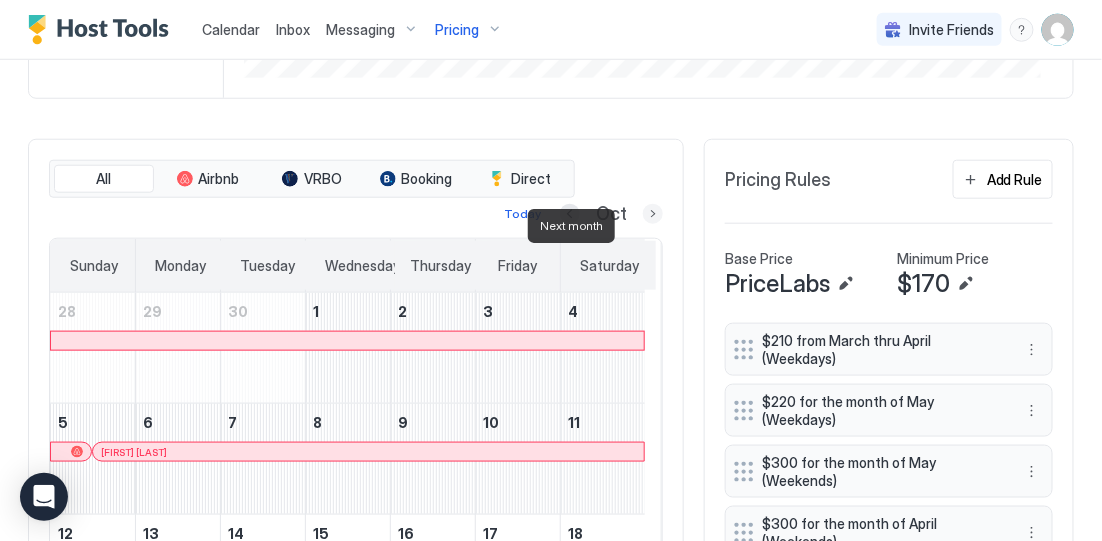 click at bounding box center (653, 214) 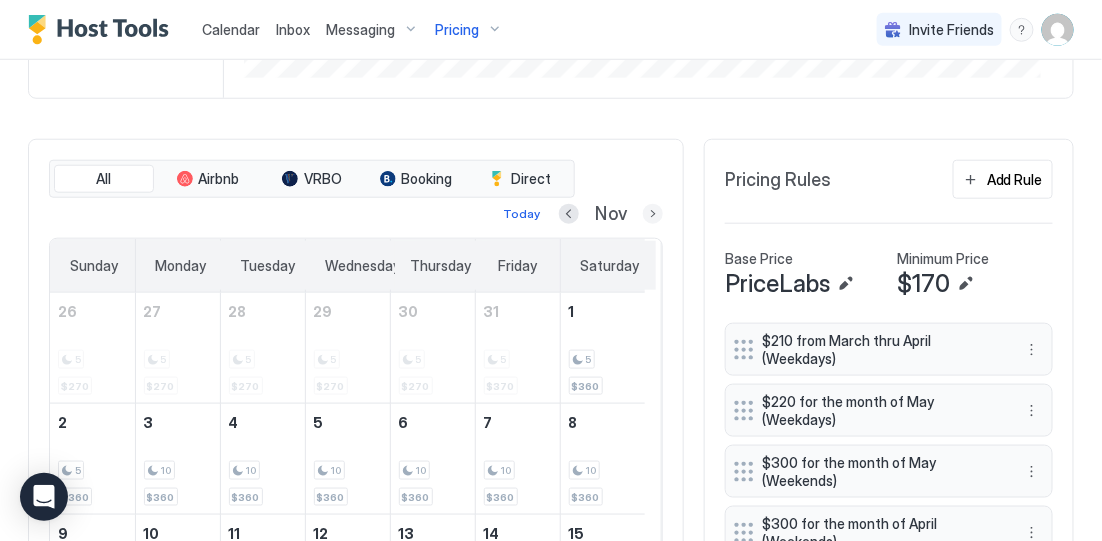 click at bounding box center (653, 214) 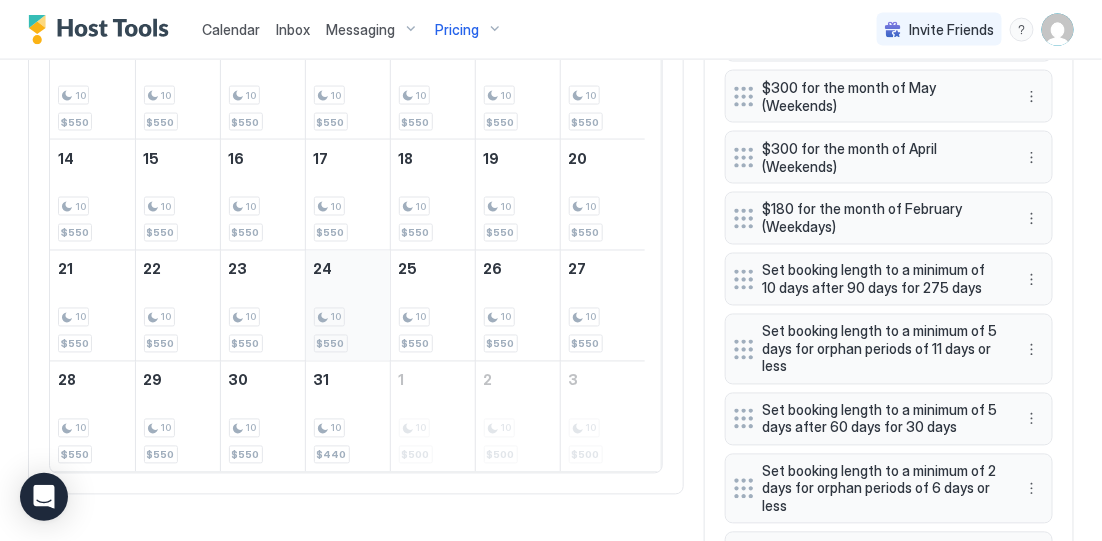 scroll, scrollTop: 662, scrollLeft: 0, axis: vertical 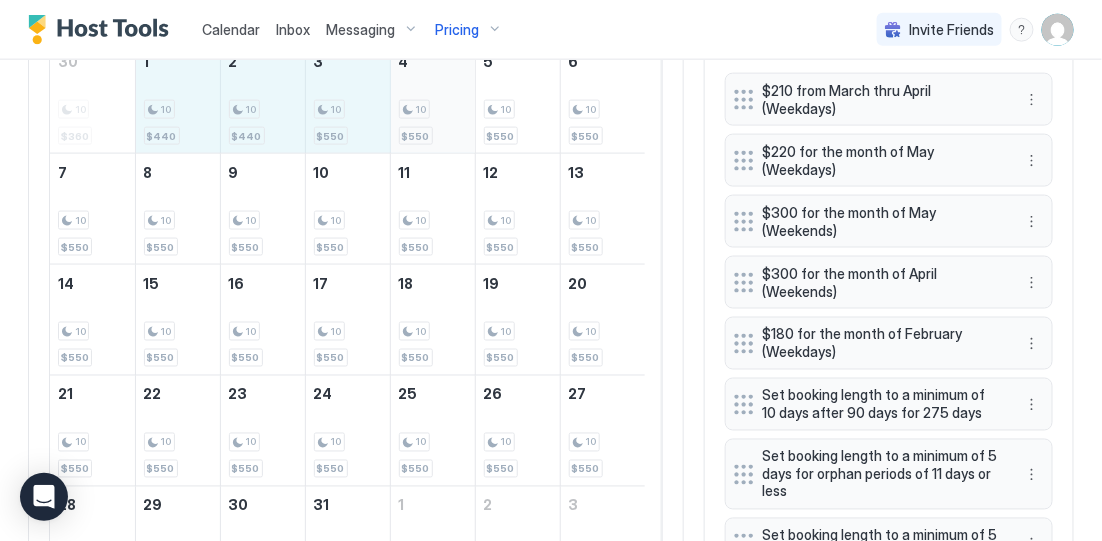 drag, startPoint x: 201, startPoint y: 131, endPoint x: 411, endPoint y: 132, distance: 210.00238 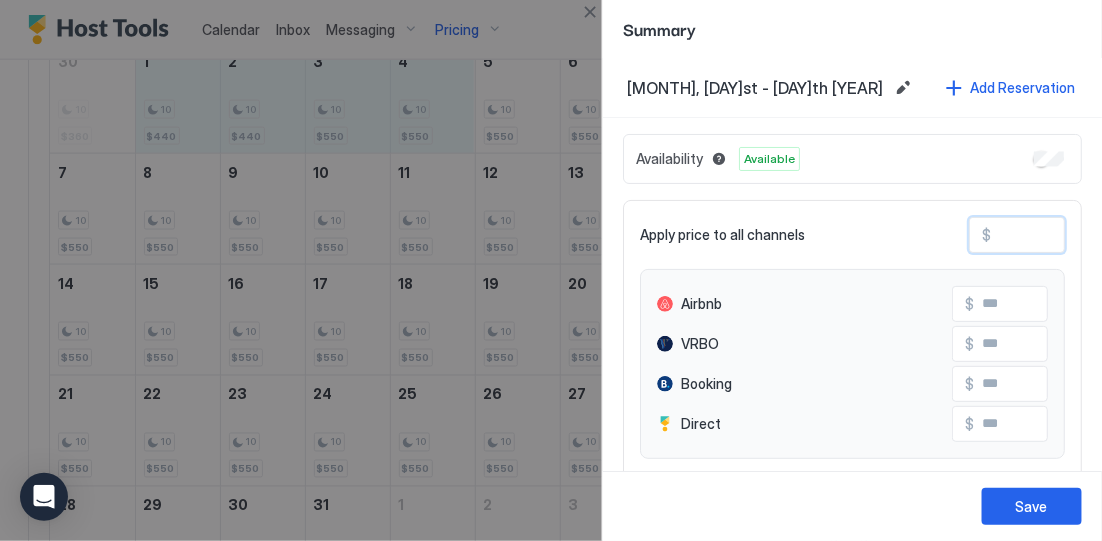 click on "***" at bounding box center [1071, 235] 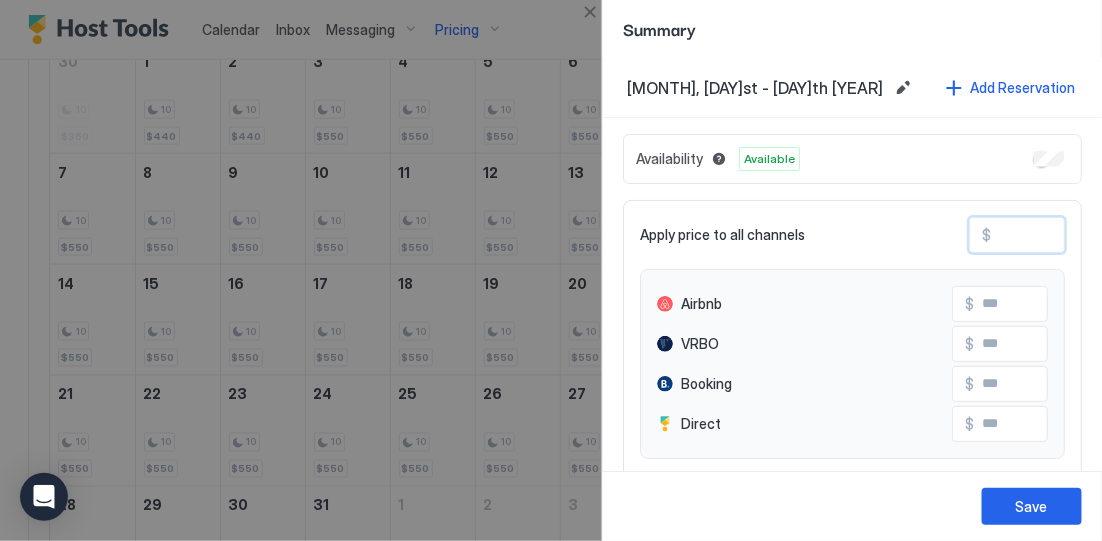 type on "**" 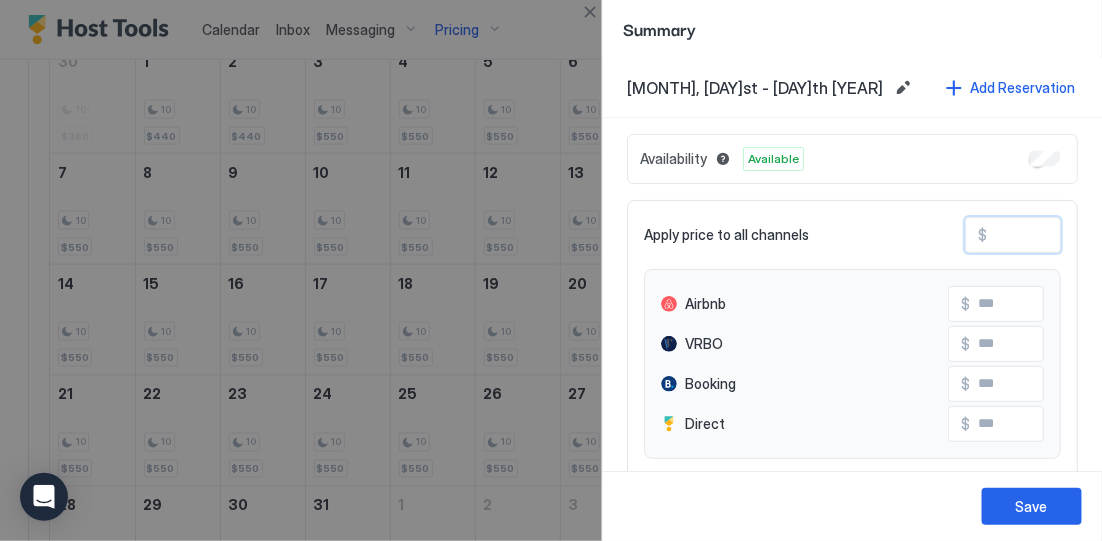 type on "*" 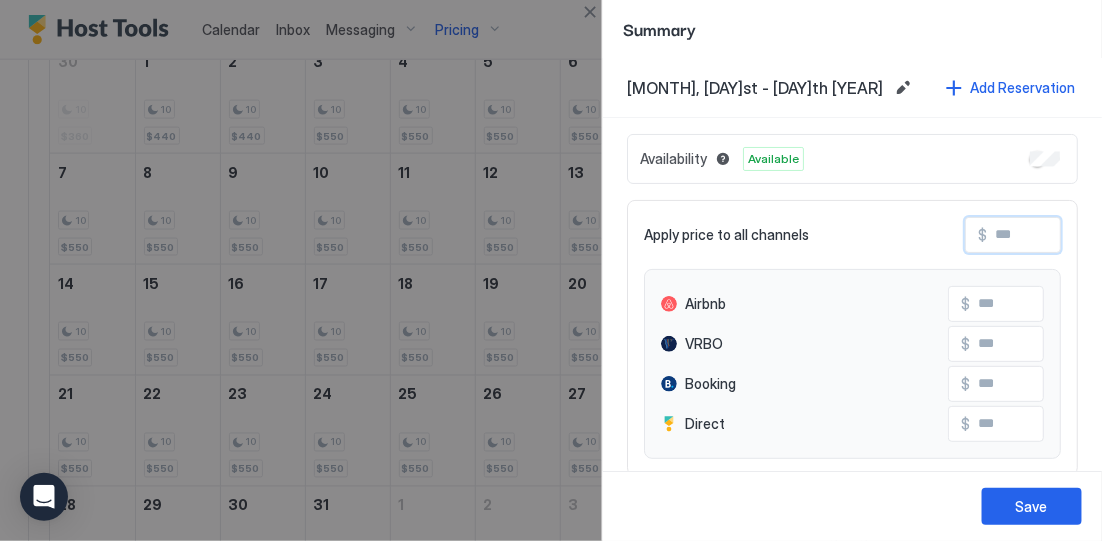 type on "*" 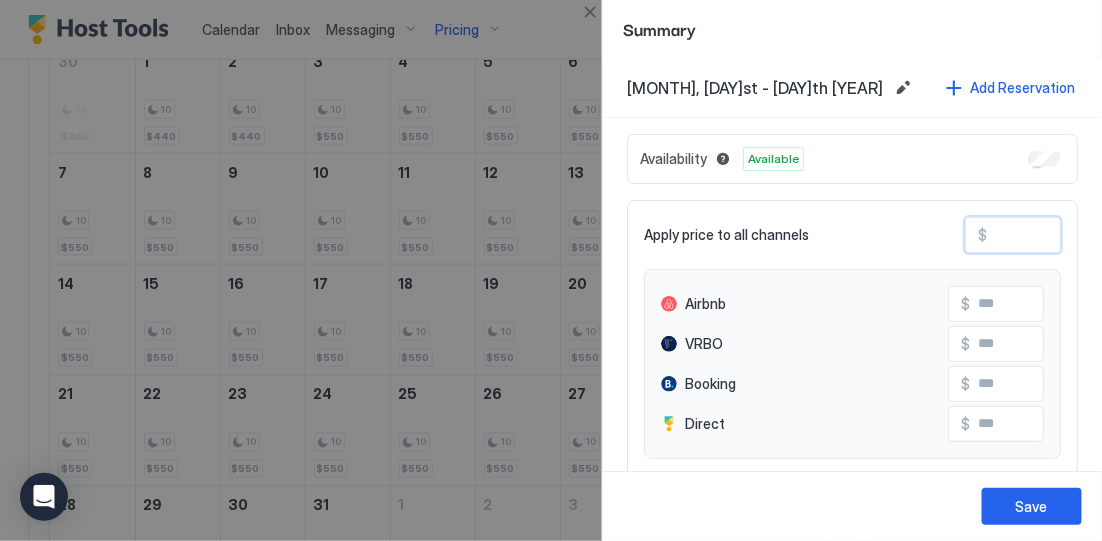 type on "**" 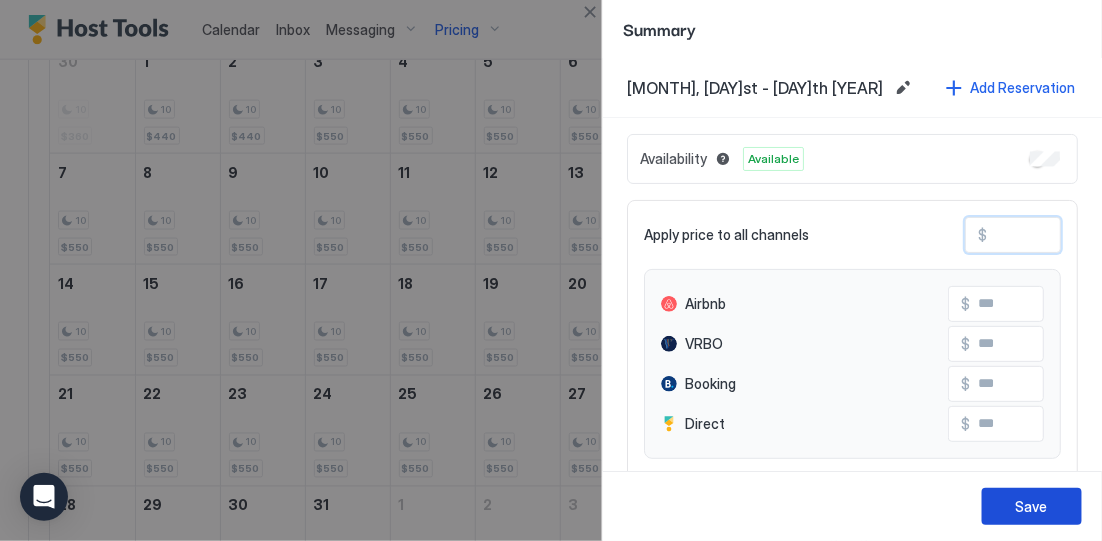 type on "***" 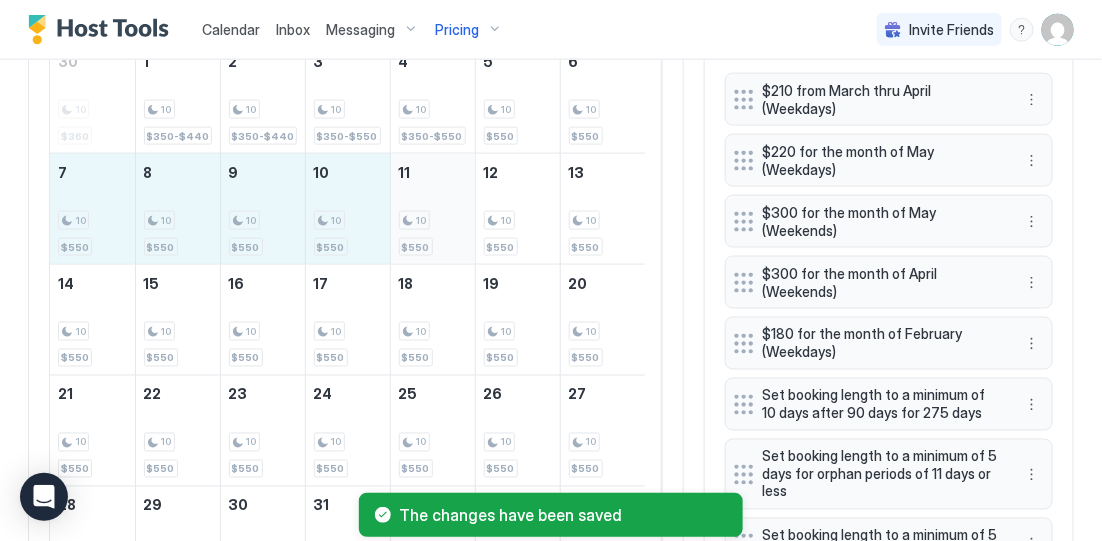 drag, startPoint x: 103, startPoint y: 235, endPoint x: 399, endPoint y: 240, distance: 296.04224 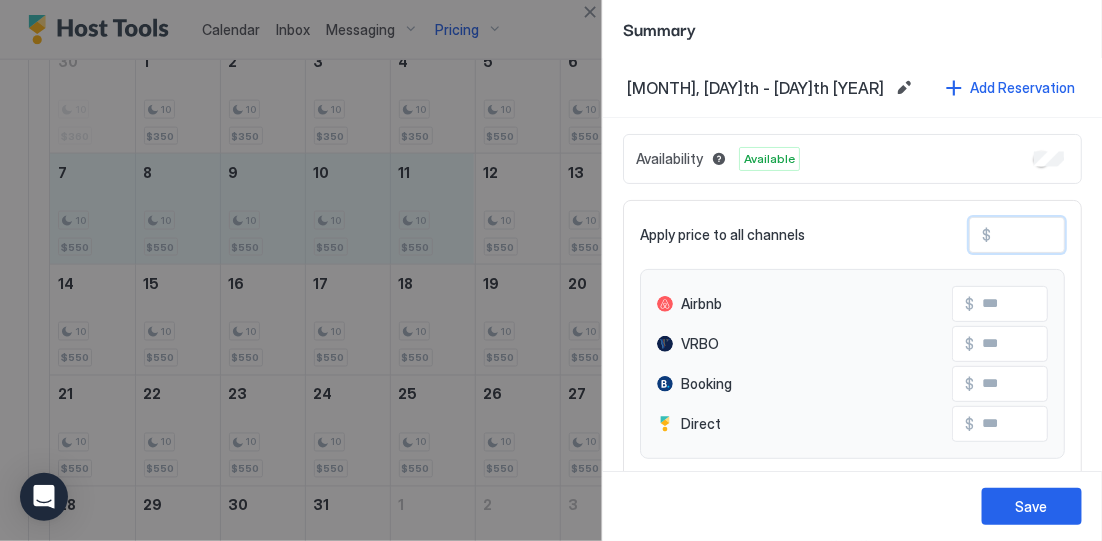 click on "***" at bounding box center [1071, 235] 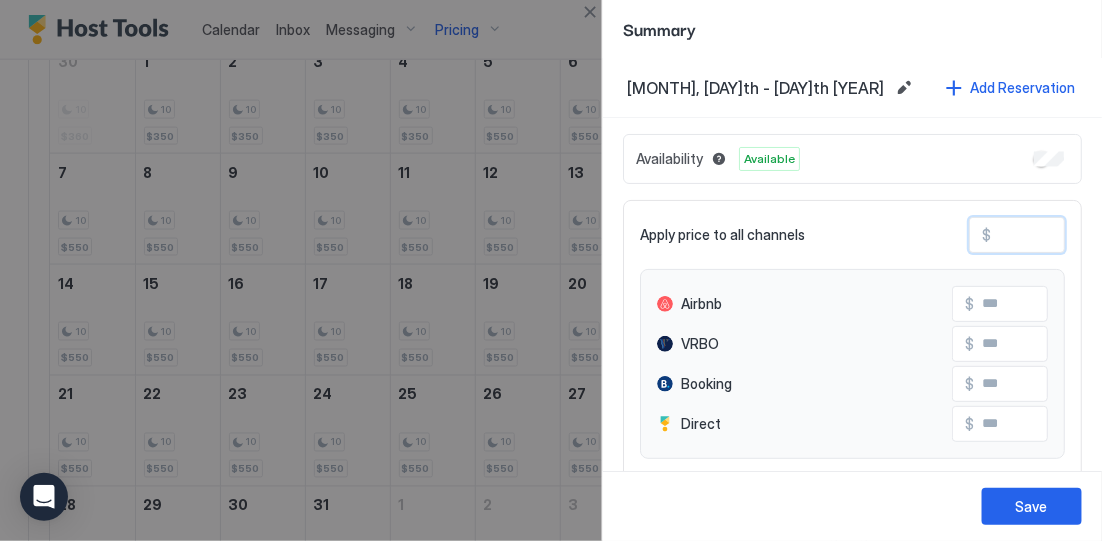 type on "**" 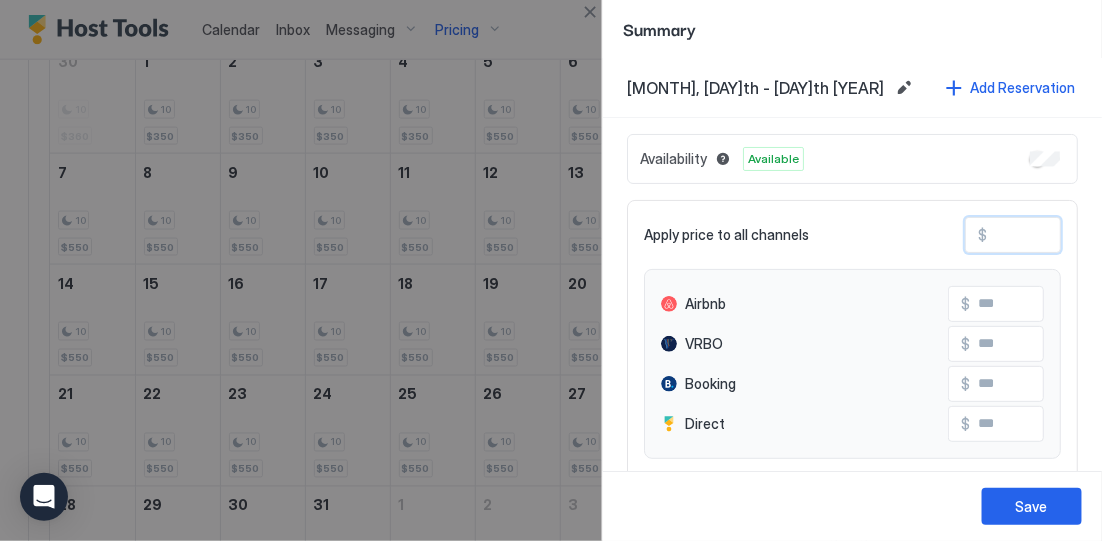 type on "*" 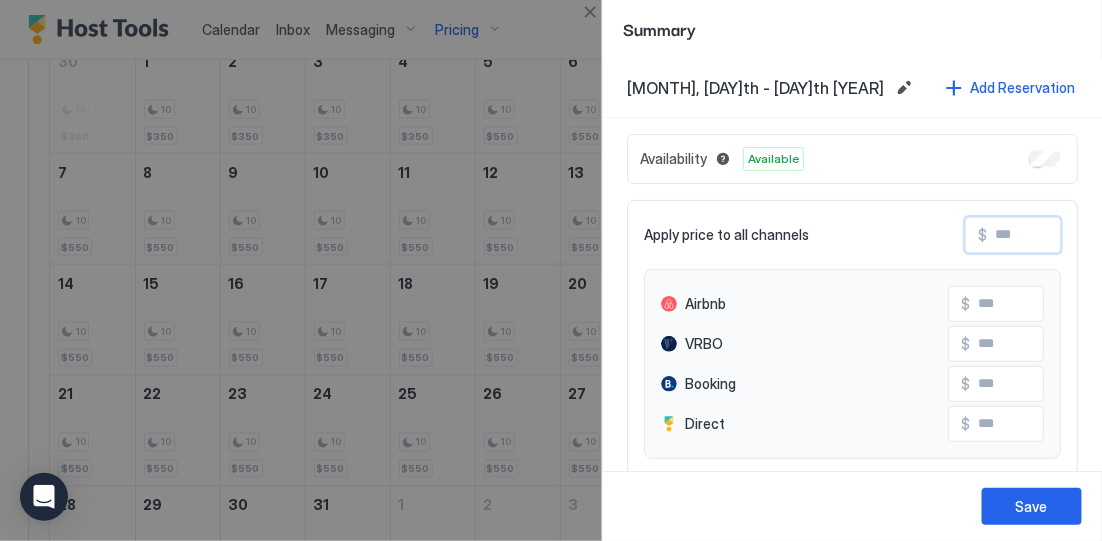 type 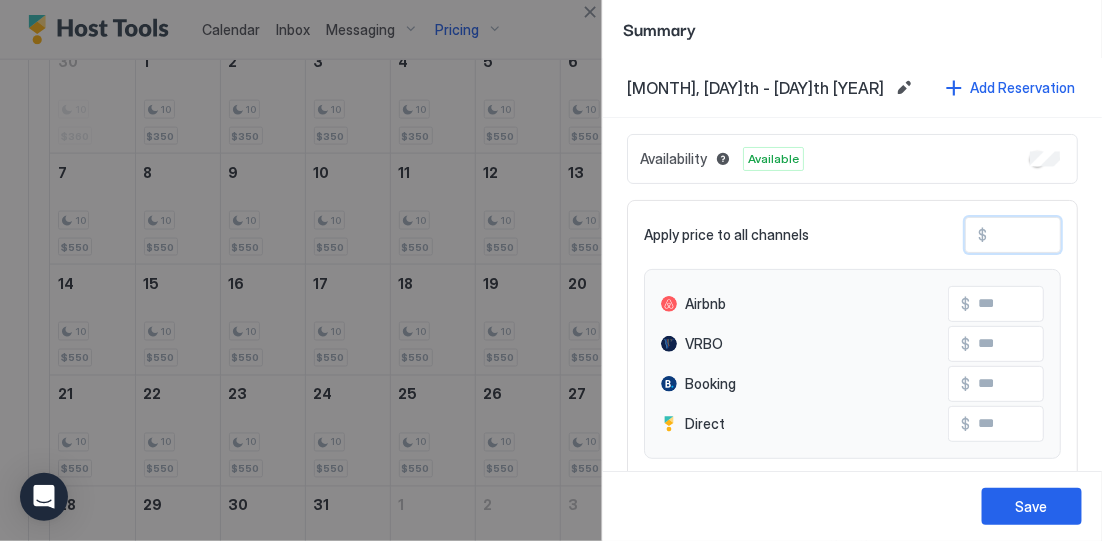 type on "**" 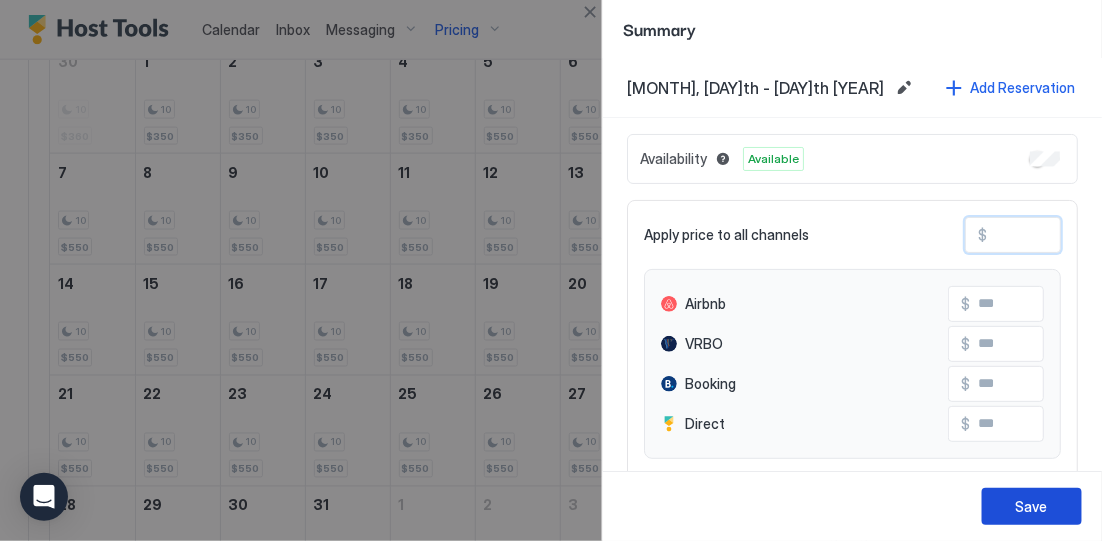 type on "***" 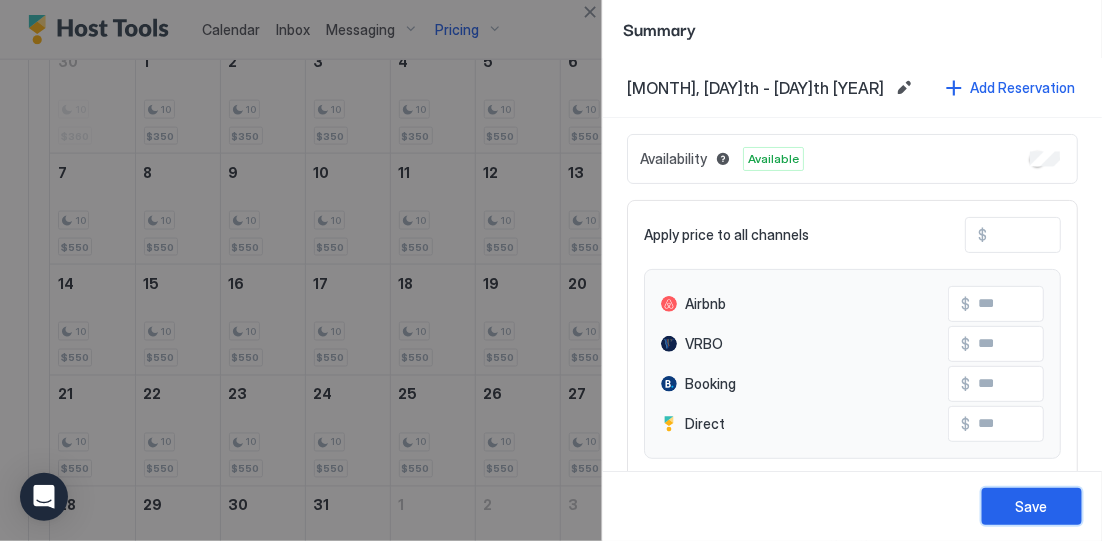 click on "Save" at bounding box center (1032, 506) 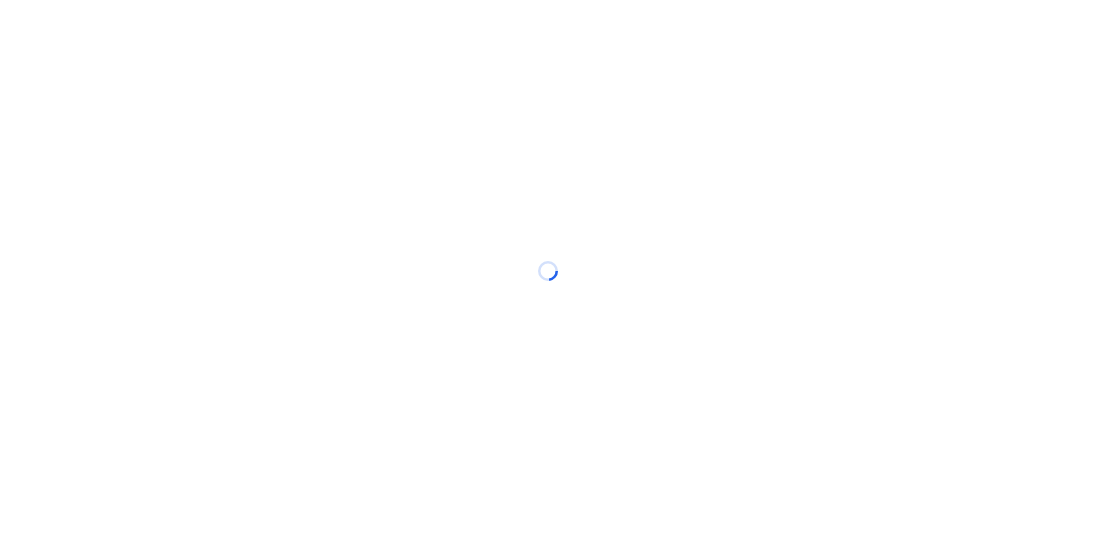 scroll, scrollTop: 0, scrollLeft: 0, axis: both 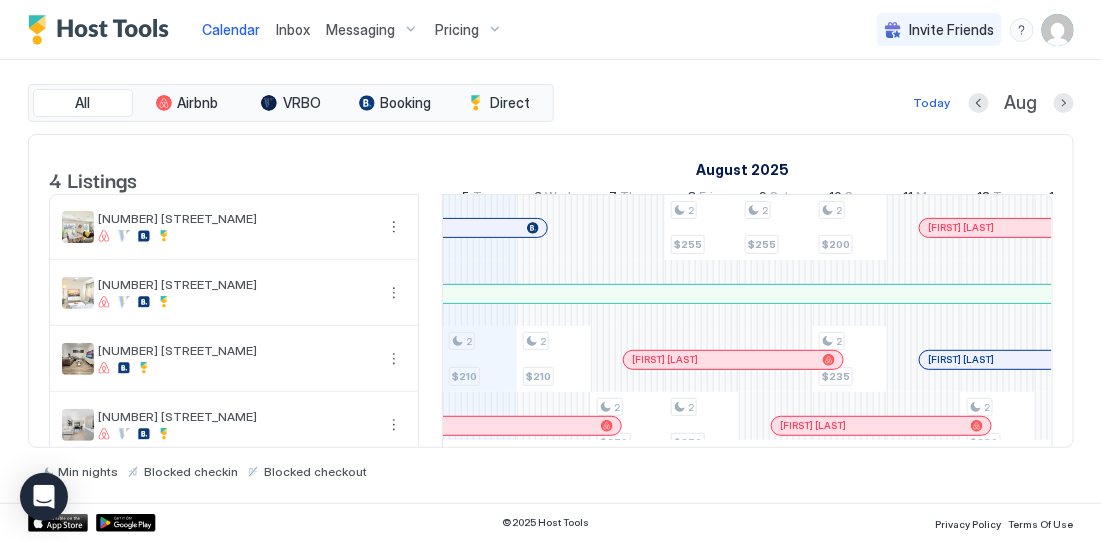 click on "Pricing" at bounding box center [457, 30] 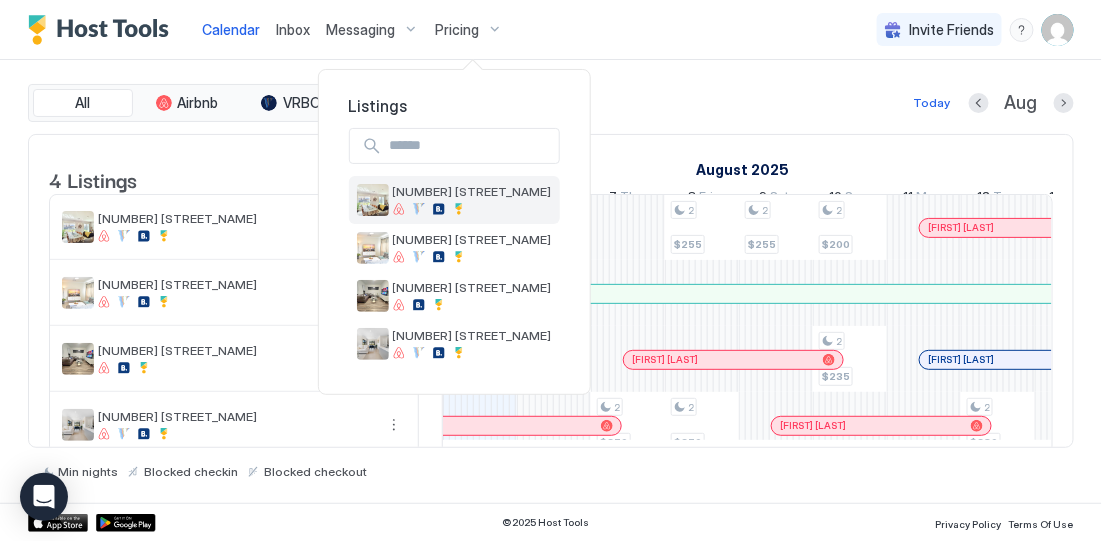 click on "[NUMBER] [STREET_NAME]" at bounding box center (472, 191) 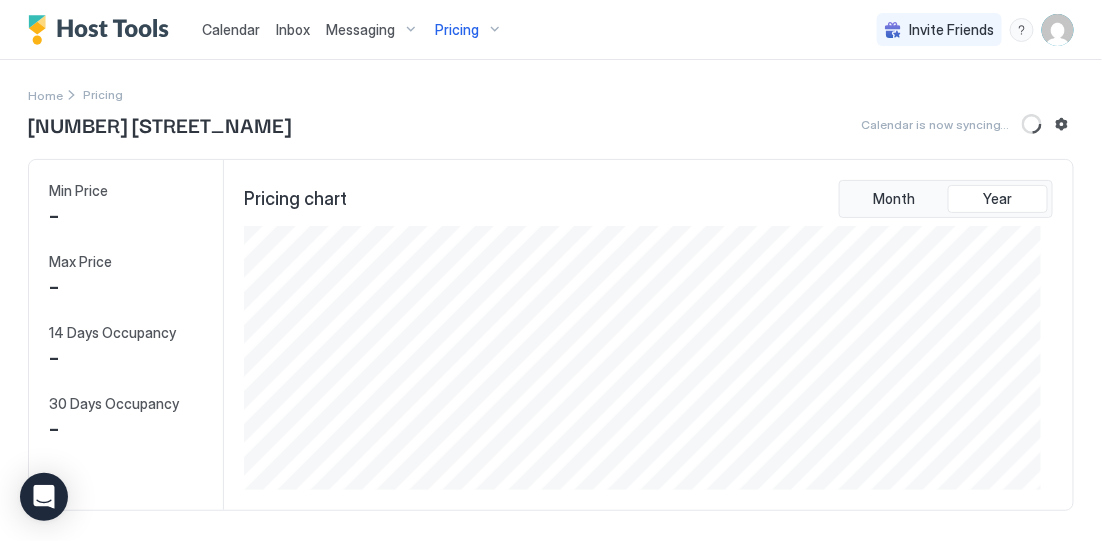 scroll, scrollTop: 999735, scrollLeft: 999203, axis: both 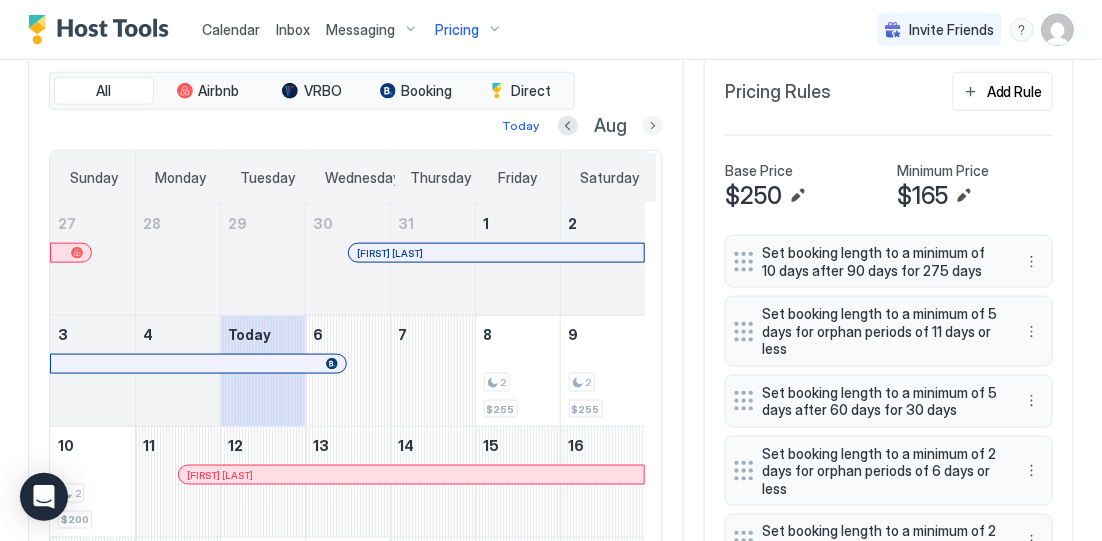click at bounding box center [653, 126] 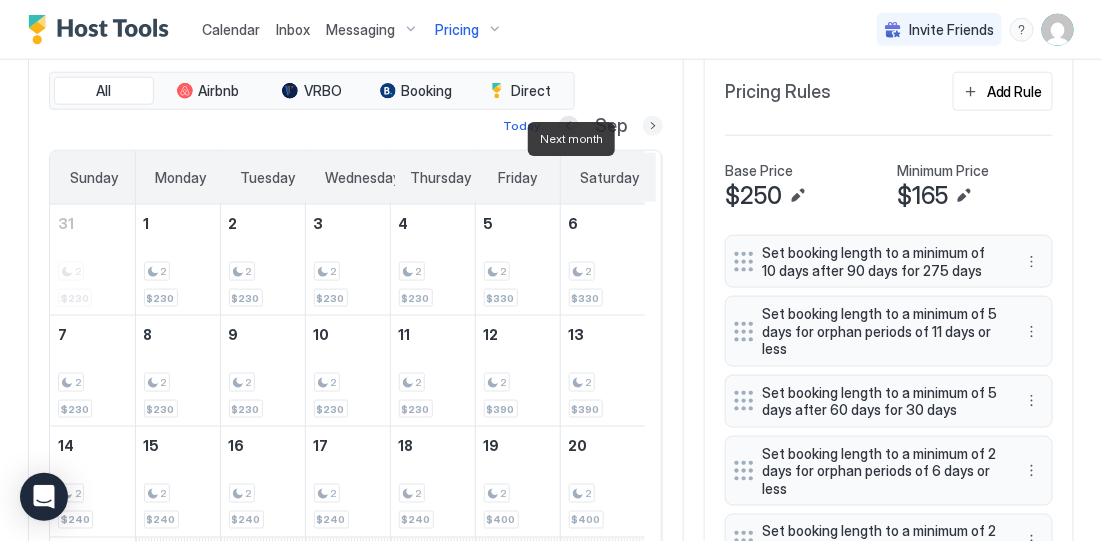 click at bounding box center [653, 126] 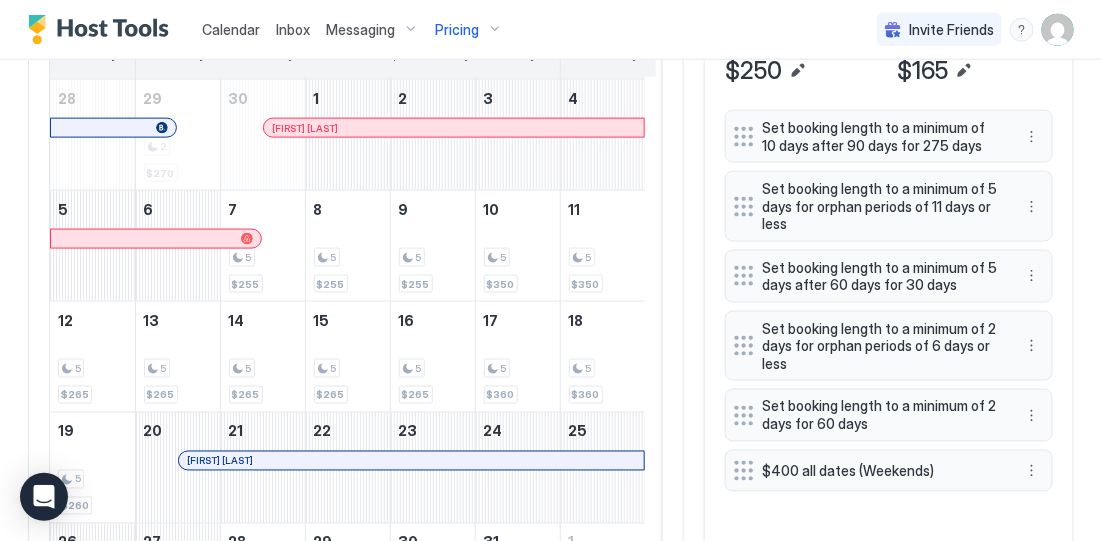 scroll, scrollTop: 500, scrollLeft: 0, axis: vertical 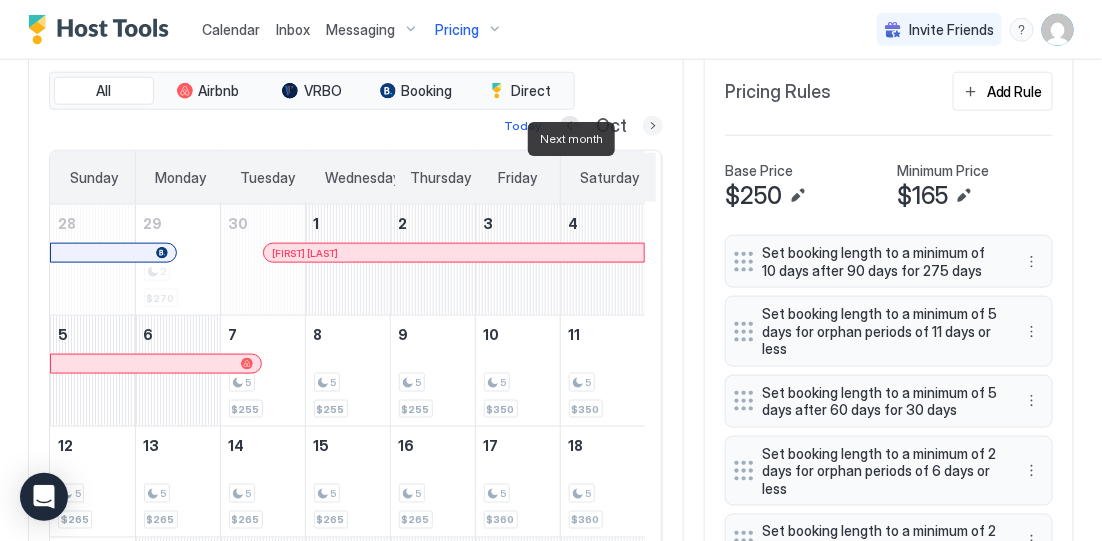 click at bounding box center [653, 126] 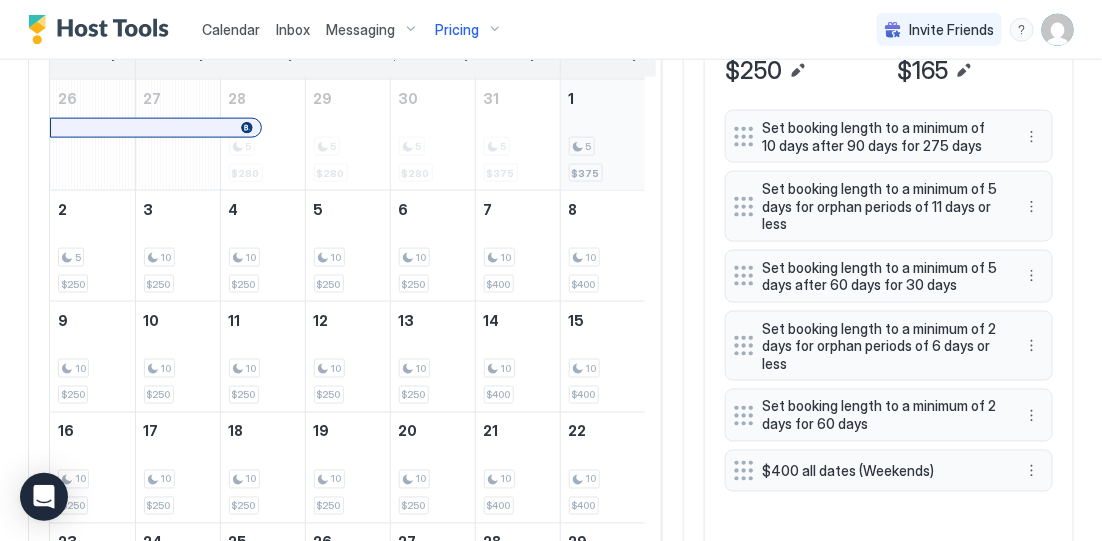 scroll, scrollTop: 500, scrollLeft: 0, axis: vertical 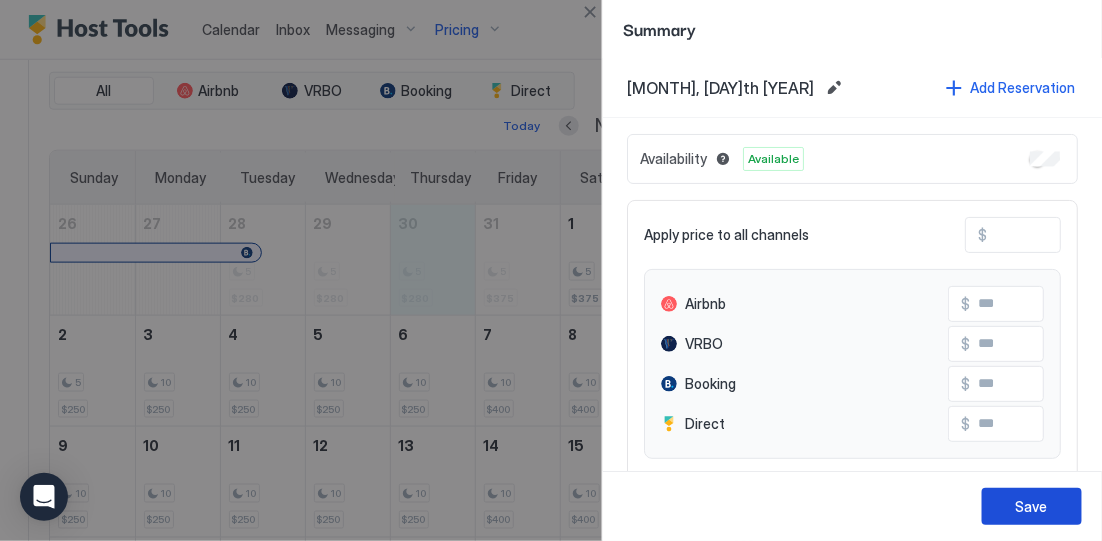 click on "Save" at bounding box center (1032, 506) 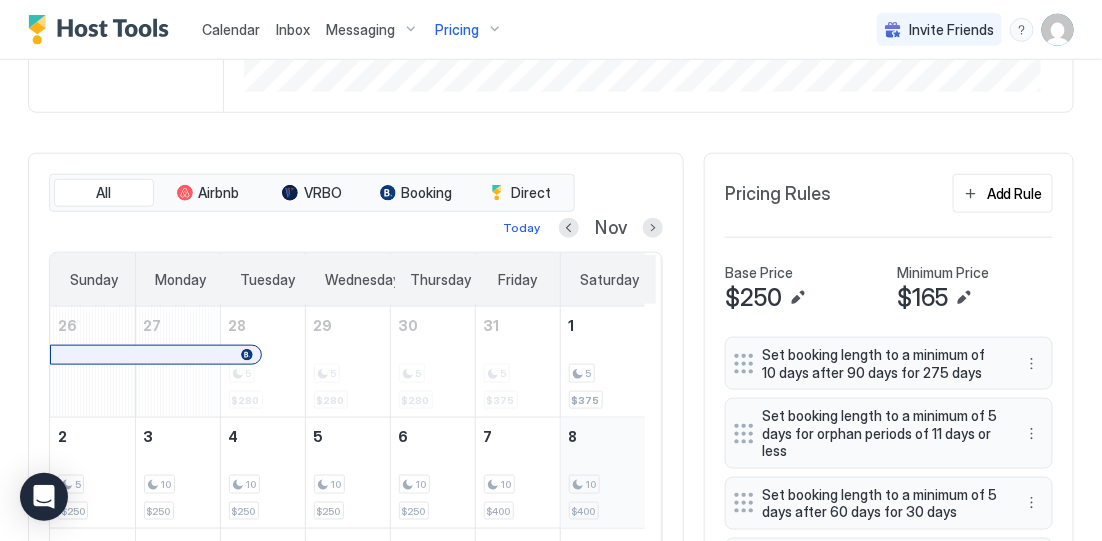 scroll, scrollTop: 375, scrollLeft: 0, axis: vertical 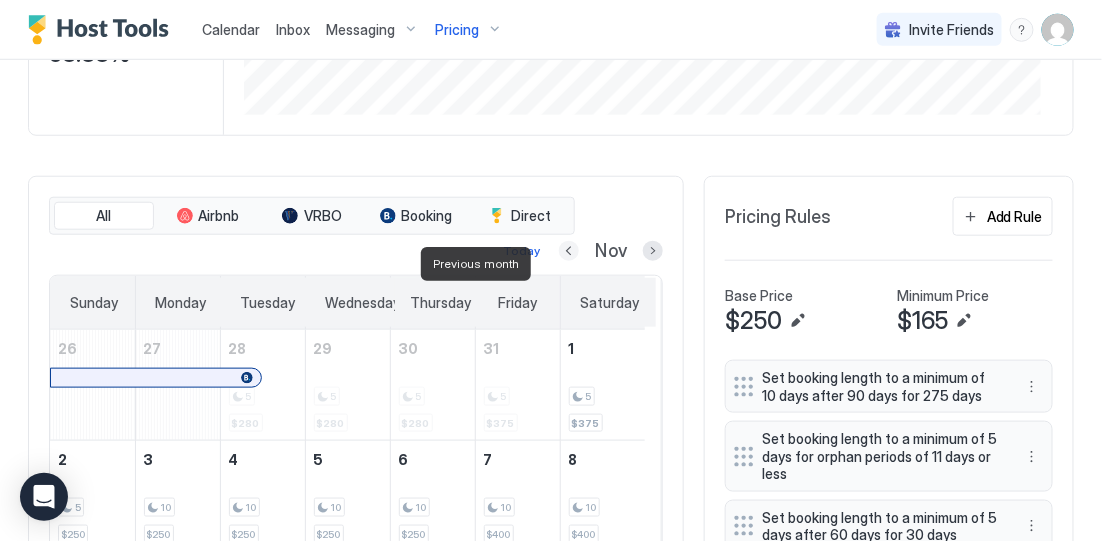 click at bounding box center [569, 251] 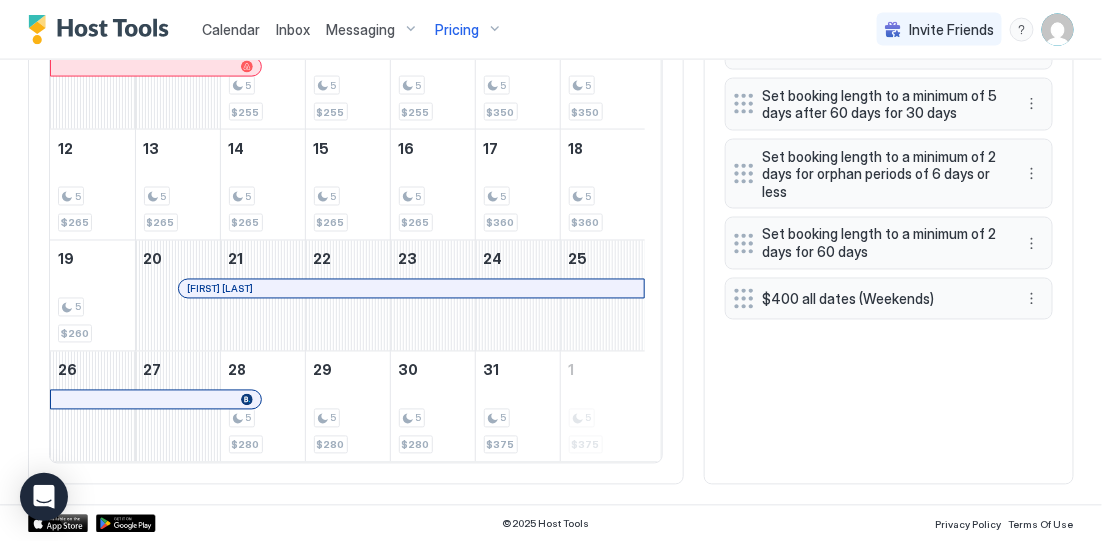 scroll, scrollTop: 555, scrollLeft: 0, axis: vertical 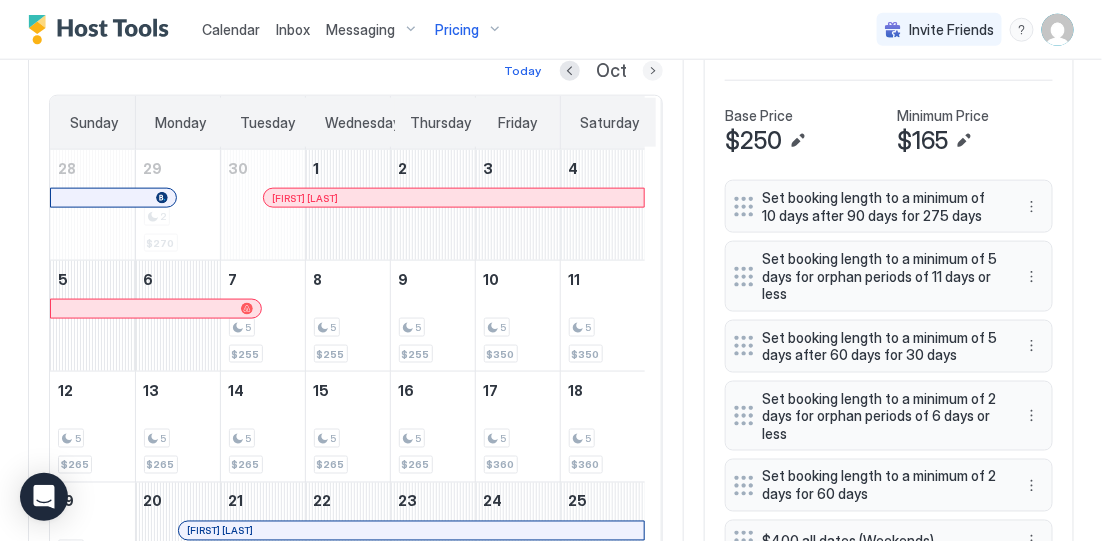 click at bounding box center [653, 71] 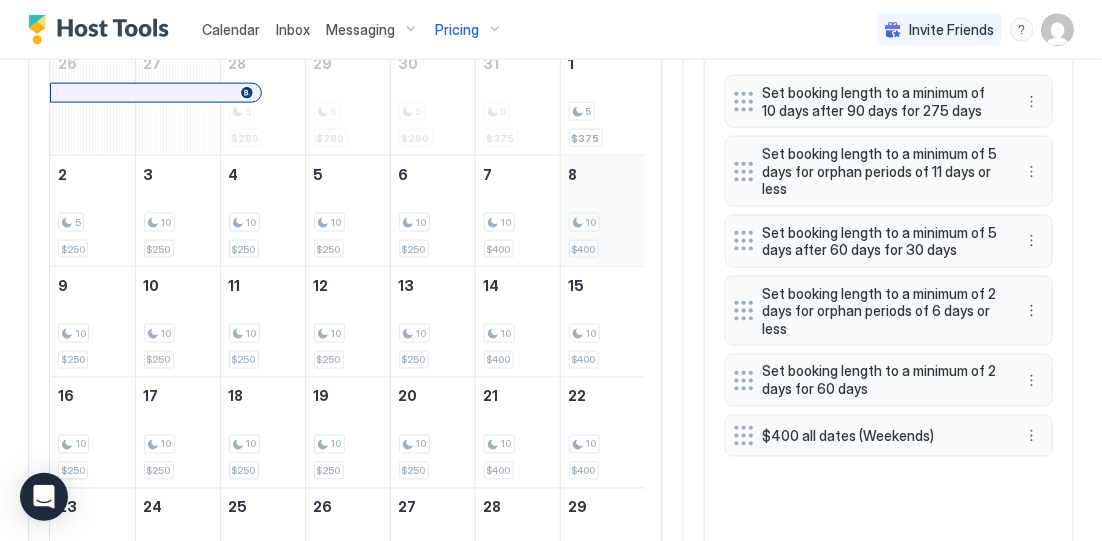 scroll, scrollTop: 680, scrollLeft: 0, axis: vertical 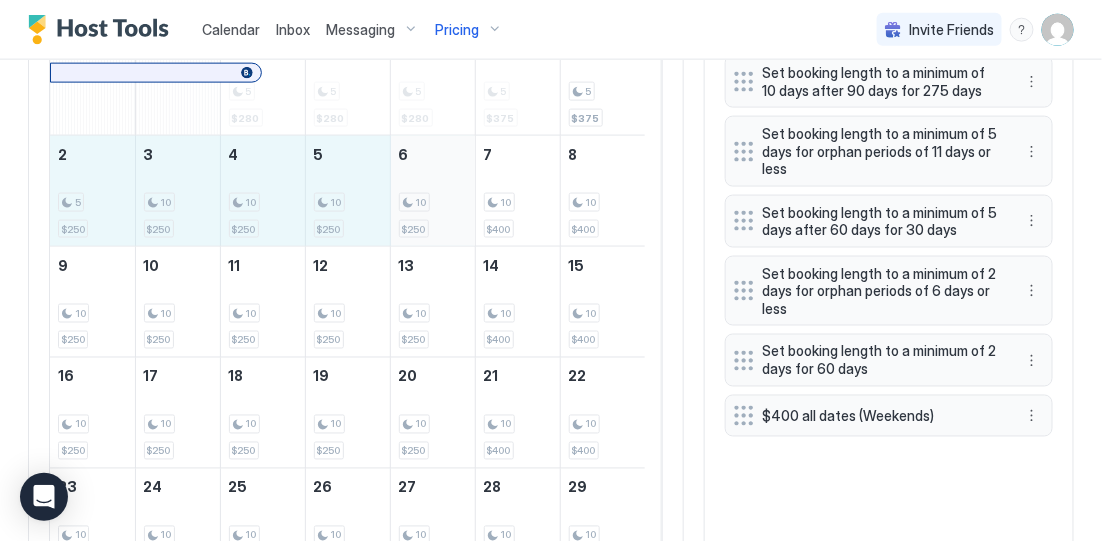 drag, startPoint x: 88, startPoint y: 230, endPoint x: 396, endPoint y: 230, distance: 308 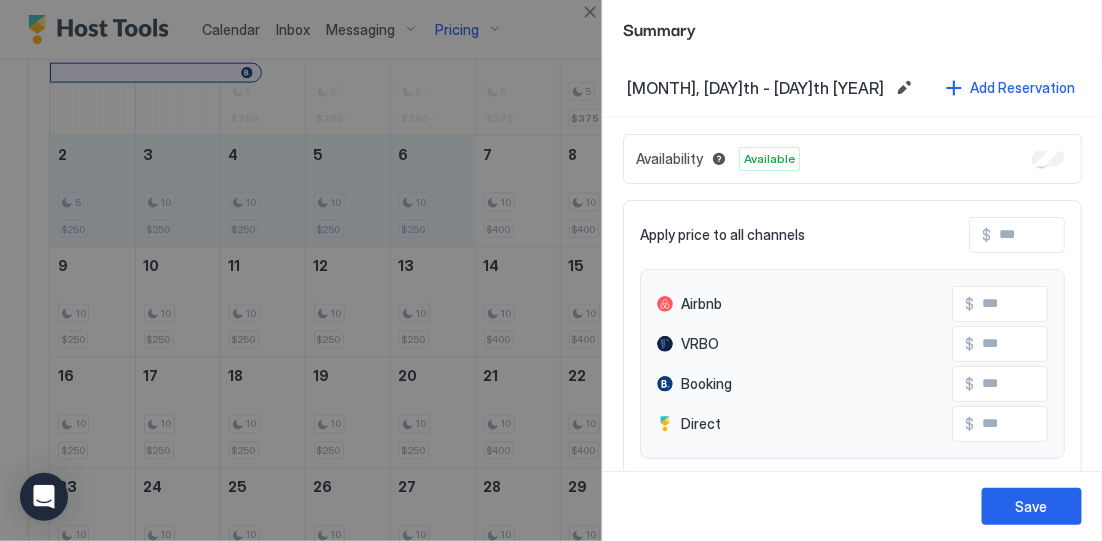 click at bounding box center (1071, 235) 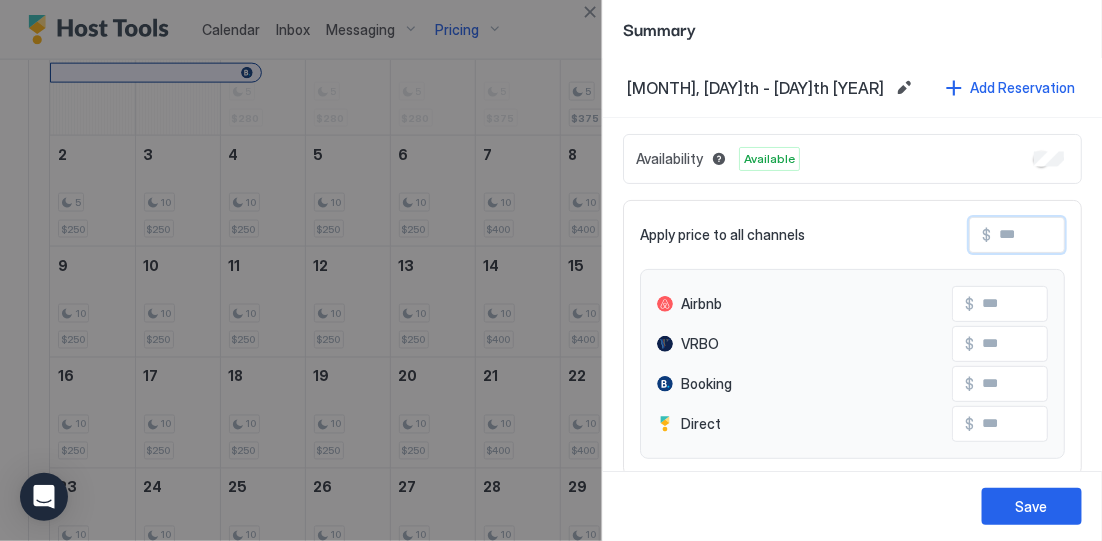 type on "*" 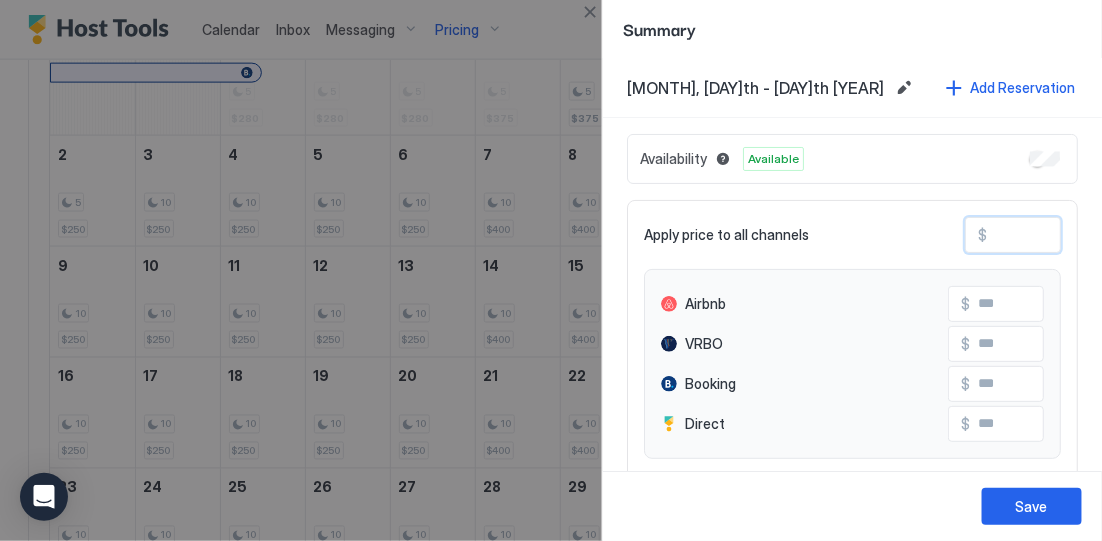 type on "**" 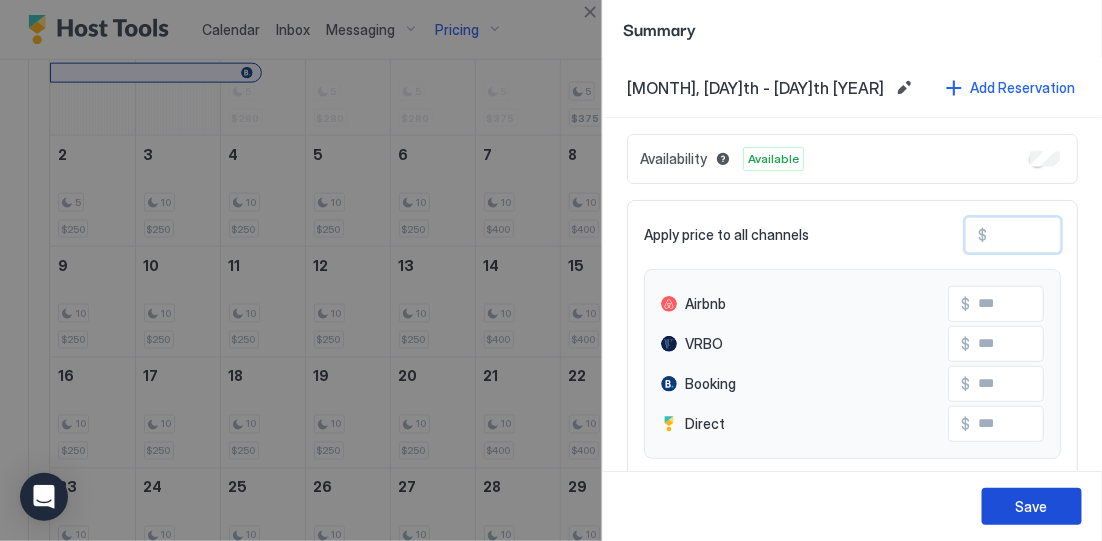 type on "***" 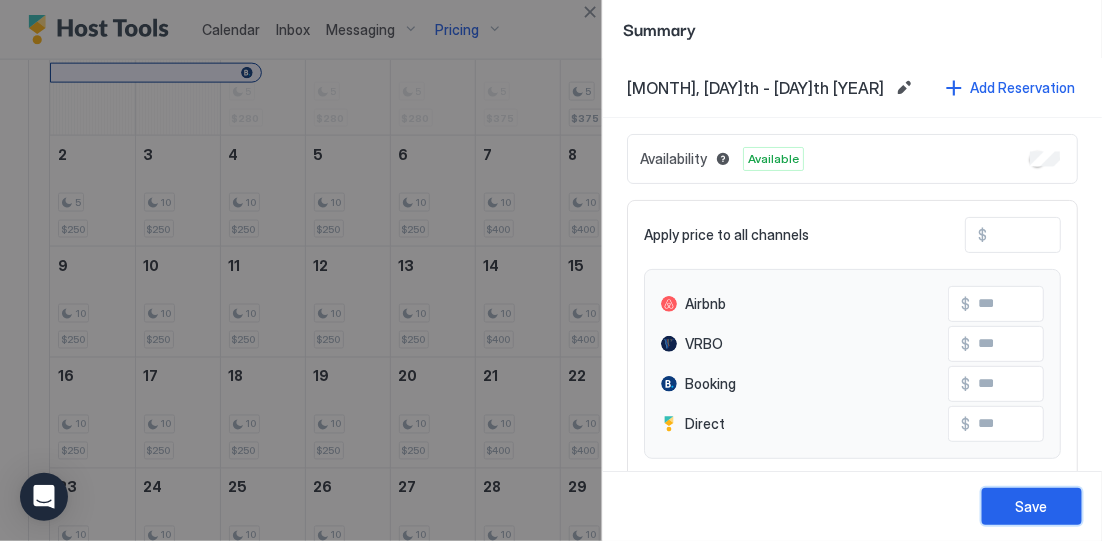 click on "Save" at bounding box center (1032, 506) 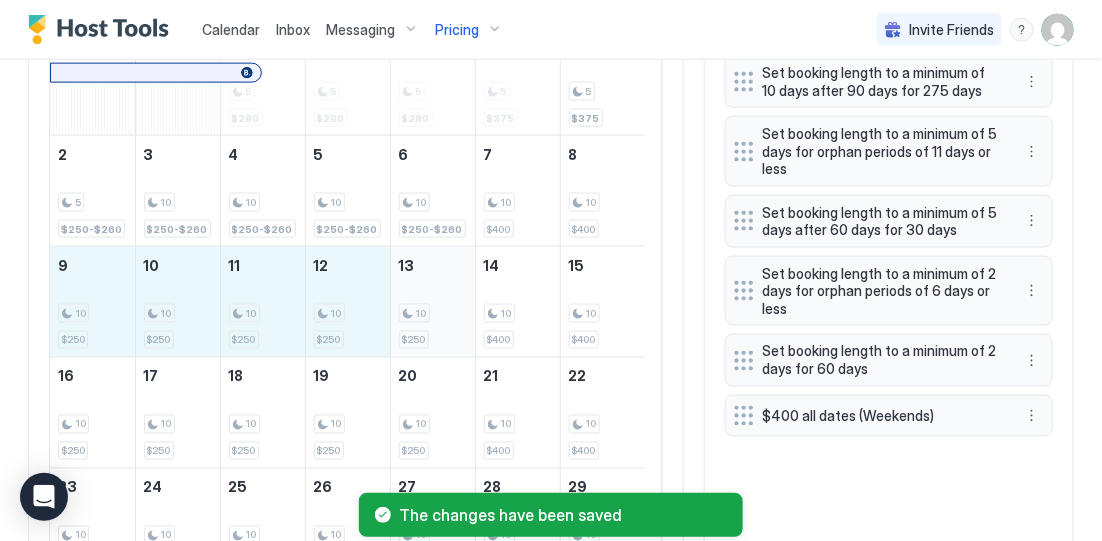drag, startPoint x: 103, startPoint y: 327, endPoint x: 410, endPoint y: 328, distance: 307.00162 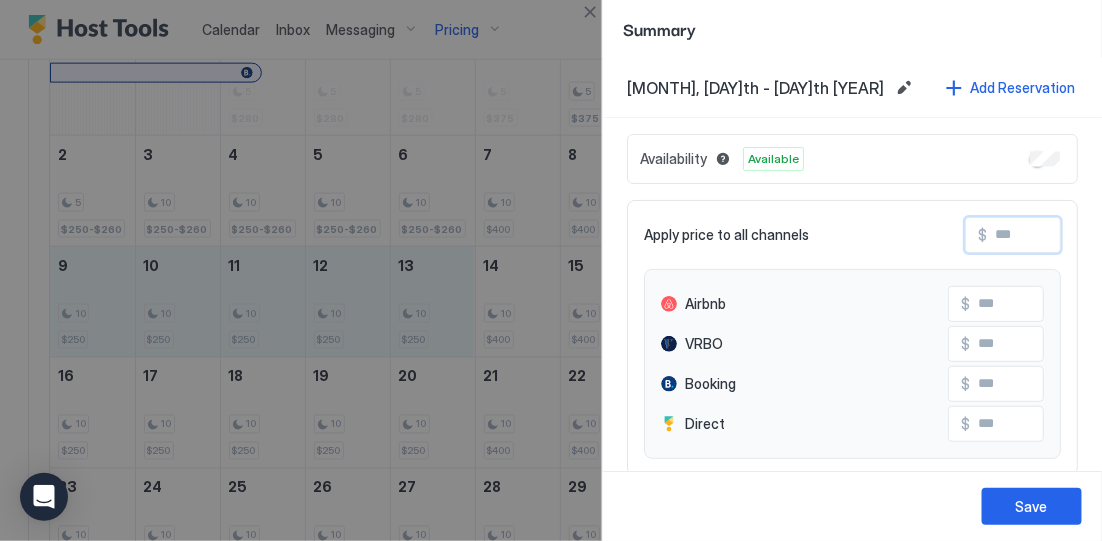 click at bounding box center (1067, 235) 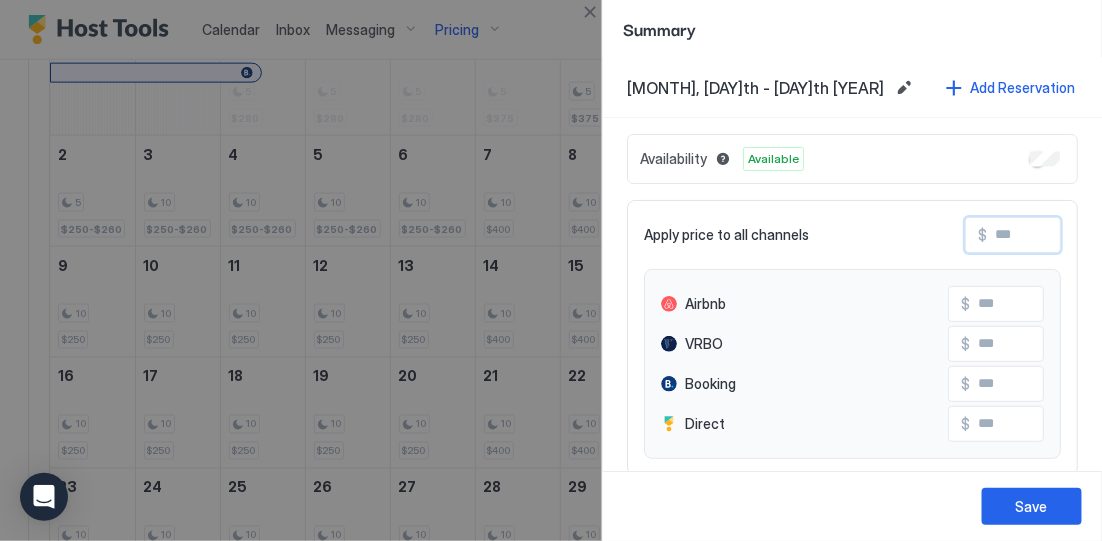 type on "*" 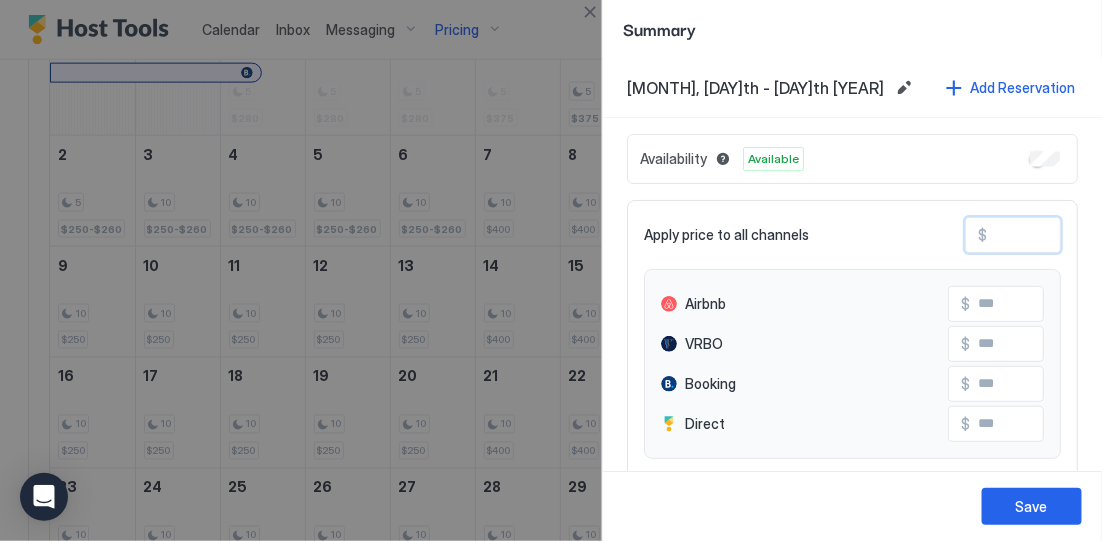 type on "**" 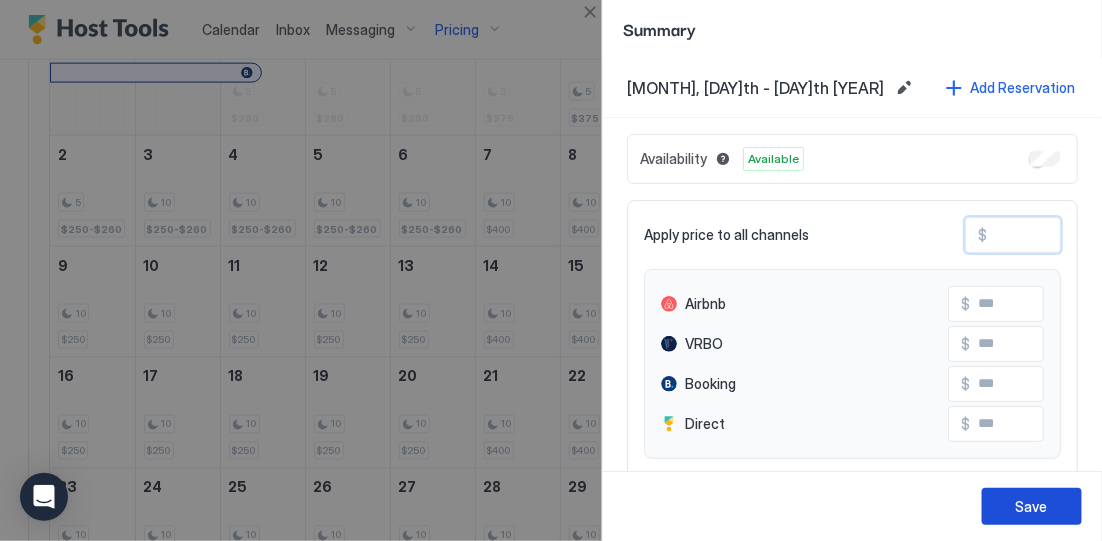 type on "***" 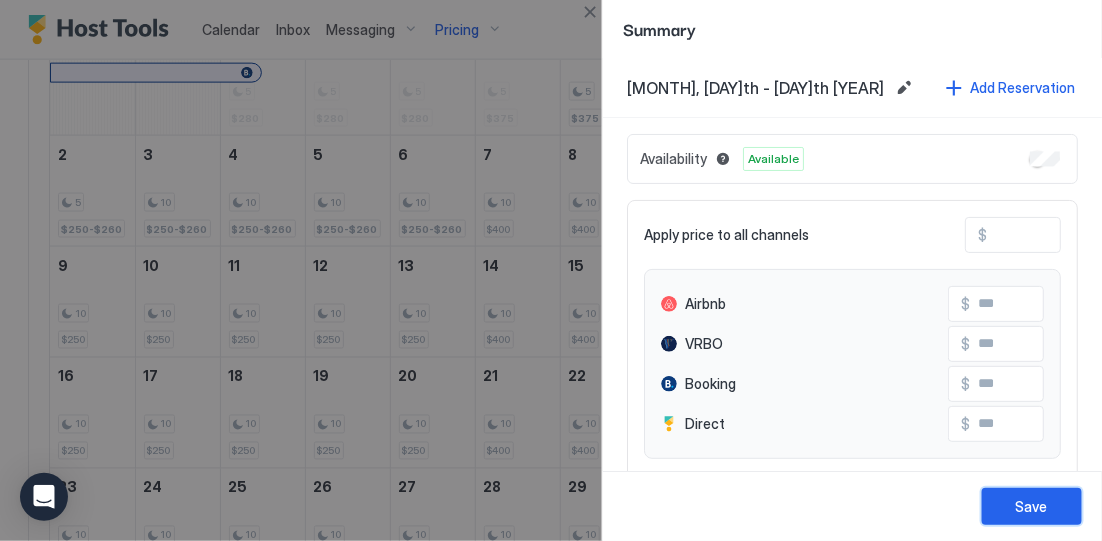 click on "Save" at bounding box center [1032, 506] 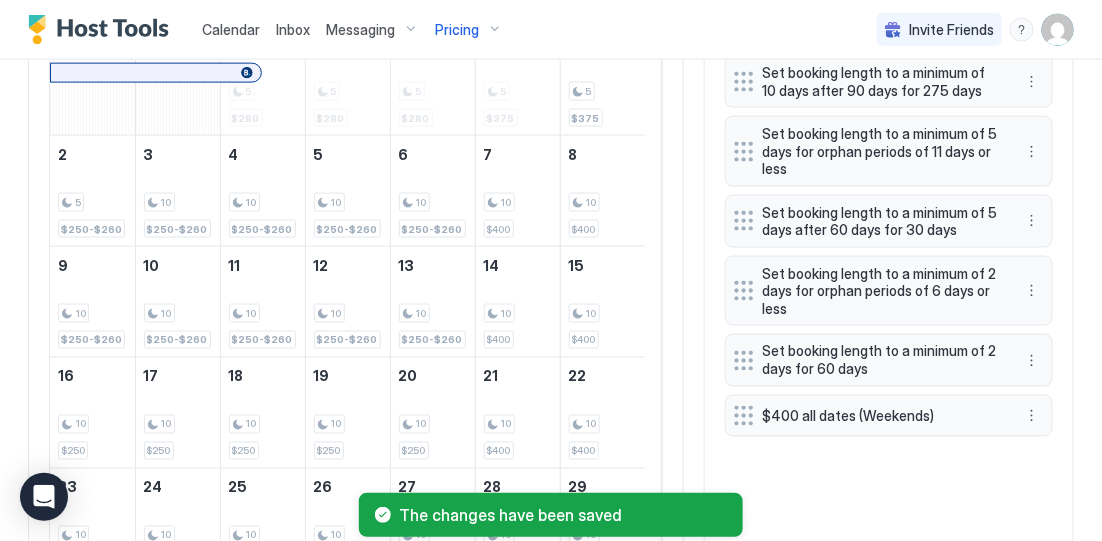 scroll, scrollTop: 805, scrollLeft: 0, axis: vertical 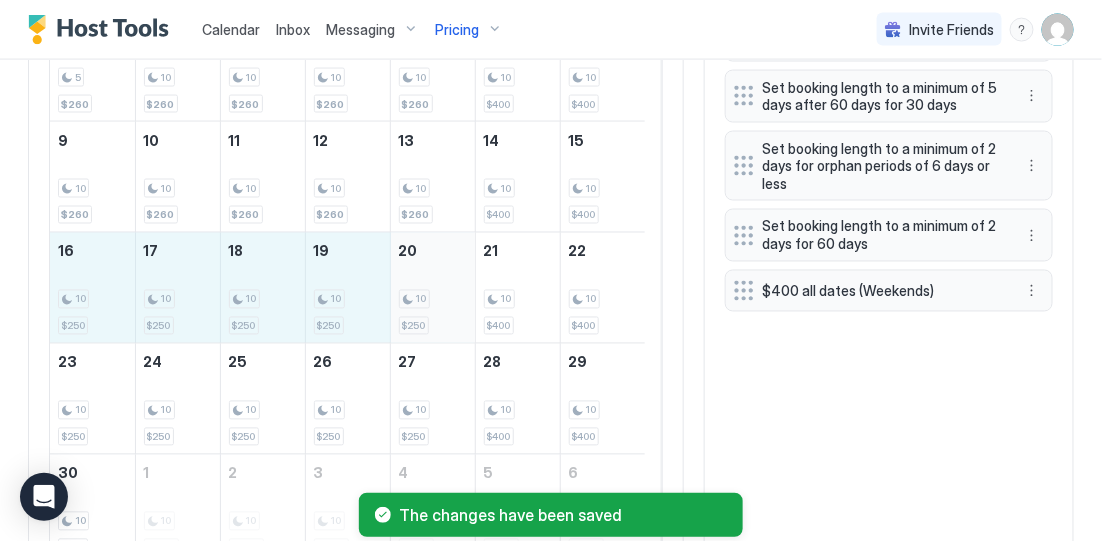 drag, startPoint x: 79, startPoint y: 292, endPoint x: 422, endPoint y: 290, distance: 343.00583 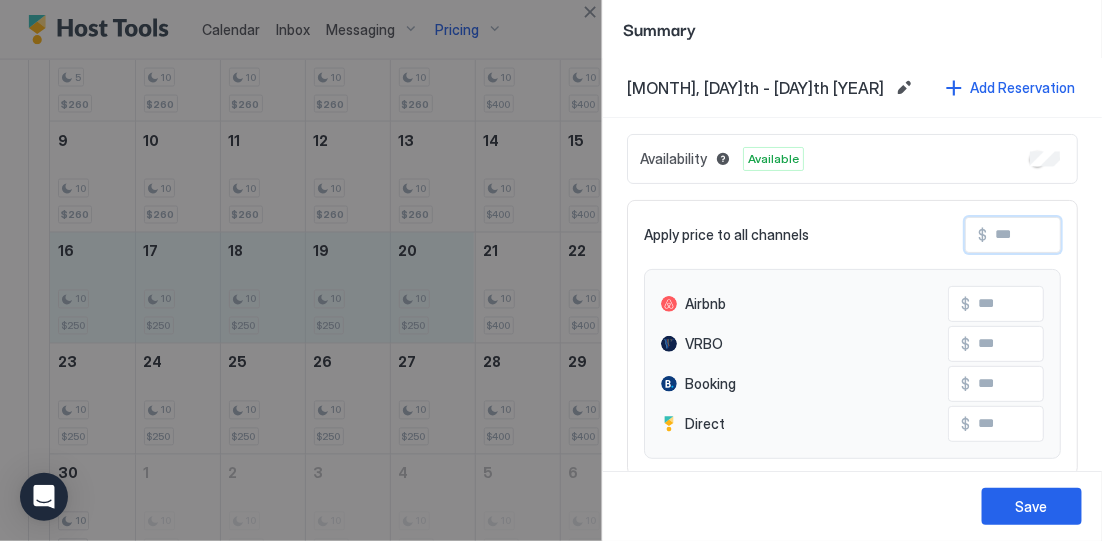 click at bounding box center (1067, 235) 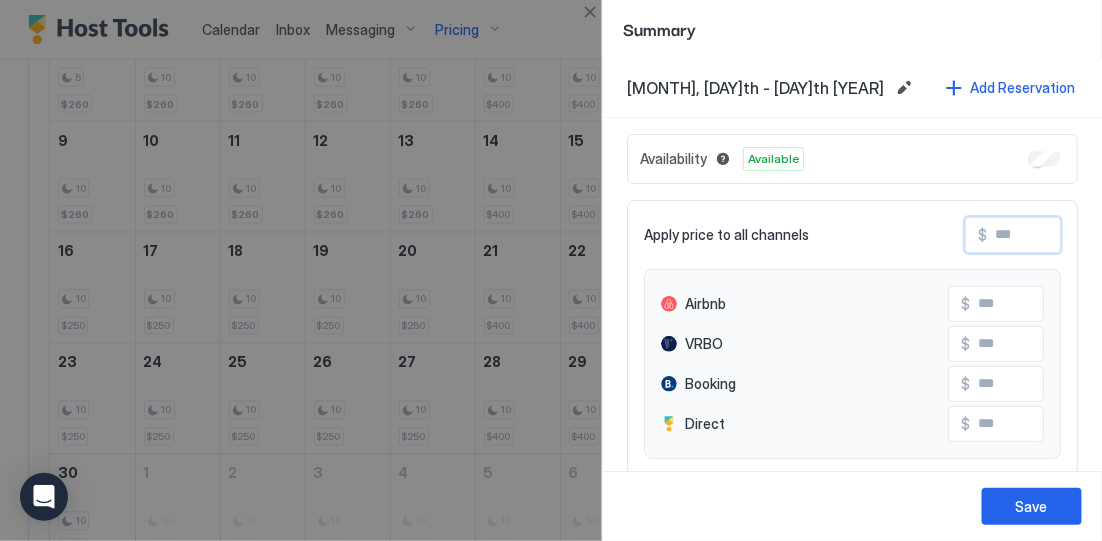 type on "*" 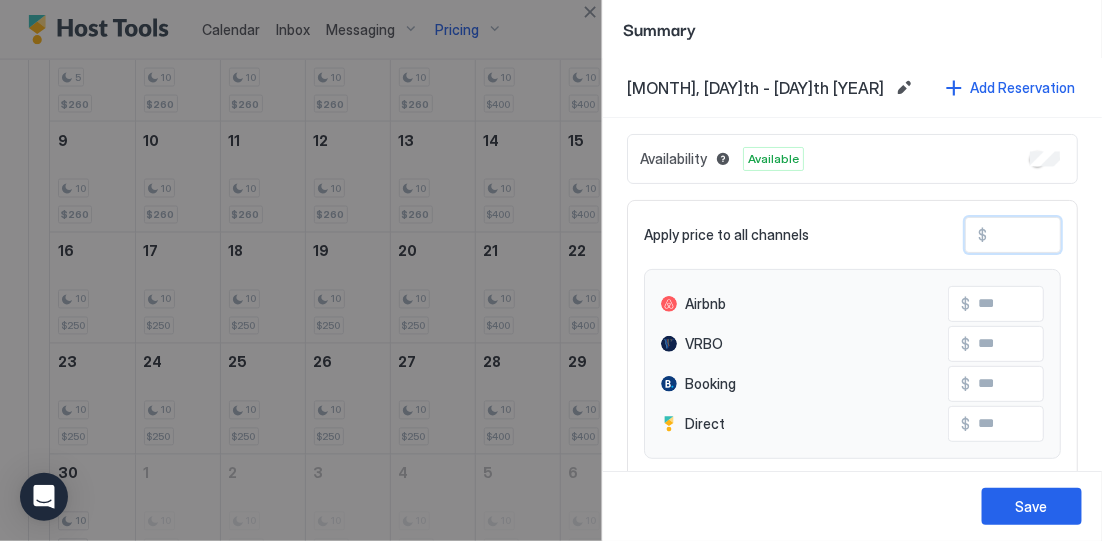 type on "**" 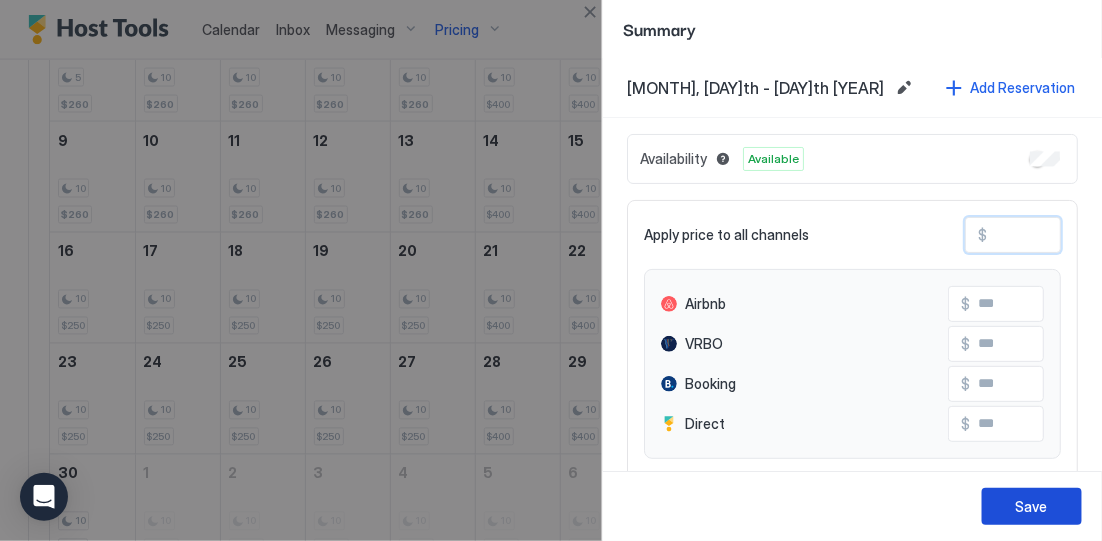 type on "***" 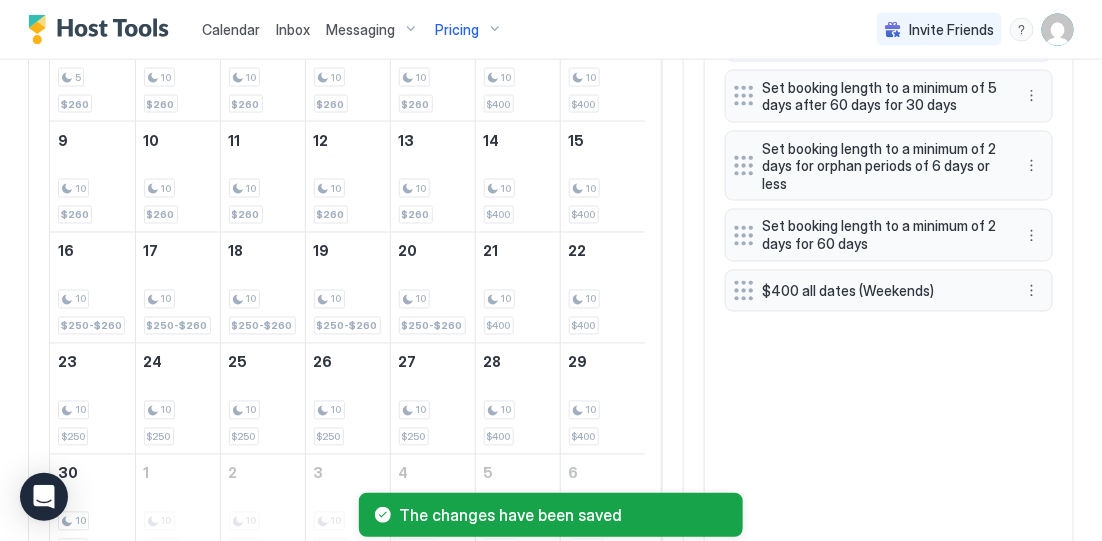scroll, scrollTop: 915, scrollLeft: 0, axis: vertical 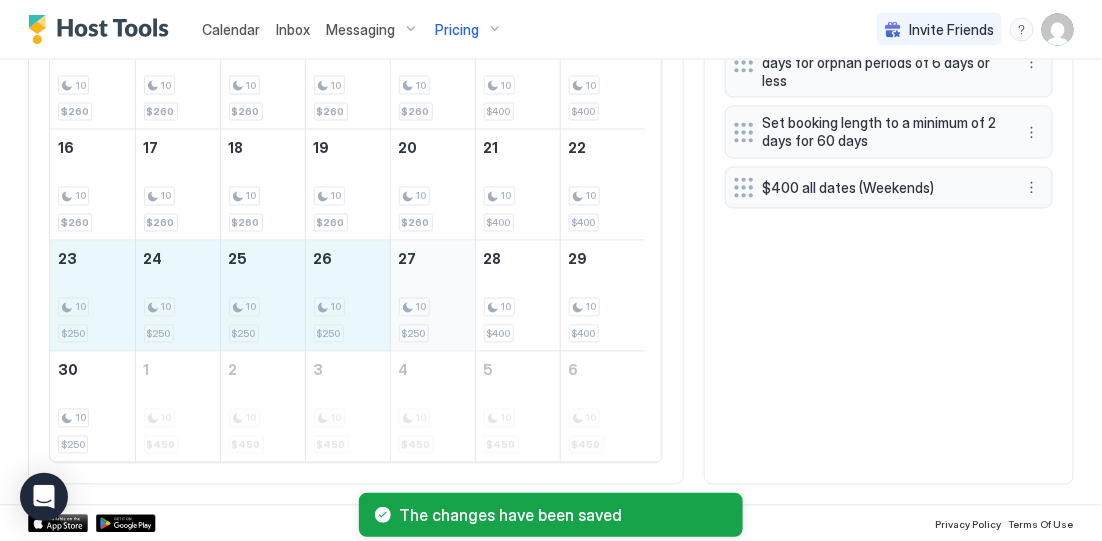 drag, startPoint x: 92, startPoint y: 314, endPoint x: 406, endPoint y: 311, distance: 314.01434 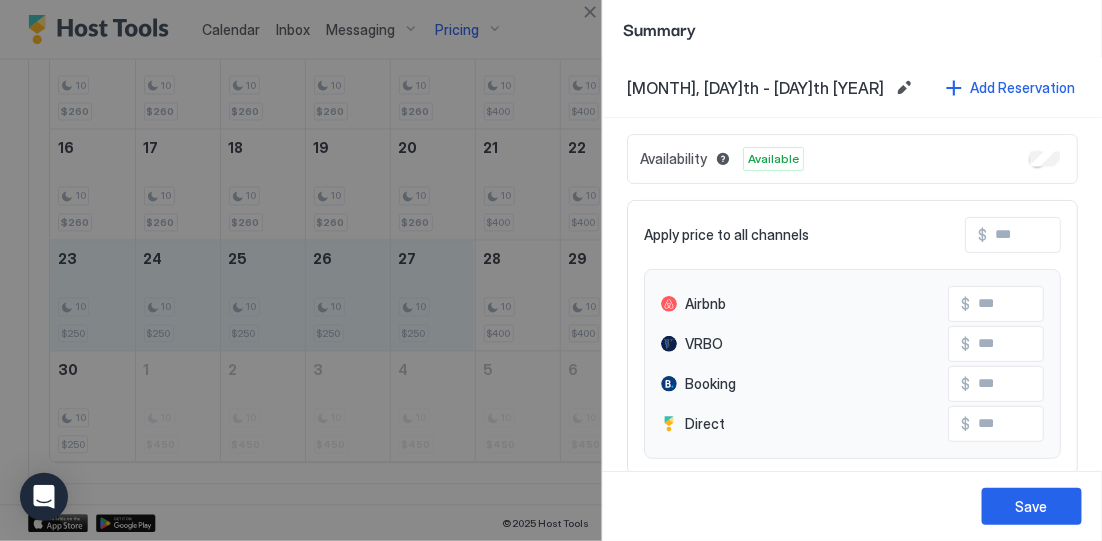click at bounding box center [1067, 235] 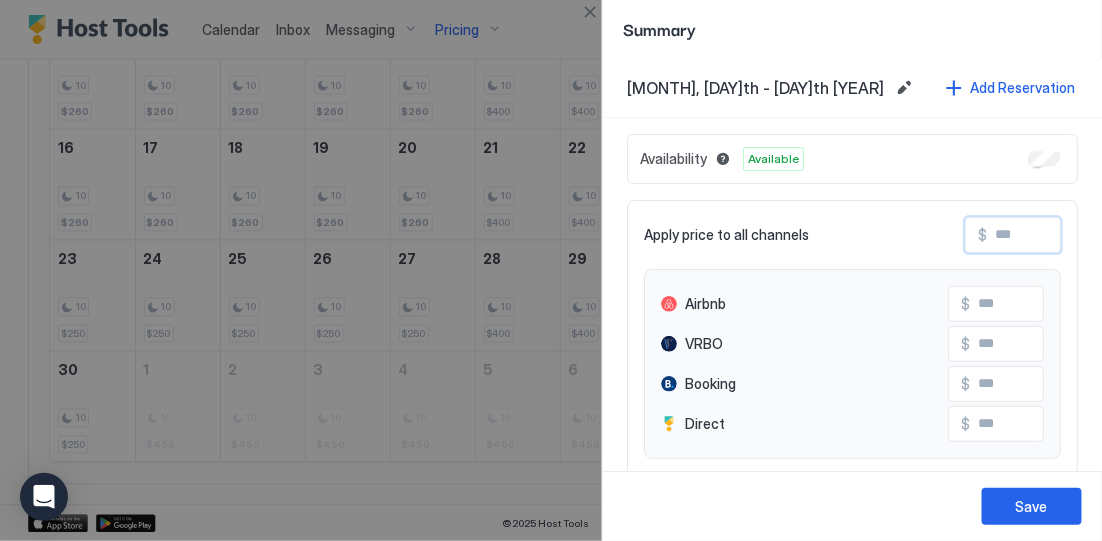 type on "*" 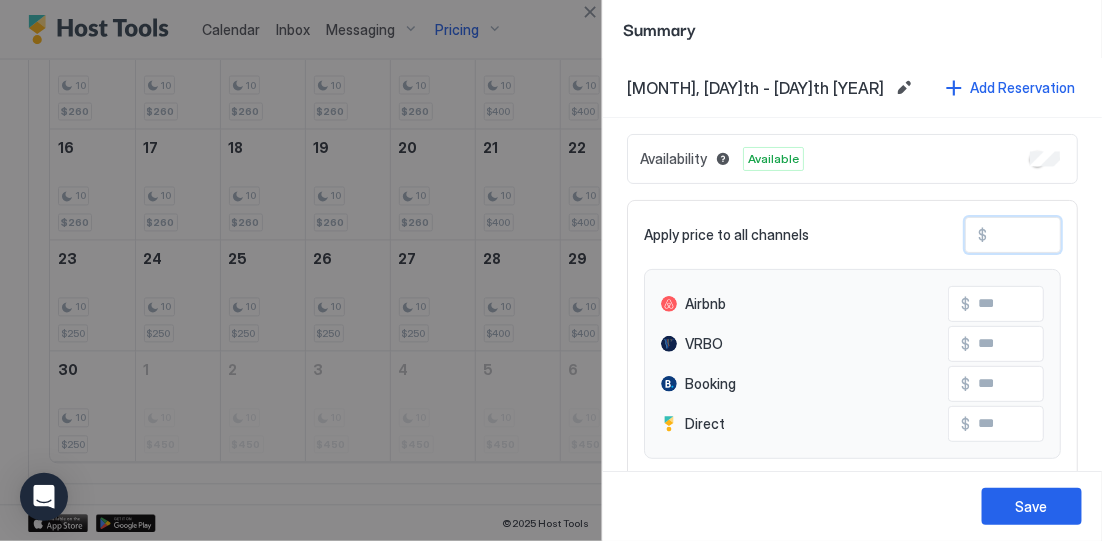 type on "**" 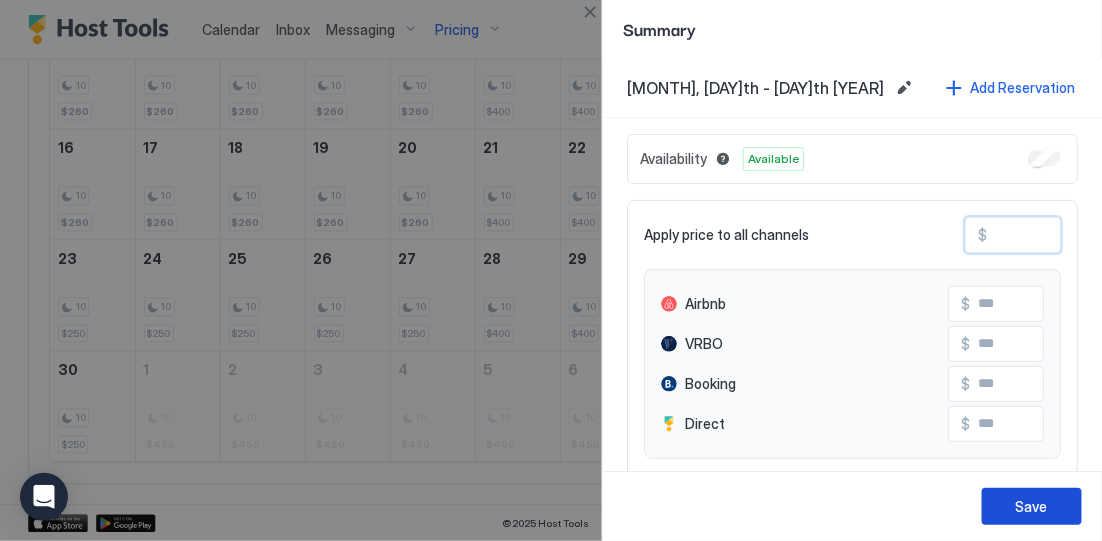 type on "***" 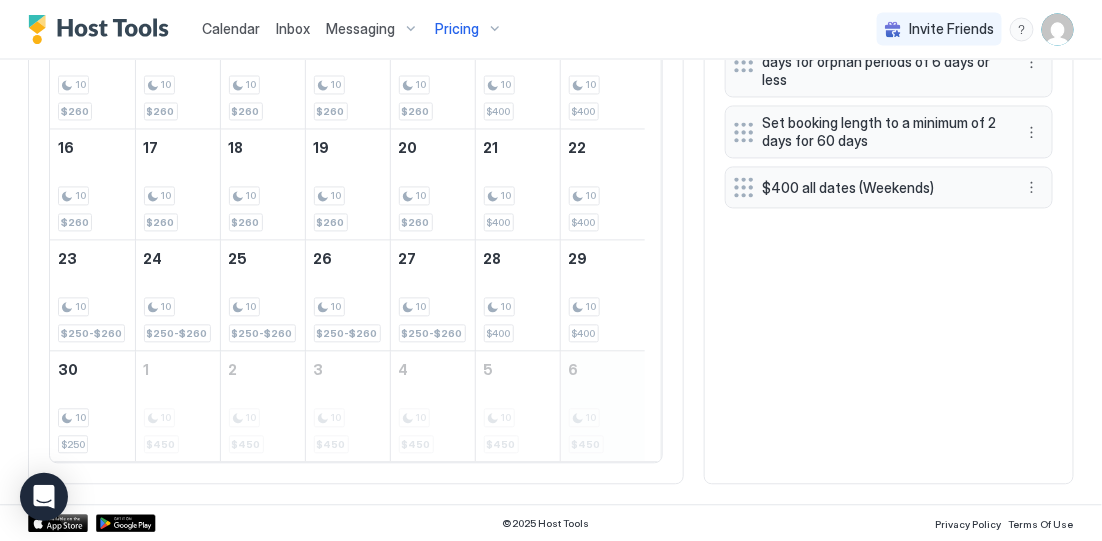 scroll, scrollTop: 915, scrollLeft: 0, axis: vertical 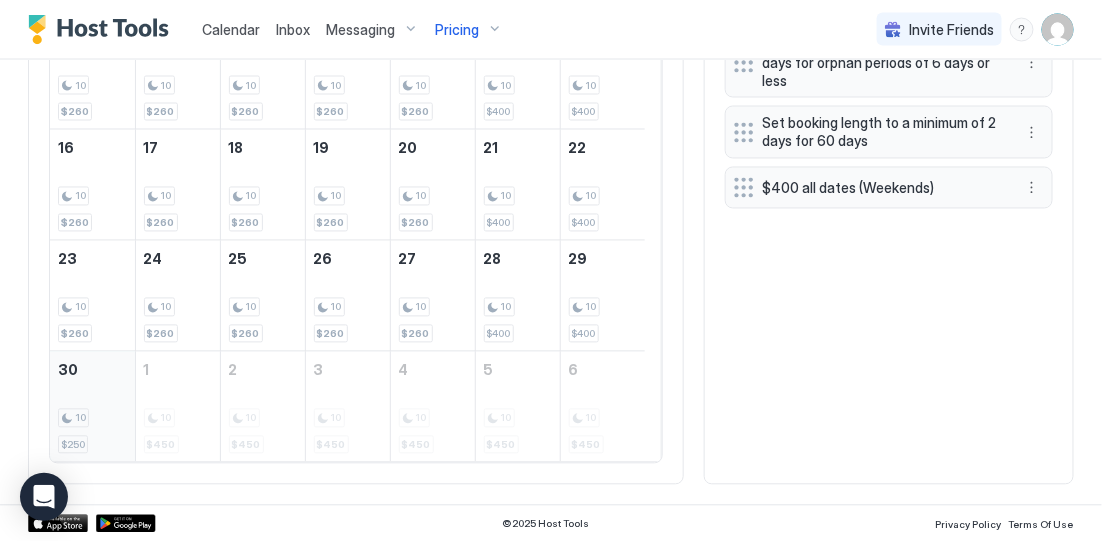 click on "10" at bounding box center (80, 418) 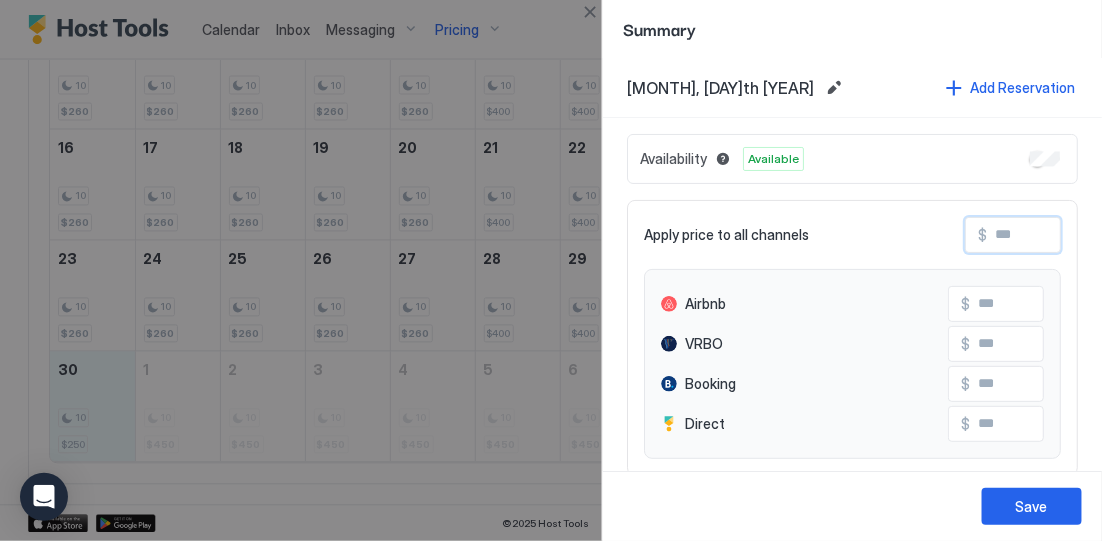 click at bounding box center (1067, 235) 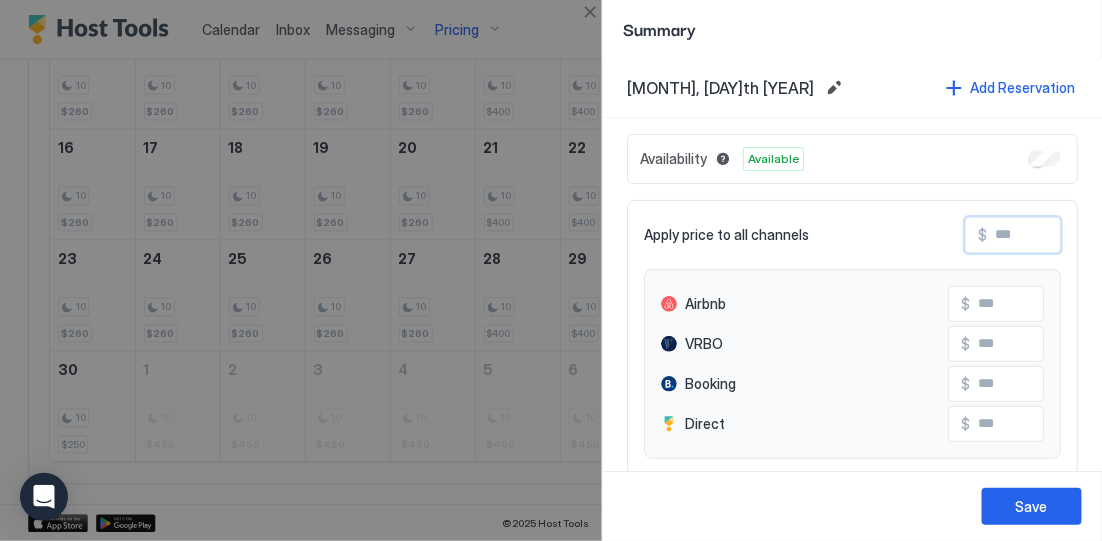 type on "*" 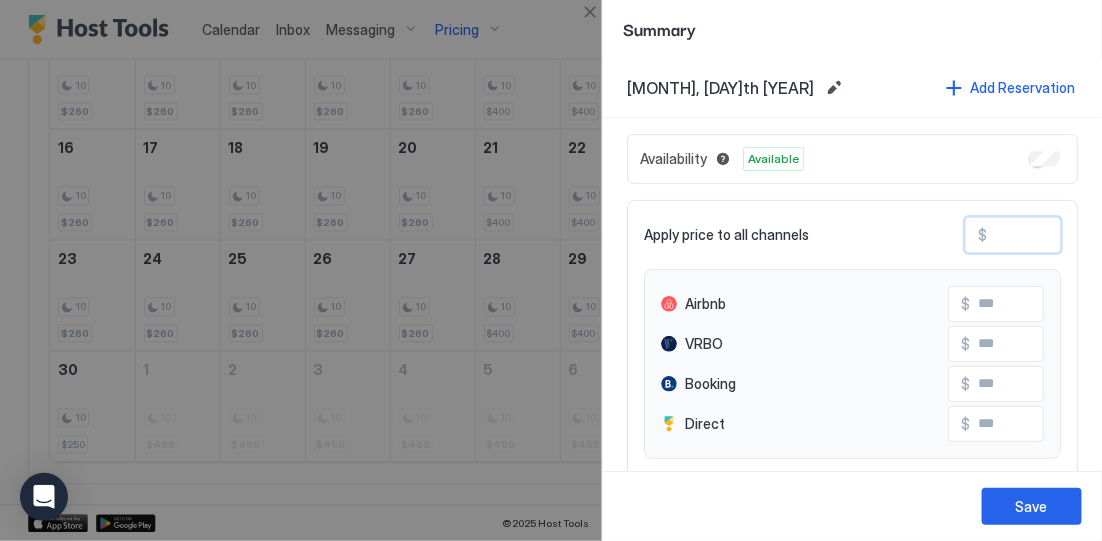 type on "**" 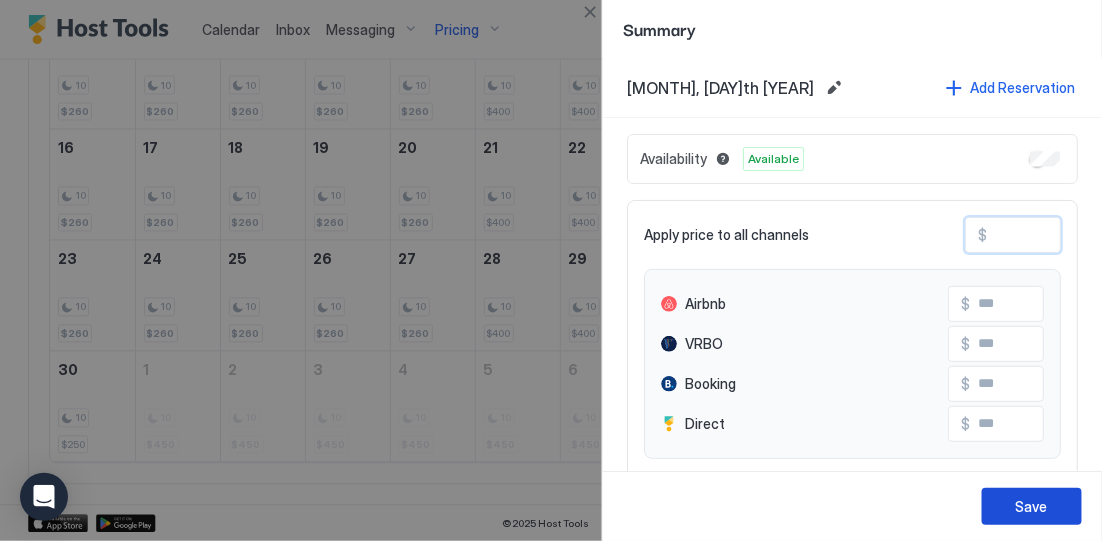 type on "***" 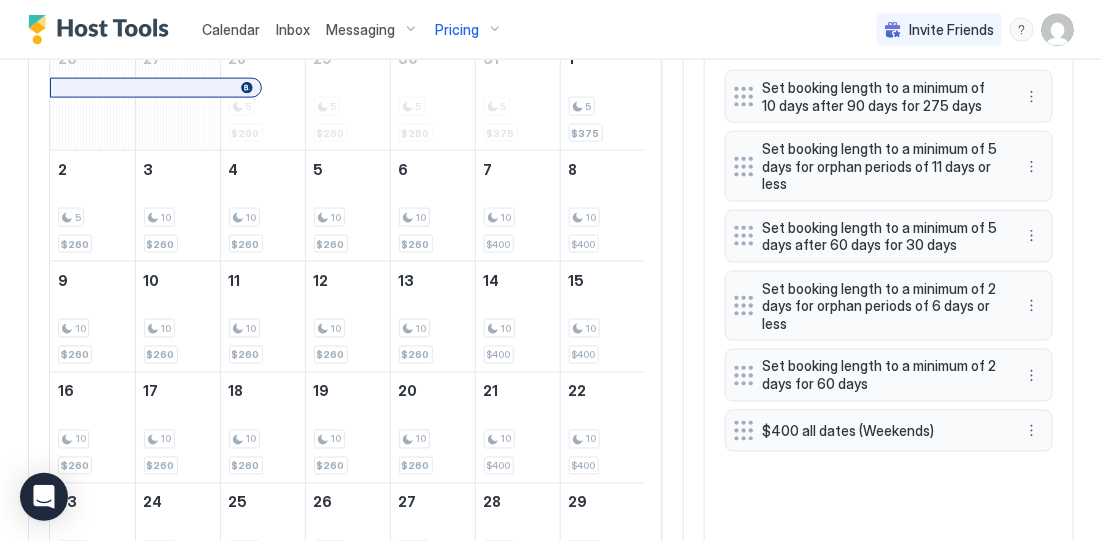 scroll, scrollTop: 415, scrollLeft: 0, axis: vertical 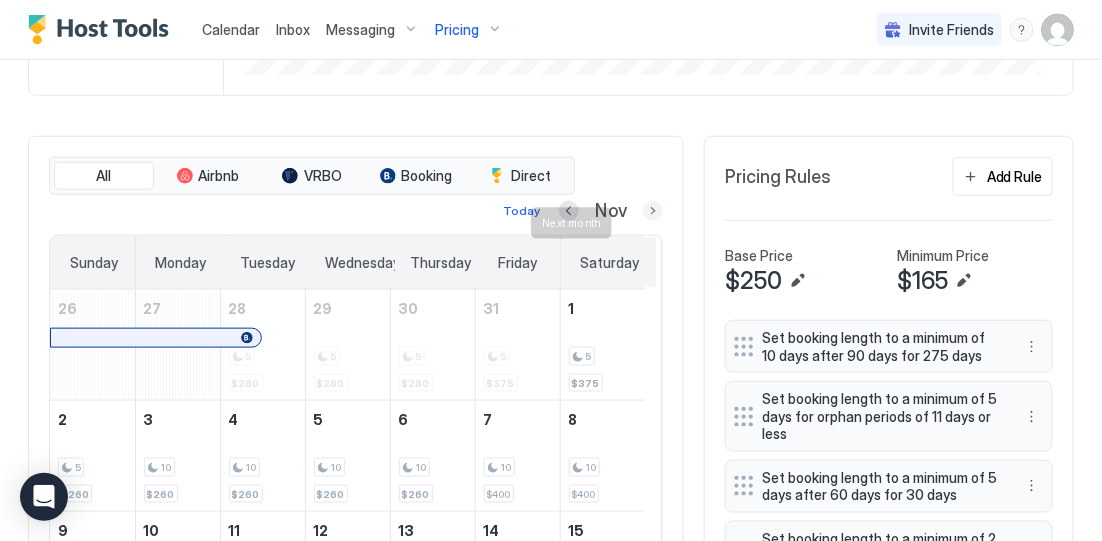click at bounding box center [653, 211] 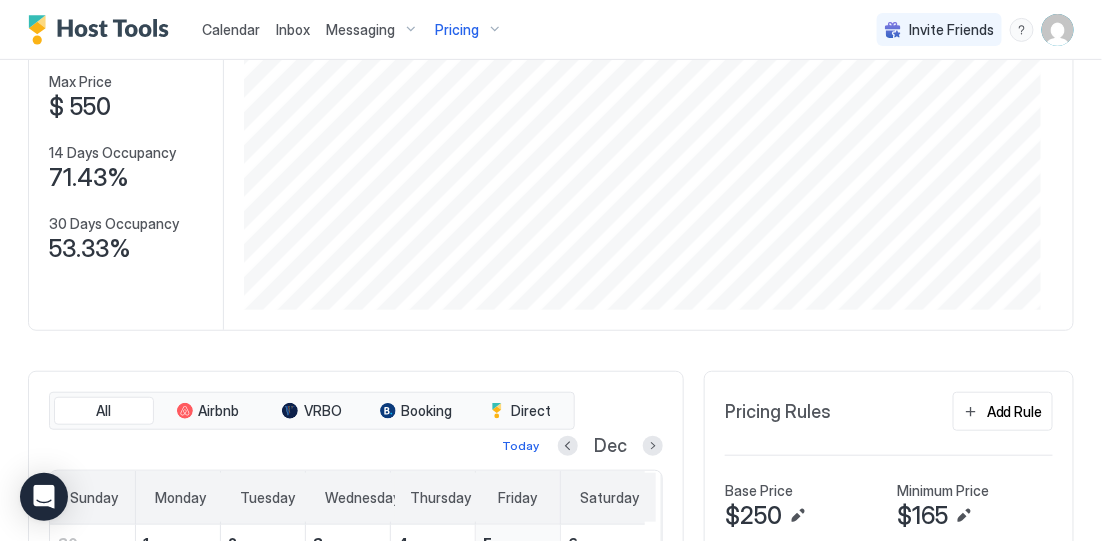 scroll, scrollTop: 0, scrollLeft: 0, axis: both 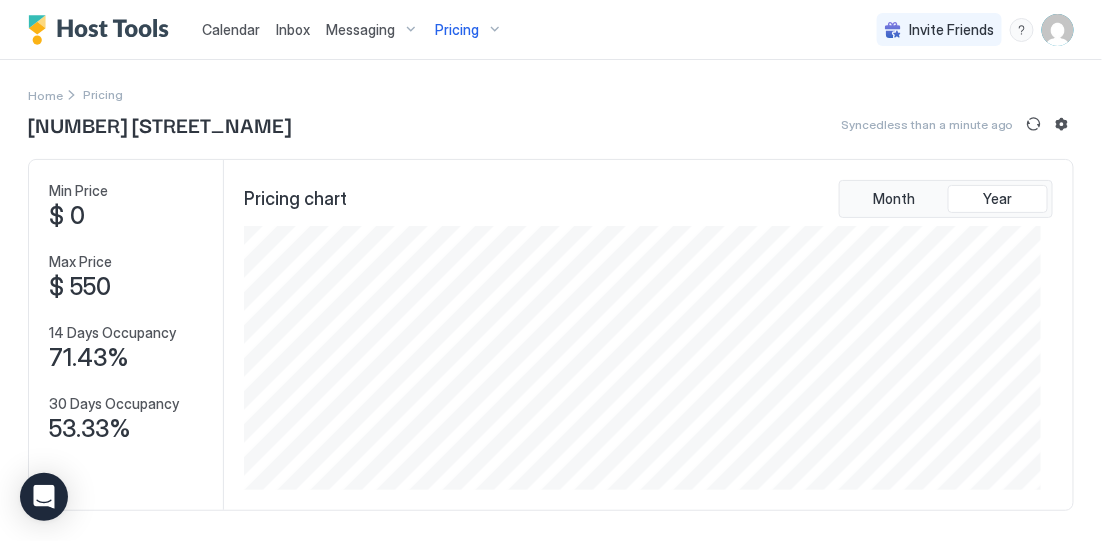 click on "Pricing" at bounding box center [457, 30] 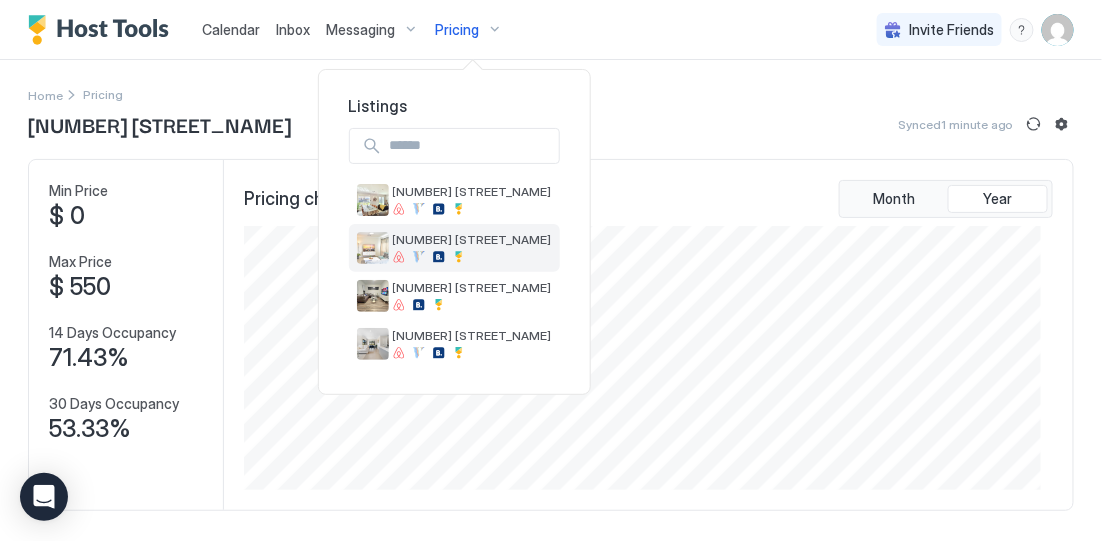 click on "[NUMBER] [STREET]" at bounding box center [472, 247] 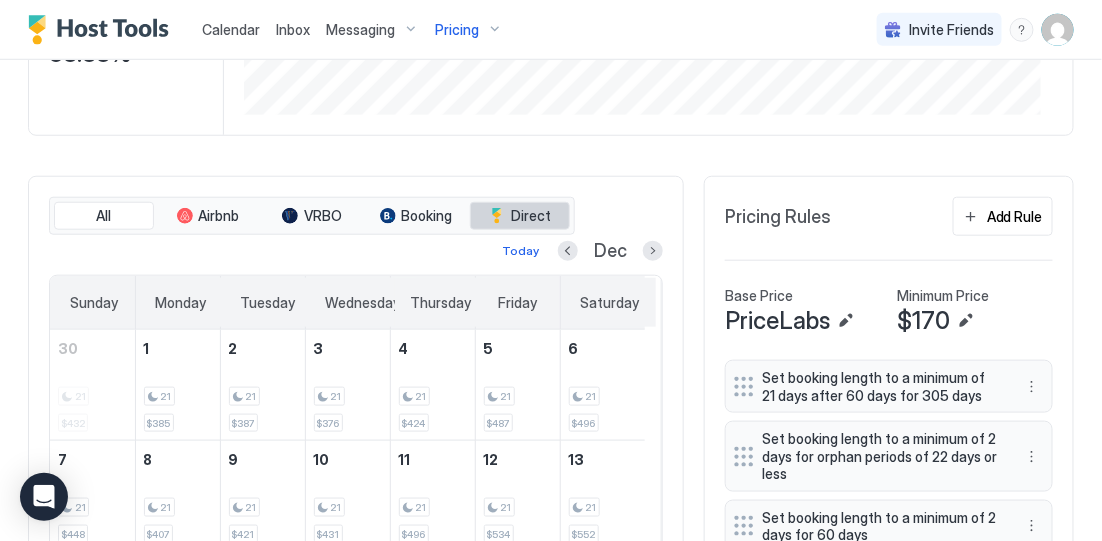 scroll, scrollTop: 500, scrollLeft: 0, axis: vertical 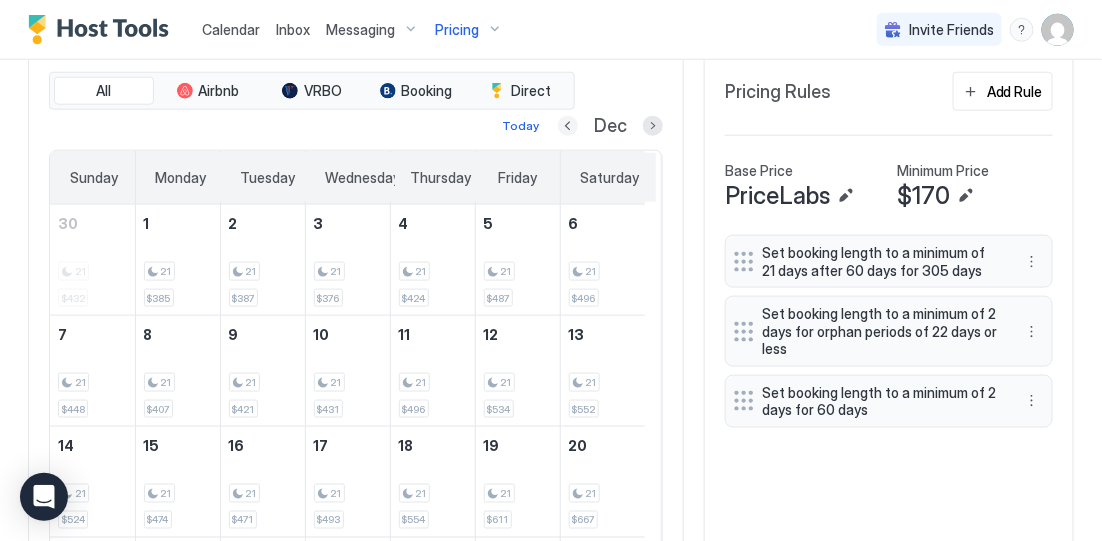 click at bounding box center (568, 126) 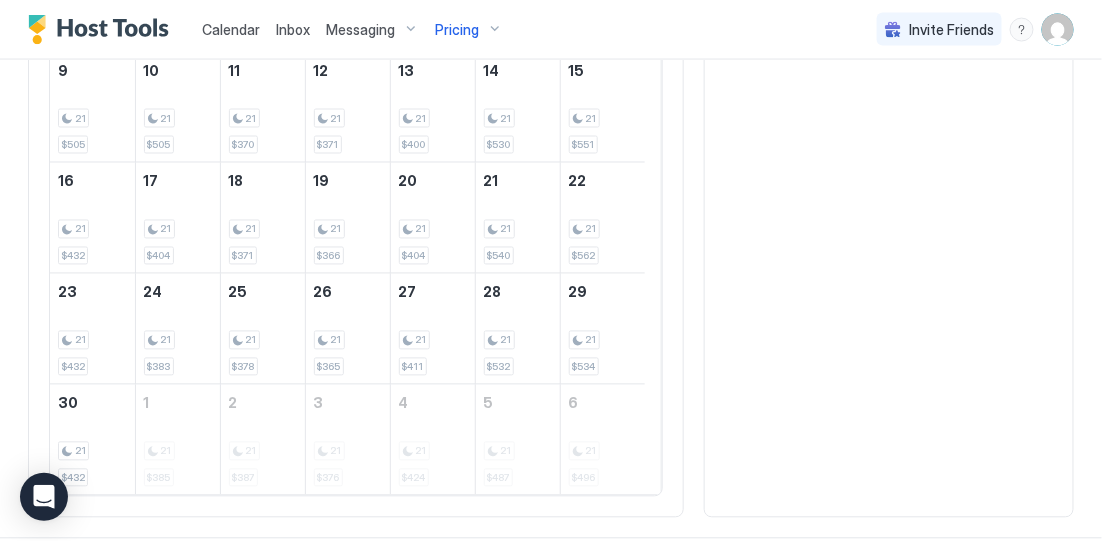 scroll, scrollTop: 750, scrollLeft: 0, axis: vertical 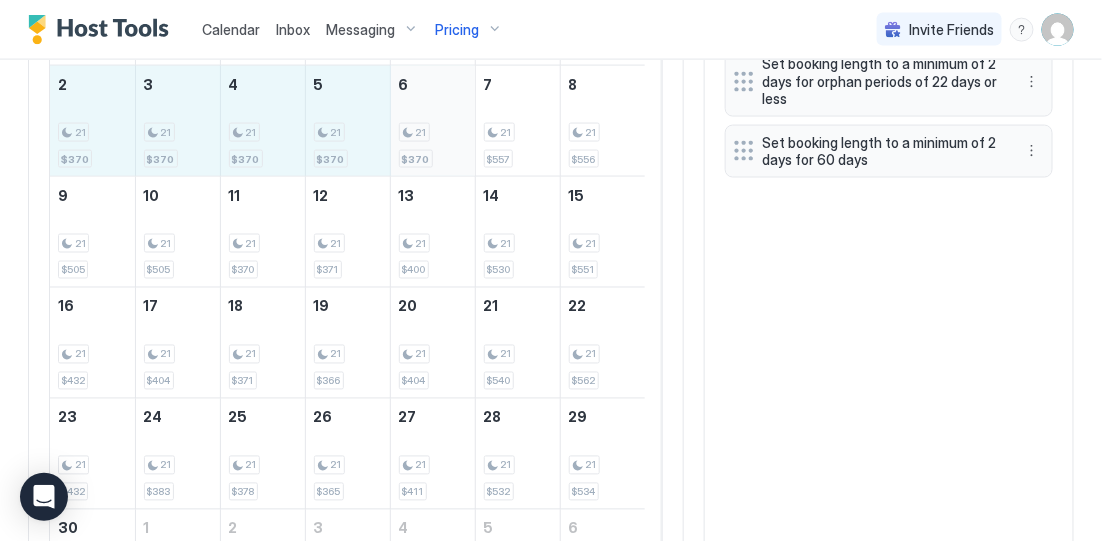 drag, startPoint x: 101, startPoint y: 146, endPoint x: 419, endPoint y: 172, distance: 319.06113 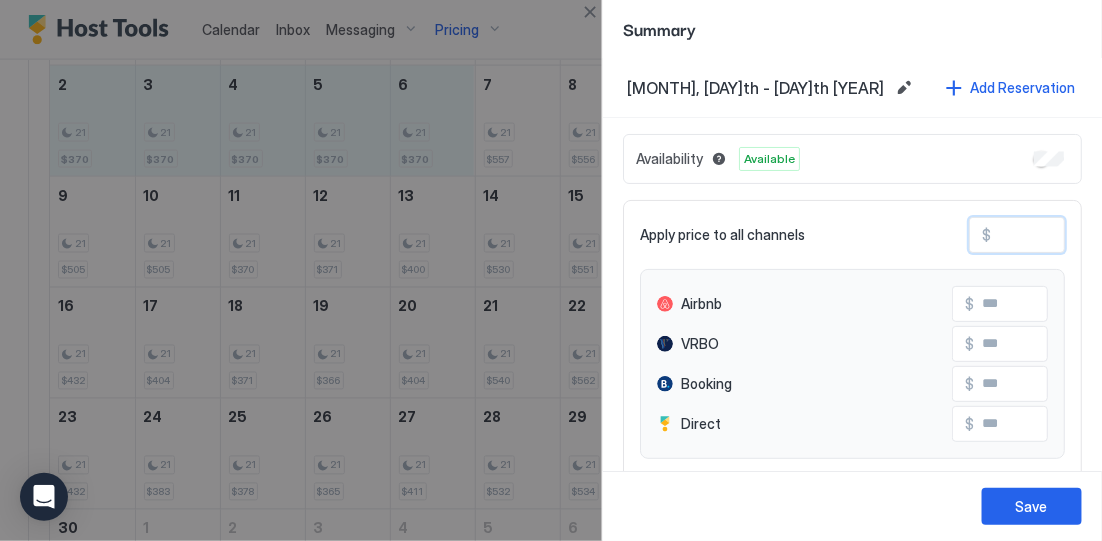 click on "***" at bounding box center (1071, 235) 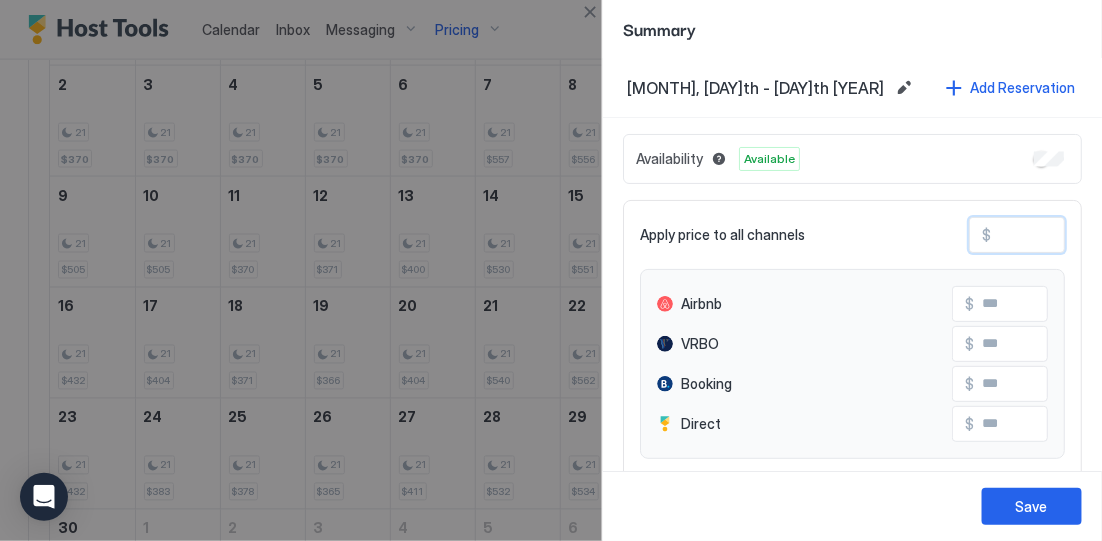type on "**" 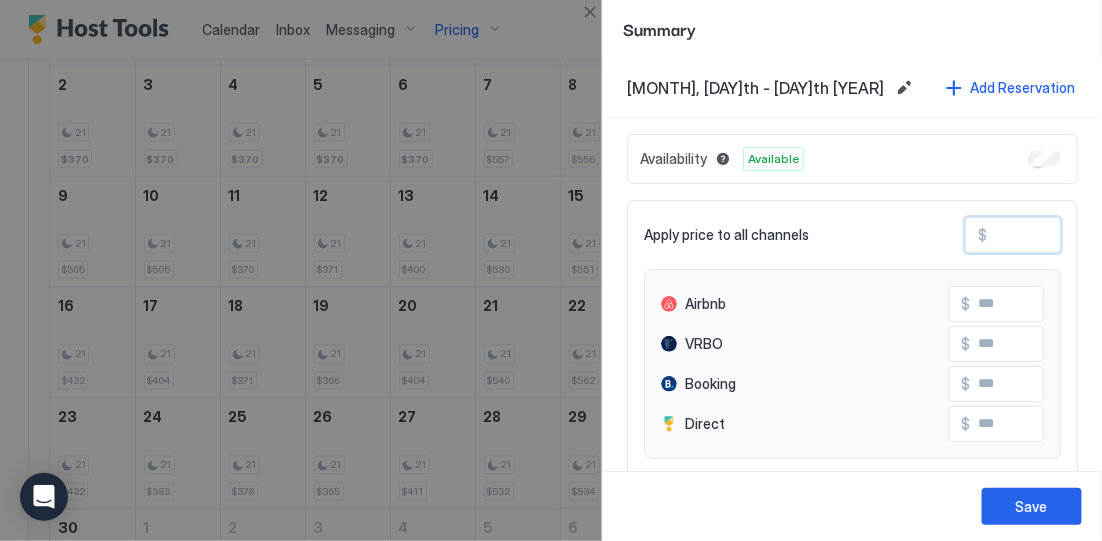 type on "*" 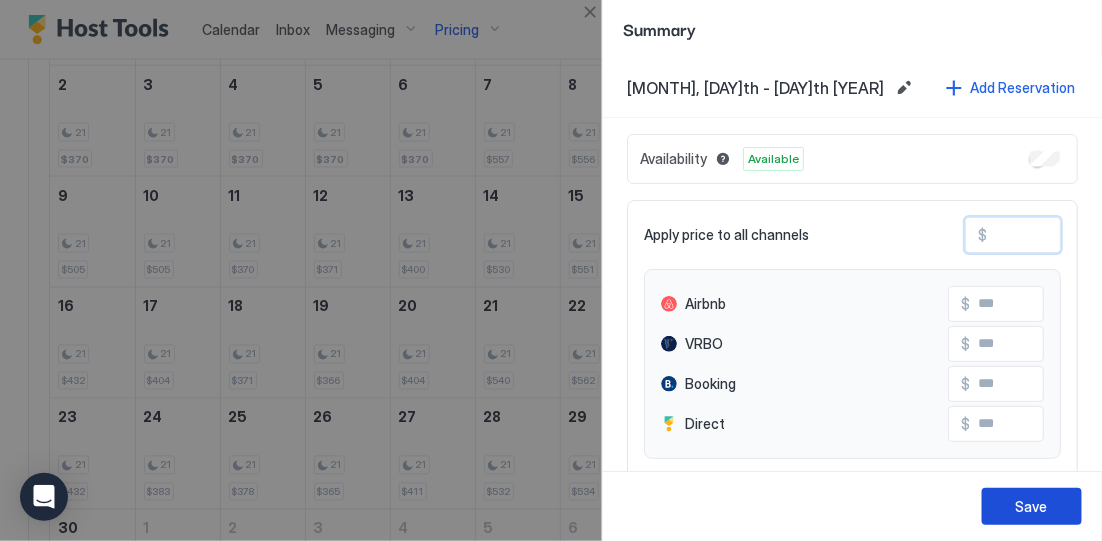 type on "***" 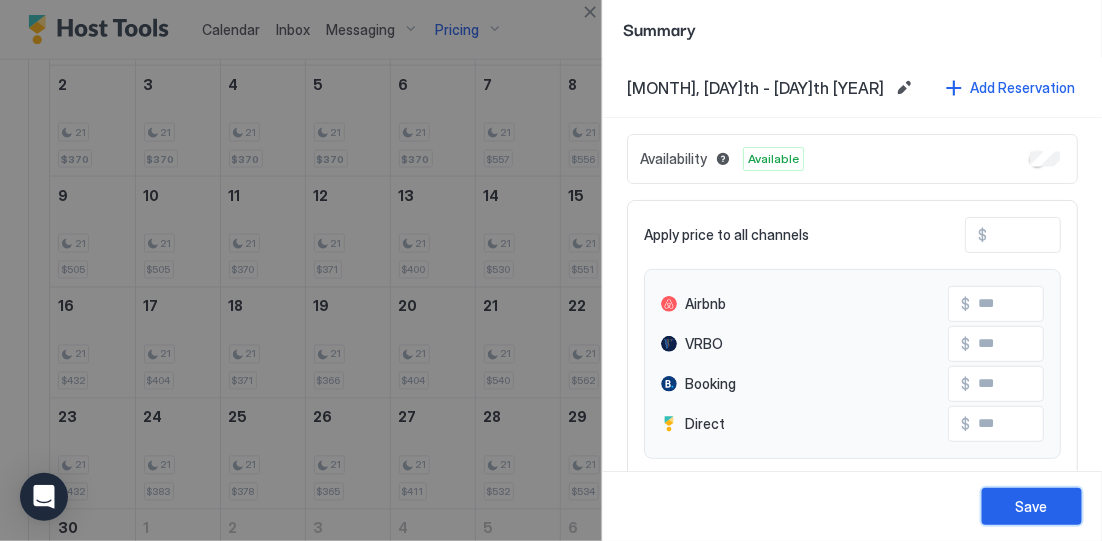 click on "Save" at bounding box center [1032, 506] 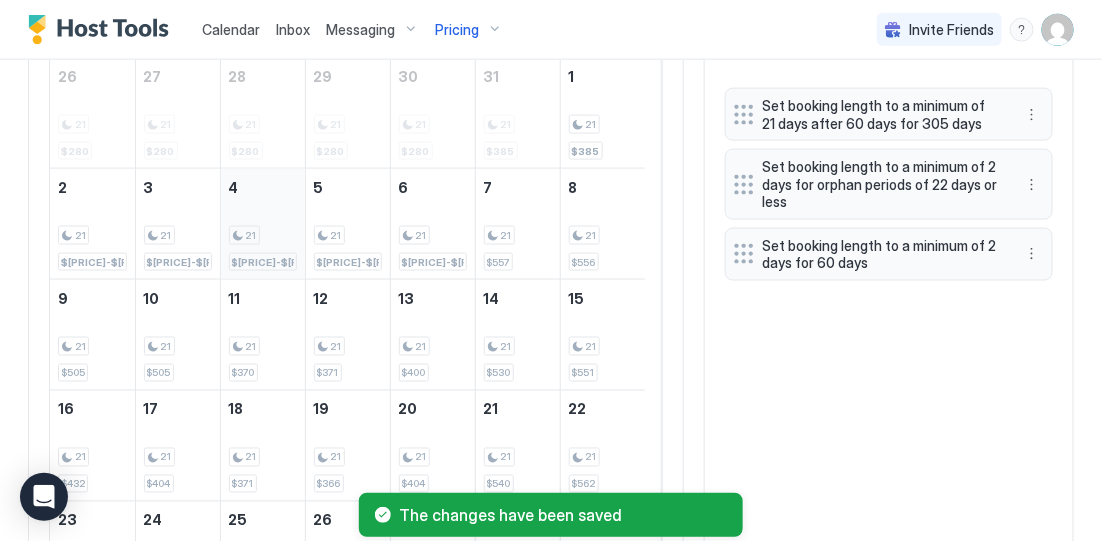 scroll, scrollTop: 625, scrollLeft: 0, axis: vertical 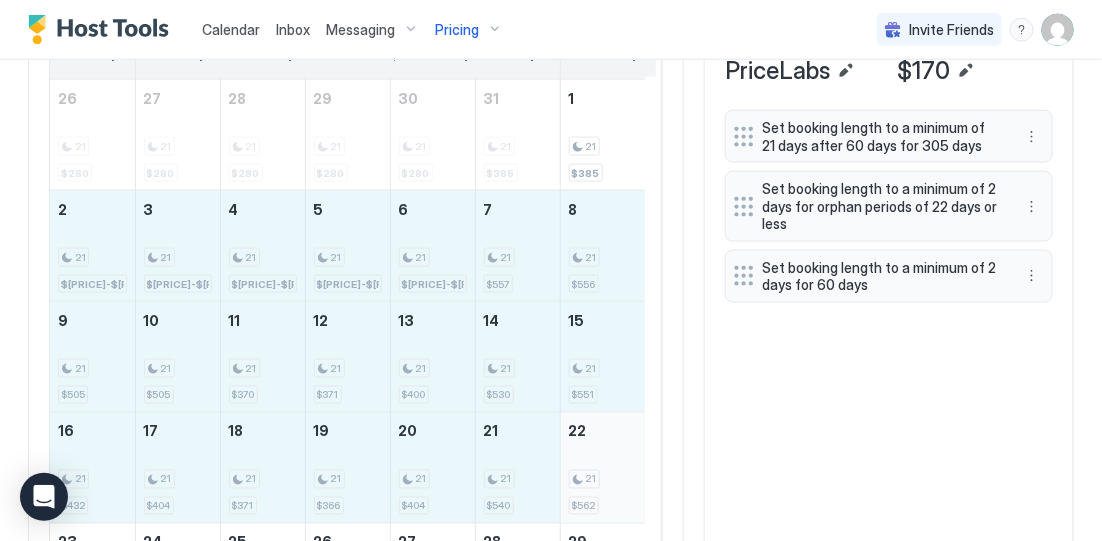 drag, startPoint x: 101, startPoint y: 259, endPoint x: 615, endPoint y: 520, distance: 576.4694 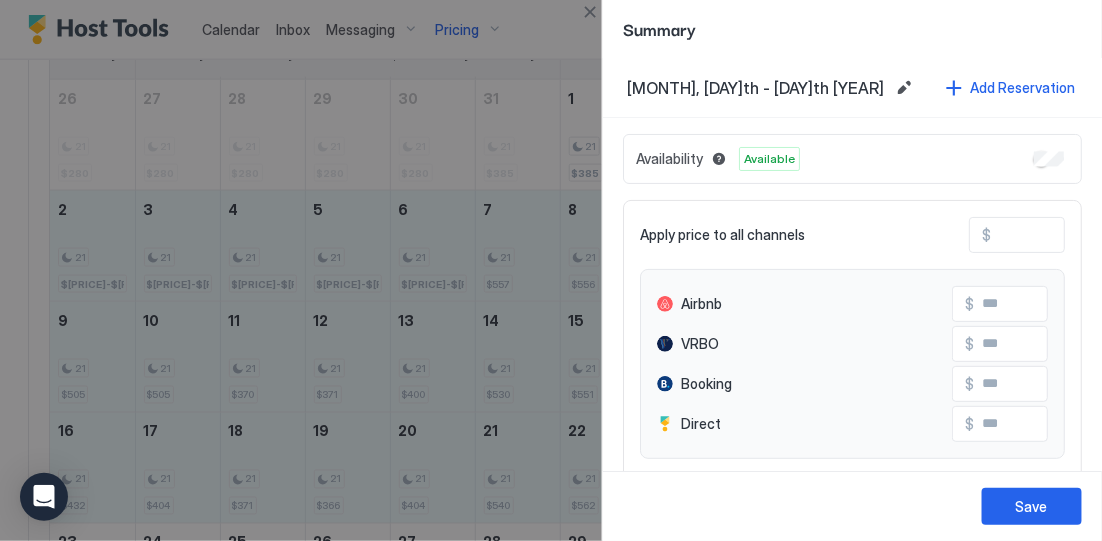 click on "***" at bounding box center [1071, 235] 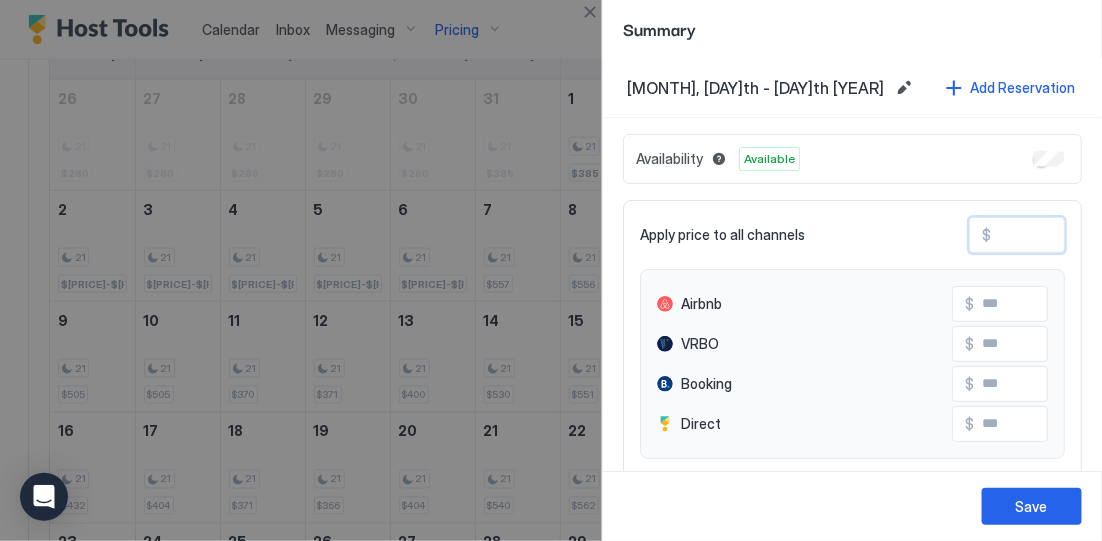 click on "***" at bounding box center (1071, 235) 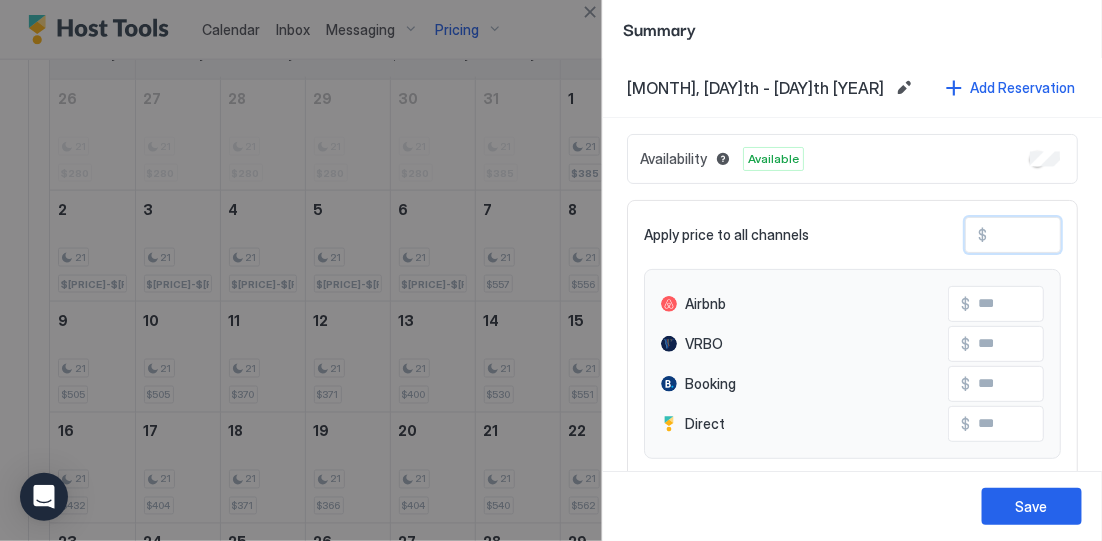 type on "*" 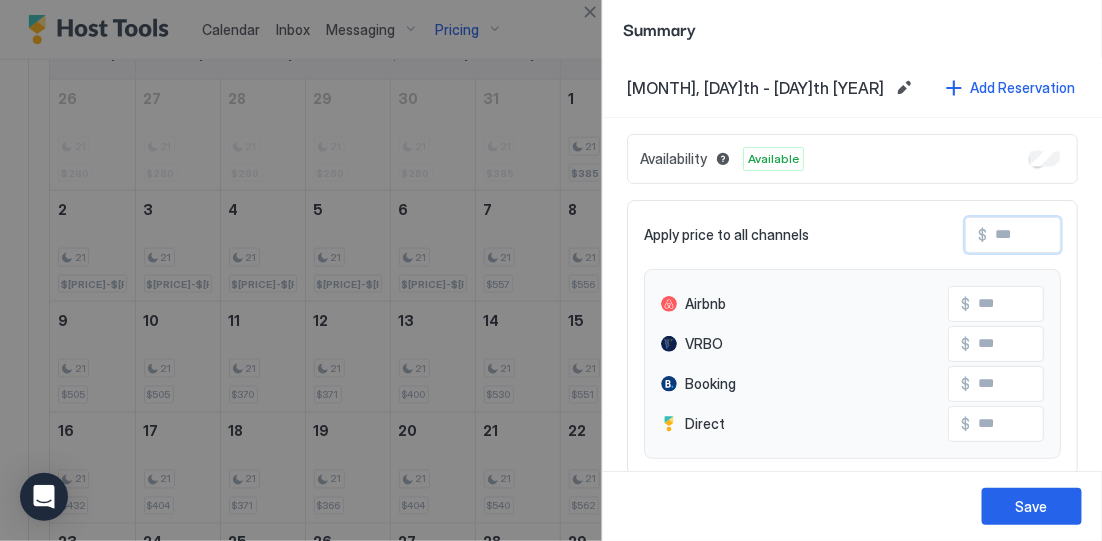 type on "*" 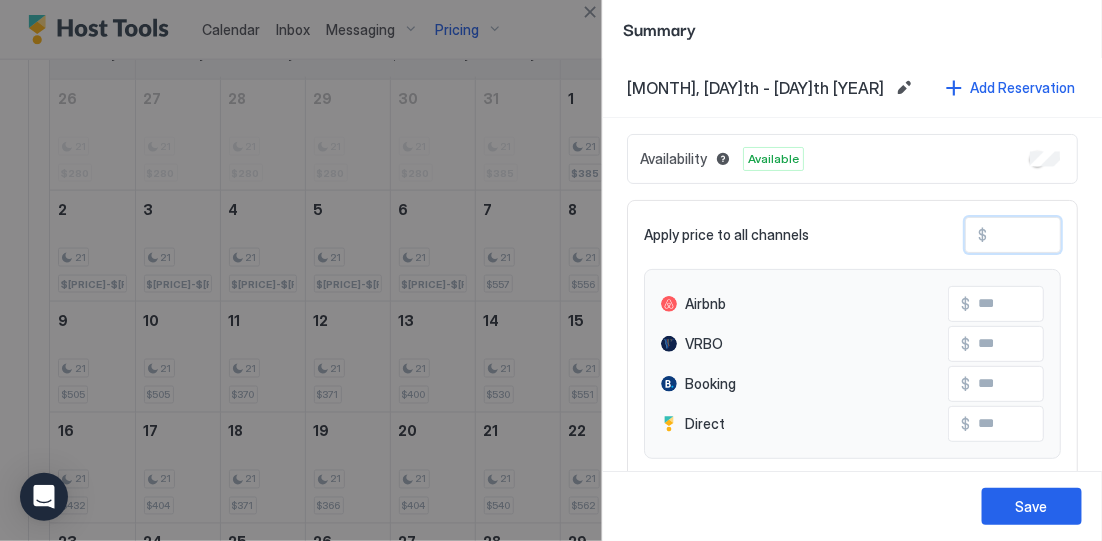 type on "**" 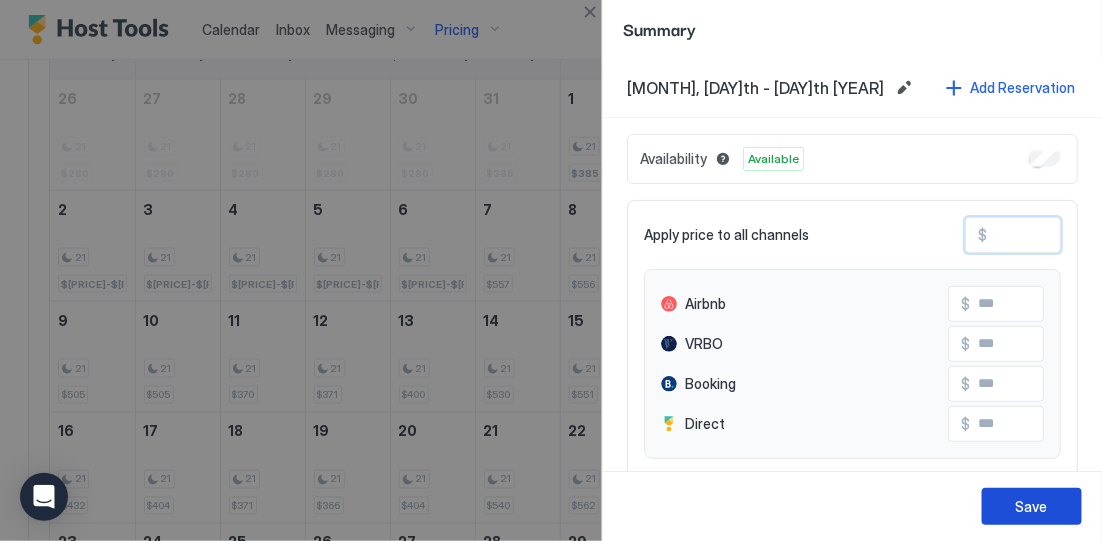 type on "***" 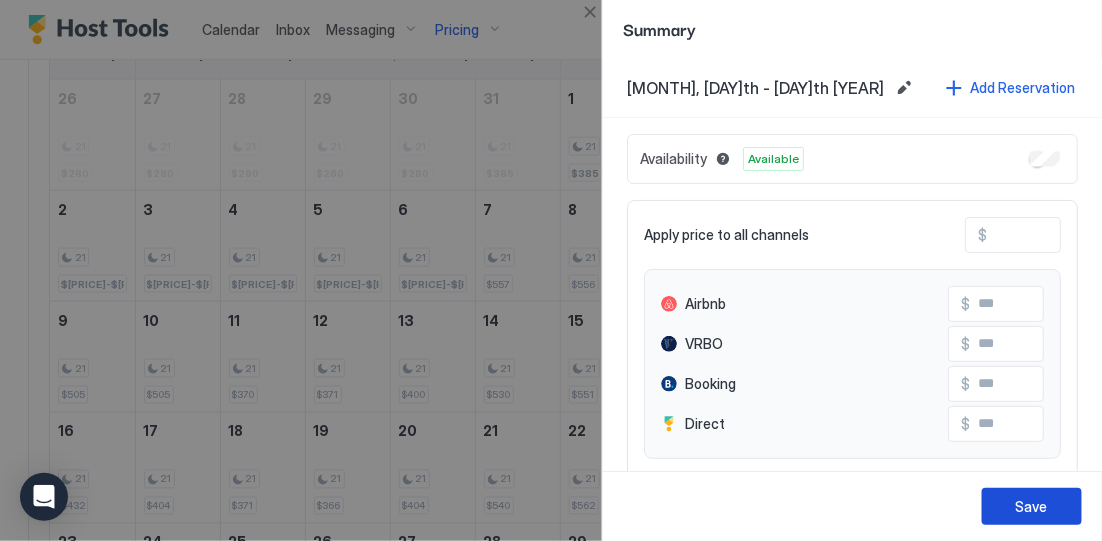 click on "Save" at bounding box center [1032, 506] 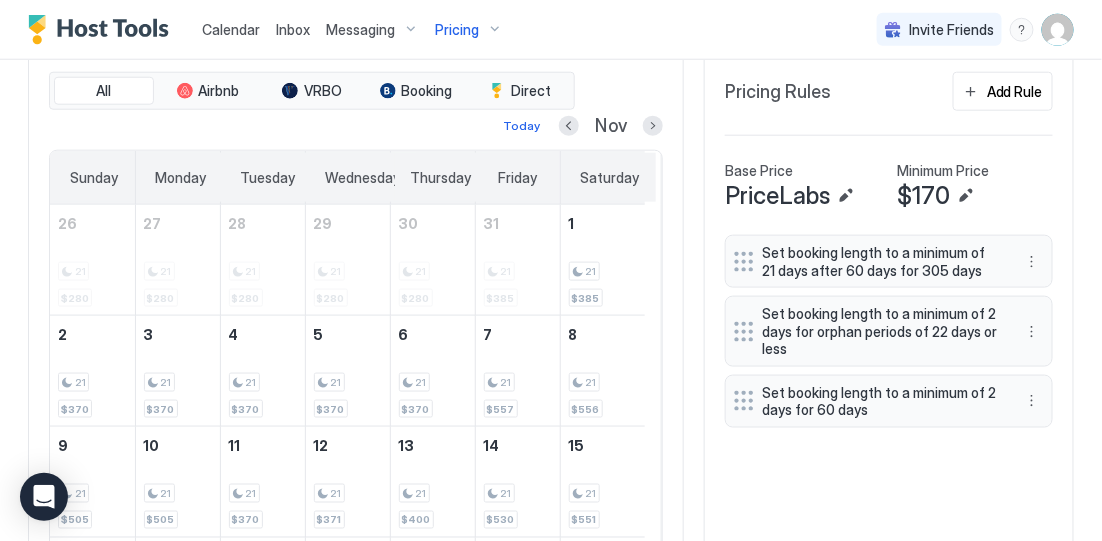 scroll, scrollTop: 625, scrollLeft: 0, axis: vertical 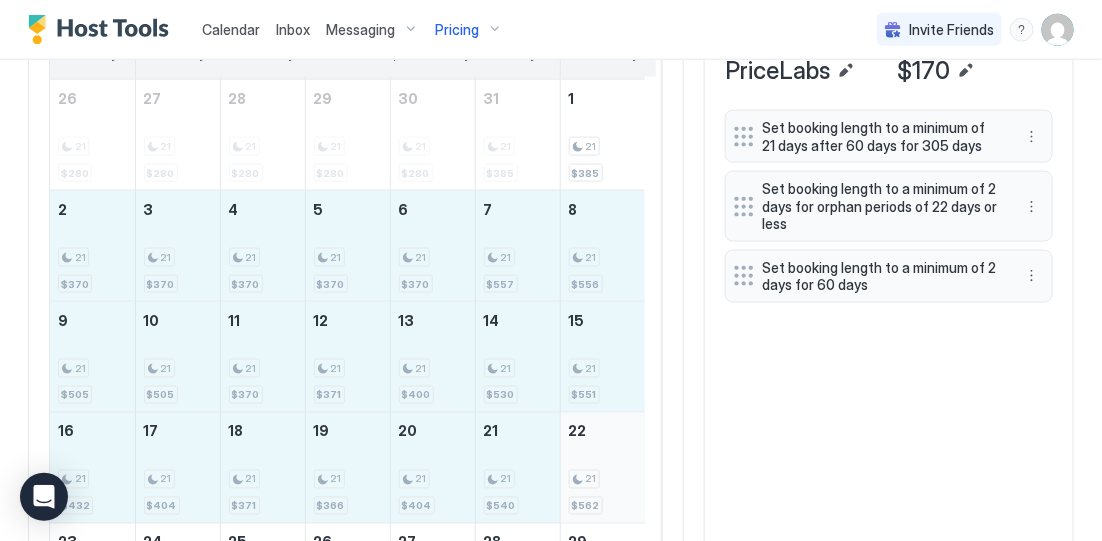 drag, startPoint x: 100, startPoint y: 253, endPoint x: 590, endPoint y: 490, distance: 544.30597 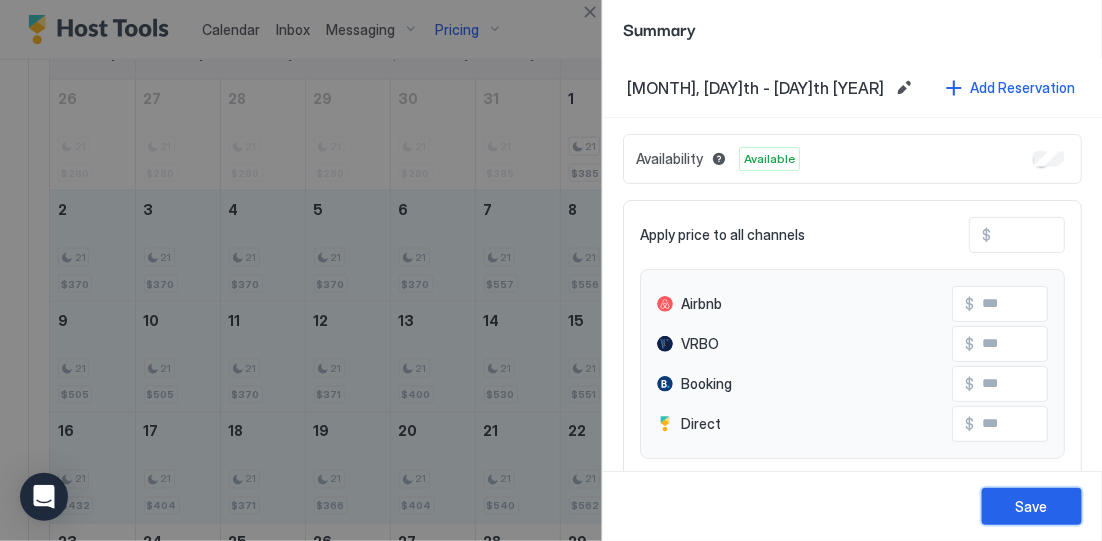 click on "Save" at bounding box center (1032, 506) 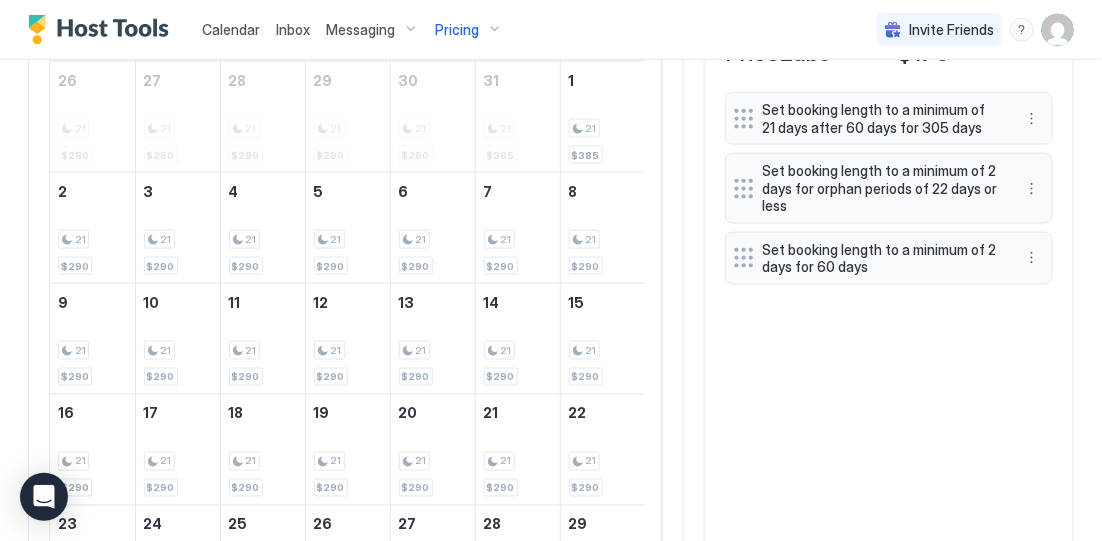 scroll, scrollTop: 625, scrollLeft: 0, axis: vertical 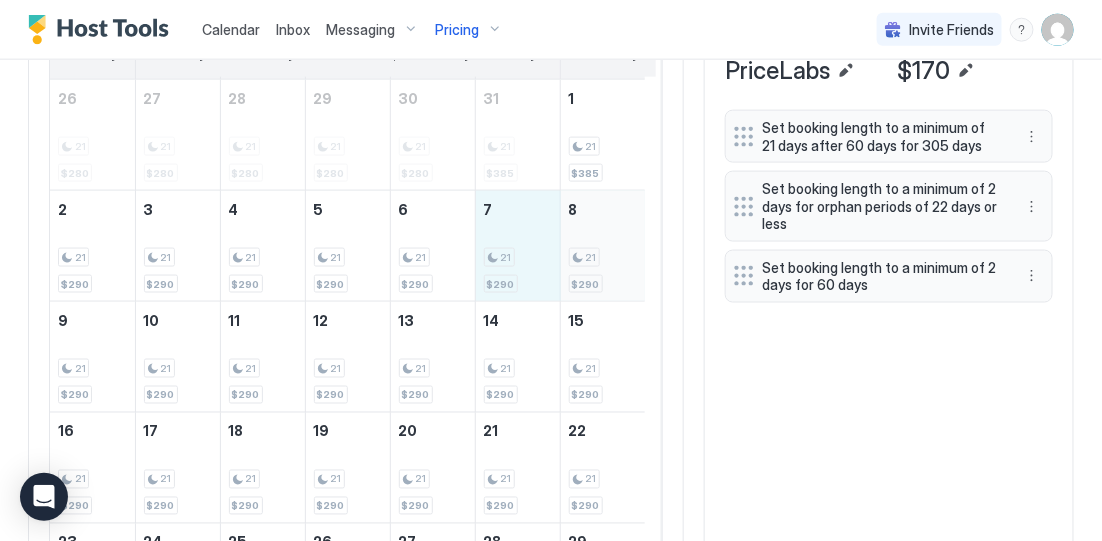 drag, startPoint x: 534, startPoint y: 263, endPoint x: 597, endPoint y: 265, distance: 63.03174 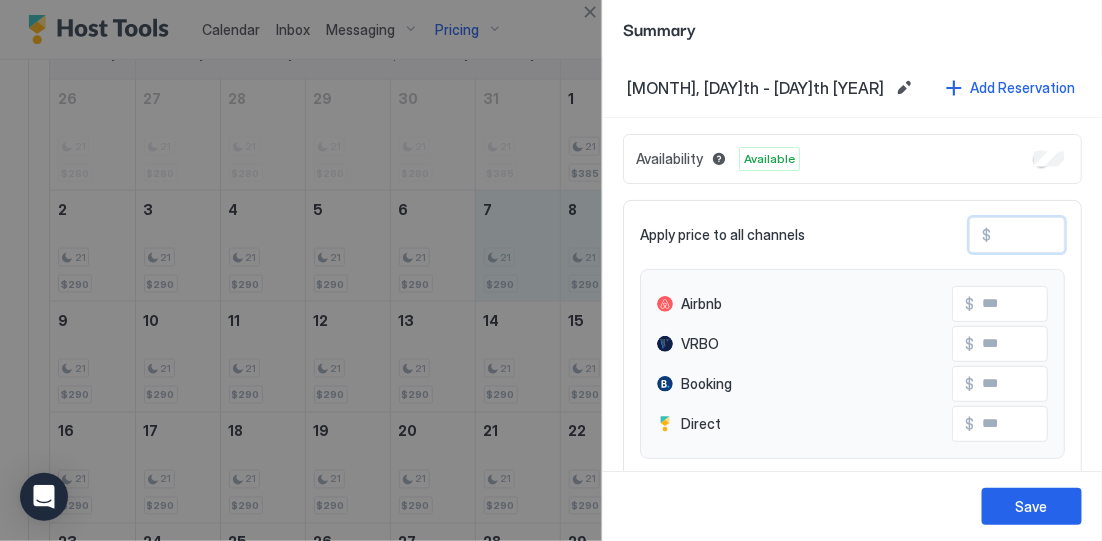 click on "***" at bounding box center (1071, 235) 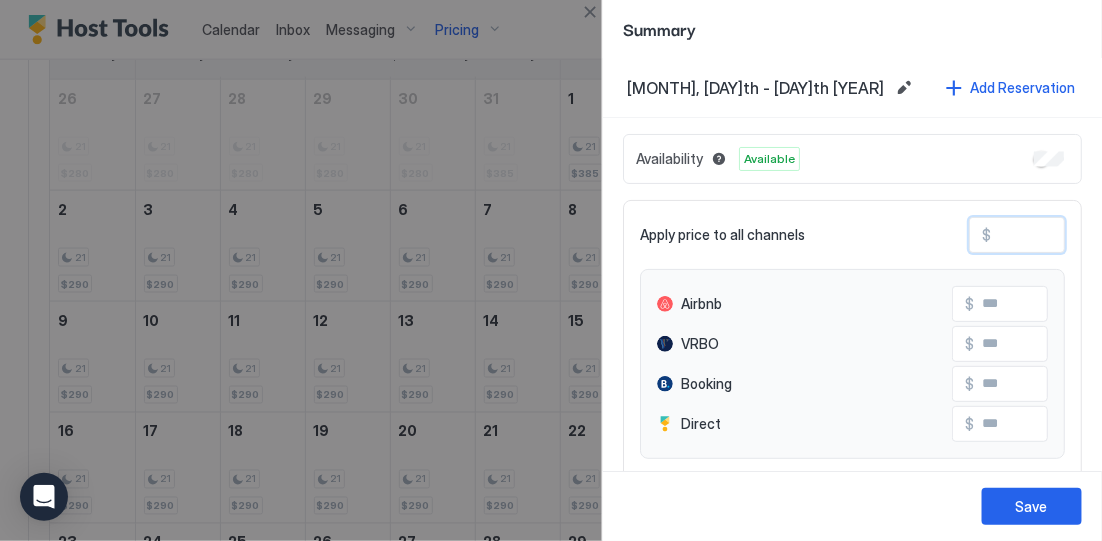 type on "**" 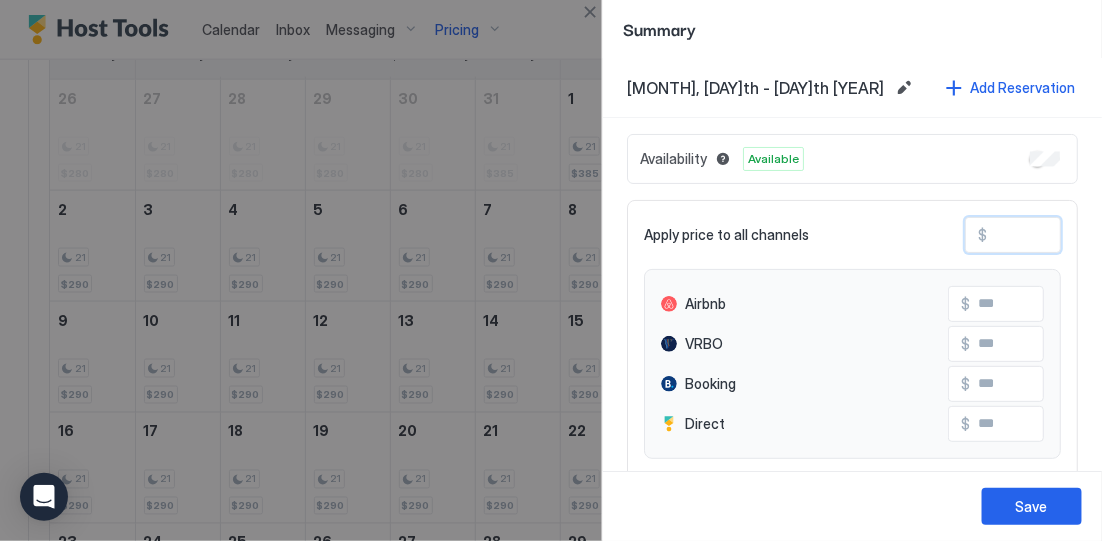type on "*" 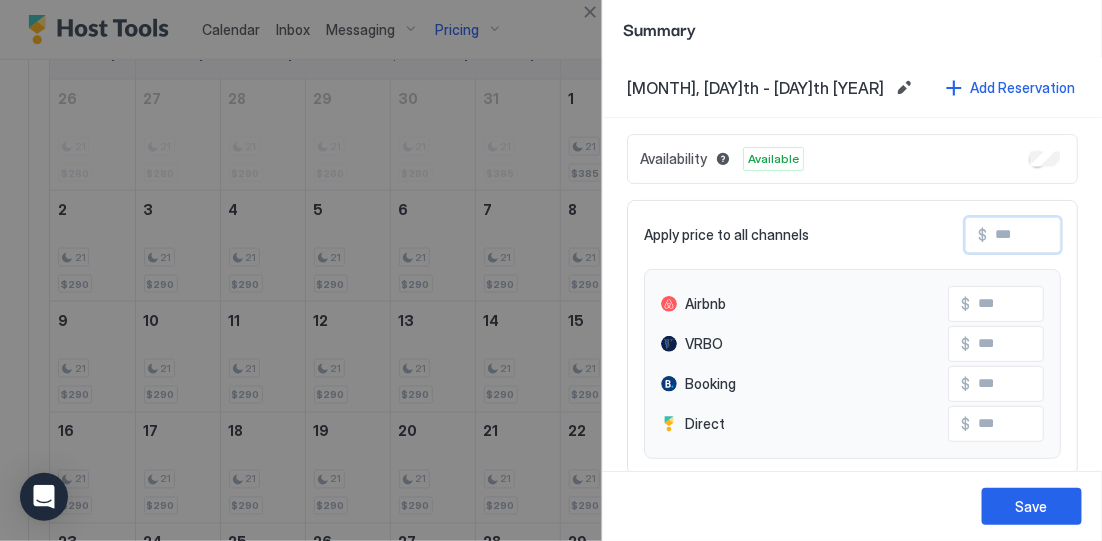 type on "*" 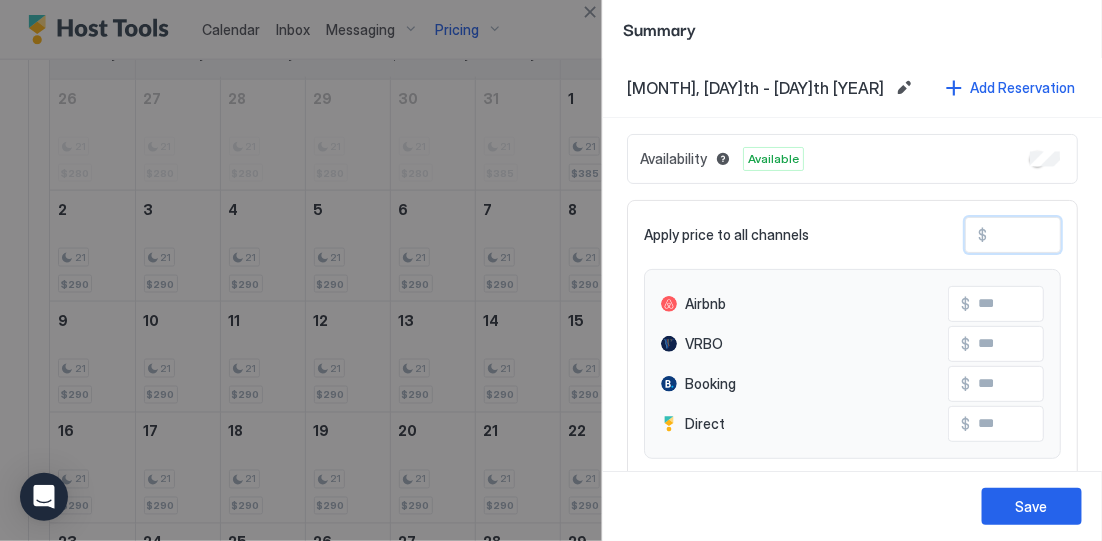 type on "**" 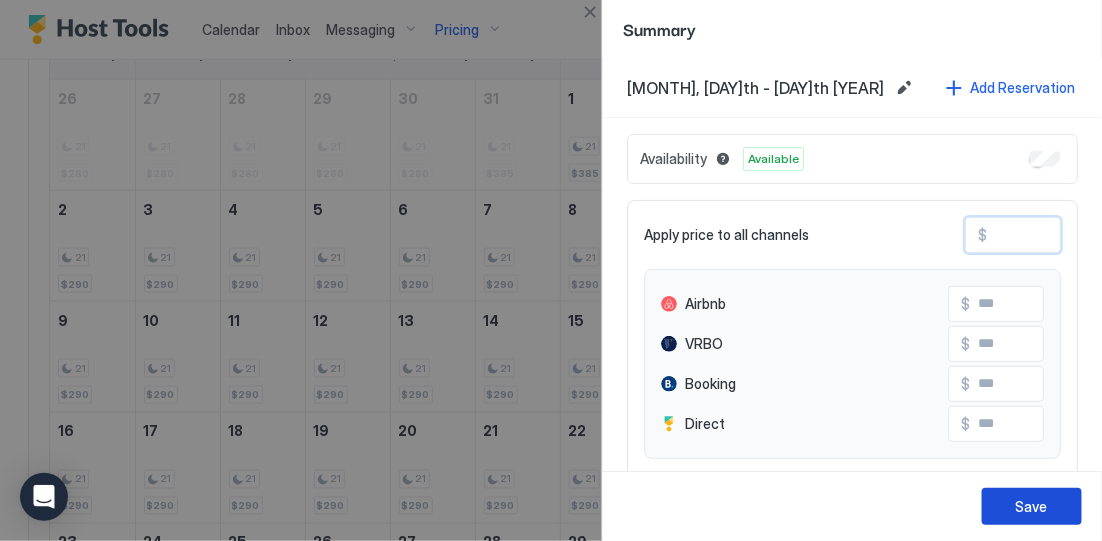 type on "***" 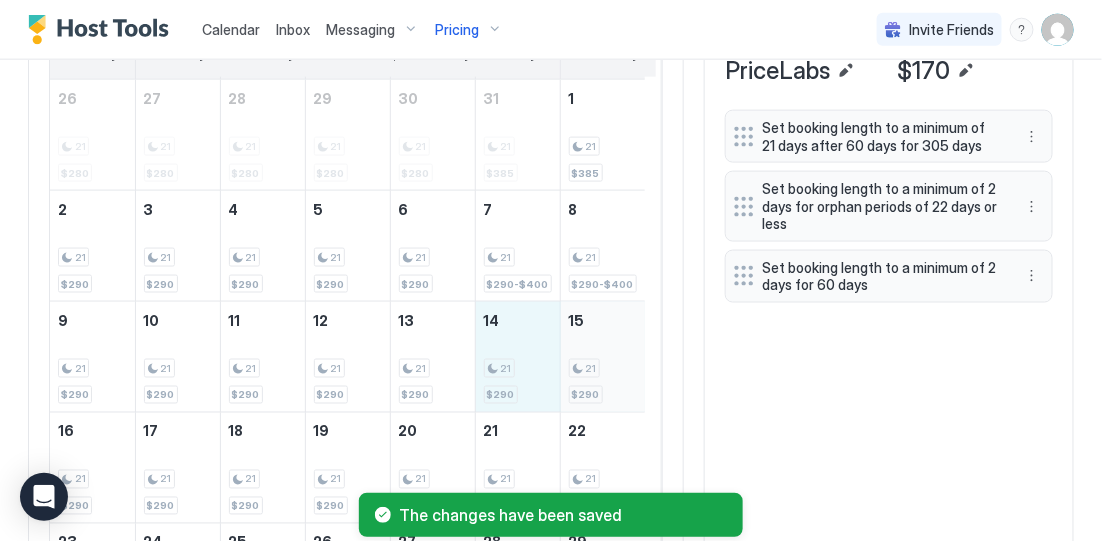 drag, startPoint x: 509, startPoint y: 374, endPoint x: 592, endPoint y: 370, distance: 83.09633 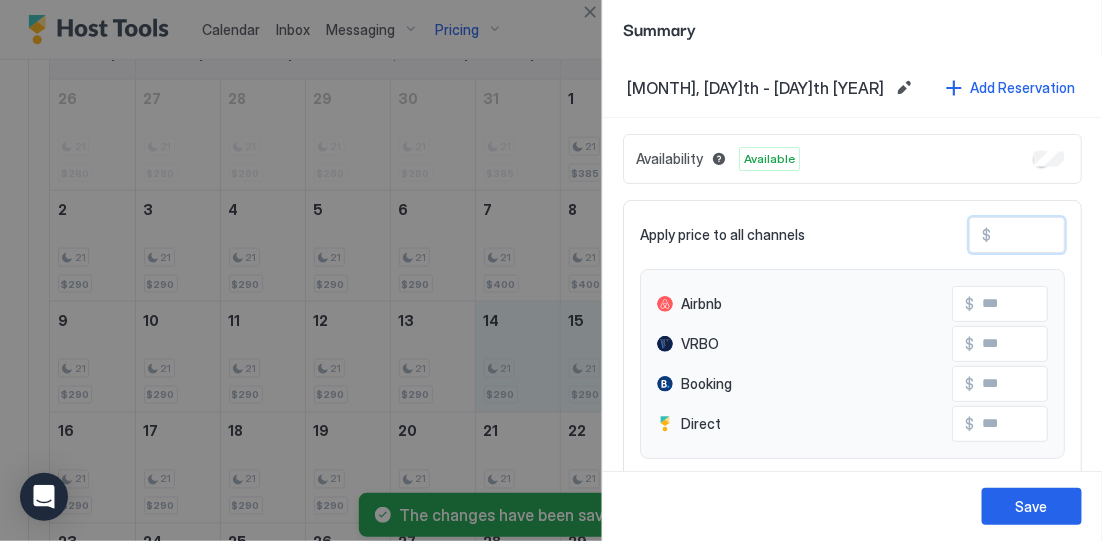 click on "***" at bounding box center [1071, 235] 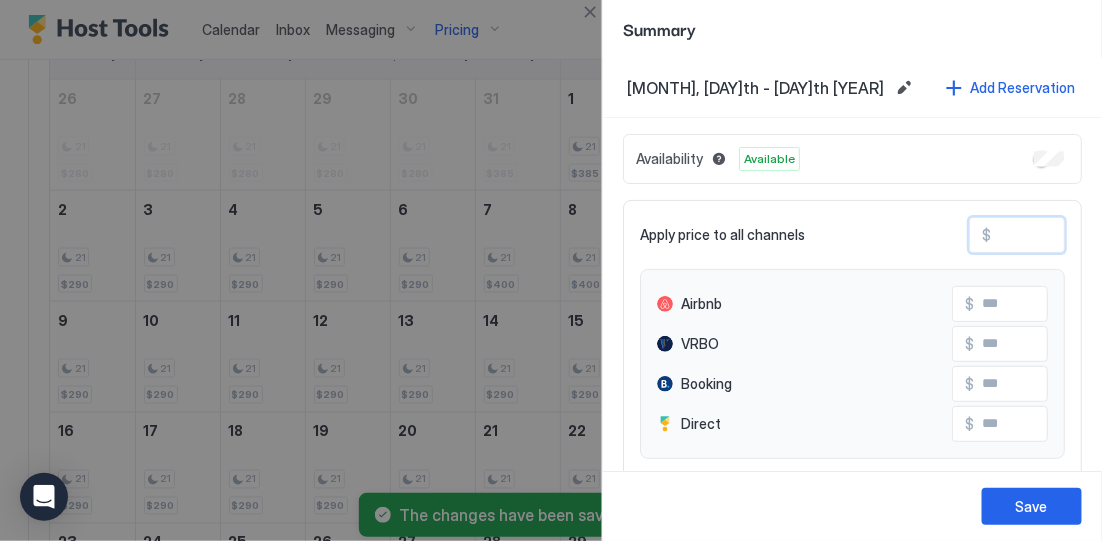 type on "**" 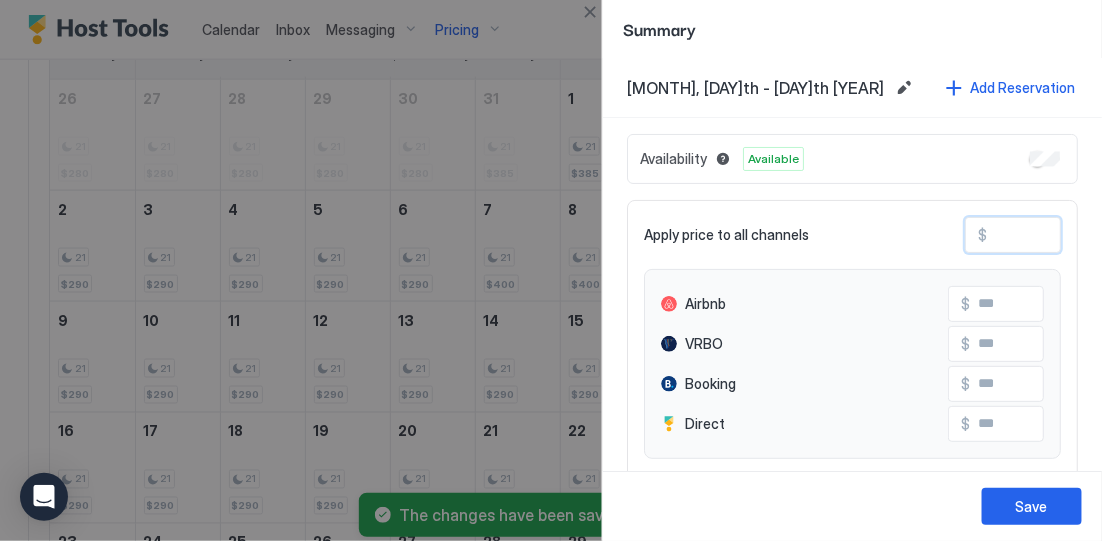 type on "*" 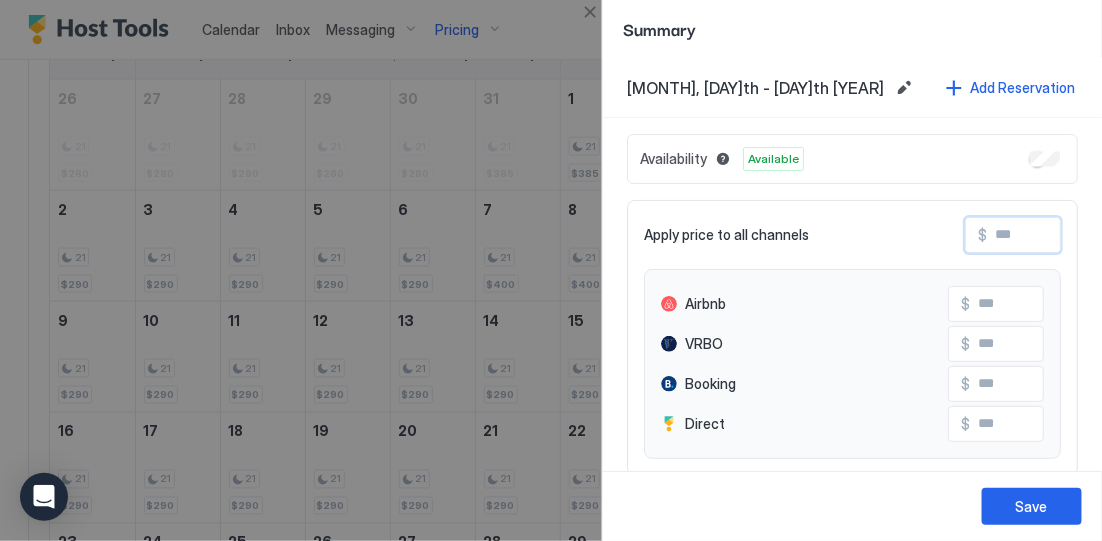 type on "*" 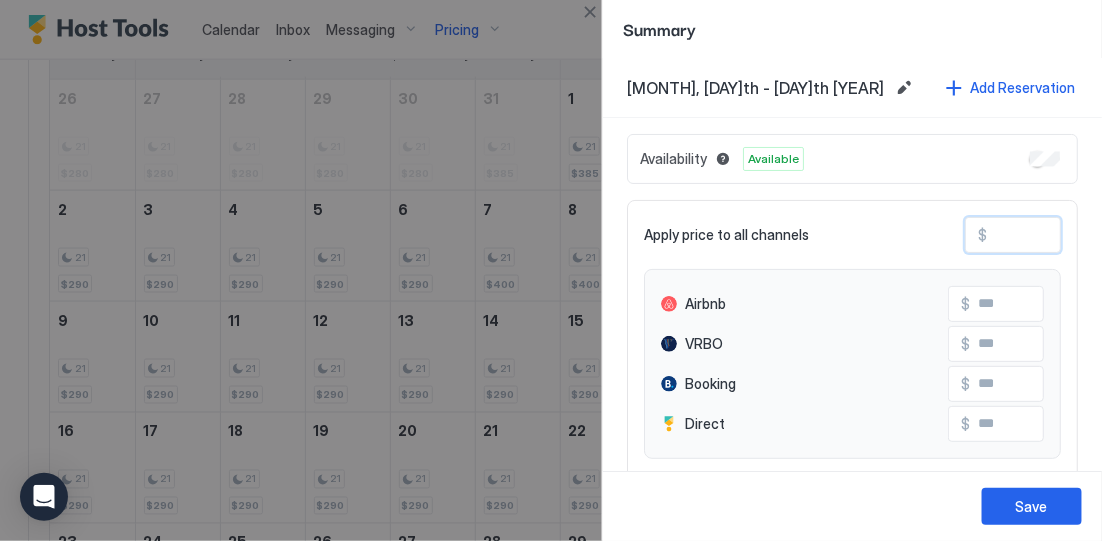type on "**" 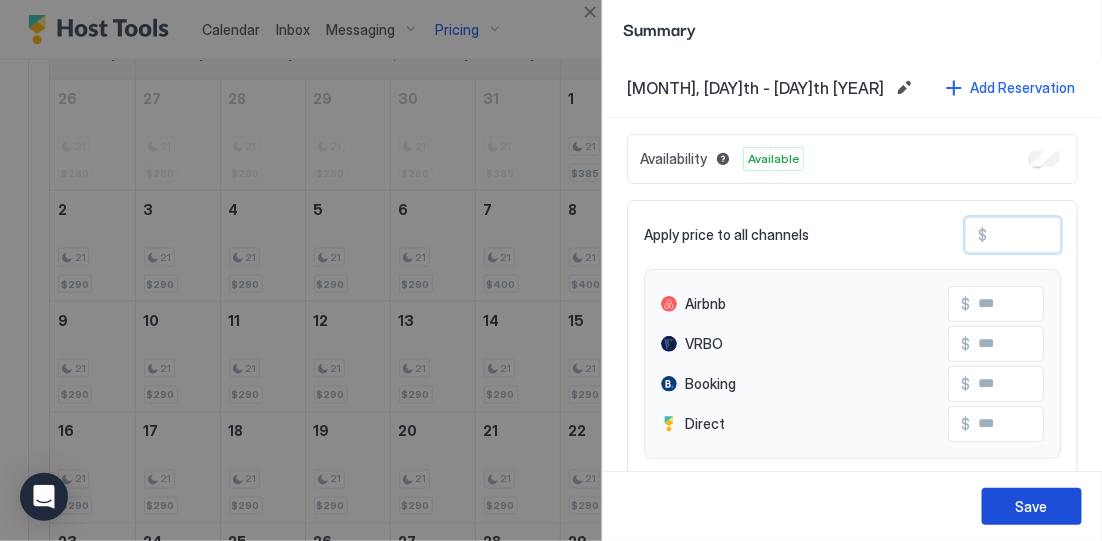 type on "***" 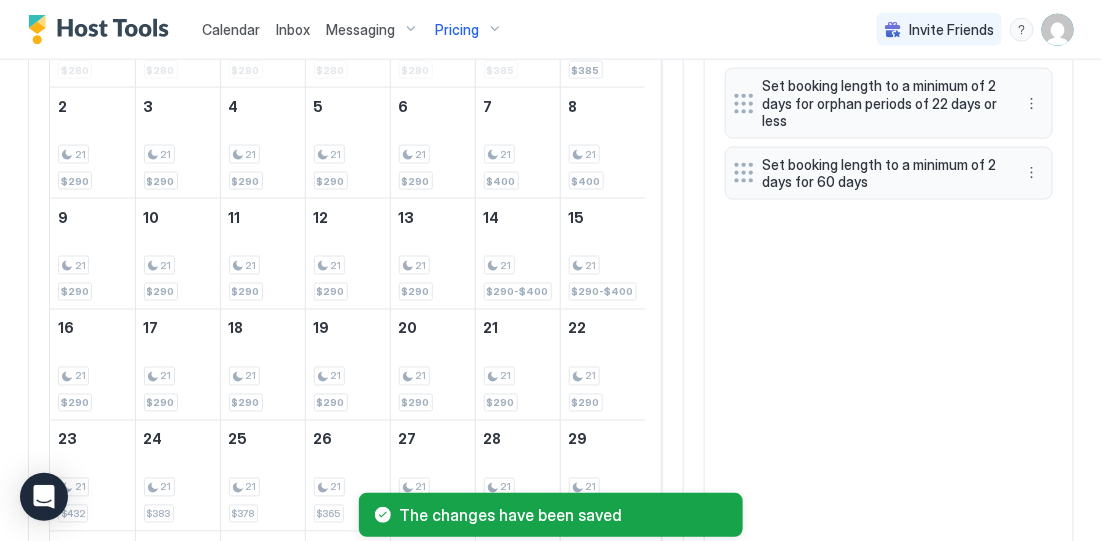scroll, scrollTop: 750, scrollLeft: 0, axis: vertical 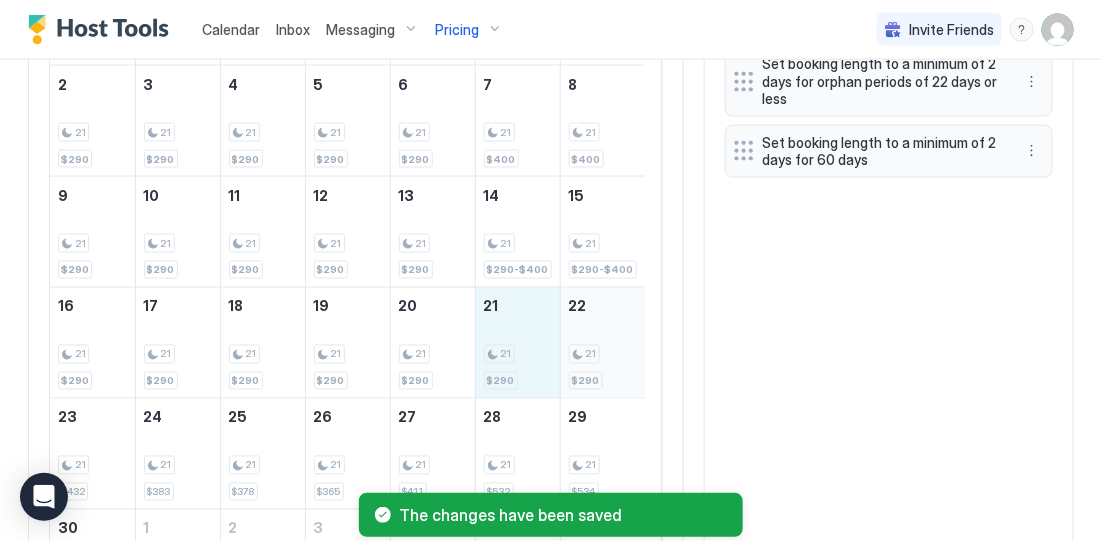 drag, startPoint x: 508, startPoint y: 358, endPoint x: 574, endPoint y: 359, distance: 66.007576 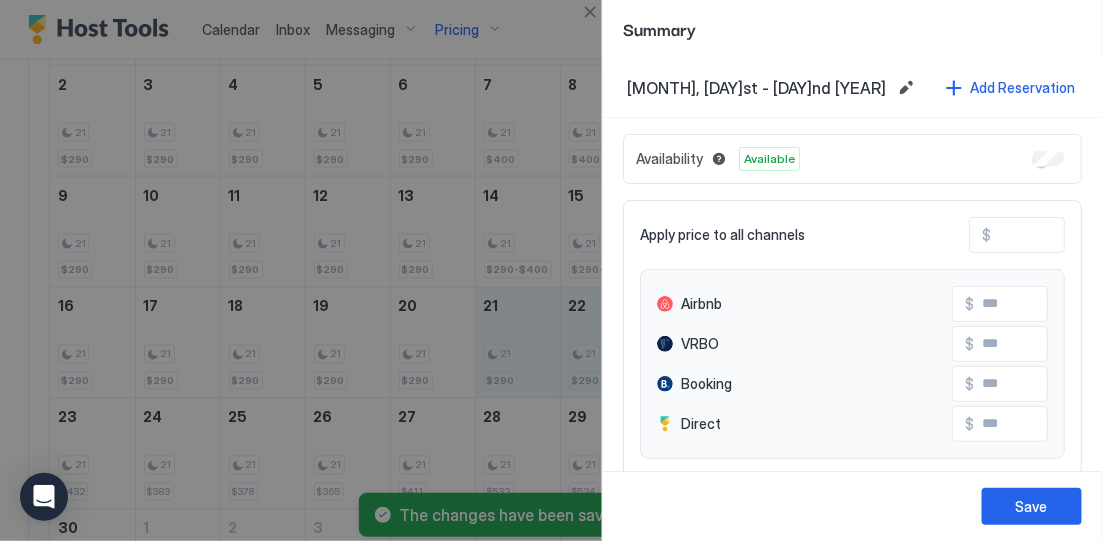 click on "***" at bounding box center [1071, 235] 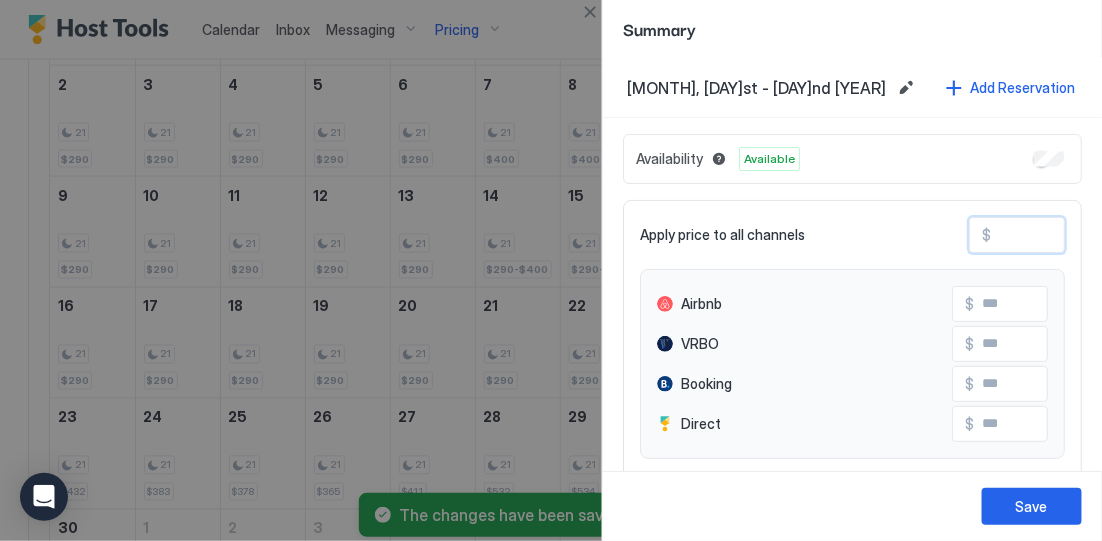 type on "**" 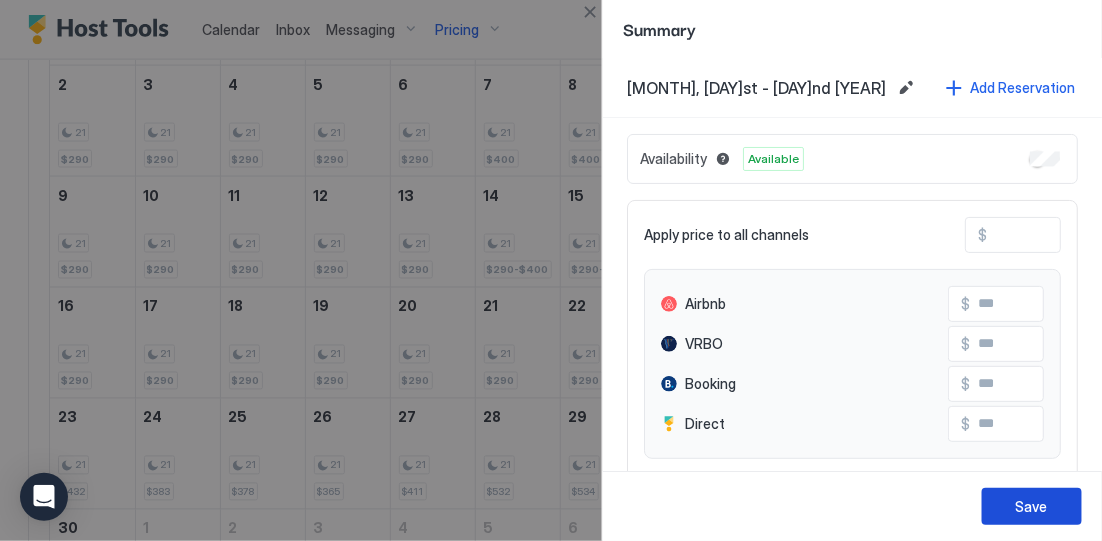 click on "Save" at bounding box center (1032, 506) 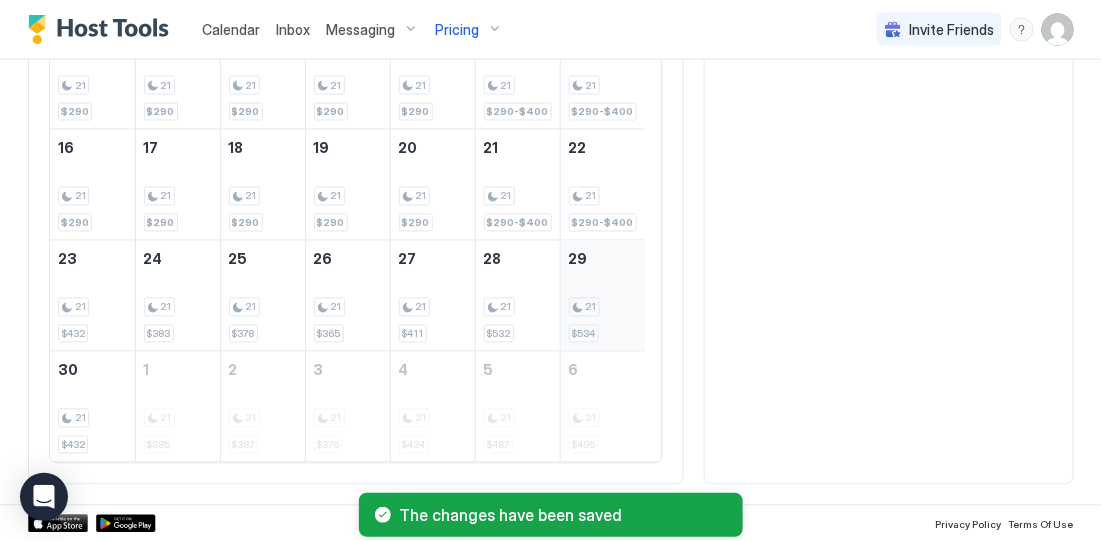scroll, scrollTop: 915, scrollLeft: 0, axis: vertical 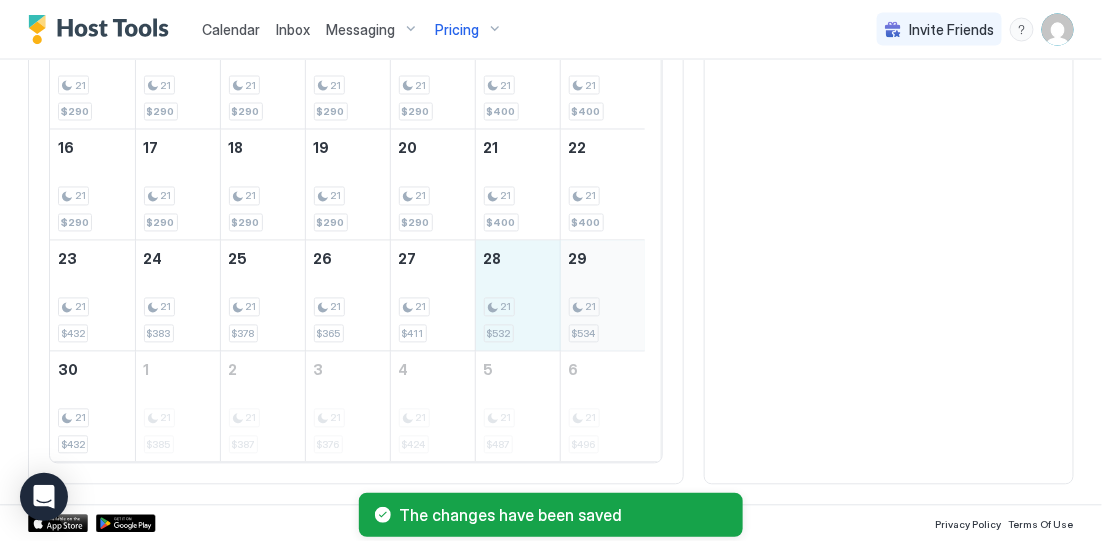 drag, startPoint x: 522, startPoint y: 322, endPoint x: 574, endPoint y: 319, distance: 52.086468 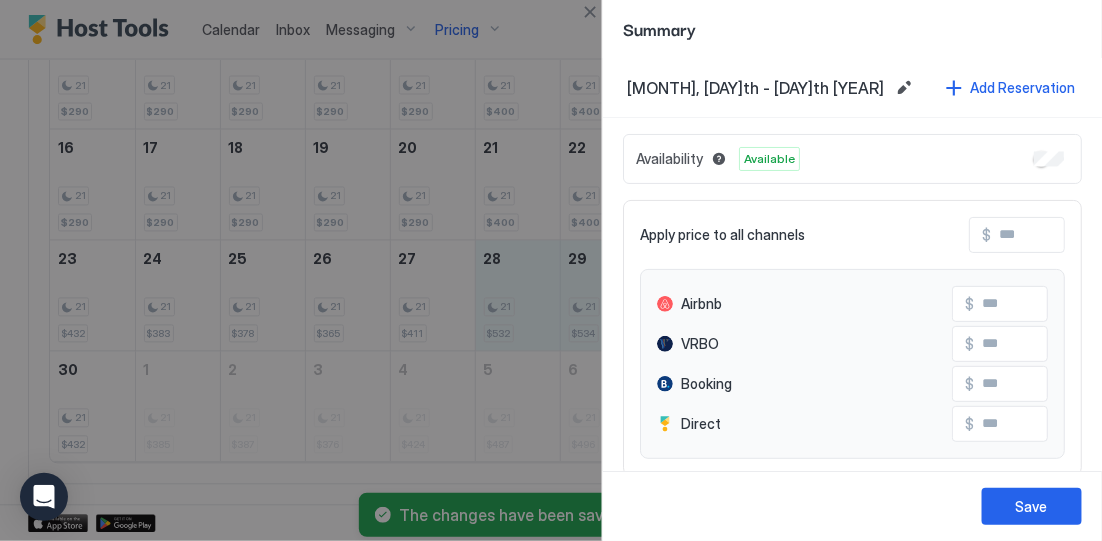click at bounding box center (1071, 235) 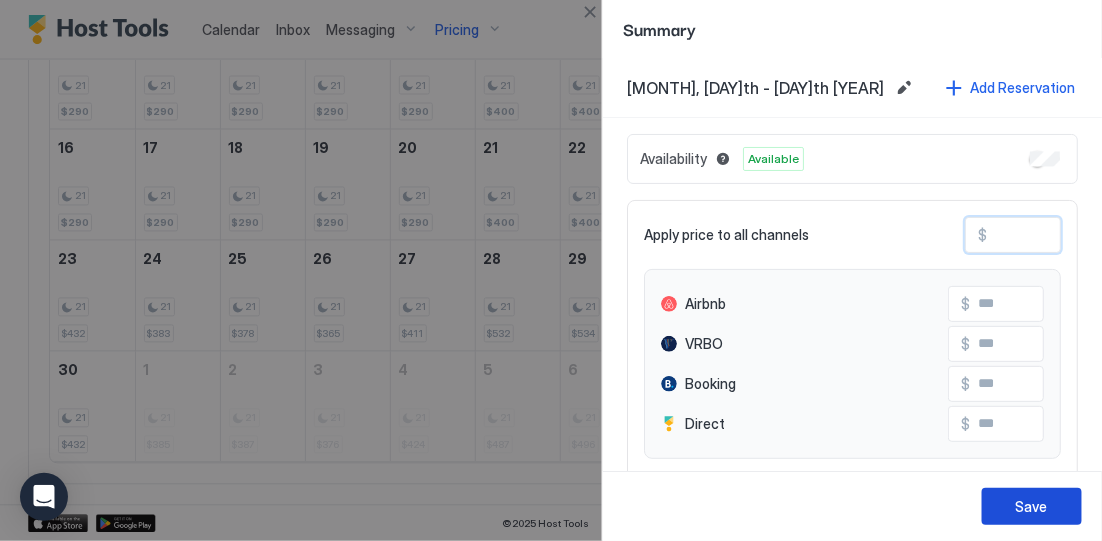 click on "Save" at bounding box center [1032, 506] 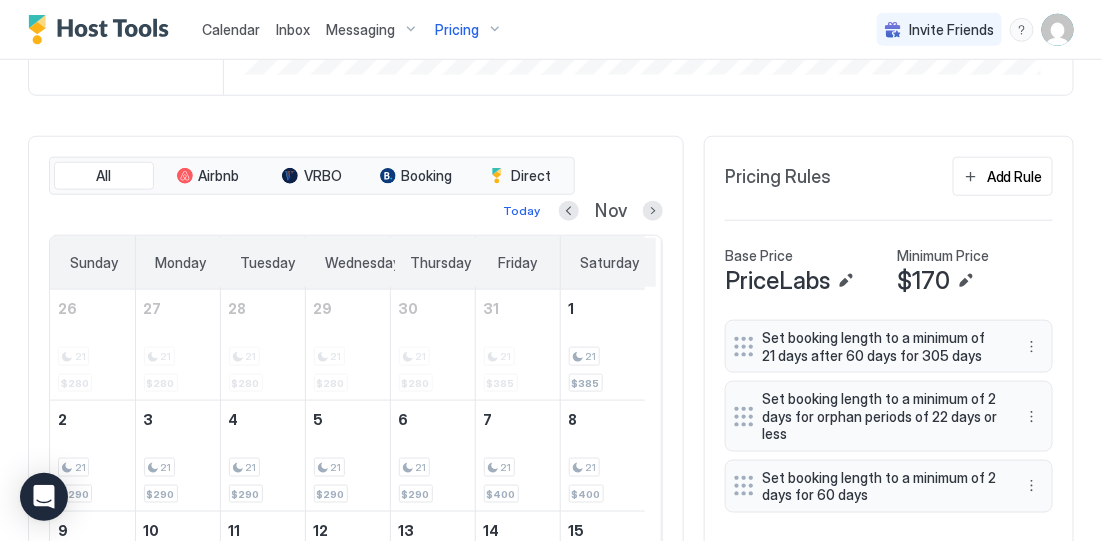 scroll, scrollTop: 290, scrollLeft: 0, axis: vertical 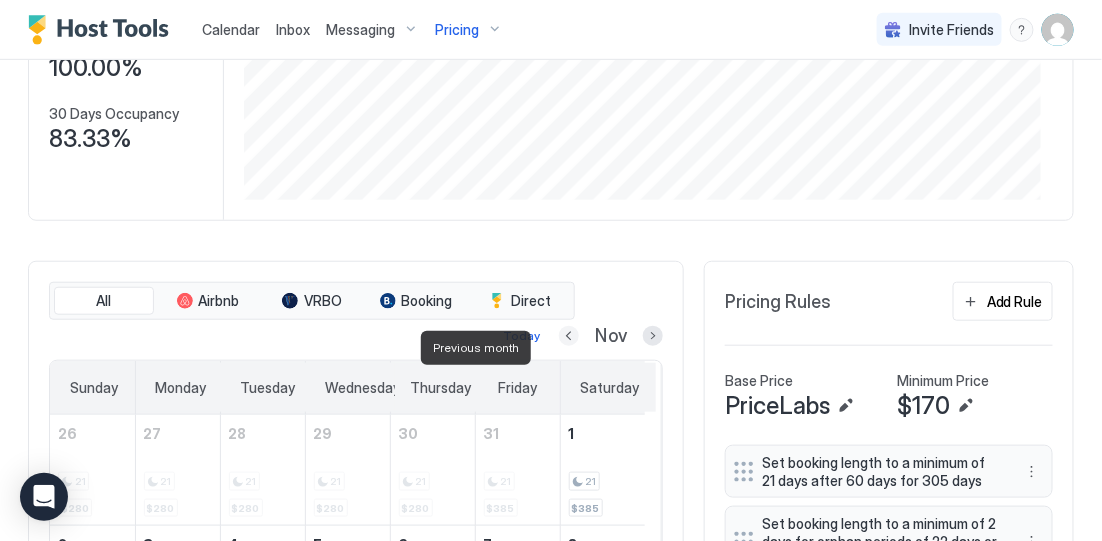 click at bounding box center [569, 336] 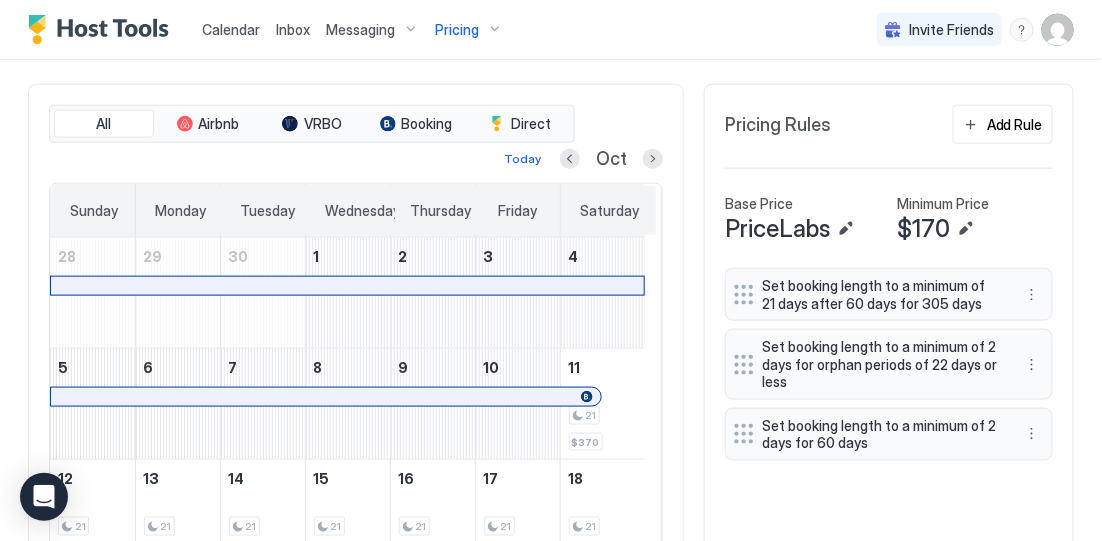 scroll, scrollTop: 430, scrollLeft: 0, axis: vertical 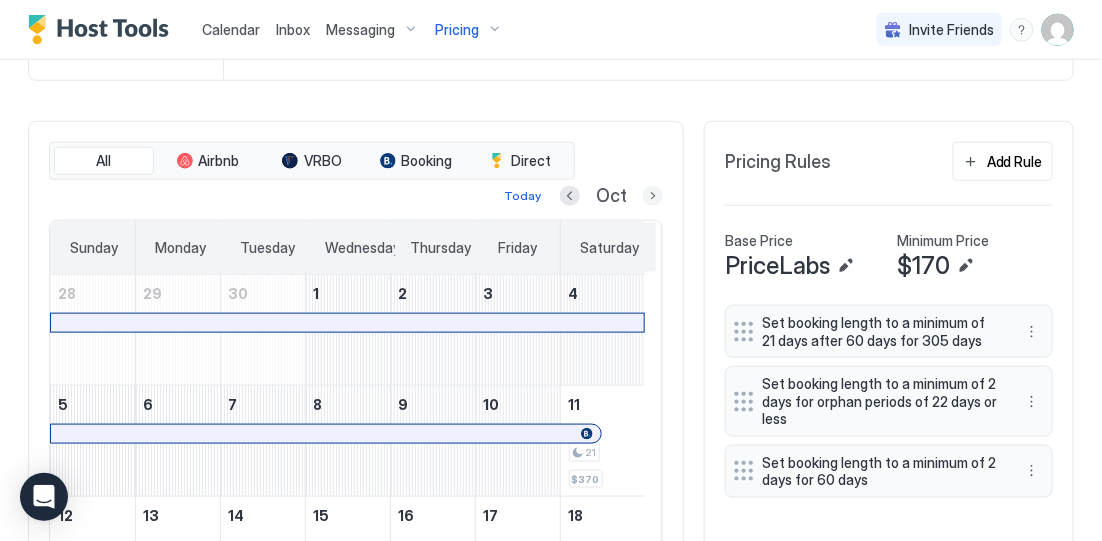 click at bounding box center [653, 196] 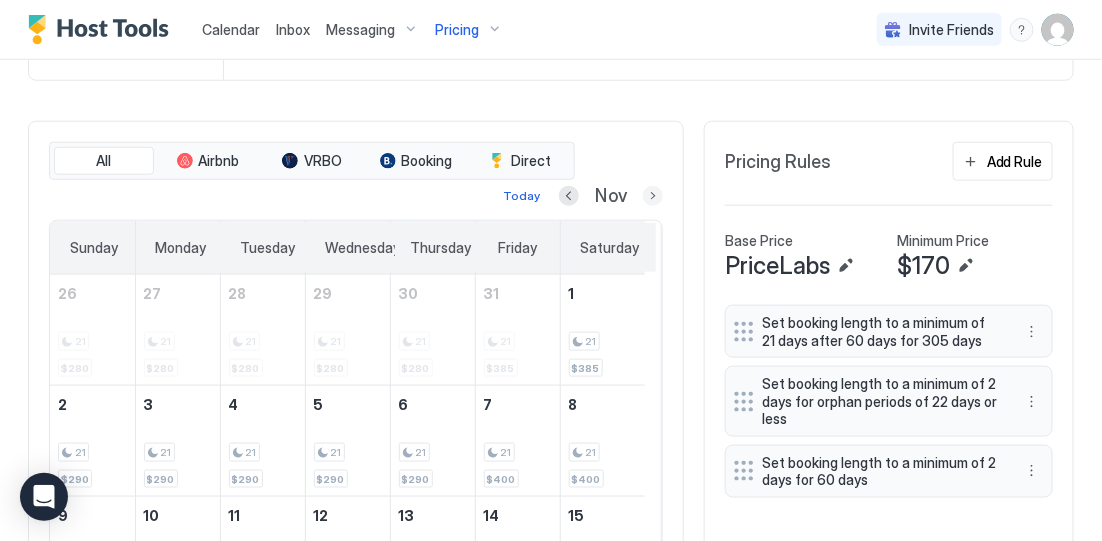 click at bounding box center (653, 196) 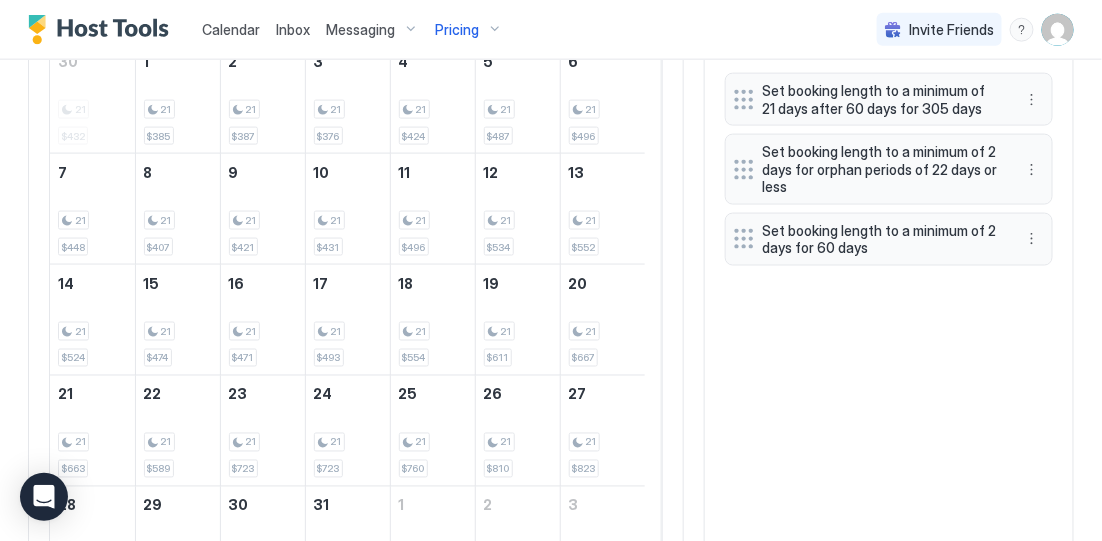 scroll, scrollTop: 680, scrollLeft: 0, axis: vertical 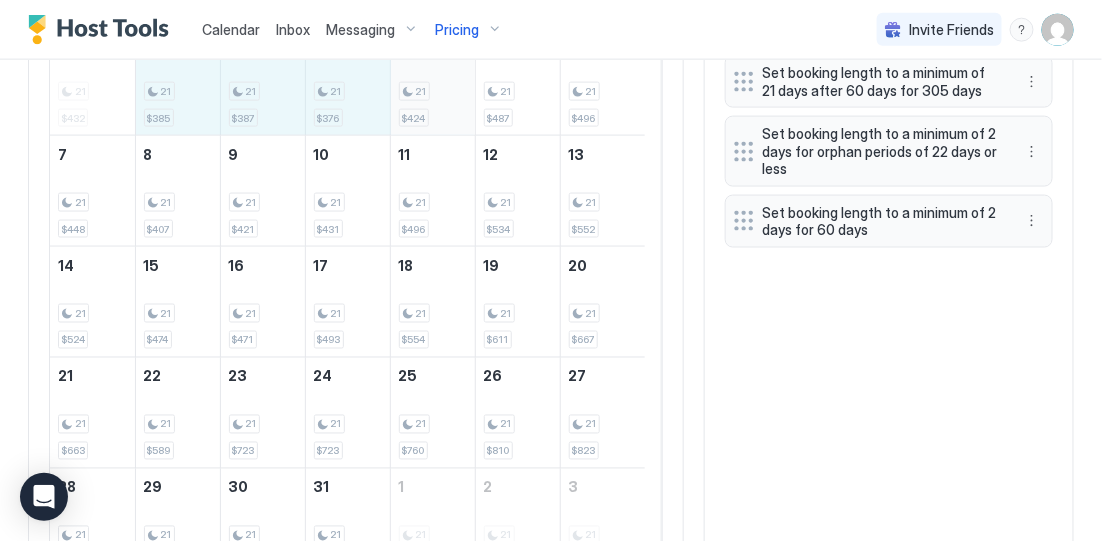 drag, startPoint x: 169, startPoint y: 112, endPoint x: 423, endPoint y: 115, distance: 254.01772 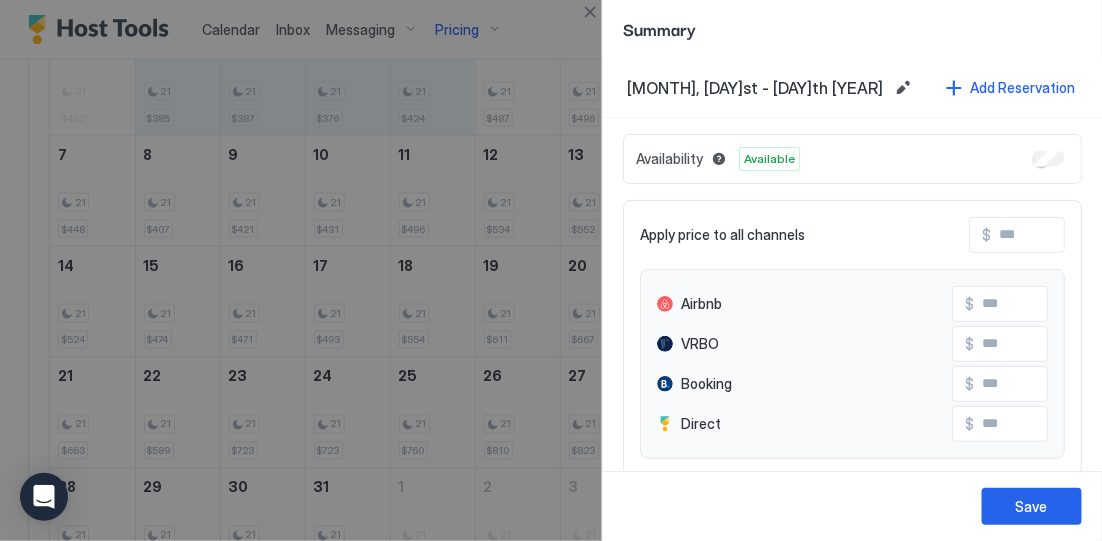 click at bounding box center (1071, 235) 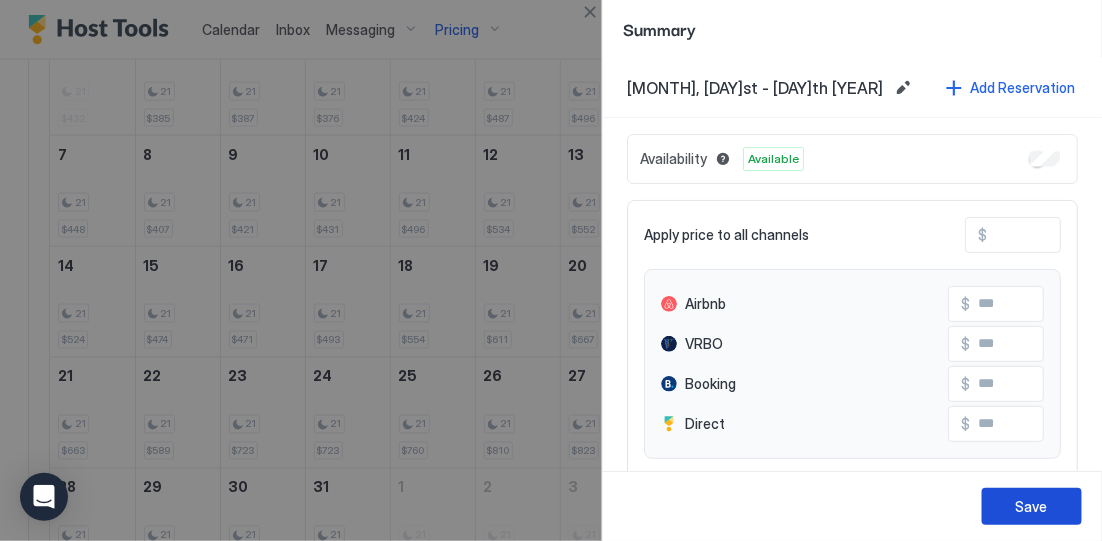 click on "Save" at bounding box center [1032, 506] 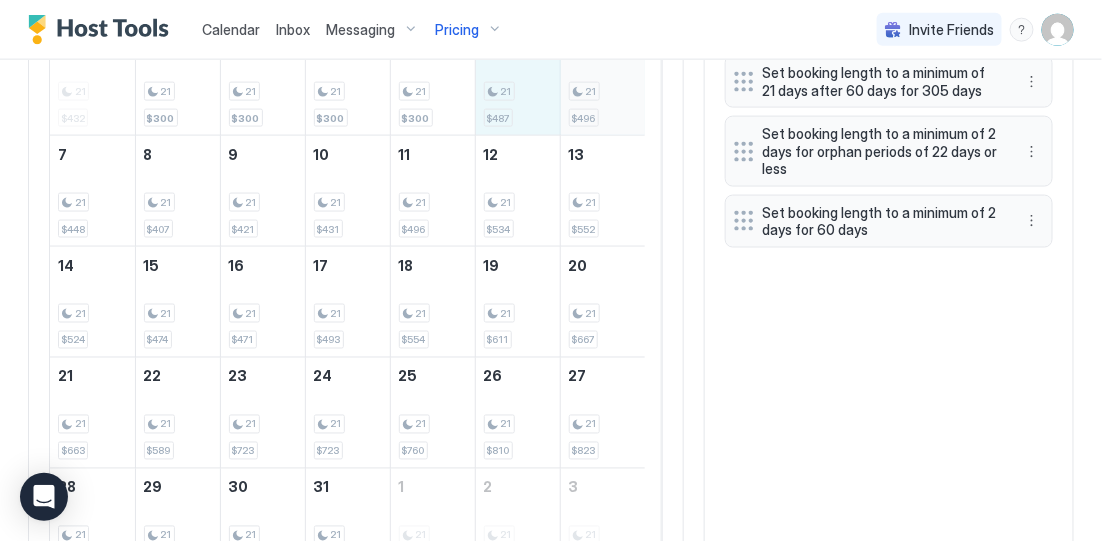 drag, startPoint x: 523, startPoint y: 120, endPoint x: 578, endPoint y: 113, distance: 55.443665 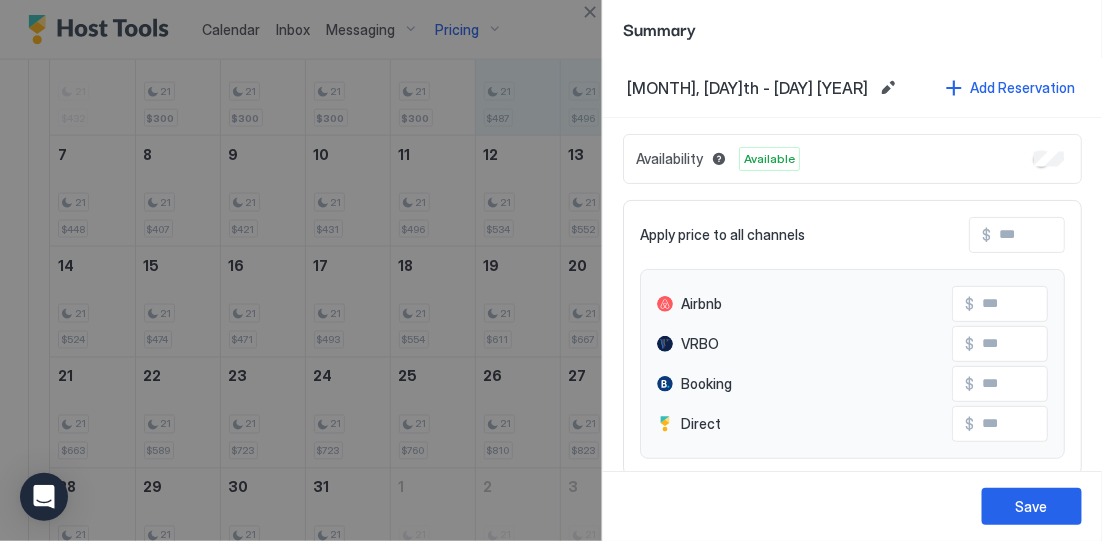 click at bounding box center [1071, 235] 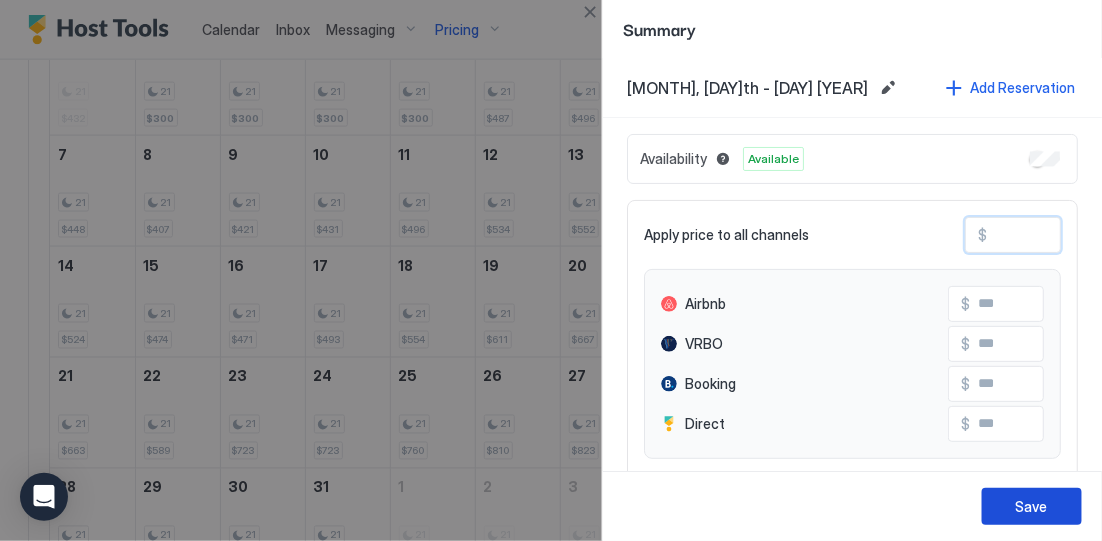 click on "Save" at bounding box center (1032, 506) 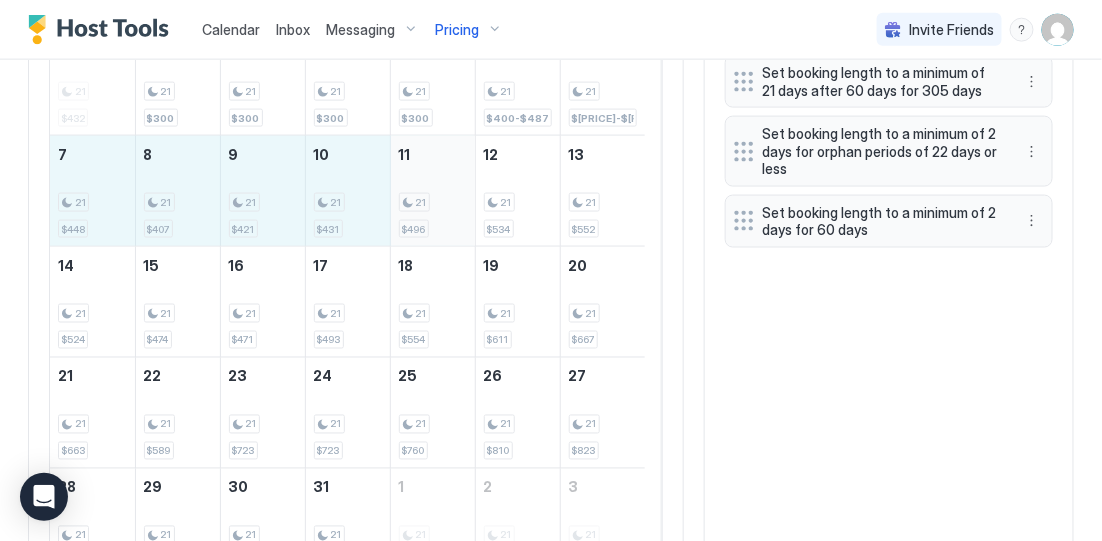 drag, startPoint x: 74, startPoint y: 234, endPoint x: 423, endPoint y: 233, distance: 349.00143 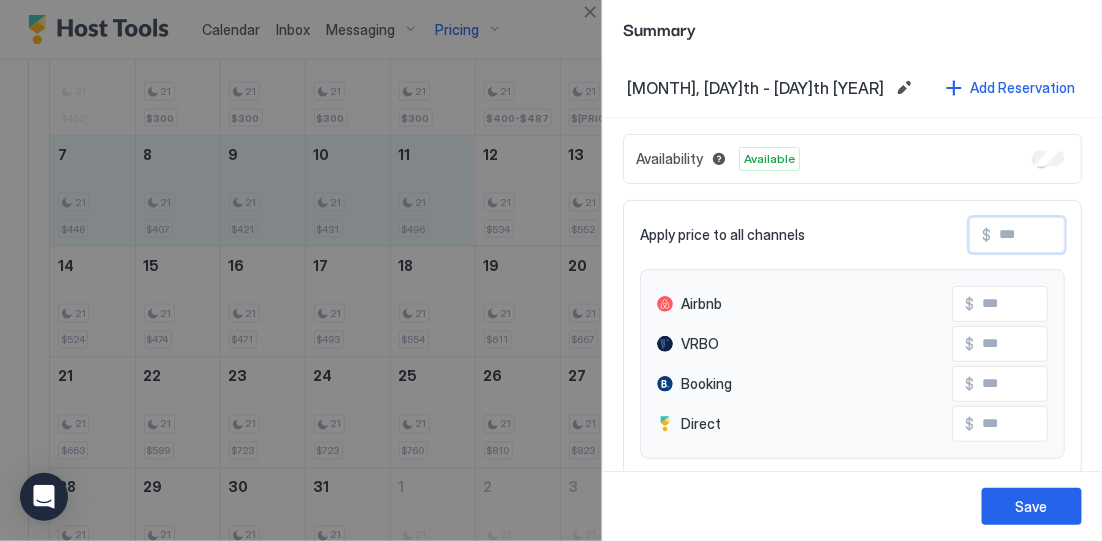click at bounding box center (1071, 235) 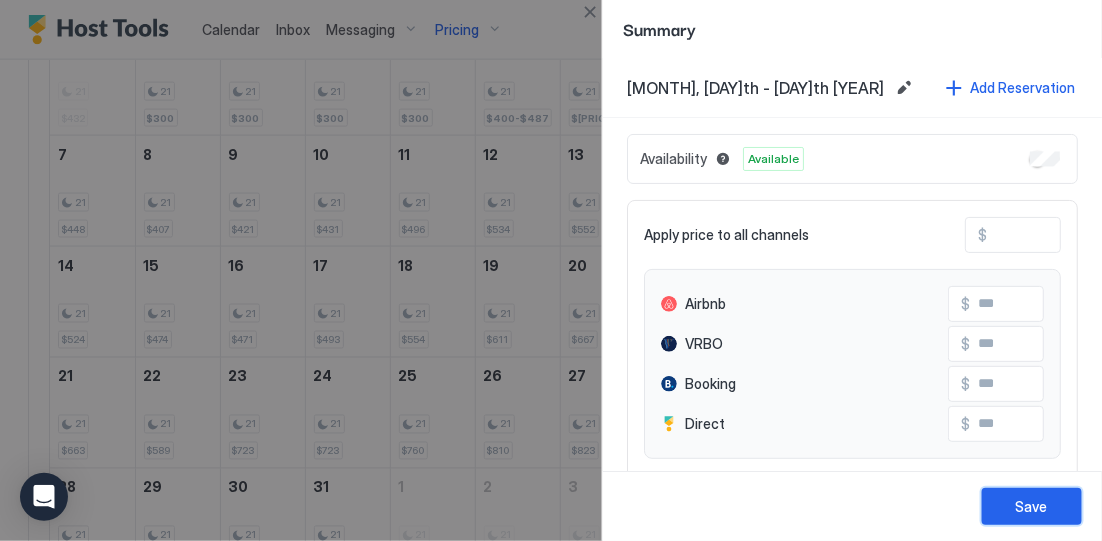click on "Save" at bounding box center (1032, 506) 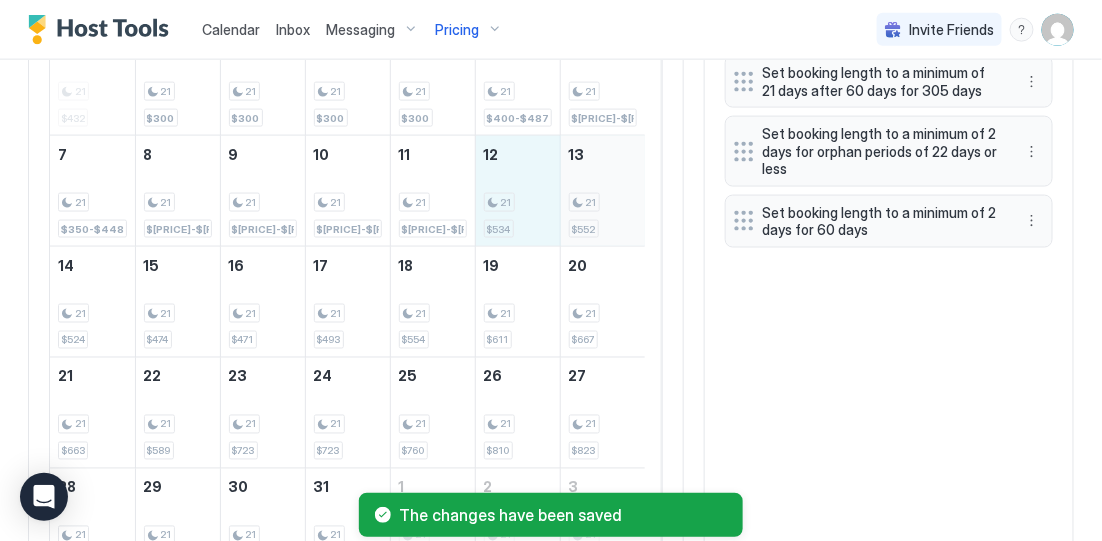 drag, startPoint x: 503, startPoint y: 227, endPoint x: 583, endPoint y: 223, distance: 80.09994 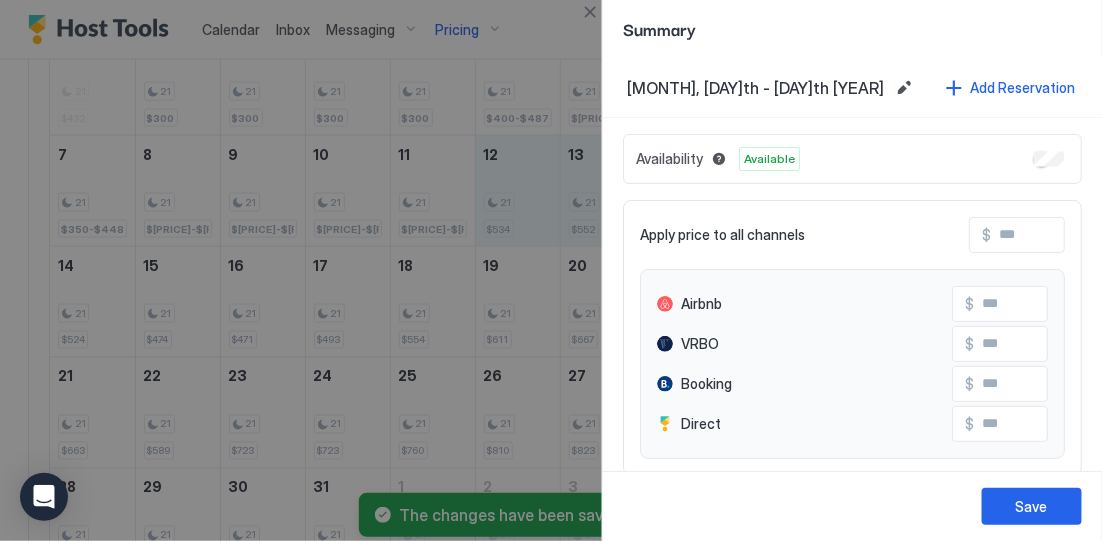 click at bounding box center [1071, 235] 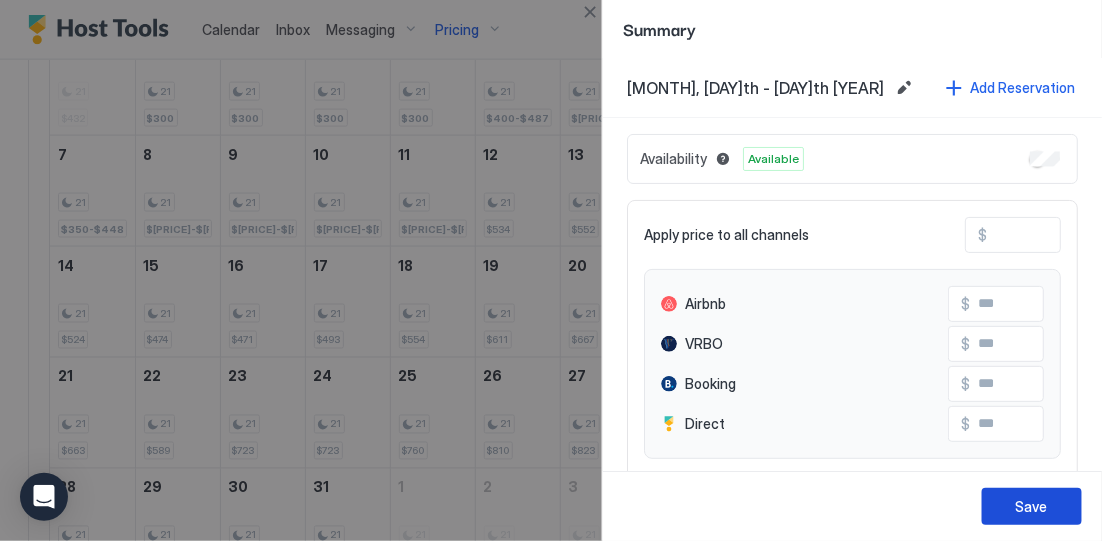 click on "Save" at bounding box center (1032, 506) 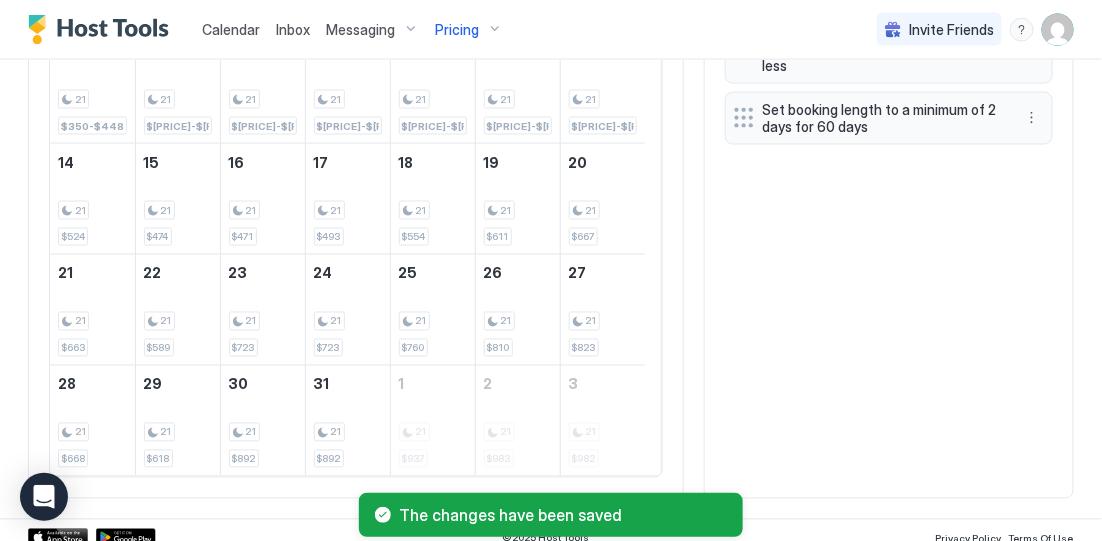scroll, scrollTop: 805, scrollLeft: 0, axis: vertical 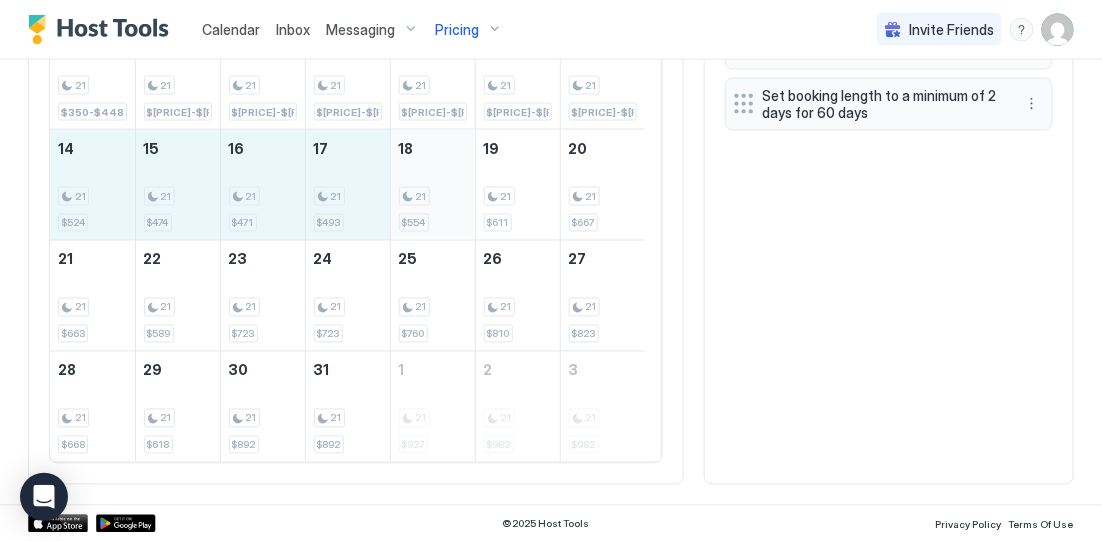 drag, startPoint x: 86, startPoint y: 185, endPoint x: 410, endPoint y: 223, distance: 326.2208 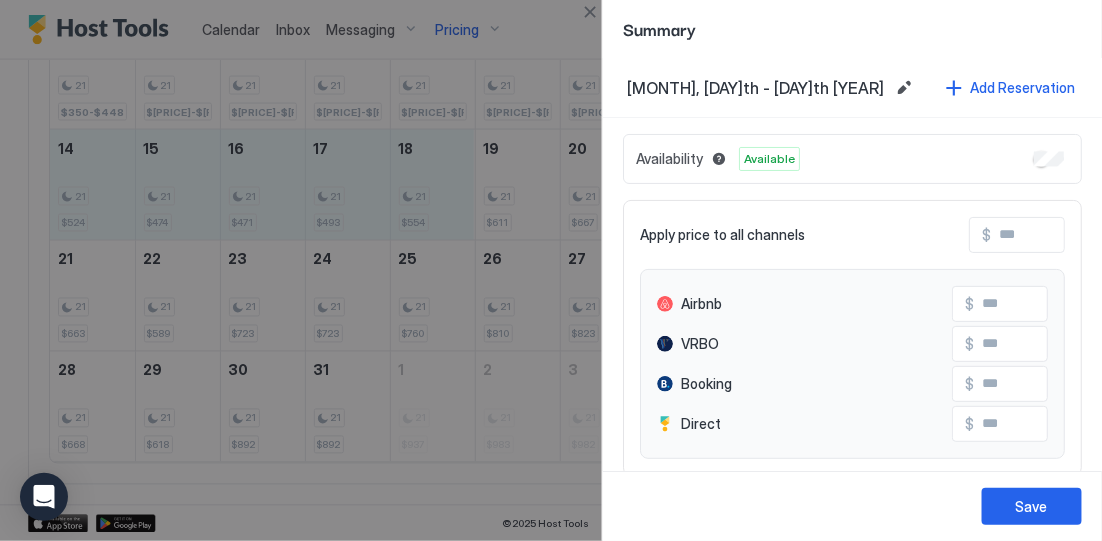 click at bounding box center (1071, 235) 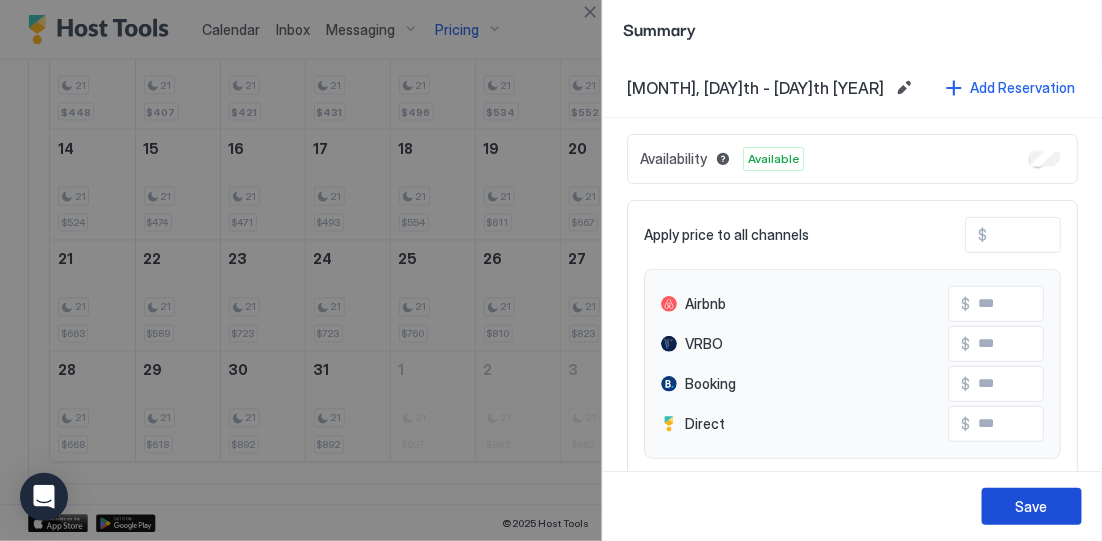 click on "Save" at bounding box center [1032, 506] 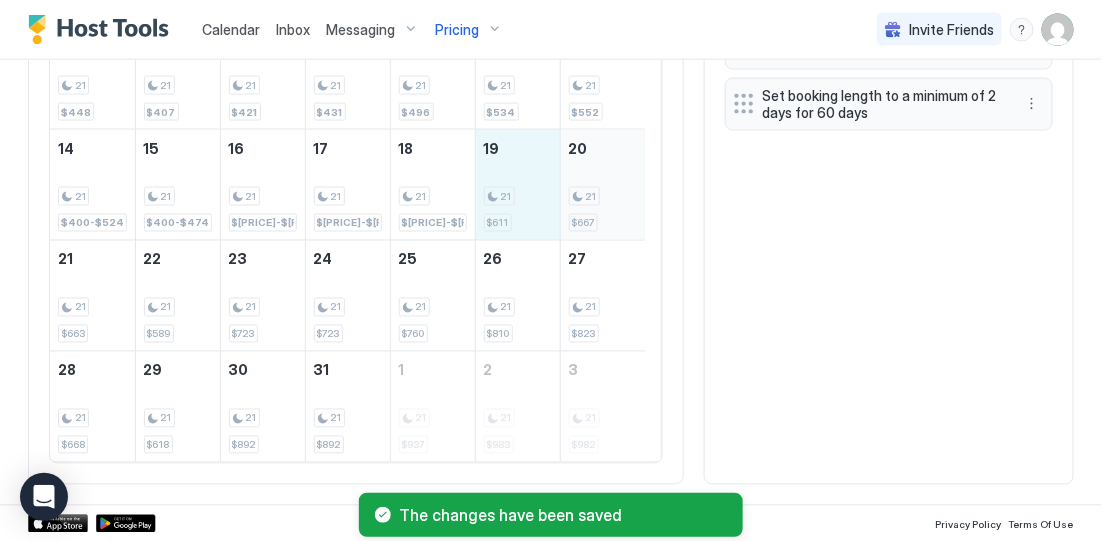 drag, startPoint x: 510, startPoint y: 216, endPoint x: 584, endPoint y: 212, distance: 74.10803 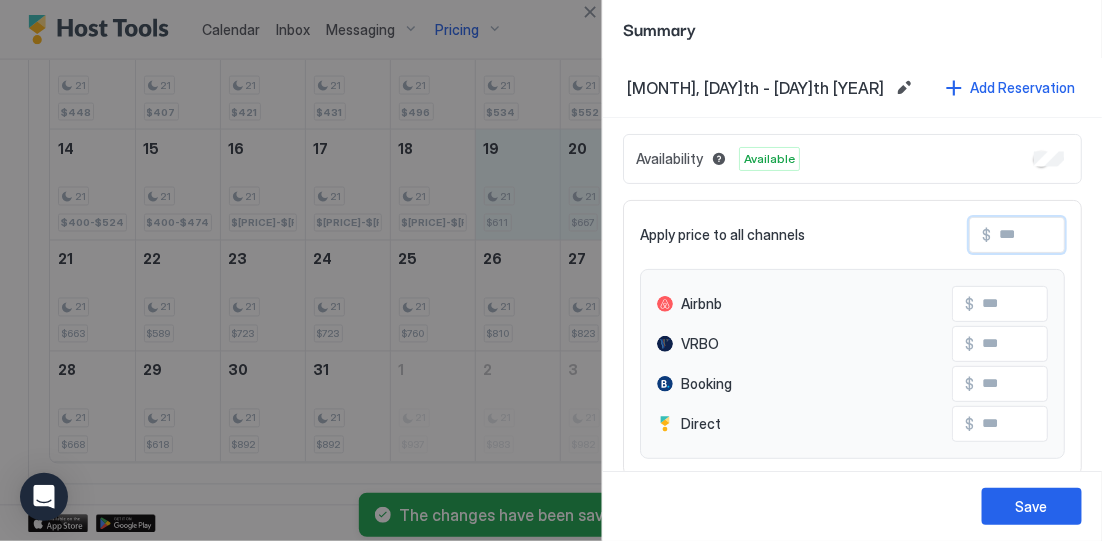 click at bounding box center (1071, 235) 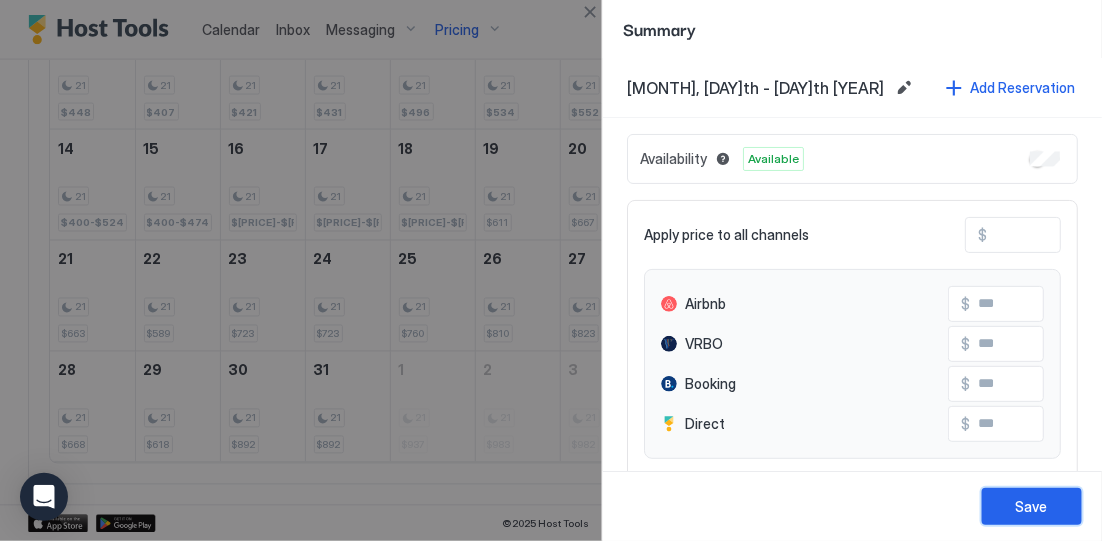 click on "Save" at bounding box center [1032, 506] 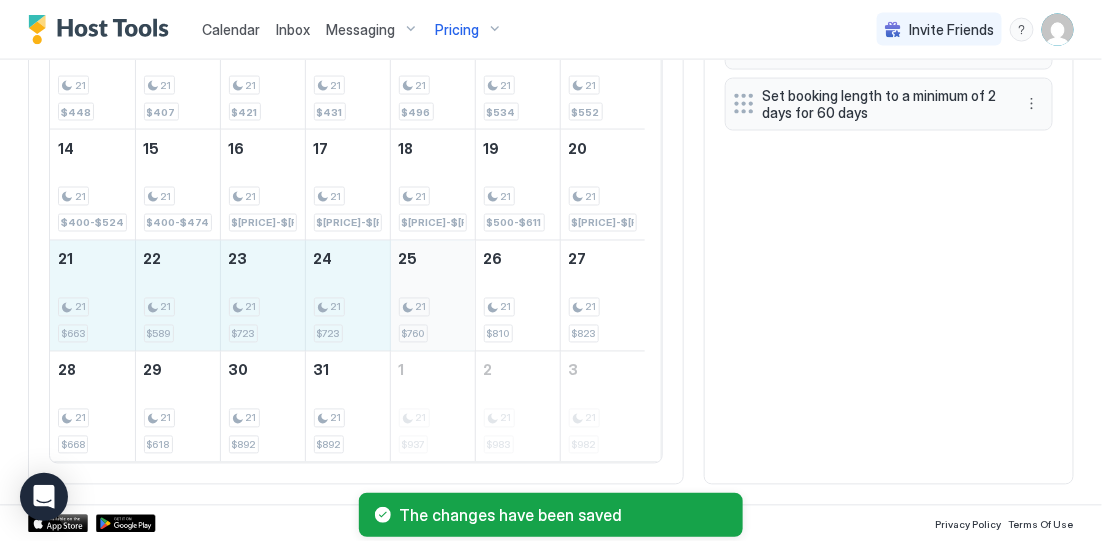 drag, startPoint x: 80, startPoint y: 316, endPoint x: 463, endPoint y: 316, distance: 383 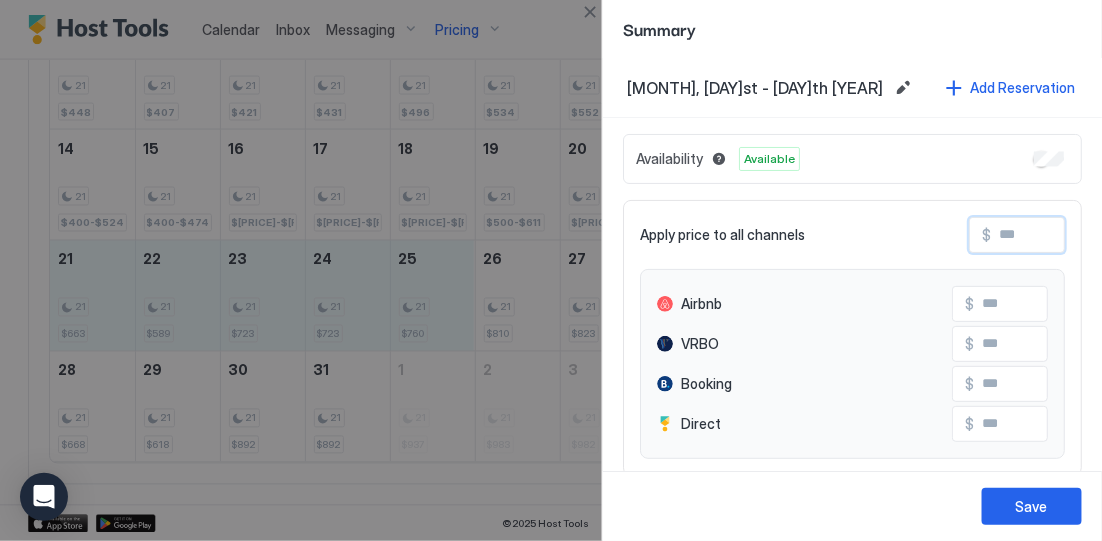 click at bounding box center (1071, 235) 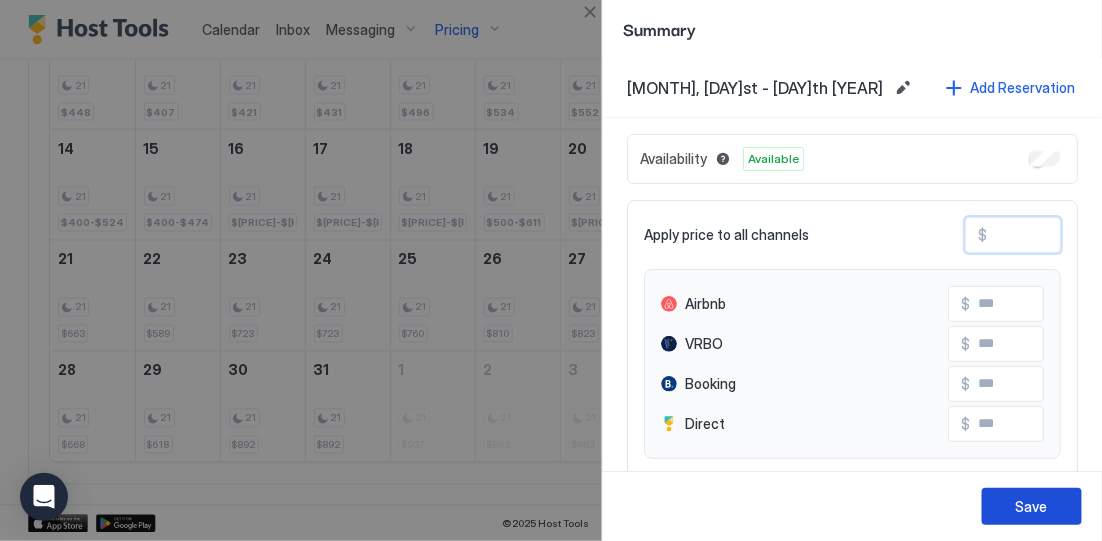 click on "Save" at bounding box center (1032, 506) 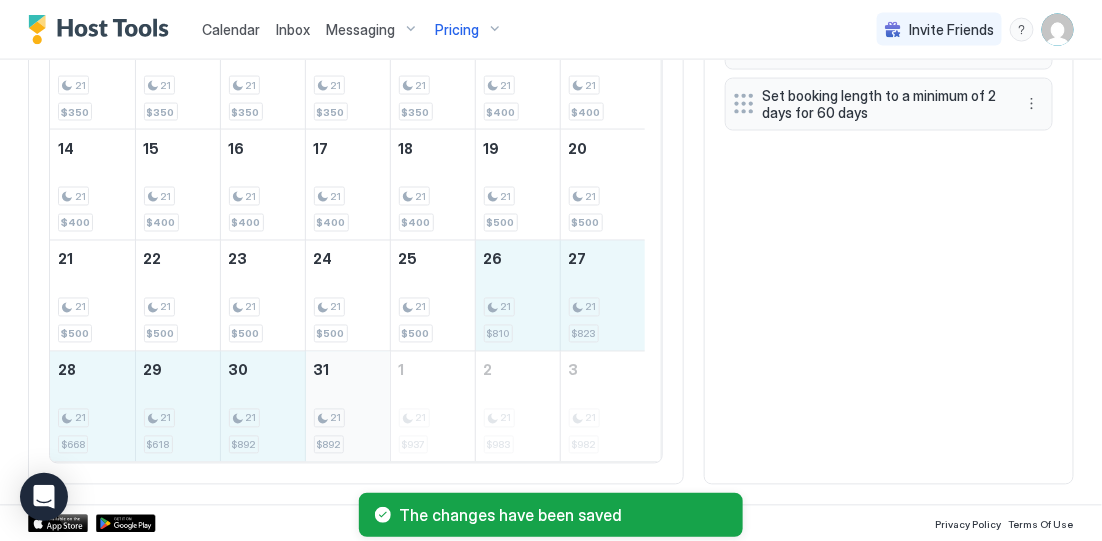 drag, startPoint x: 514, startPoint y: 305, endPoint x: 331, endPoint y: 407, distance: 209.50656 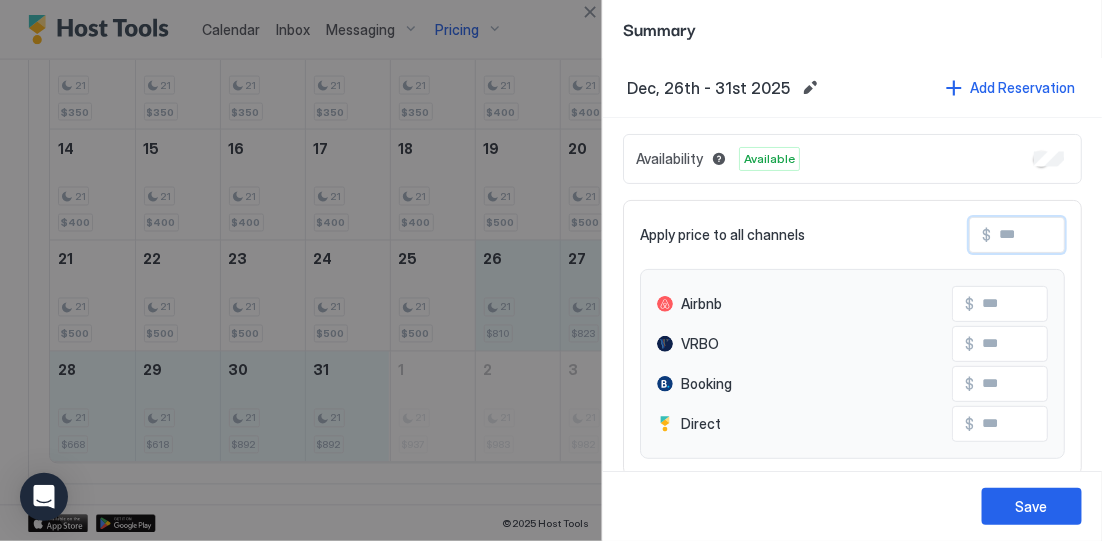 click at bounding box center (1071, 235) 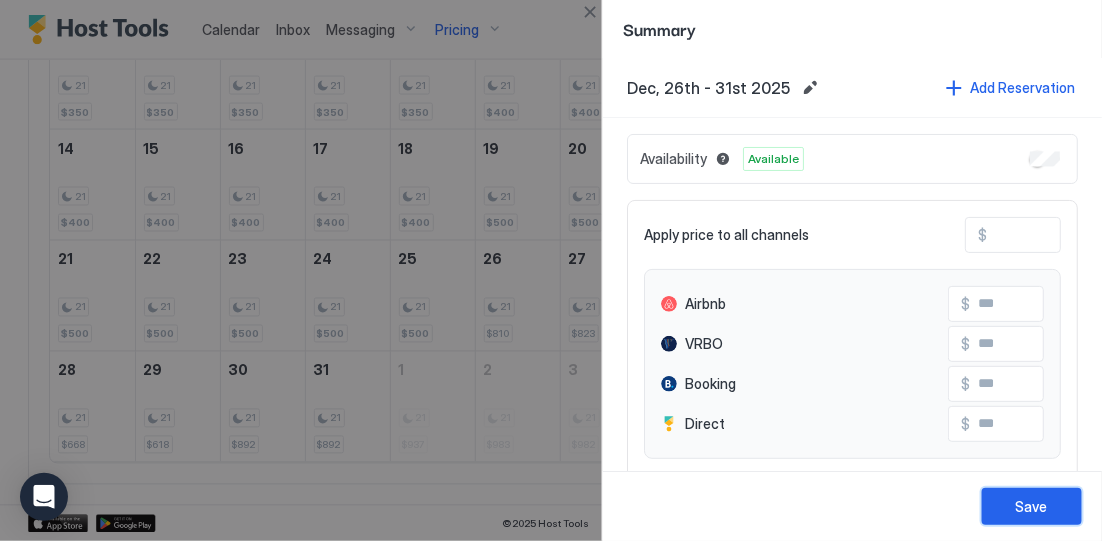 click on "Save" at bounding box center [1032, 506] 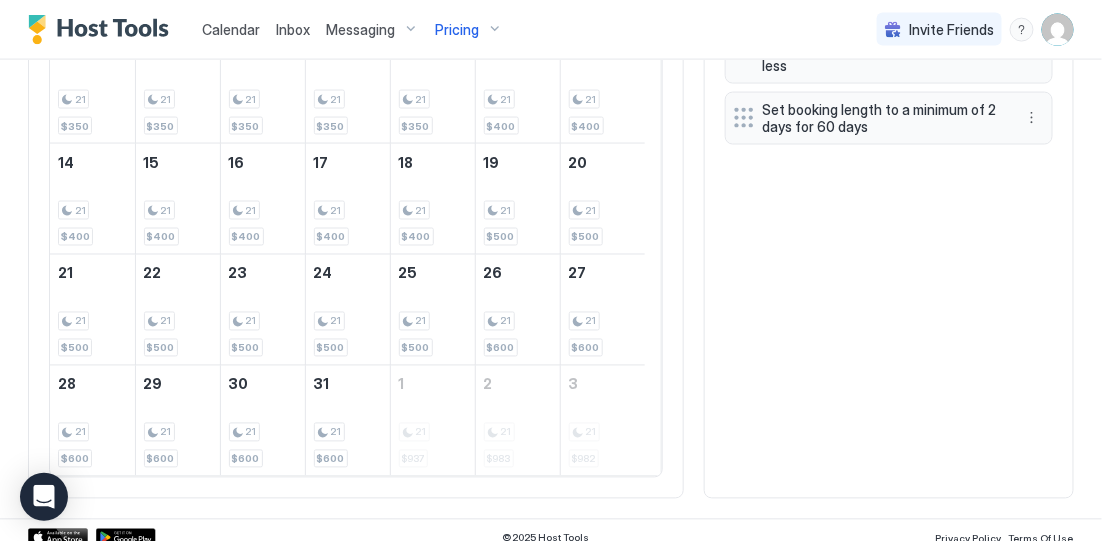 scroll, scrollTop: 805, scrollLeft: 0, axis: vertical 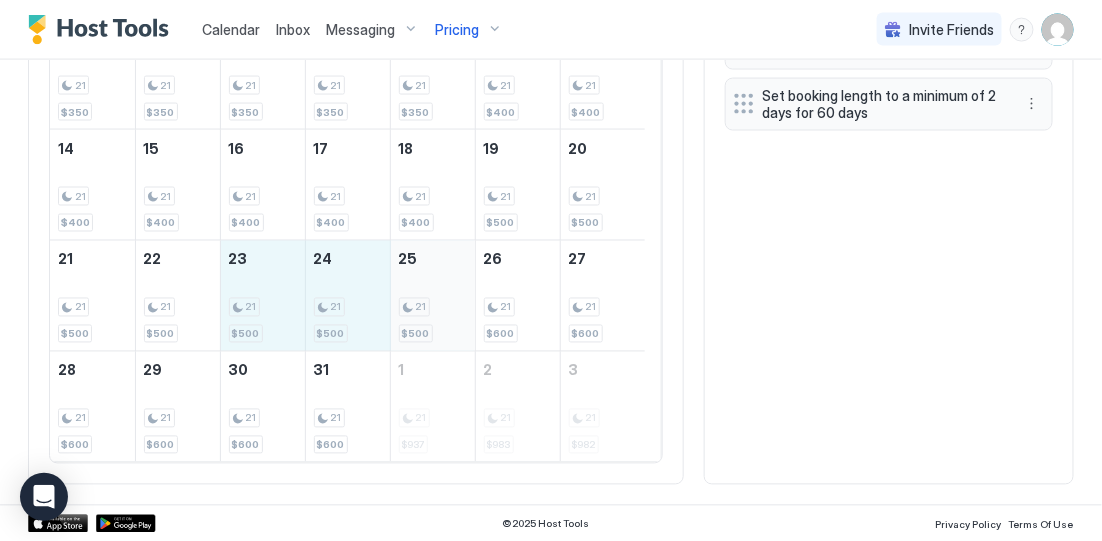 drag, startPoint x: 265, startPoint y: 319, endPoint x: 408, endPoint y: 319, distance: 143 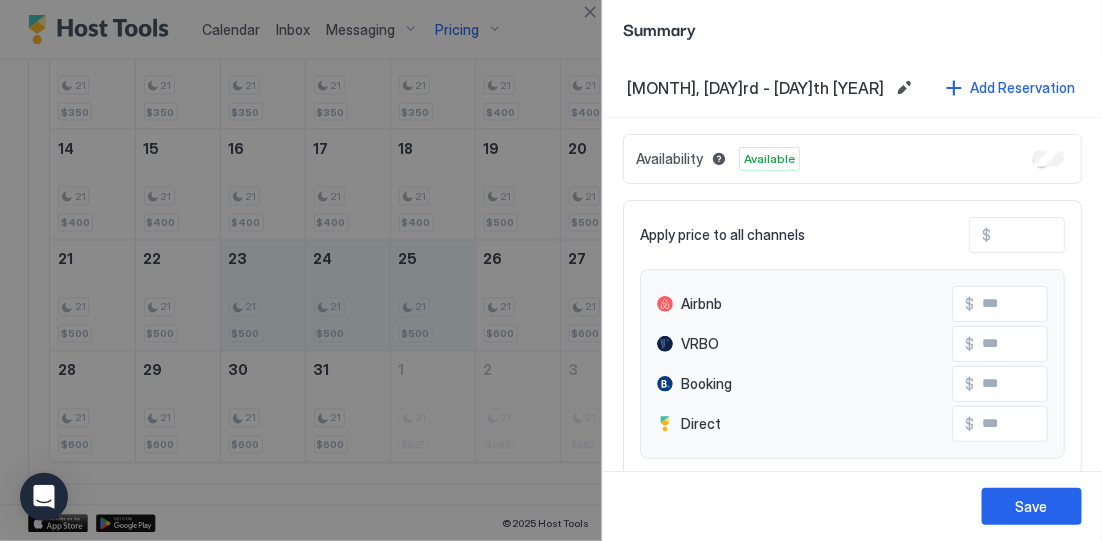 click on "***" at bounding box center (1071, 235) 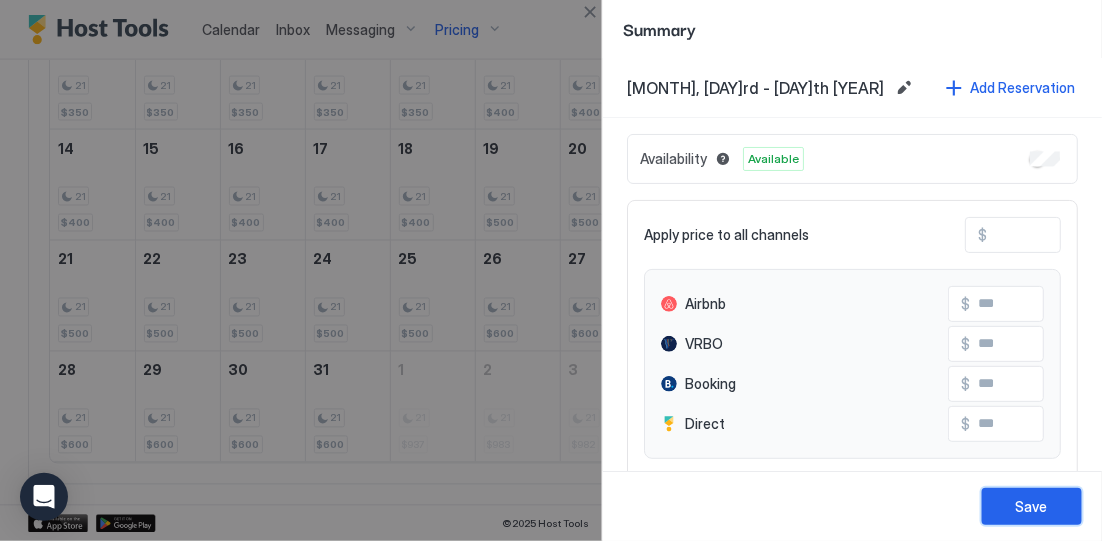 click on "Save" at bounding box center [1032, 506] 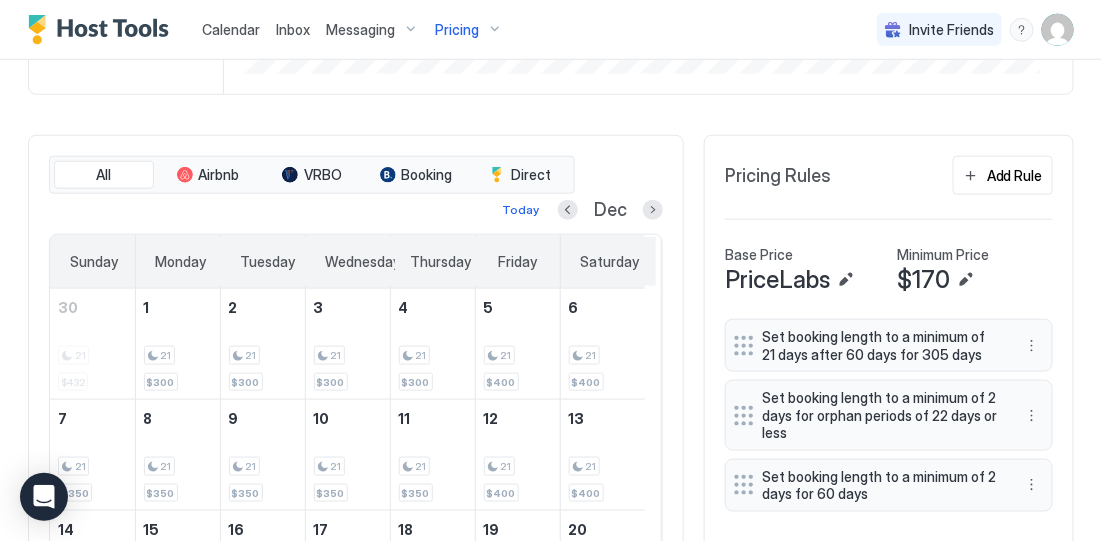 scroll, scrollTop: 305, scrollLeft: 0, axis: vertical 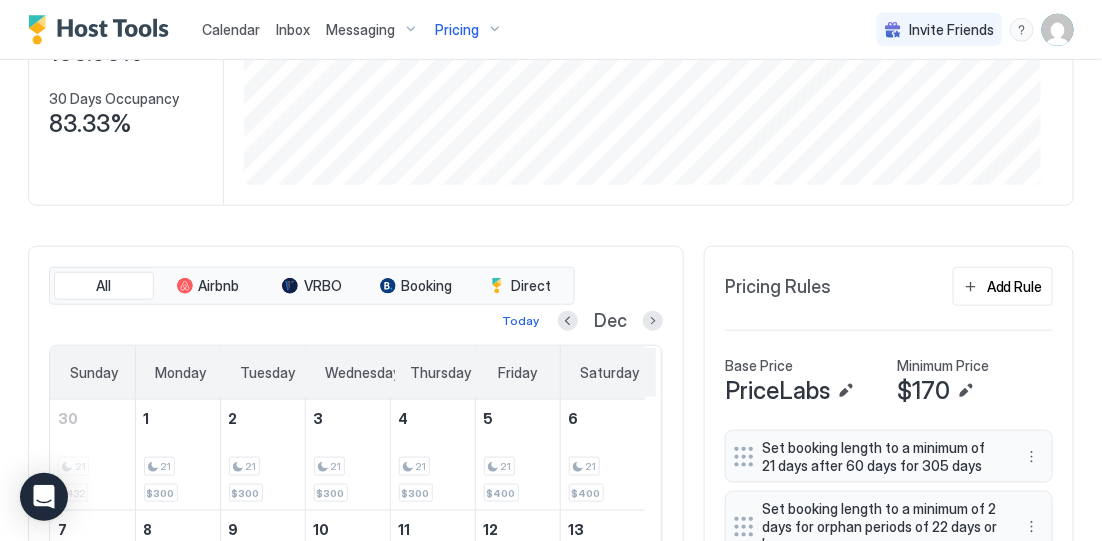 click on "Pricing" at bounding box center [457, 30] 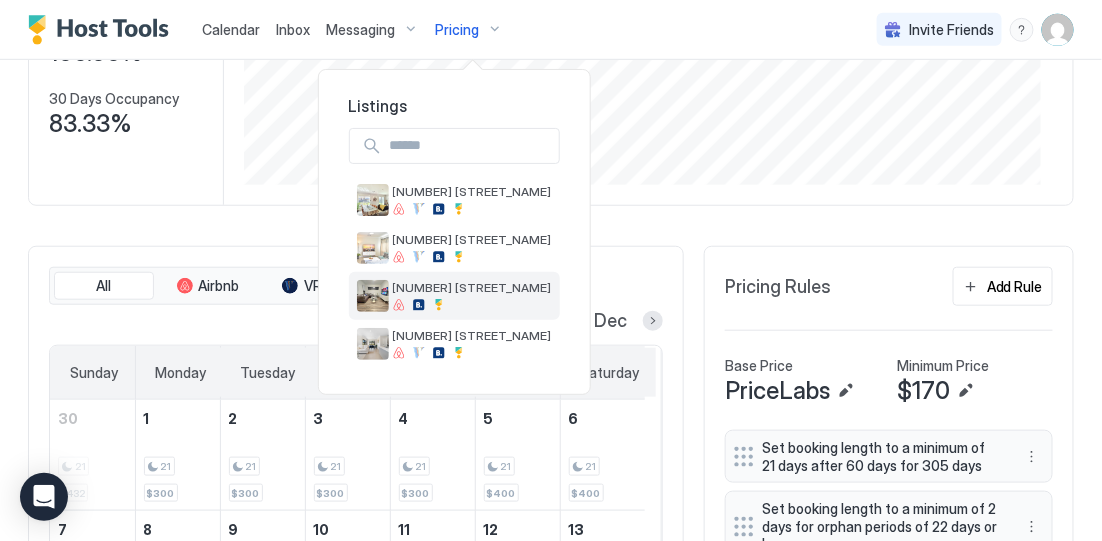 click at bounding box center [419, 305] 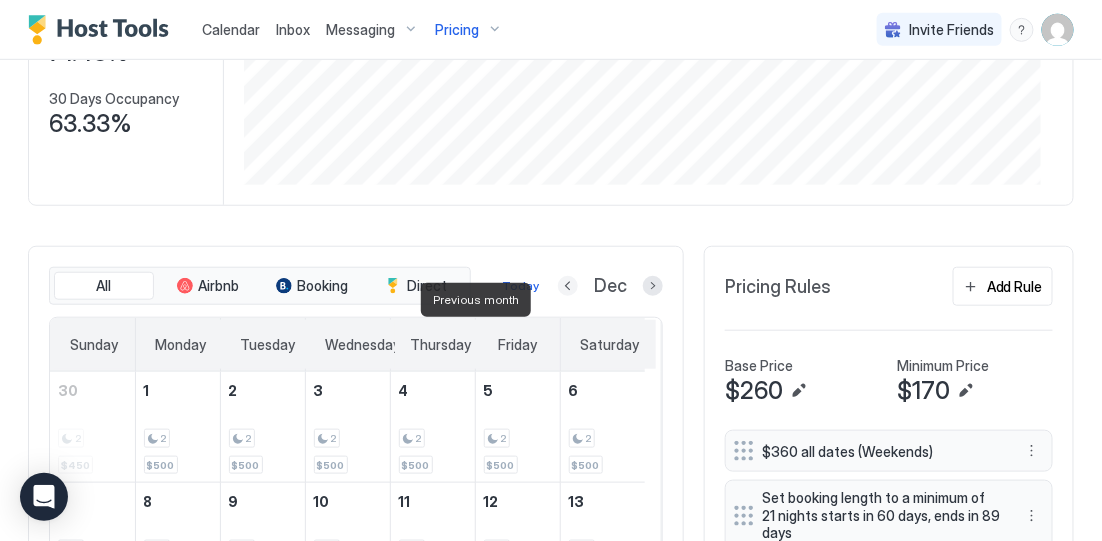click at bounding box center [568, 286] 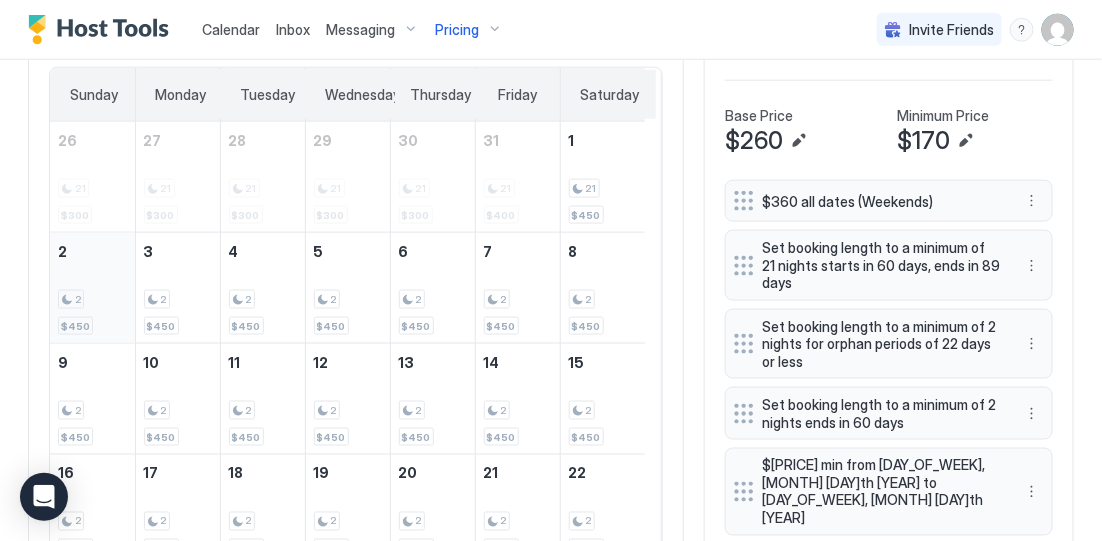 scroll, scrollTop: 680, scrollLeft: 0, axis: vertical 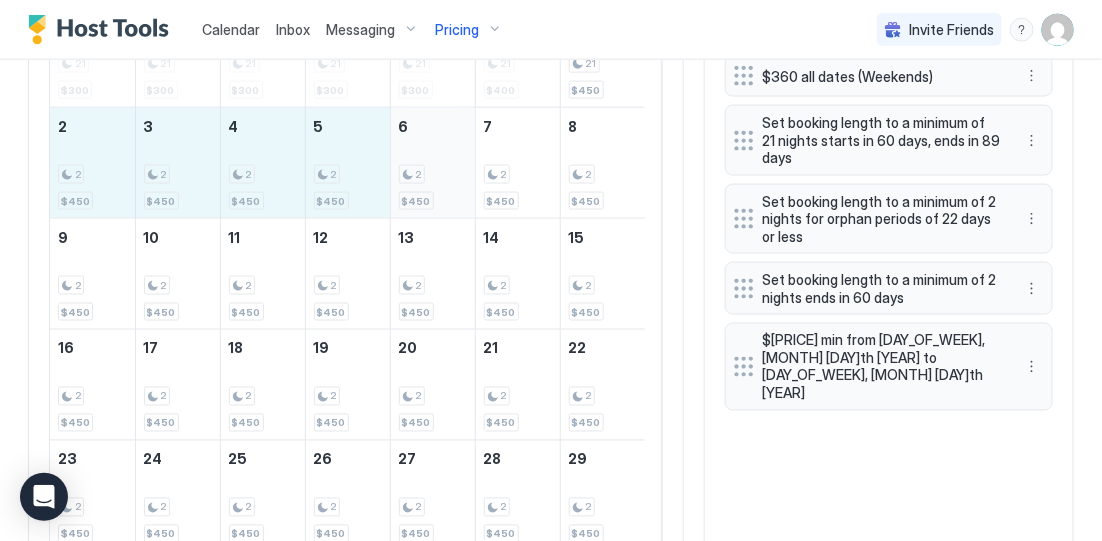 drag, startPoint x: 92, startPoint y: 191, endPoint x: 405, endPoint y: 190, distance: 313.0016 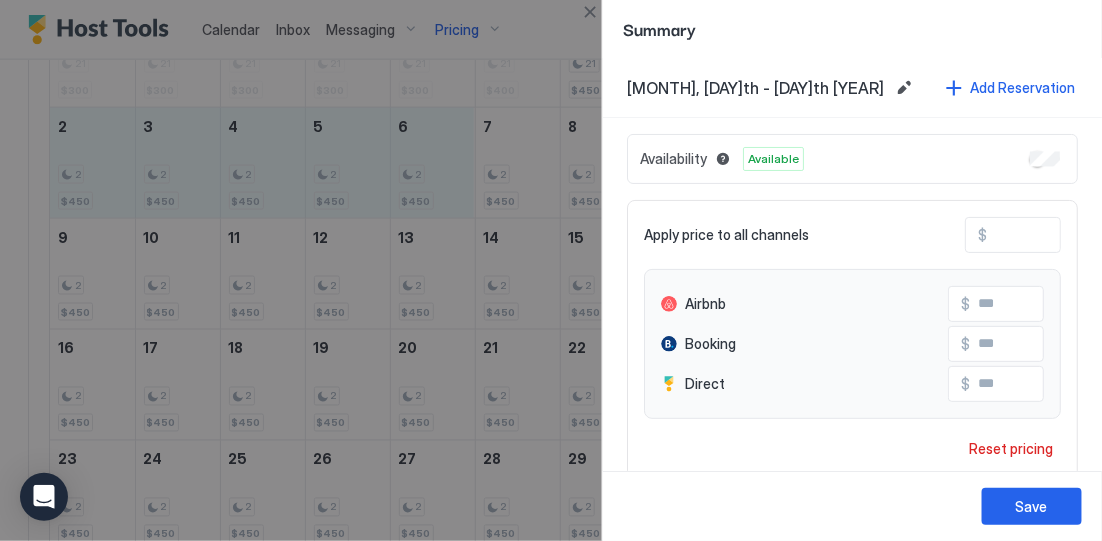 click on "***" at bounding box center [1067, 235] 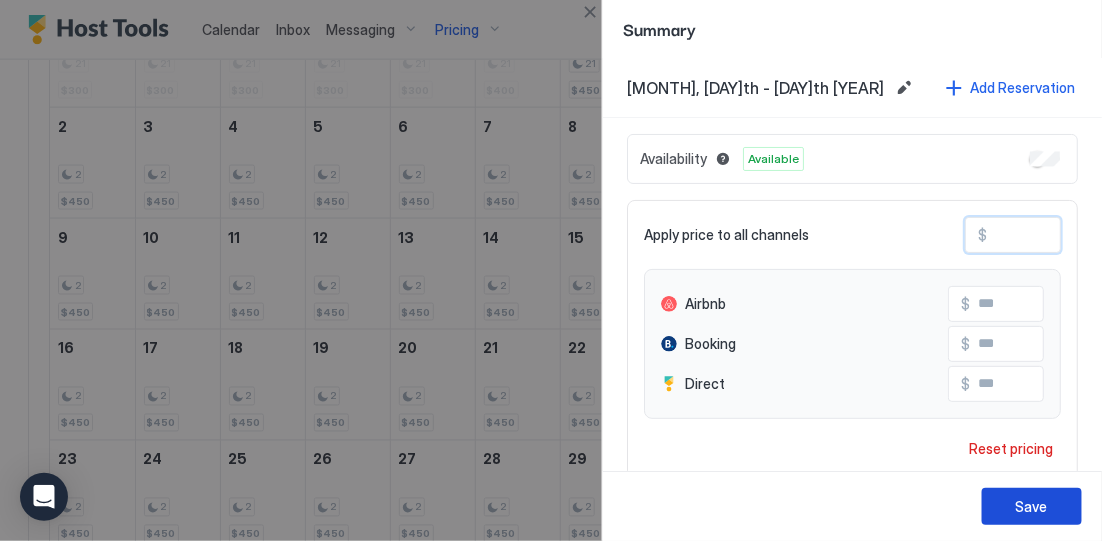 click on "Save" at bounding box center [1032, 506] 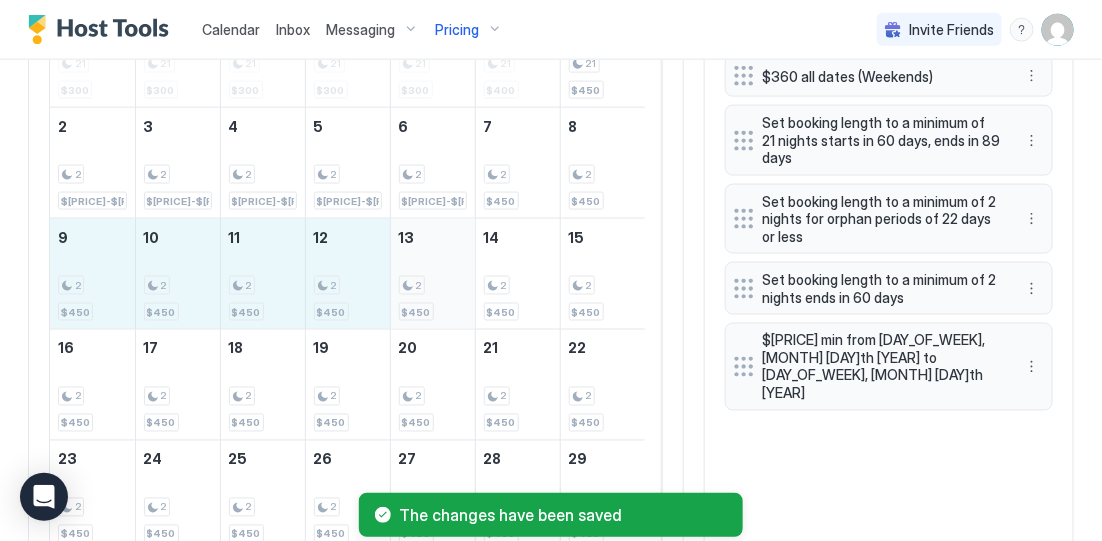 drag, startPoint x: 99, startPoint y: 285, endPoint x: 400, endPoint y: 297, distance: 301.2391 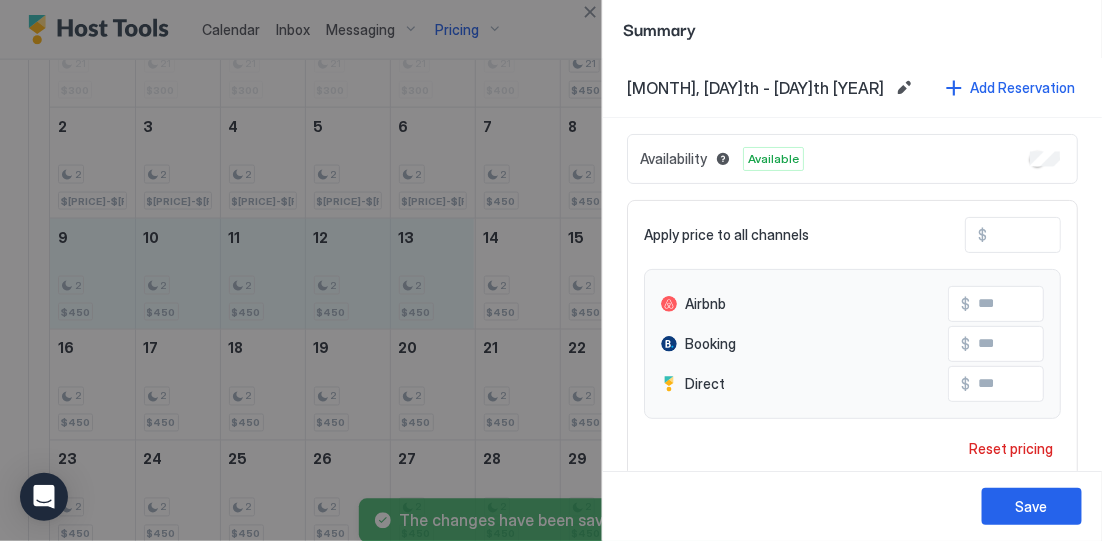 click on "***" at bounding box center (1067, 235) 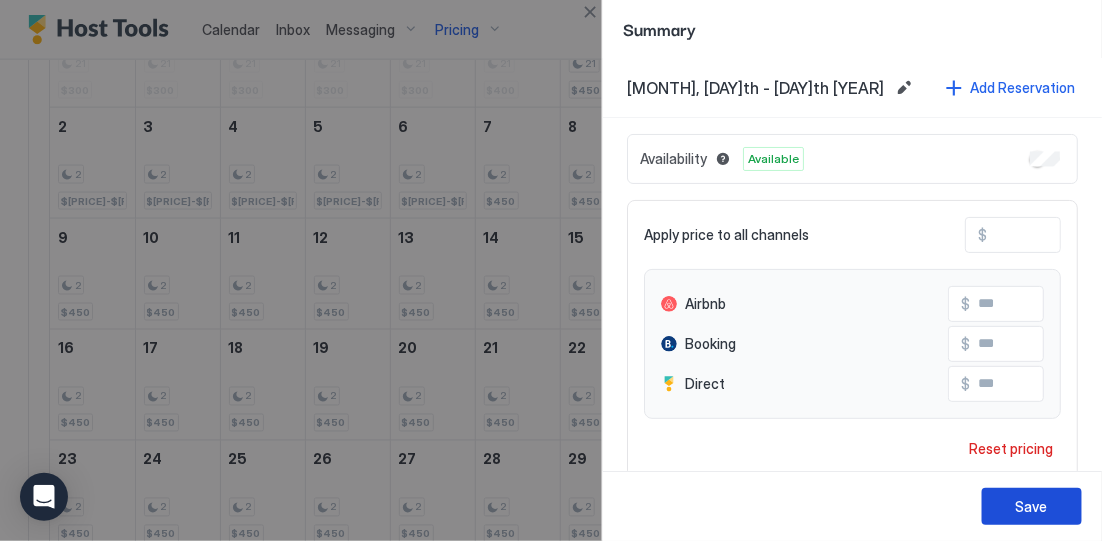 click on "Save" at bounding box center (1032, 506) 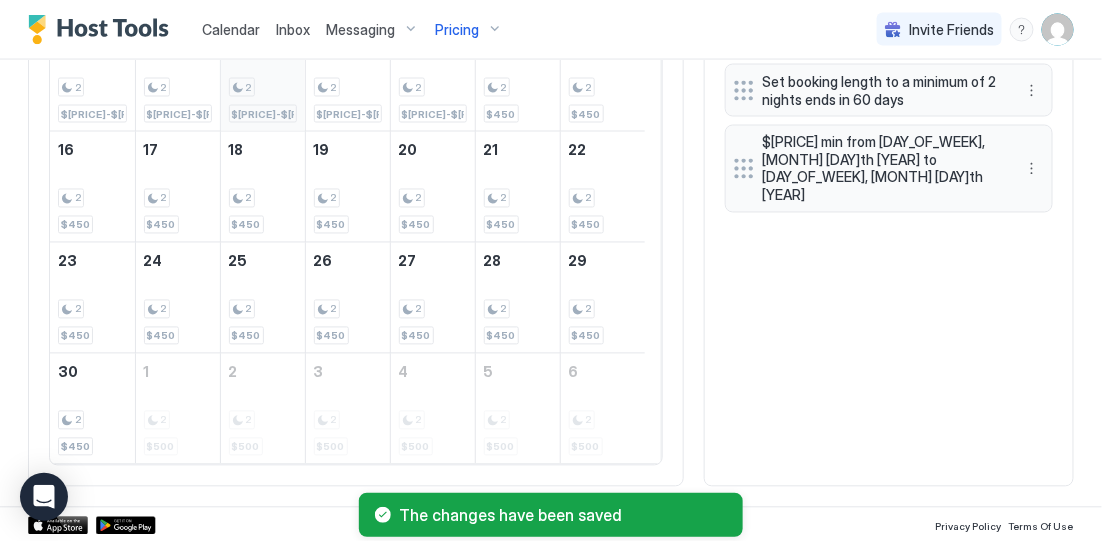scroll, scrollTop: 888, scrollLeft: 0, axis: vertical 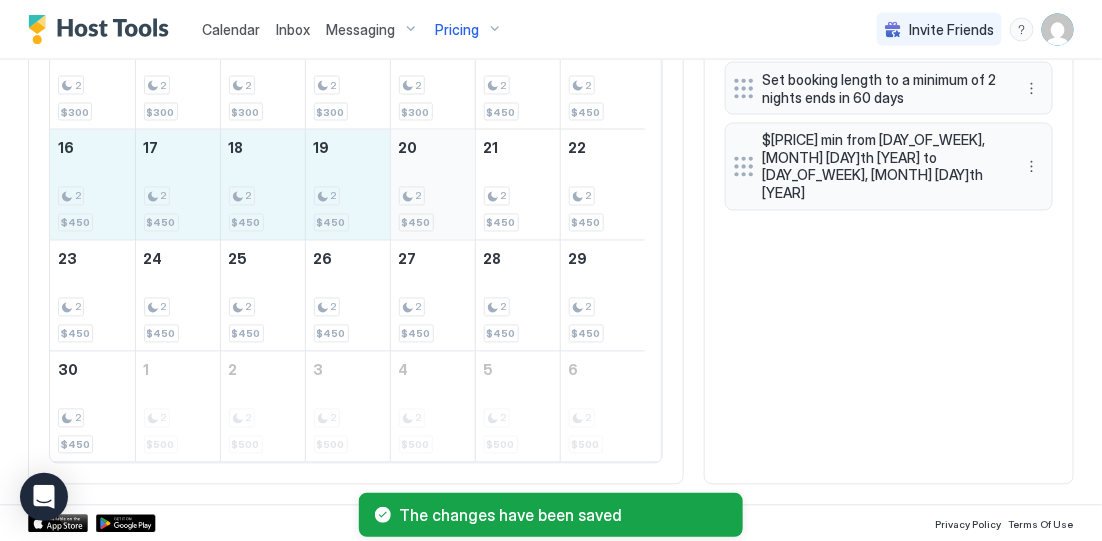 drag, startPoint x: 78, startPoint y: 203, endPoint x: 412, endPoint y: 197, distance: 334.0539 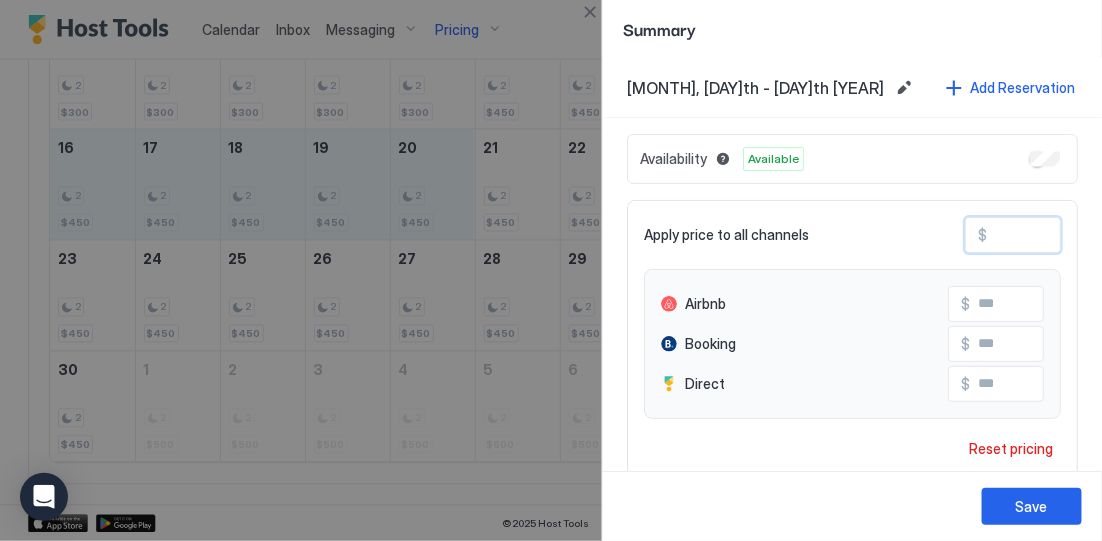 click on "***" at bounding box center [1067, 235] 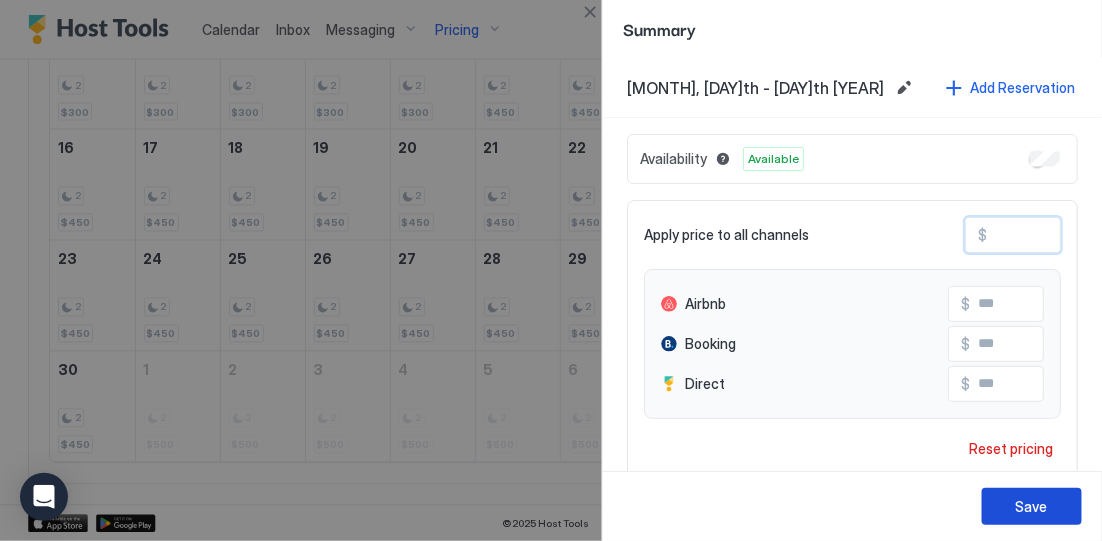 click on "Save" at bounding box center (1032, 506) 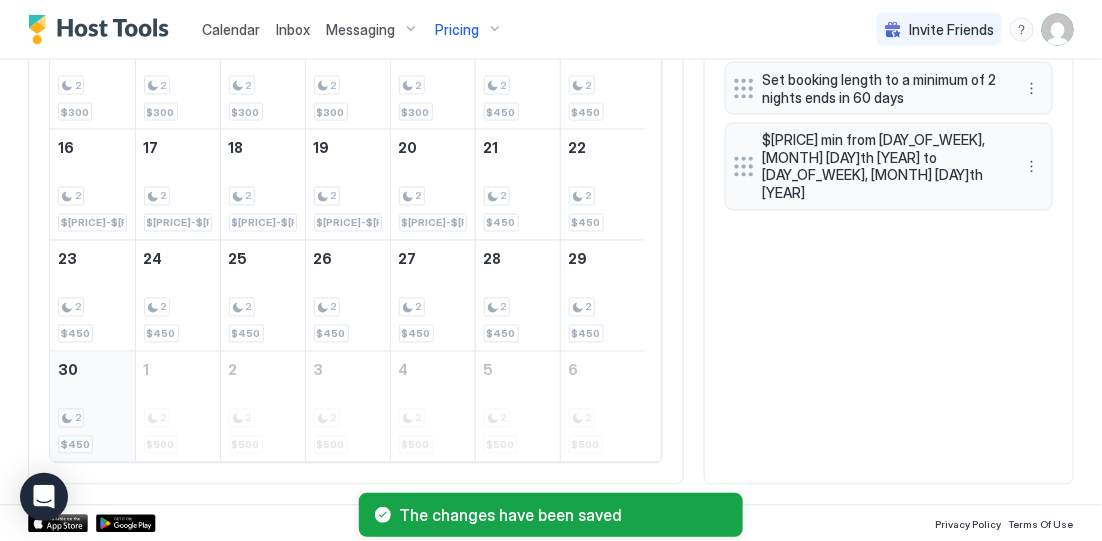 click on "2" at bounding box center (92, 418) 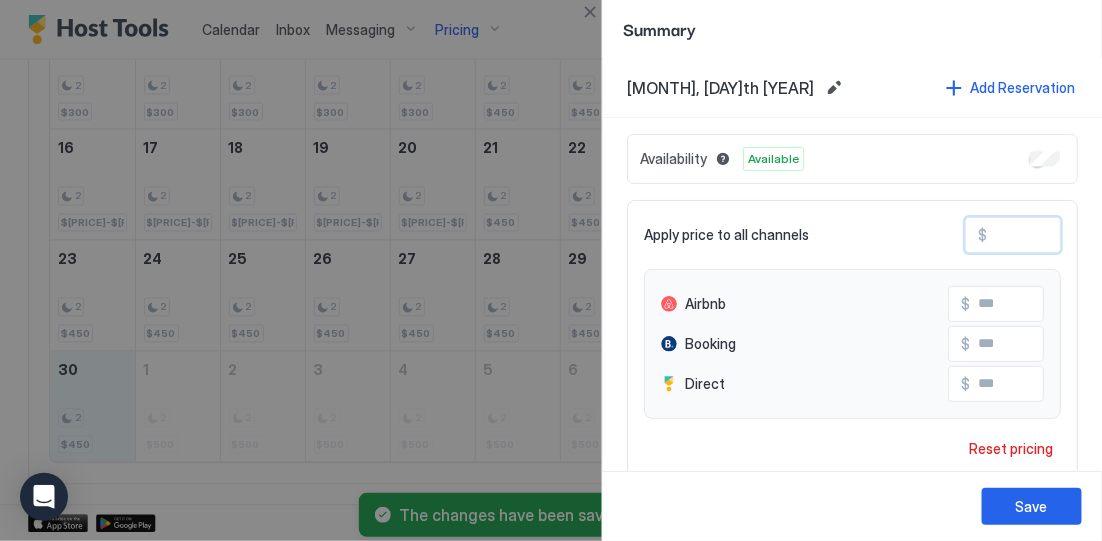 click on "***" at bounding box center (1067, 235) 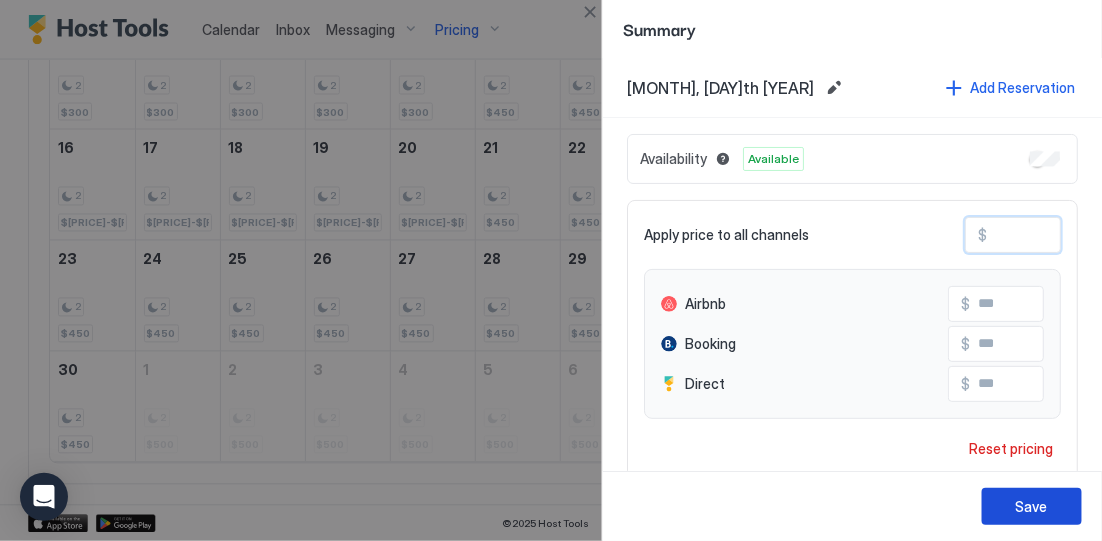 click on "Save" at bounding box center [1032, 506] 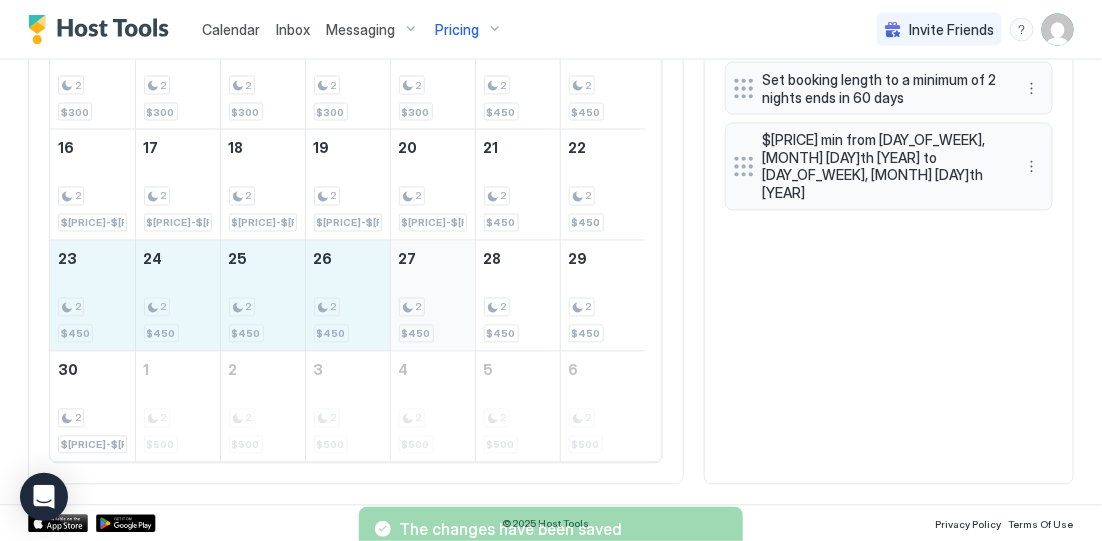 drag, startPoint x: 92, startPoint y: 302, endPoint x: 407, endPoint y: 329, distance: 316.15503 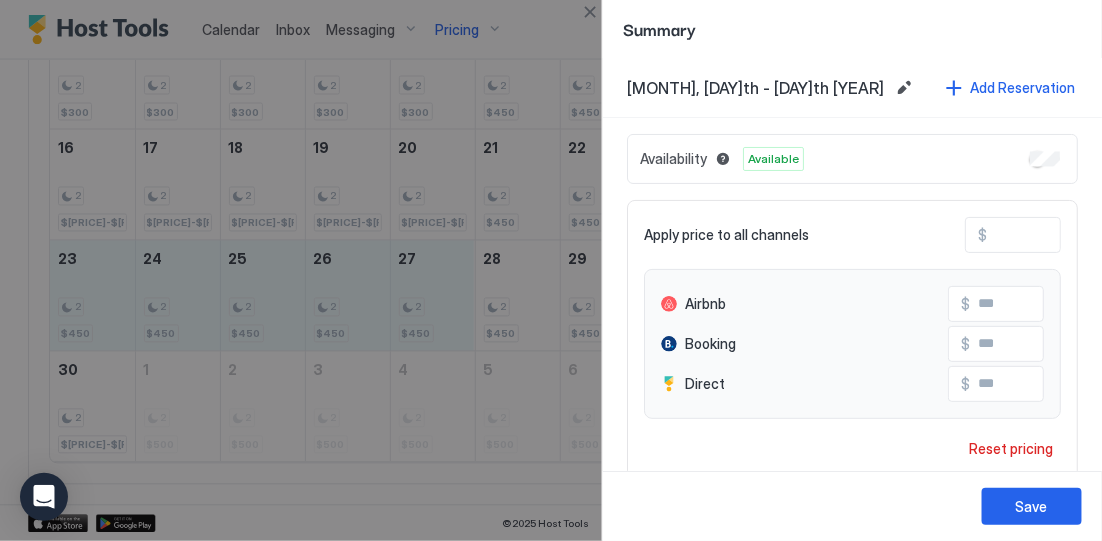 click on "***" at bounding box center [1067, 235] 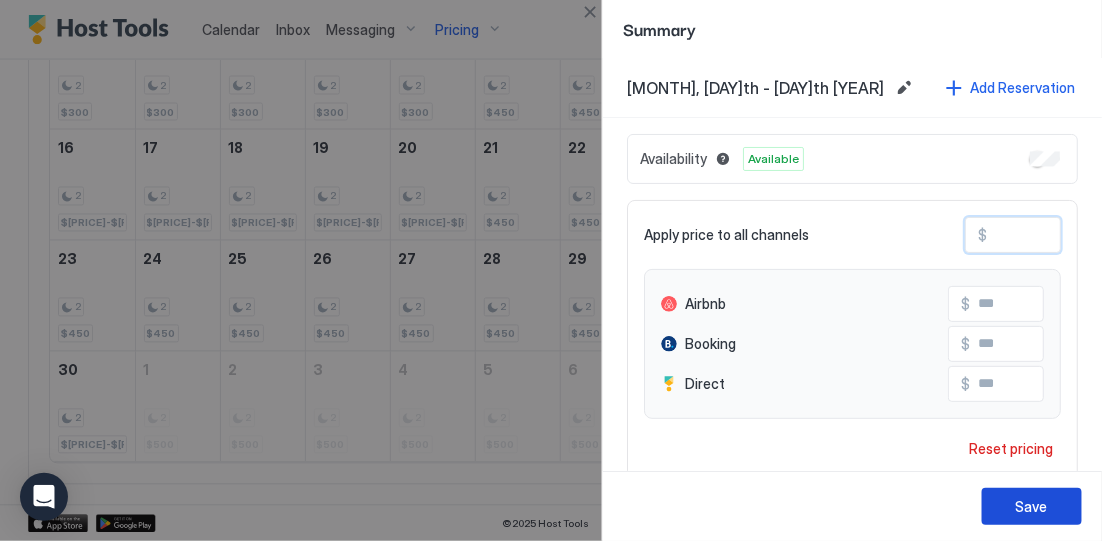 click on "Save" at bounding box center (1032, 506) 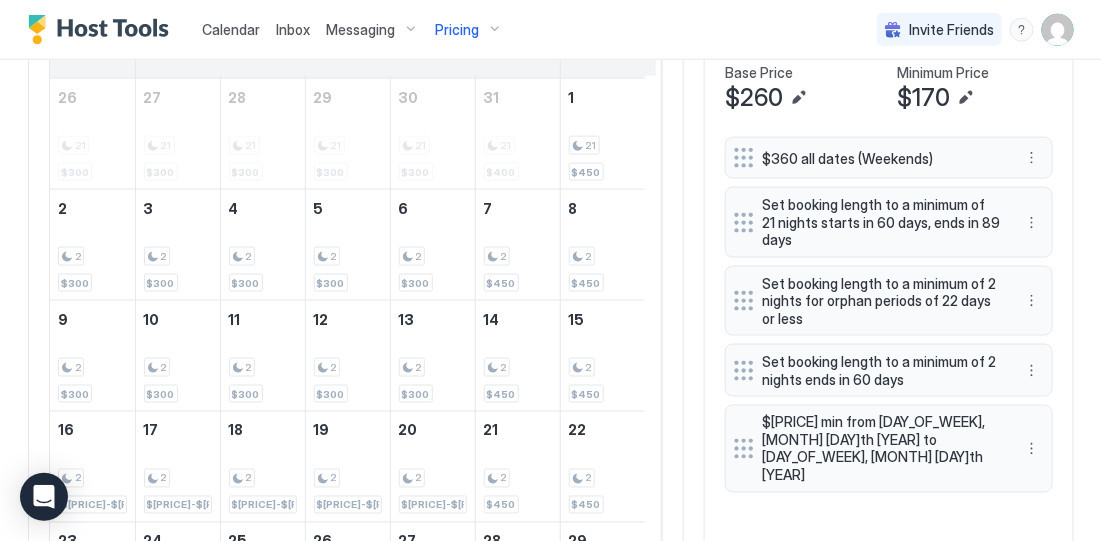 scroll, scrollTop: 513, scrollLeft: 0, axis: vertical 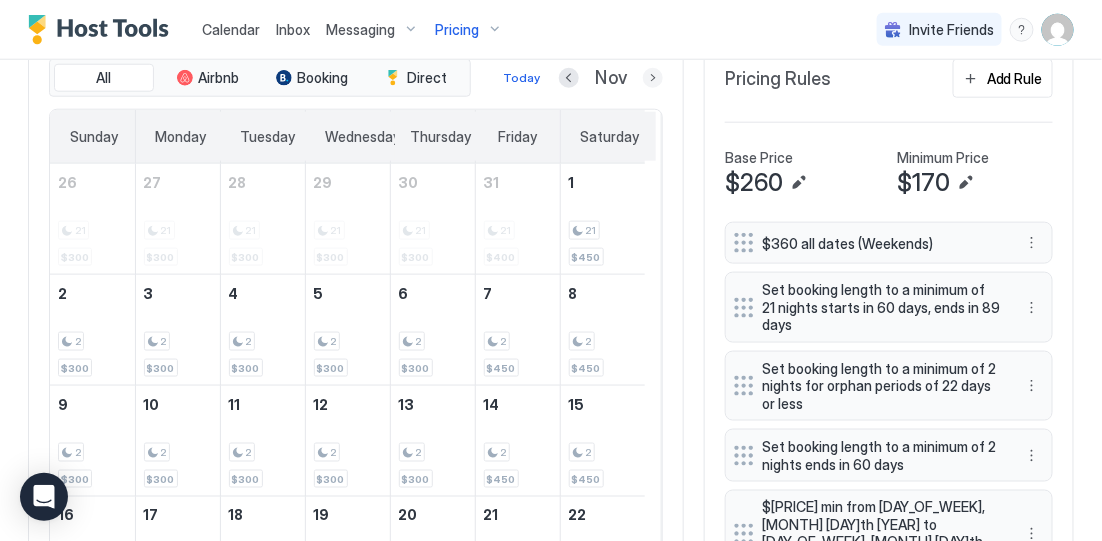 click at bounding box center [653, 78] 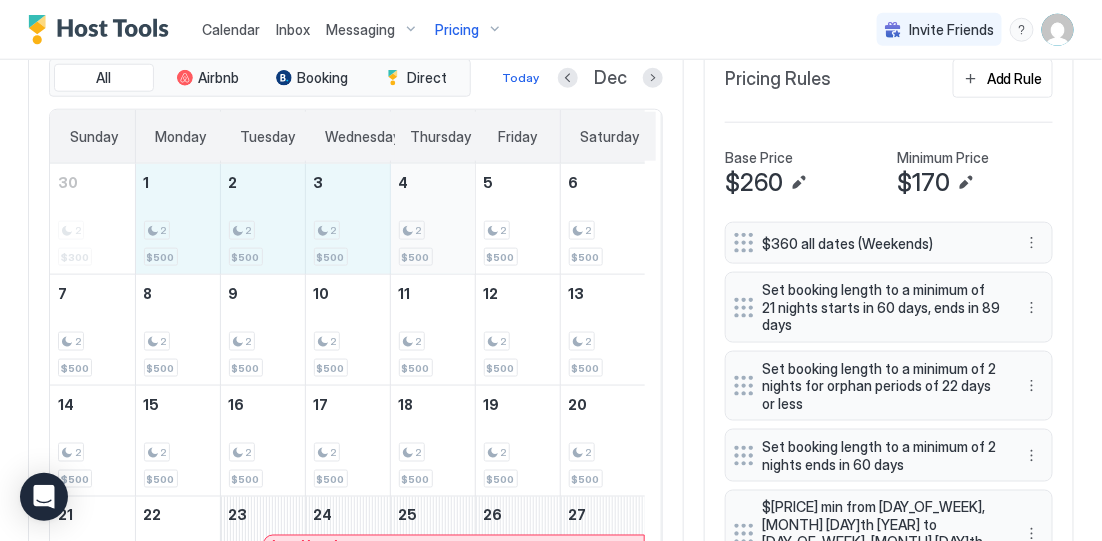 drag, startPoint x: 176, startPoint y: 248, endPoint x: 421, endPoint y: 250, distance: 245.00816 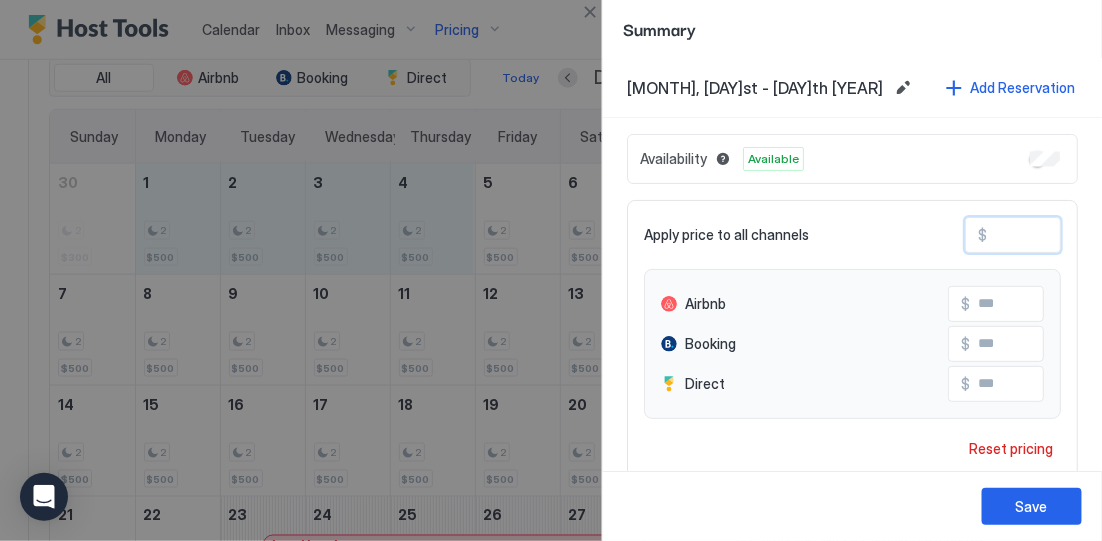 click on "***" at bounding box center (1067, 235) 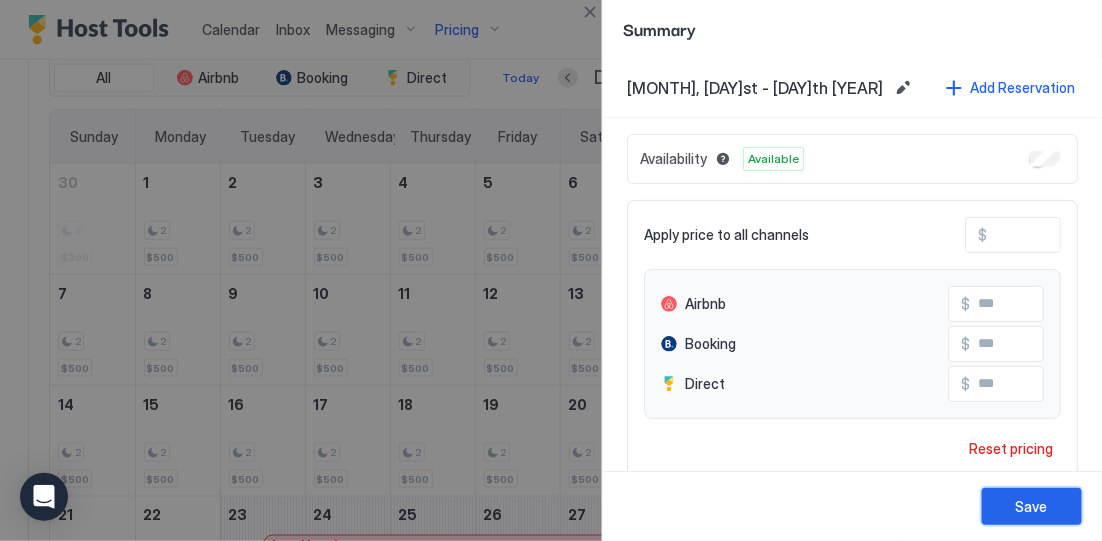 click on "Save" at bounding box center [1032, 506] 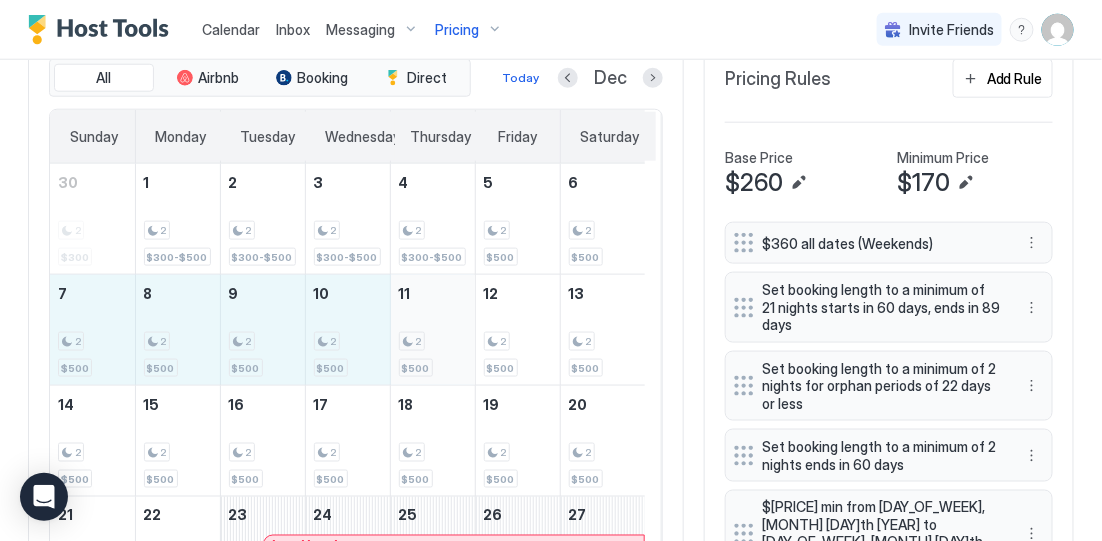 drag, startPoint x: 95, startPoint y: 363, endPoint x: 436, endPoint y: 365, distance: 341.00586 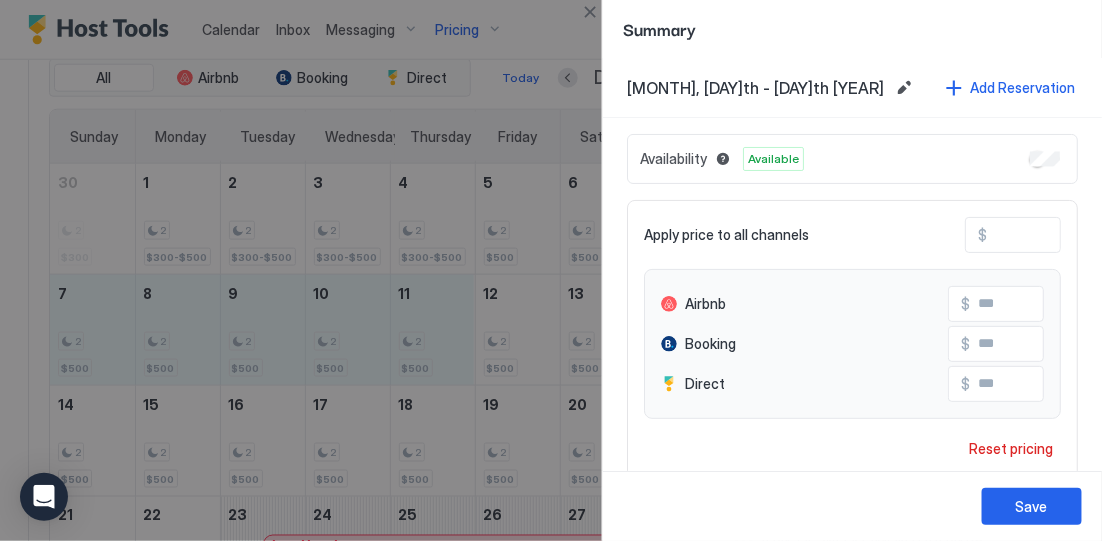 click on "***" at bounding box center [1067, 235] 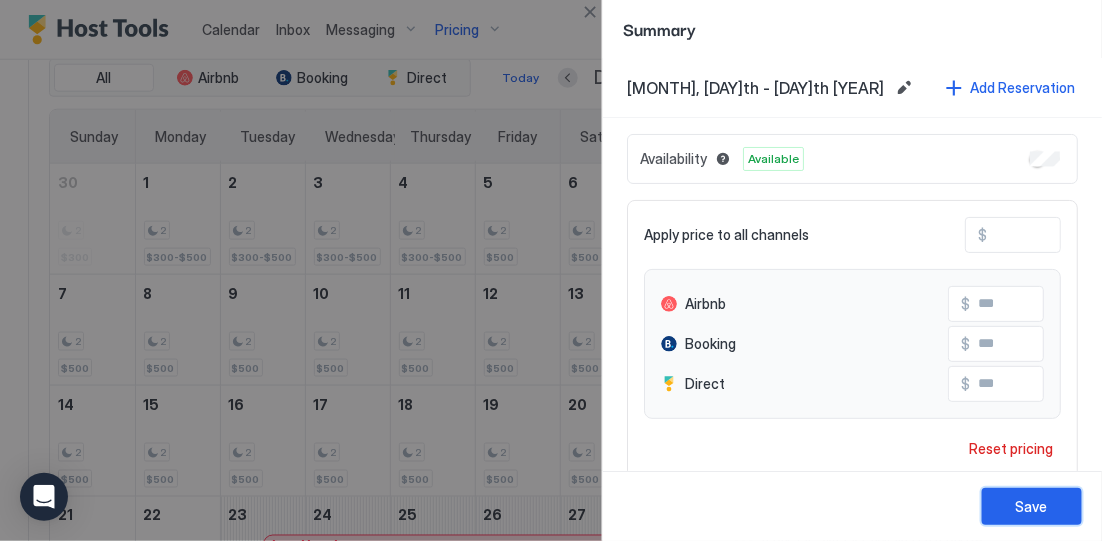 click on "Save" at bounding box center (1032, 506) 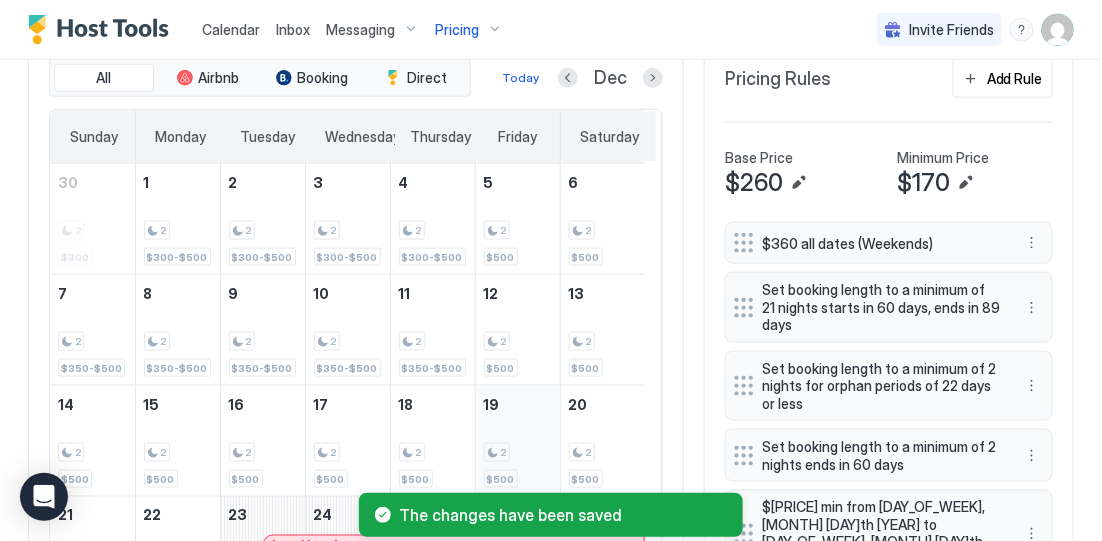 scroll, scrollTop: 638, scrollLeft: 0, axis: vertical 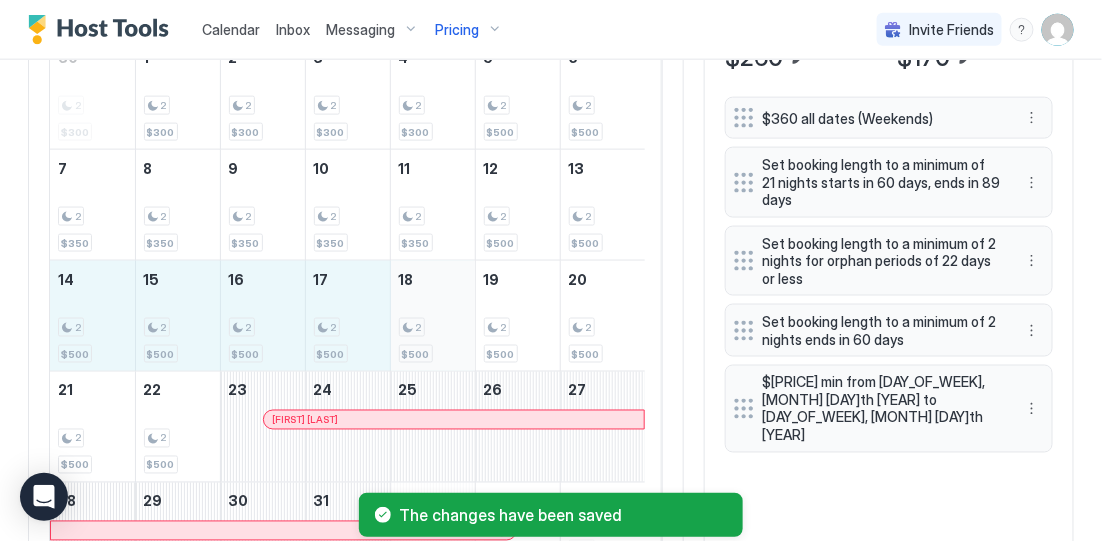 drag, startPoint x: 93, startPoint y: 328, endPoint x: 420, endPoint y: 346, distance: 327.49503 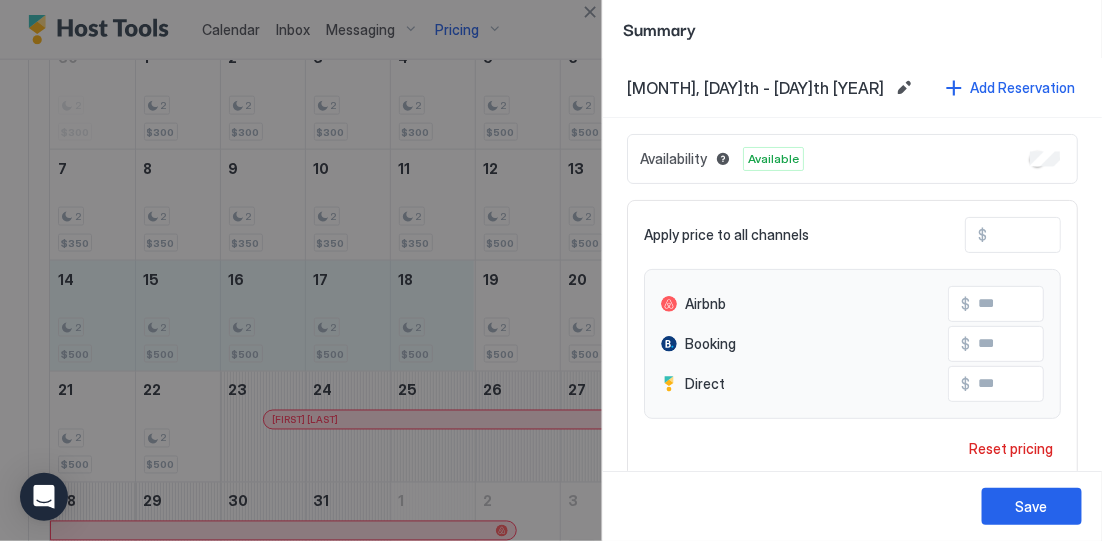 click on "***" at bounding box center (1067, 235) 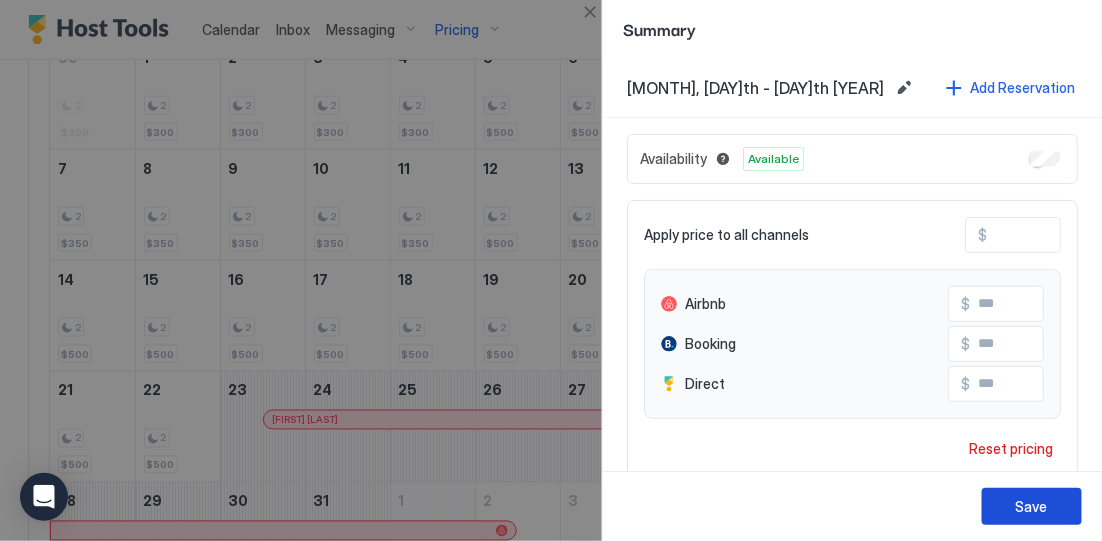 click on "Save" at bounding box center (1032, 506) 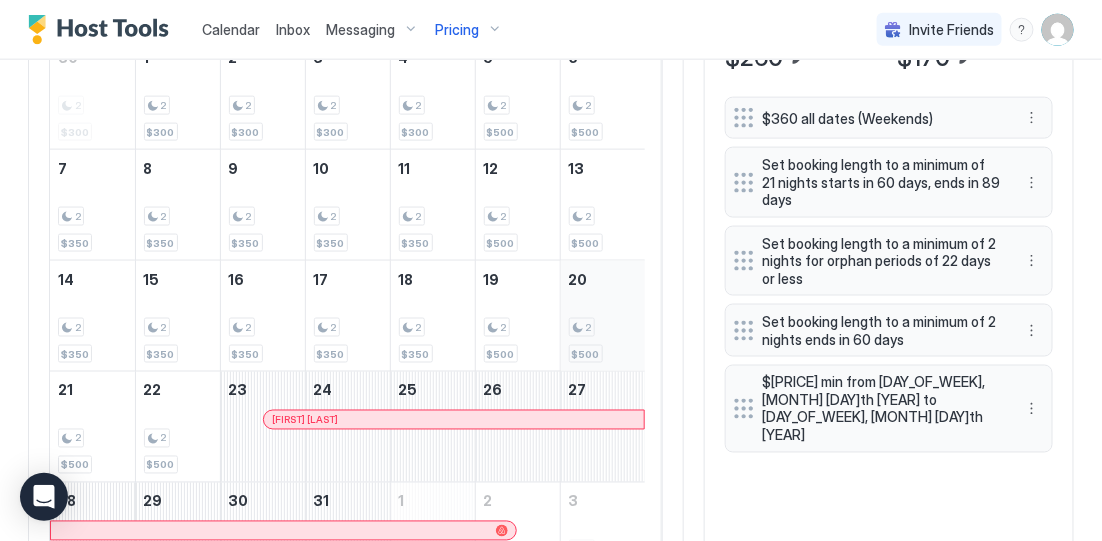 scroll, scrollTop: 763, scrollLeft: 0, axis: vertical 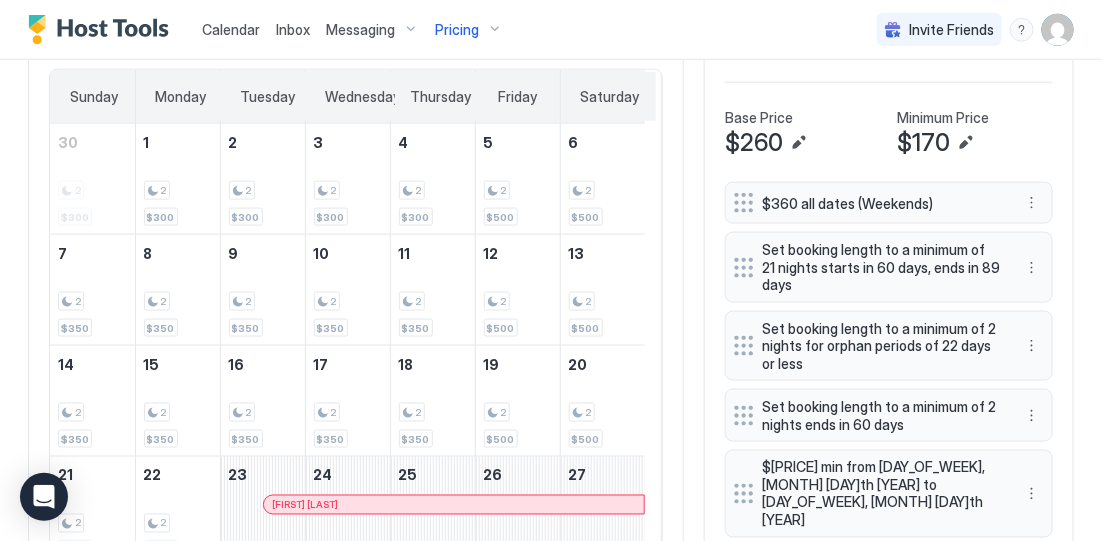 click on "Pricing Rules Add Rule Base Price   $260 Minimum Price   $170 $360 all dates (Weekends)   Set booking length to a minimum of 21 nights starts in 60 days, ends in 89 days   Set booking length to a minimum of 2 nights for orphan periods of 22 days or less   Set booking length to a minimum of 2 nights ends in 60 days   $190 min from Mon, Jun 9th 2025 to Mon, Jun 30th 2025" at bounding box center (889, 349) 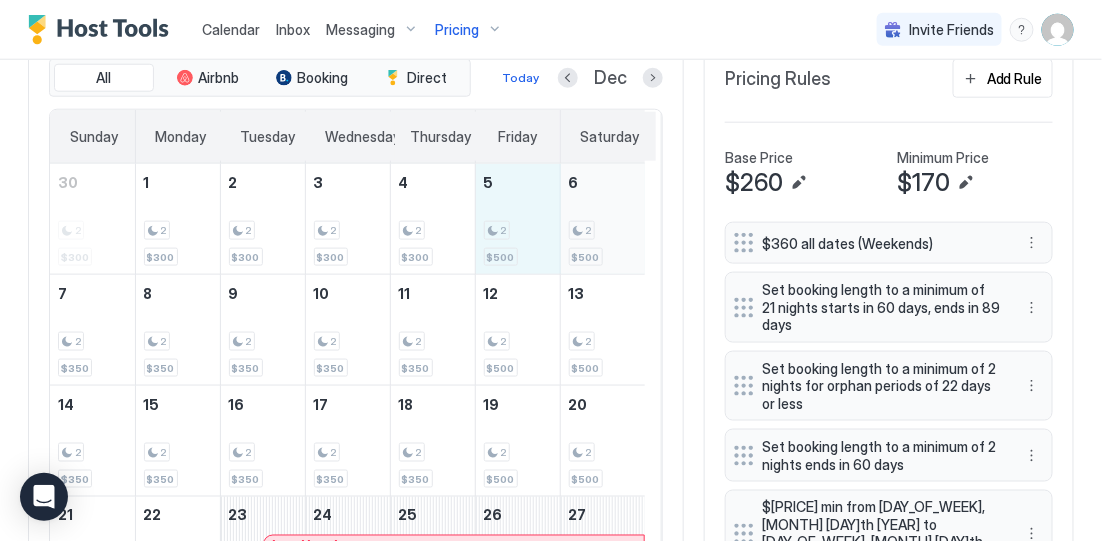 drag, startPoint x: 517, startPoint y: 239, endPoint x: 580, endPoint y: 224, distance: 64.7611 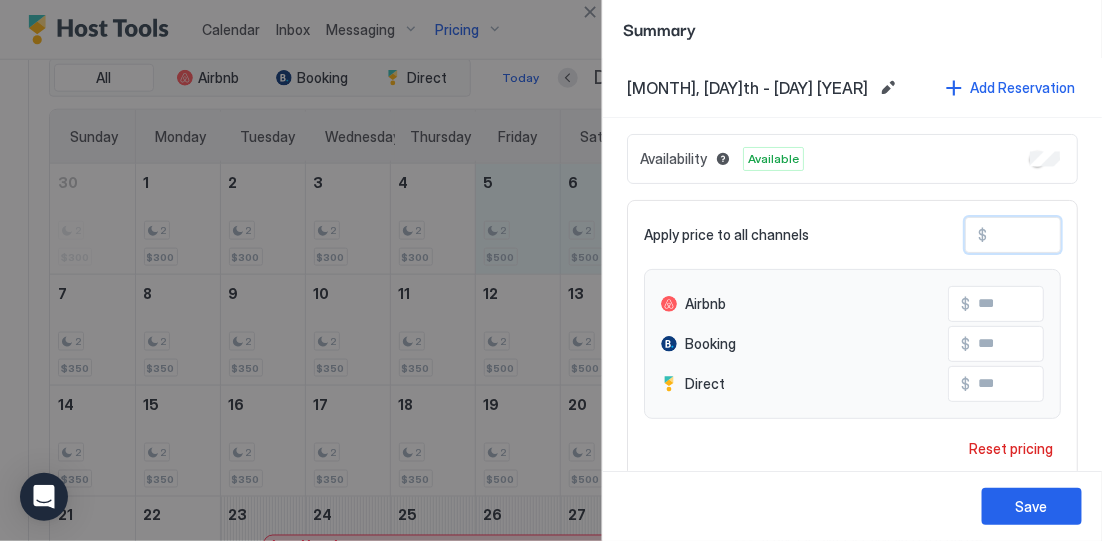 click on "***" at bounding box center [1067, 235] 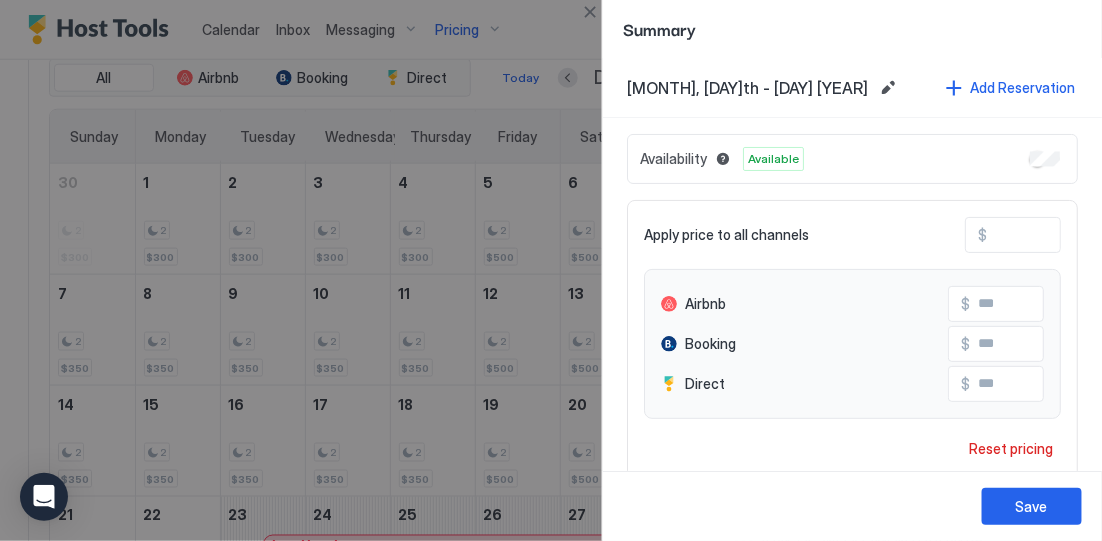click on "Availability Available Apply price to all channels $ * Airbnb $ * Booking $ * Direct $ * Reset pricing Overview Min. Nights Check-in Check-out Price 2 Open Open $4 2 Open Open $4 2 Open Open $4" at bounding box center [852, 411] 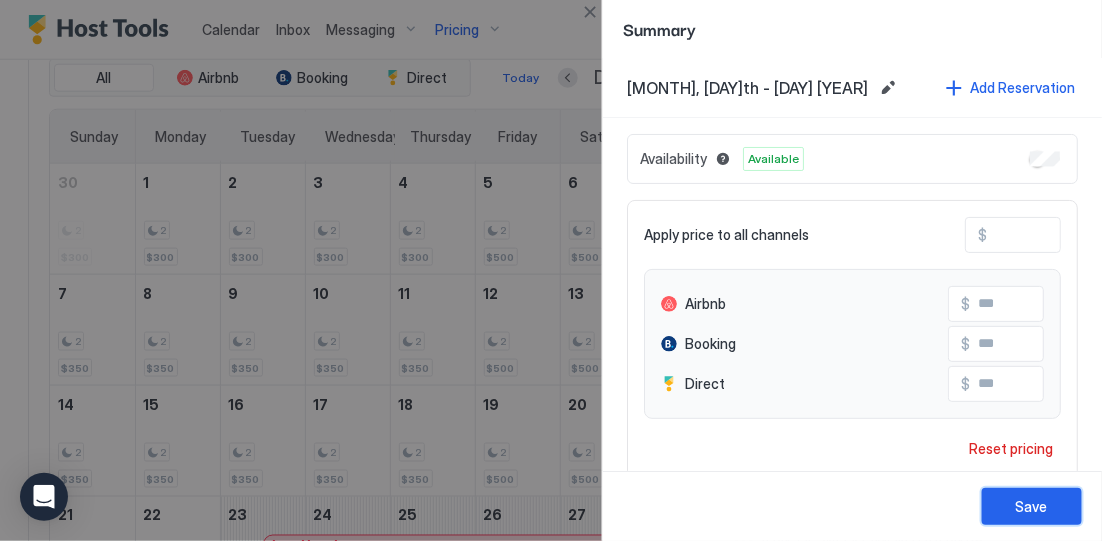 click on "Save" at bounding box center (1032, 506) 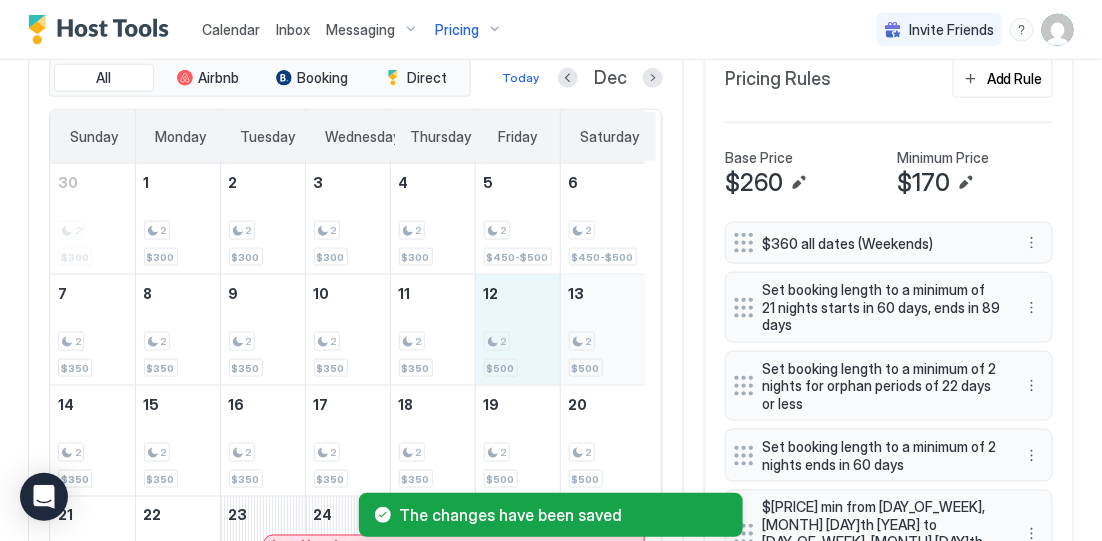 drag, startPoint x: 525, startPoint y: 354, endPoint x: 577, endPoint y: 351, distance: 52.086468 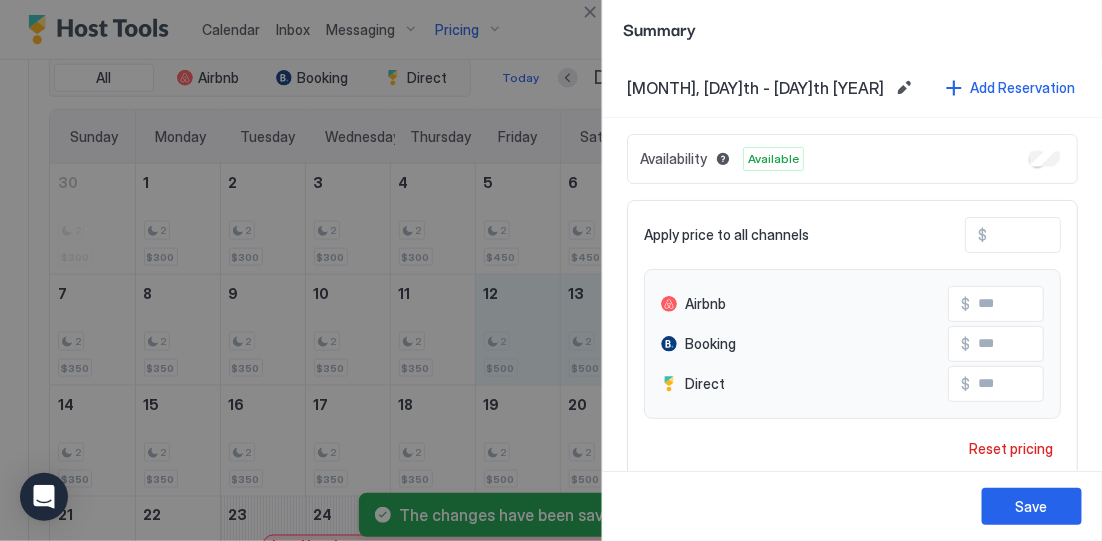 click on "***" at bounding box center (1067, 235) 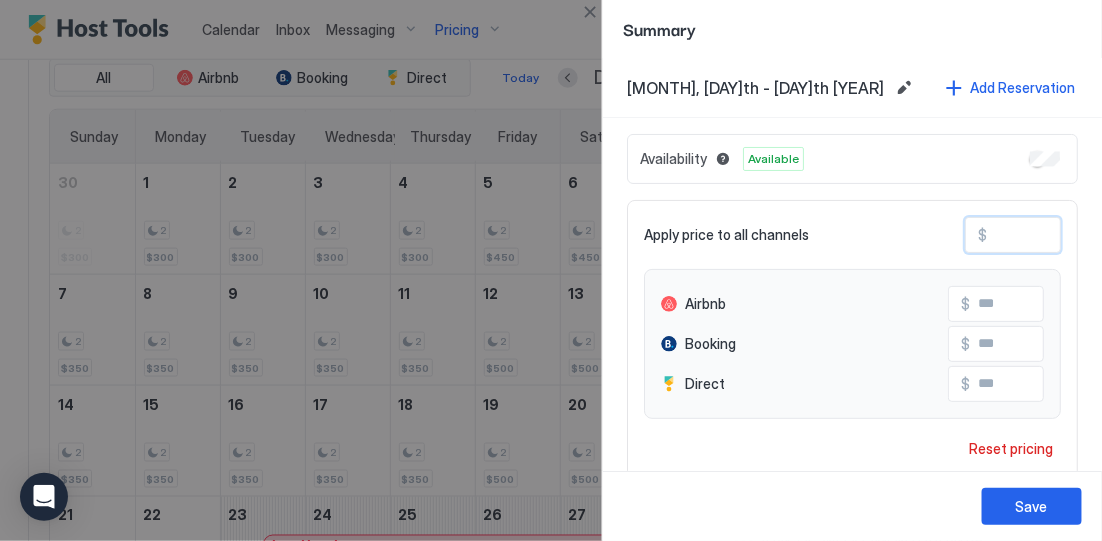 click on "Availability Available" at bounding box center (852, 159) 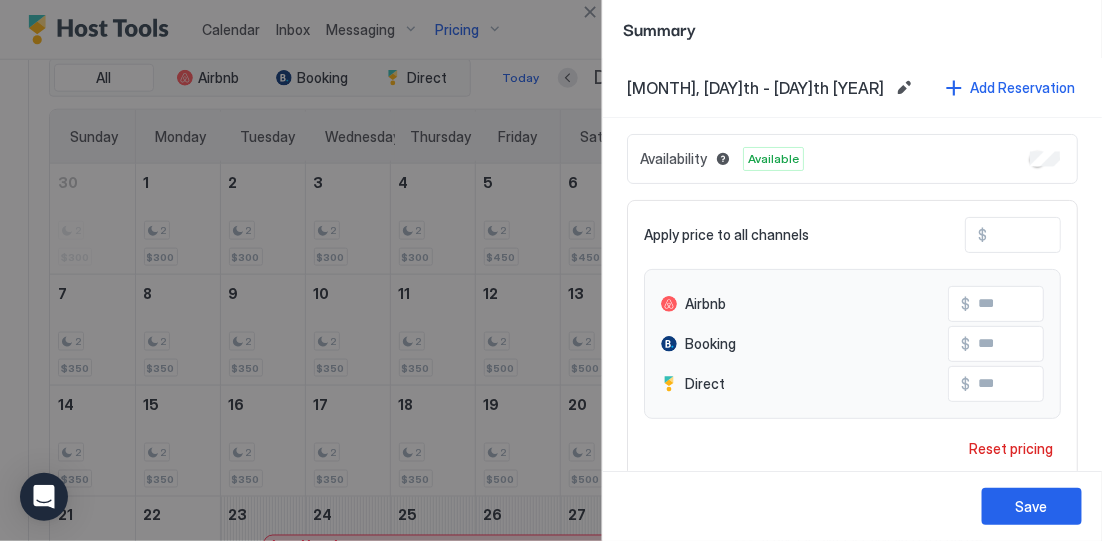 click on "Availability Available" at bounding box center (852, 159) 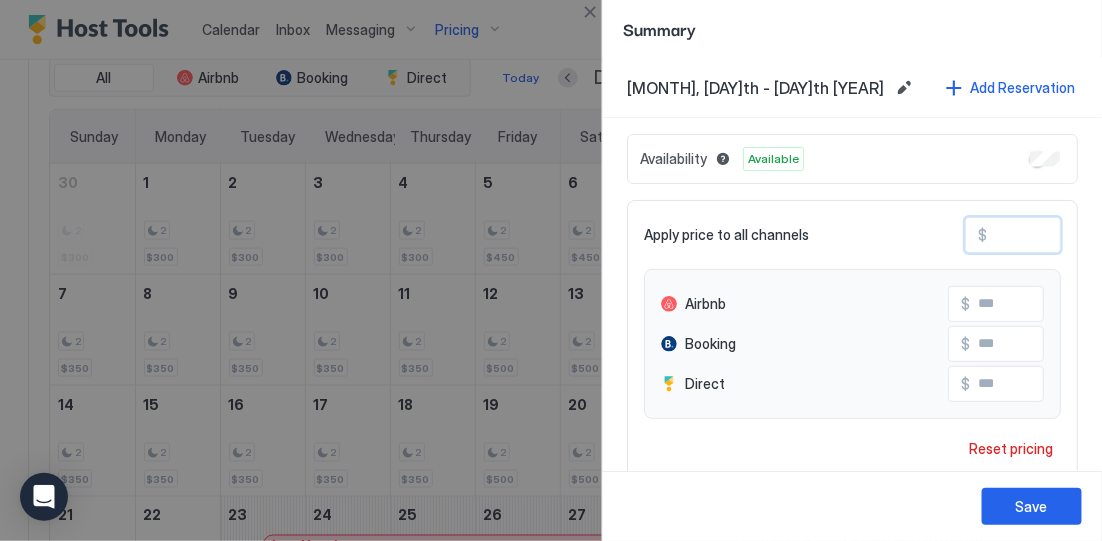 click on "**" at bounding box center [1067, 235] 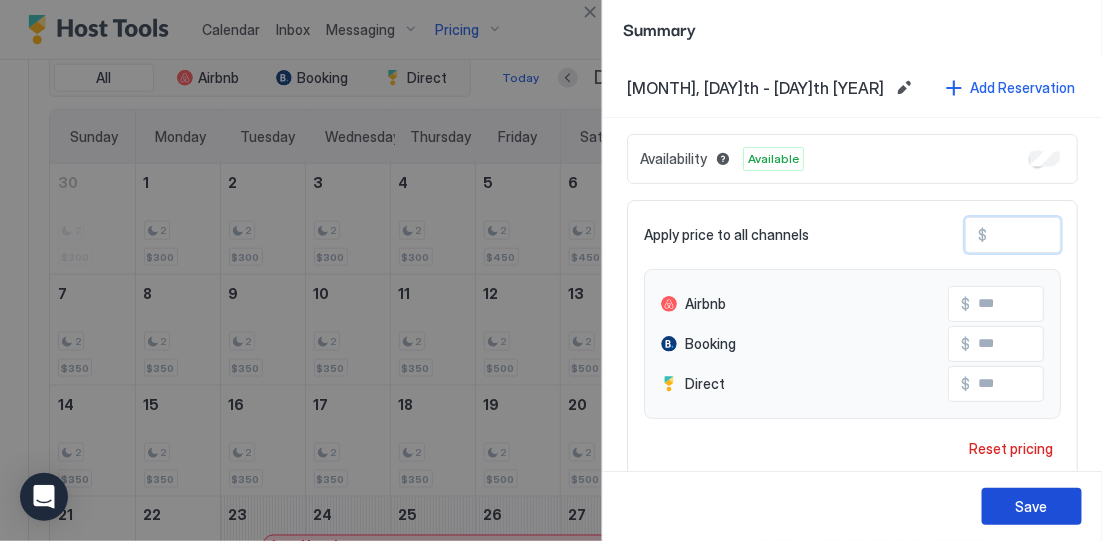 click on "Save" at bounding box center (1032, 506) 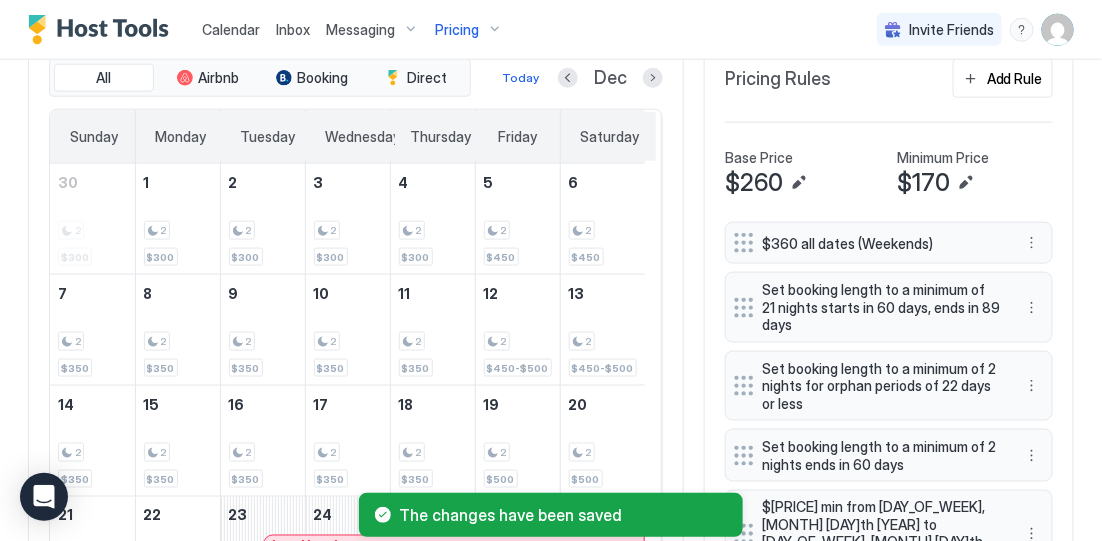 scroll, scrollTop: 638, scrollLeft: 0, axis: vertical 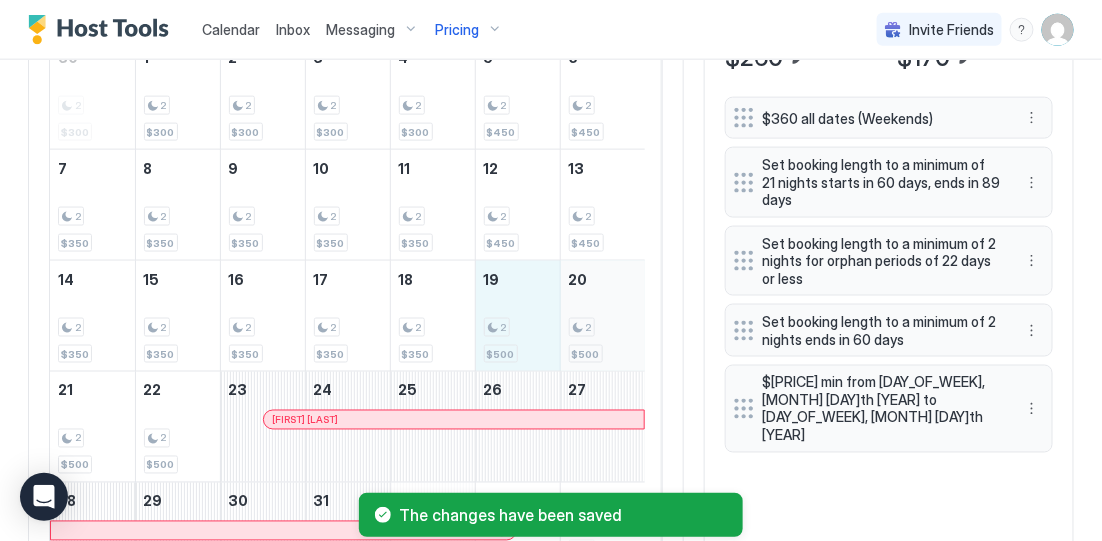 drag, startPoint x: 508, startPoint y: 334, endPoint x: 583, endPoint y: 324, distance: 75.66373 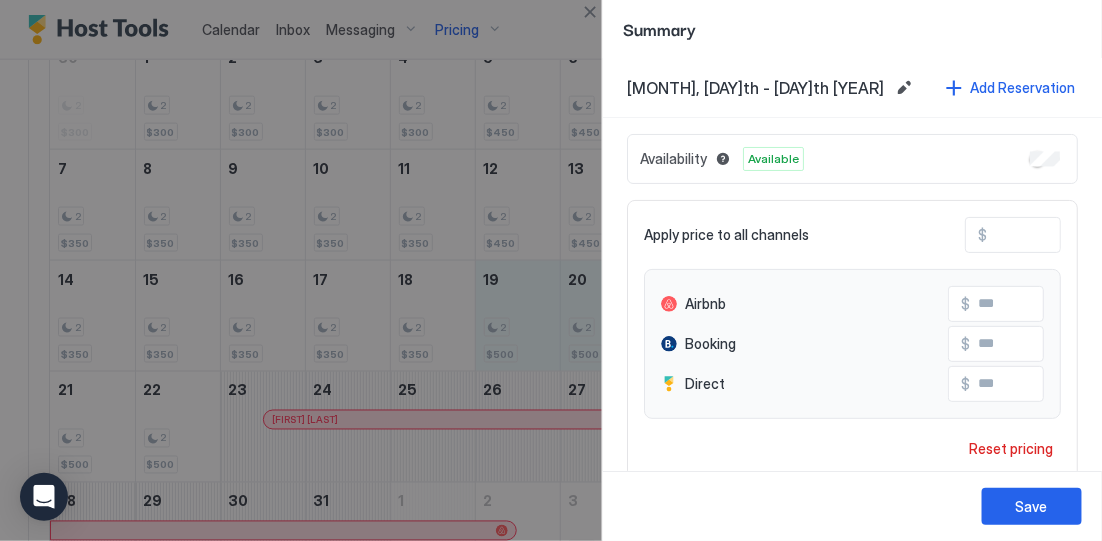 click at bounding box center [551, 270] 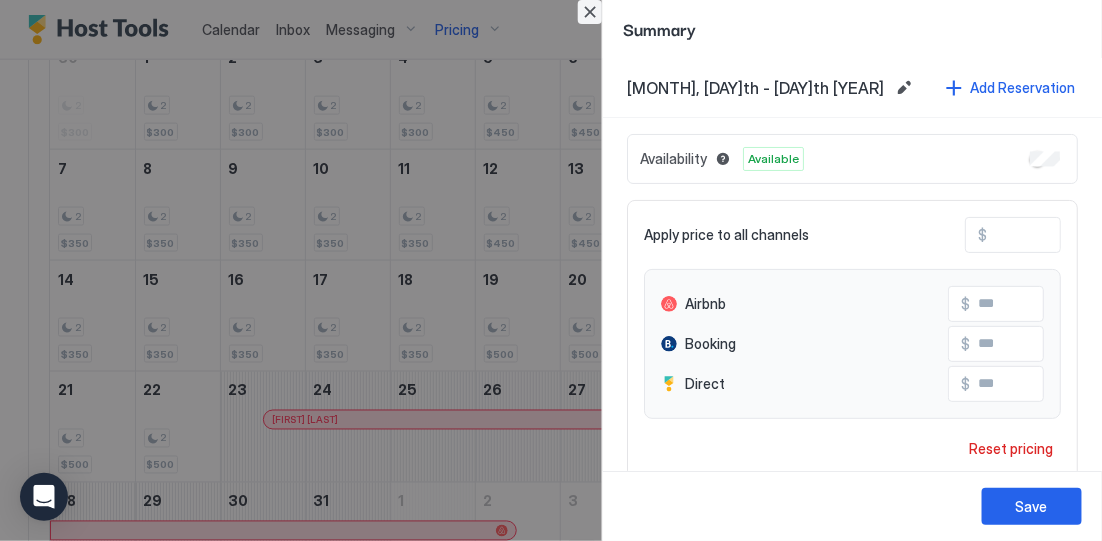 click at bounding box center (590, 12) 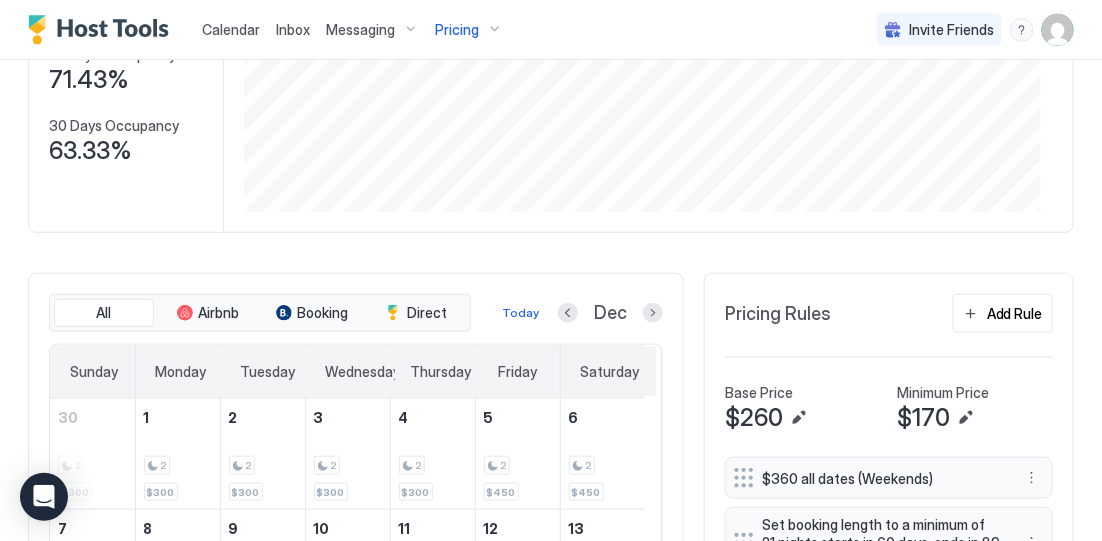scroll, scrollTop: 403, scrollLeft: 0, axis: vertical 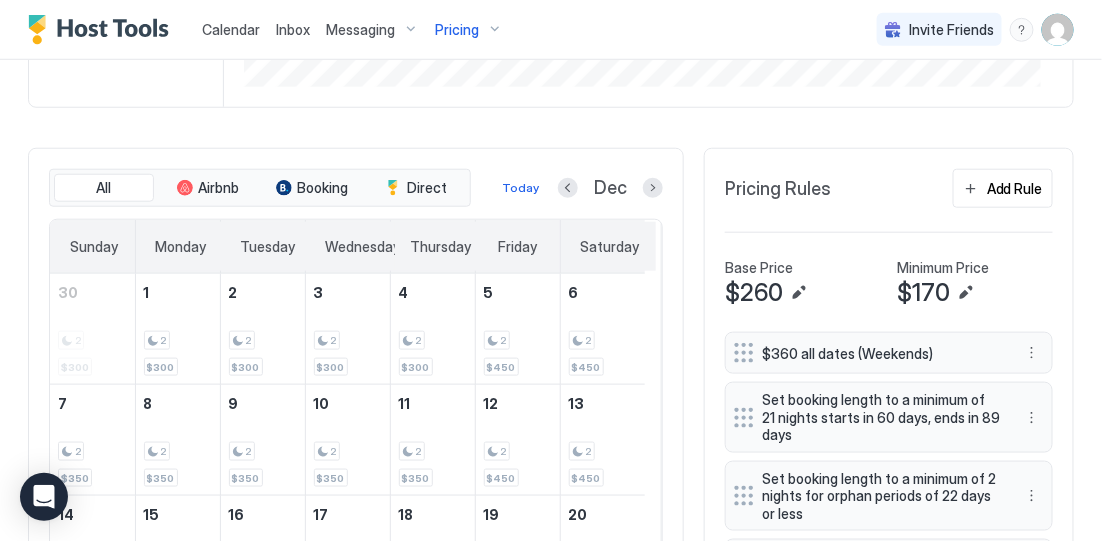 click on "Pricing" at bounding box center [457, 30] 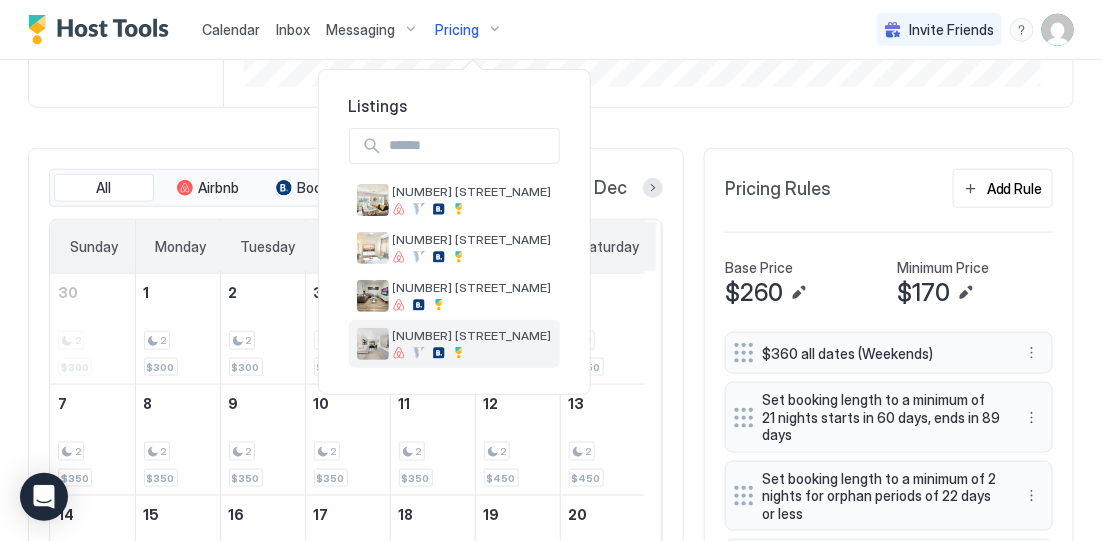 click on "[NUMBER] / 407 Austral" at bounding box center (472, 343) 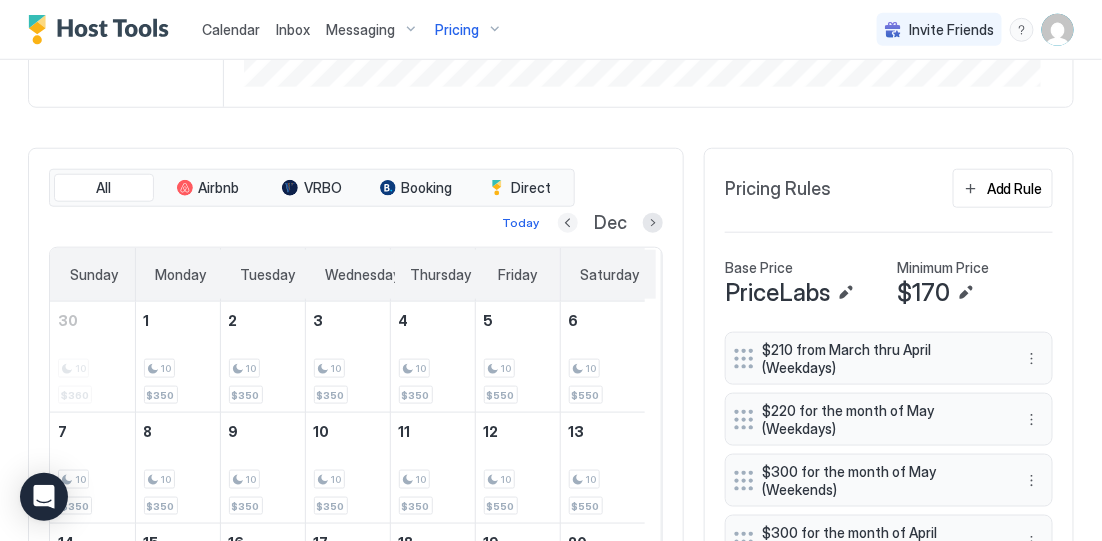 click at bounding box center (568, 223) 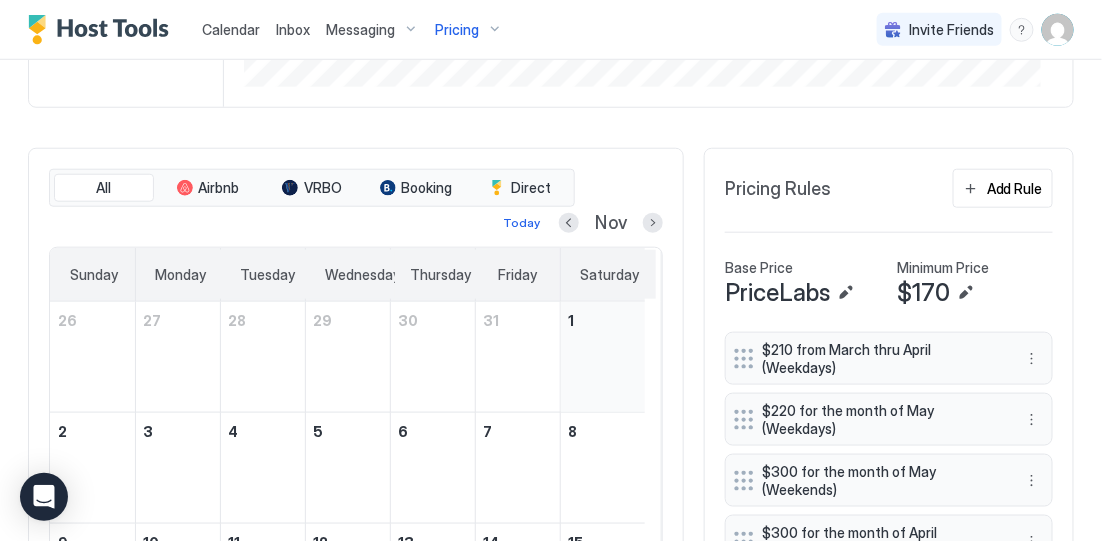scroll, scrollTop: 653, scrollLeft: 0, axis: vertical 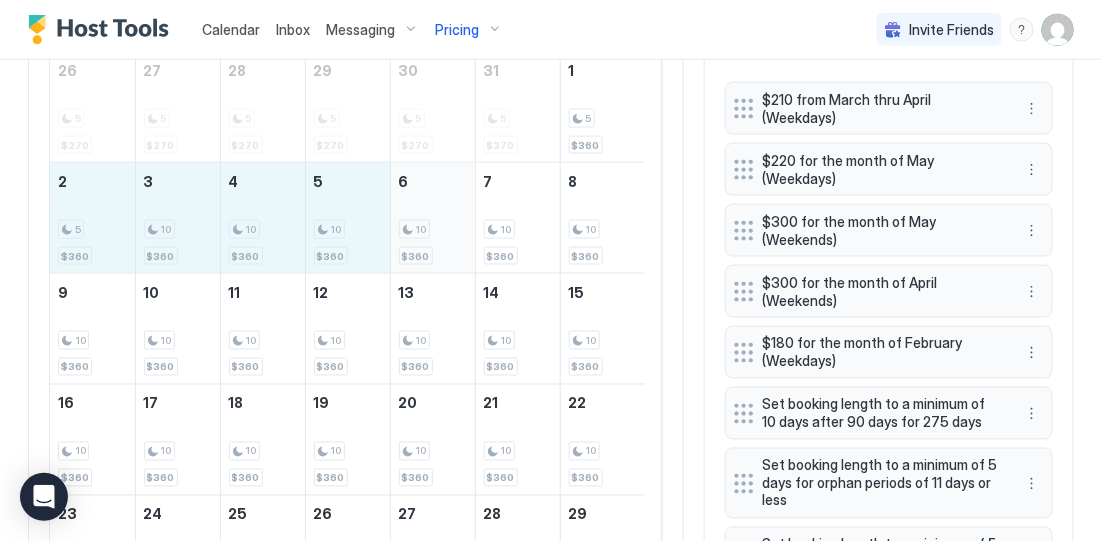 drag, startPoint x: 83, startPoint y: 248, endPoint x: 411, endPoint y: 247, distance: 328.00153 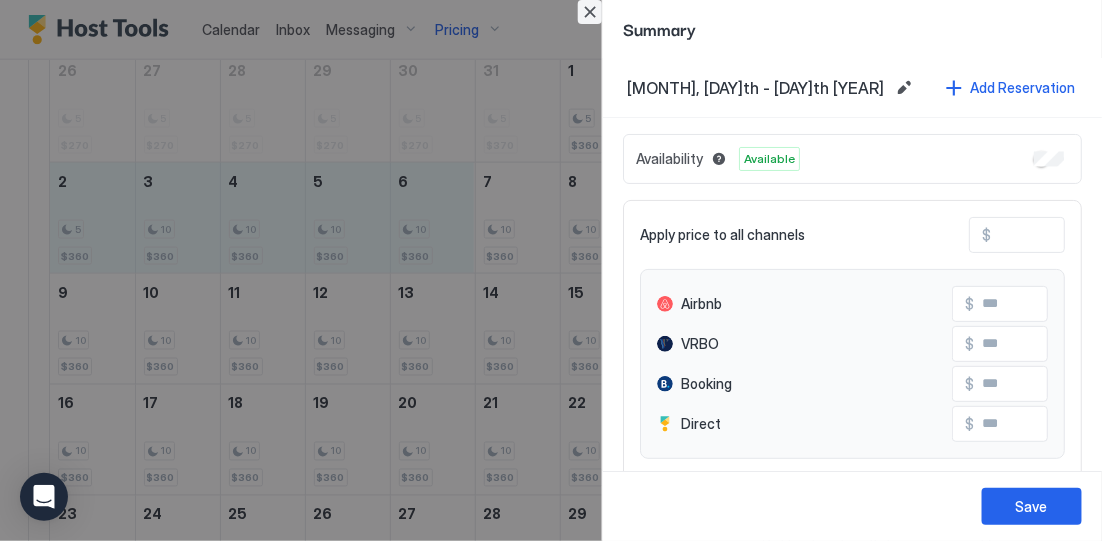 click at bounding box center [590, 12] 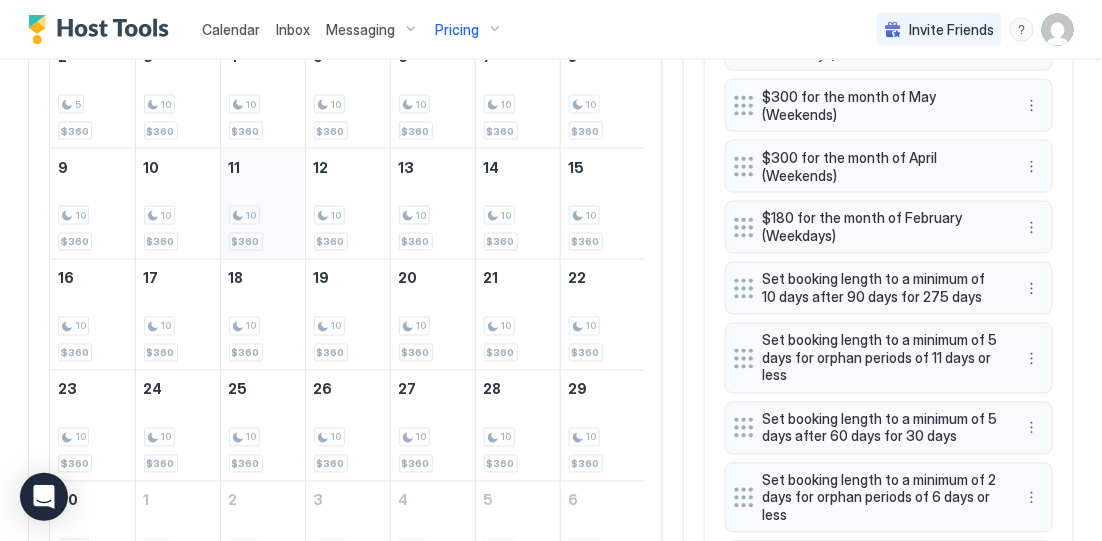 scroll, scrollTop: 653, scrollLeft: 0, axis: vertical 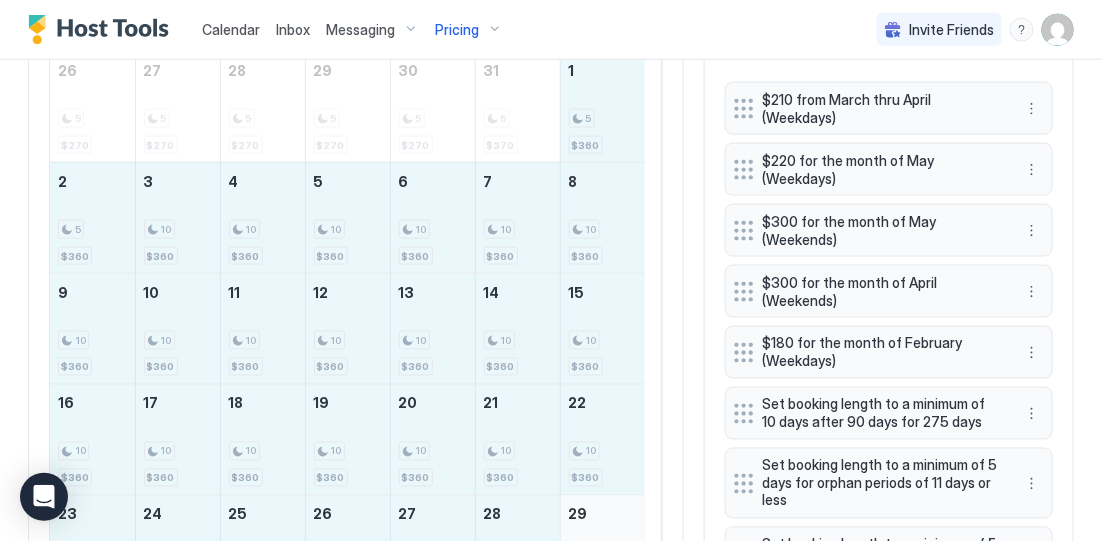 drag, startPoint x: 594, startPoint y: 132, endPoint x: 600, endPoint y: 519, distance: 387.0465 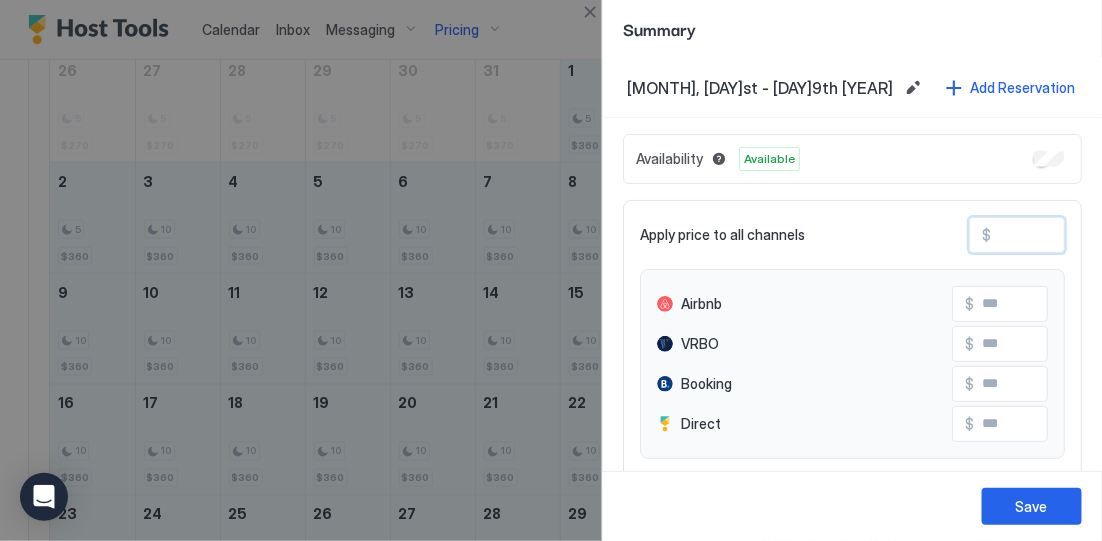 click on "***" at bounding box center (1071, 235) 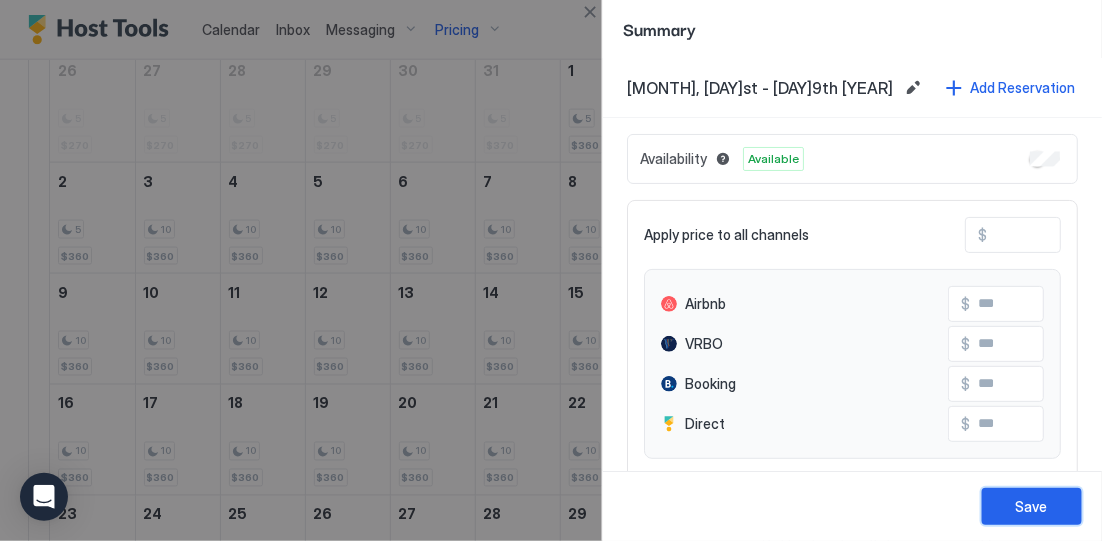 click on "Save" at bounding box center (1032, 506) 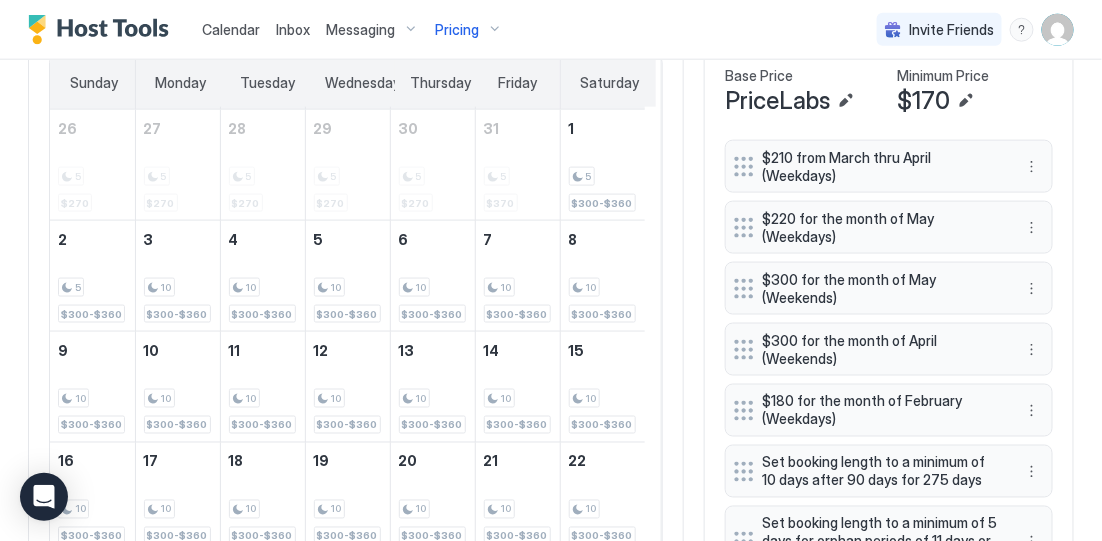 scroll, scrollTop: 653, scrollLeft: 0, axis: vertical 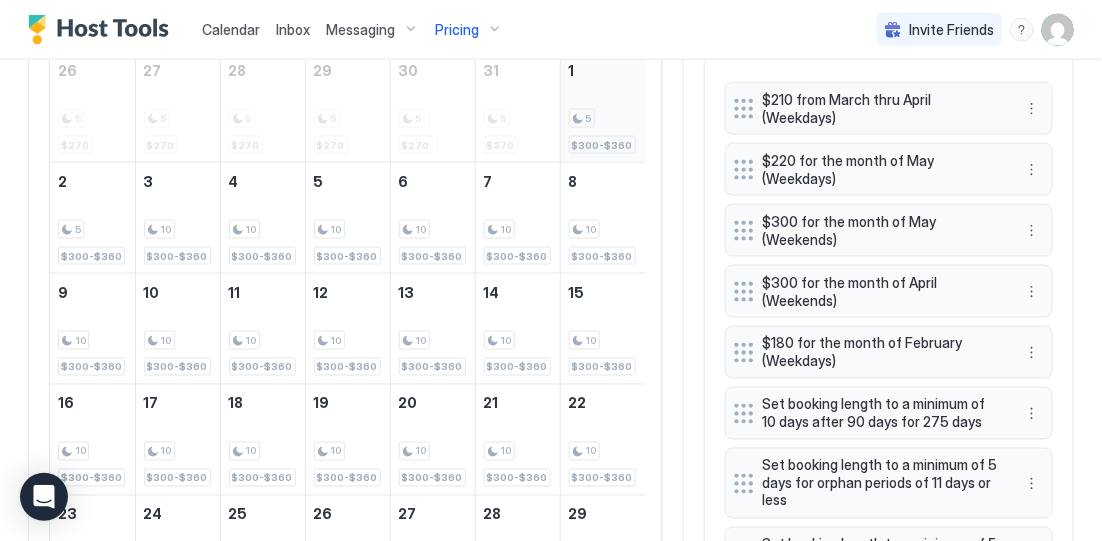 click on "5 $300-$360" at bounding box center (603, 107) 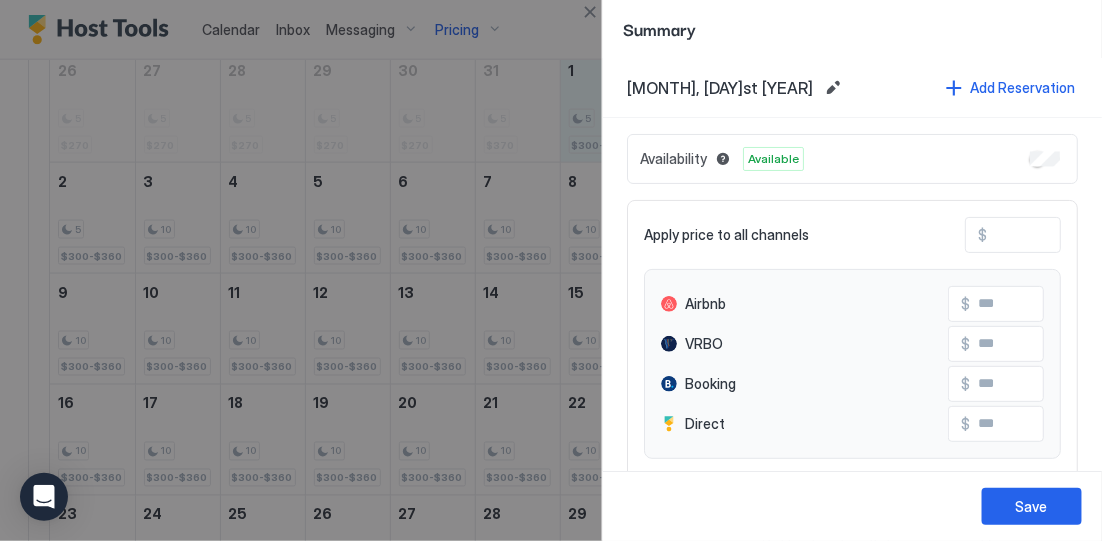click on "***" at bounding box center [1067, 235] 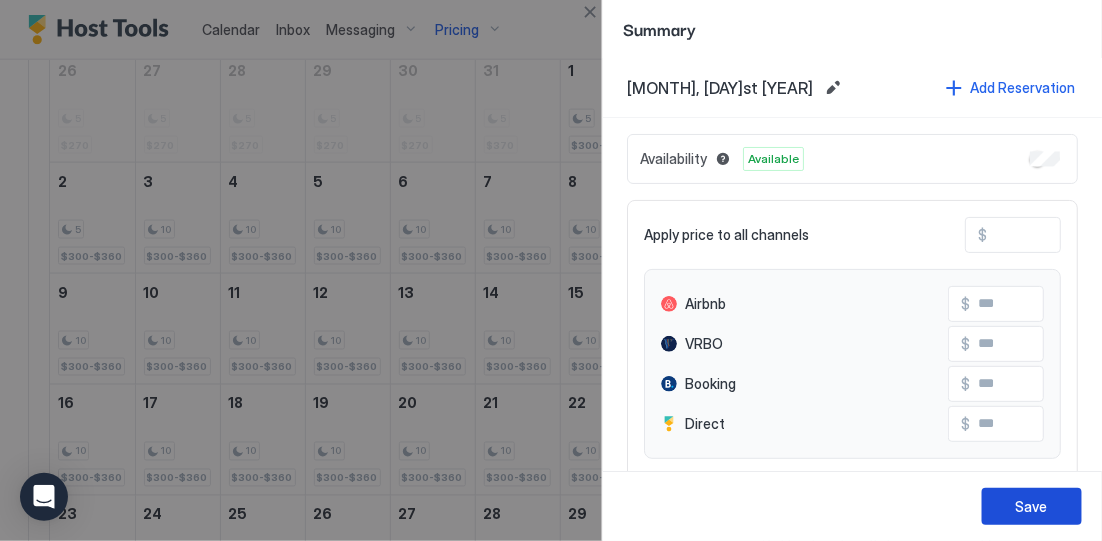 click on "Save" at bounding box center [1032, 506] 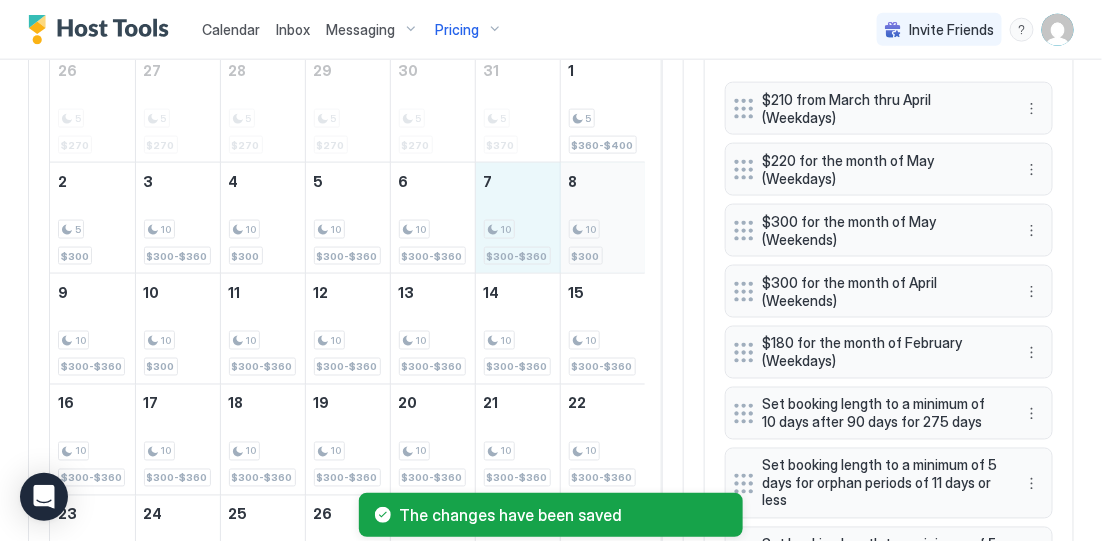 drag, startPoint x: 518, startPoint y: 222, endPoint x: 587, endPoint y: 229, distance: 69.354164 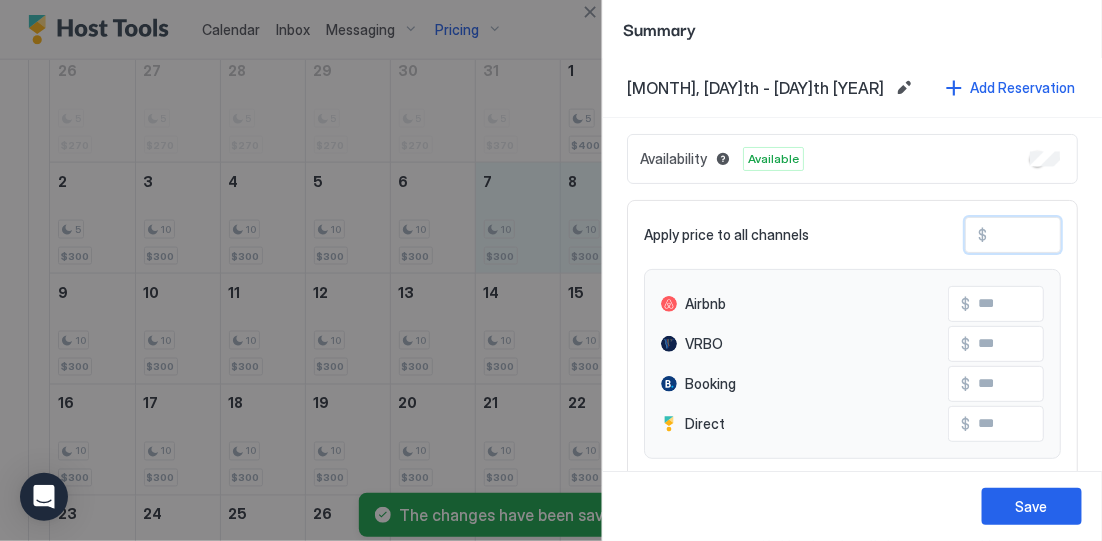 click on "***" at bounding box center (1067, 235) 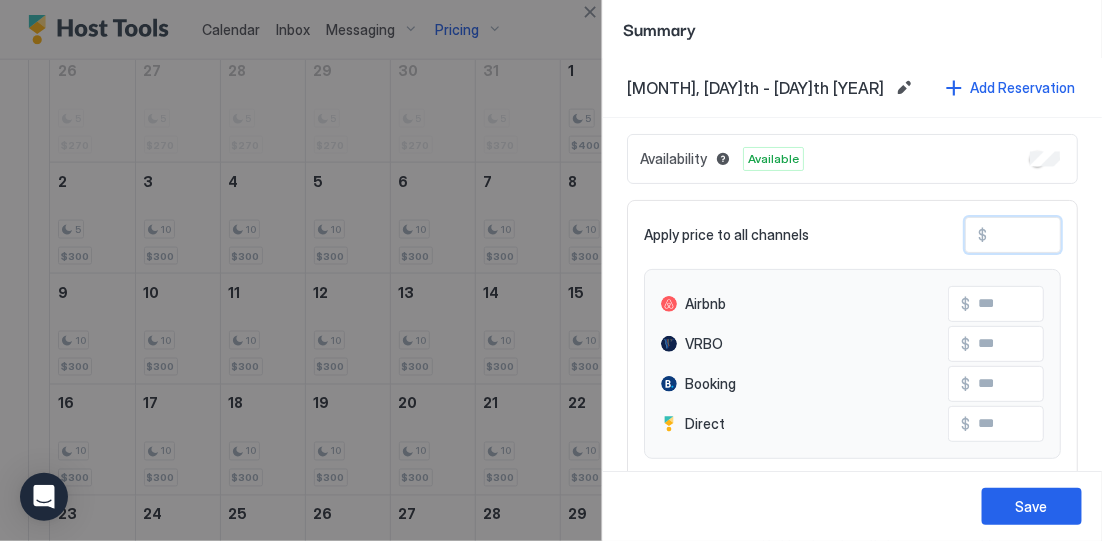 click on "**" at bounding box center [1067, 235] 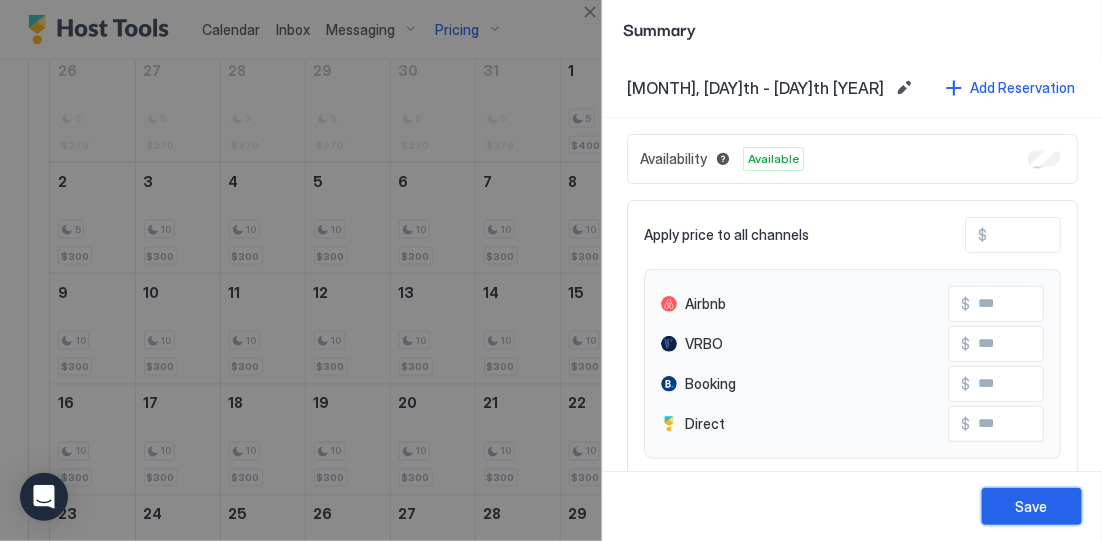 click on "Save" at bounding box center (1032, 506) 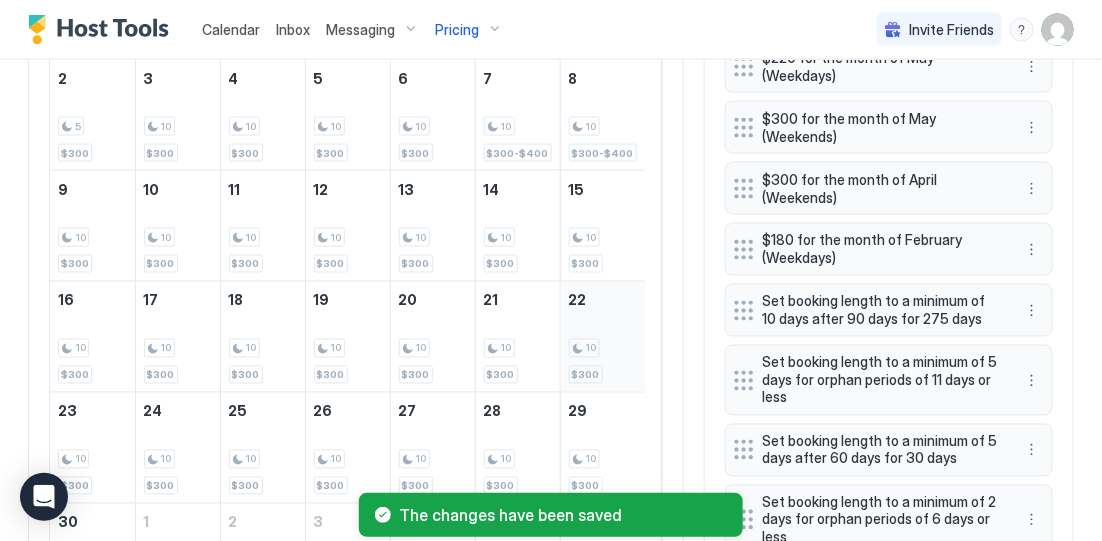 scroll, scrollTop: 778, scrollLeft: 0, axis: vertical 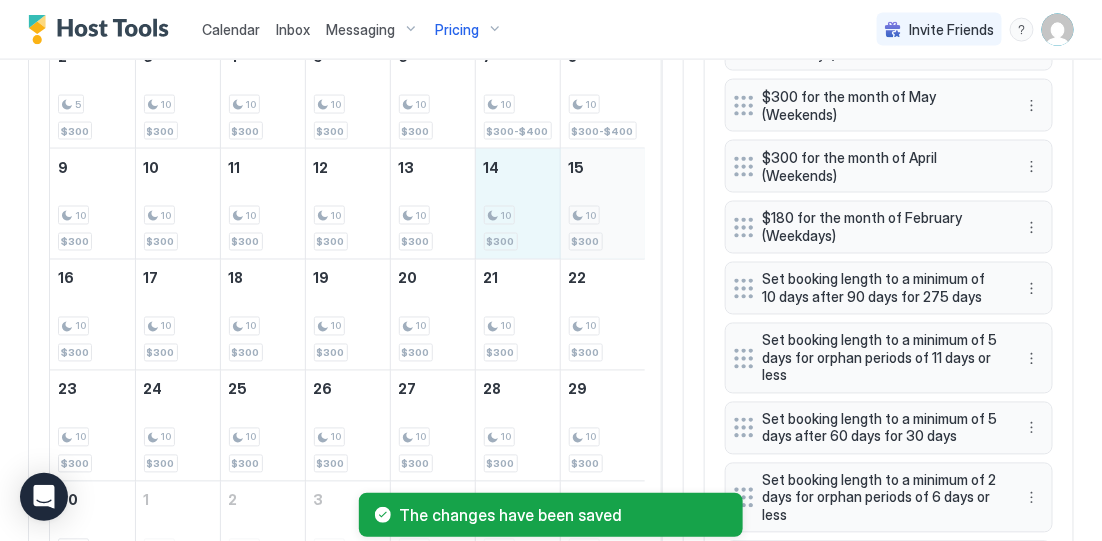 drag, startPoint x: 512, startPoint y: 231, endPoint x: 586, endPoint y: 231, distance: 74 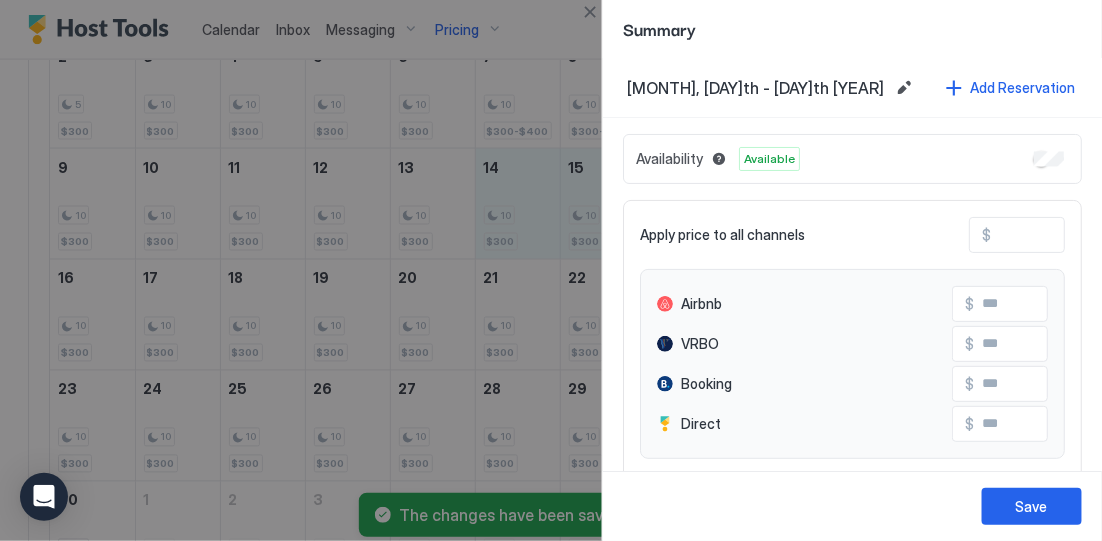 click on "***" at bounding box center (1071, 235) 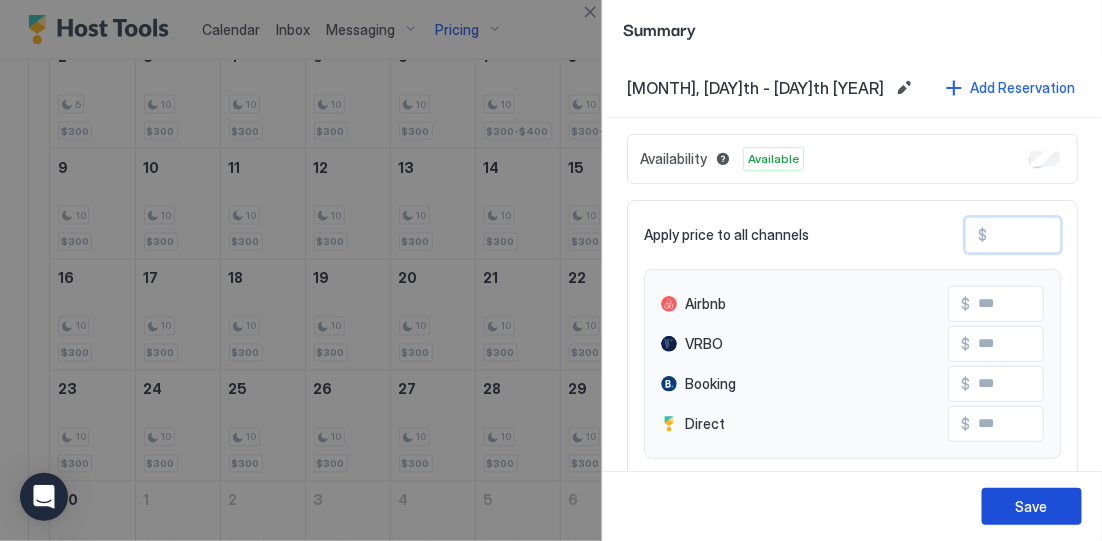 click on "Save" at bounding box center (1032, 506) 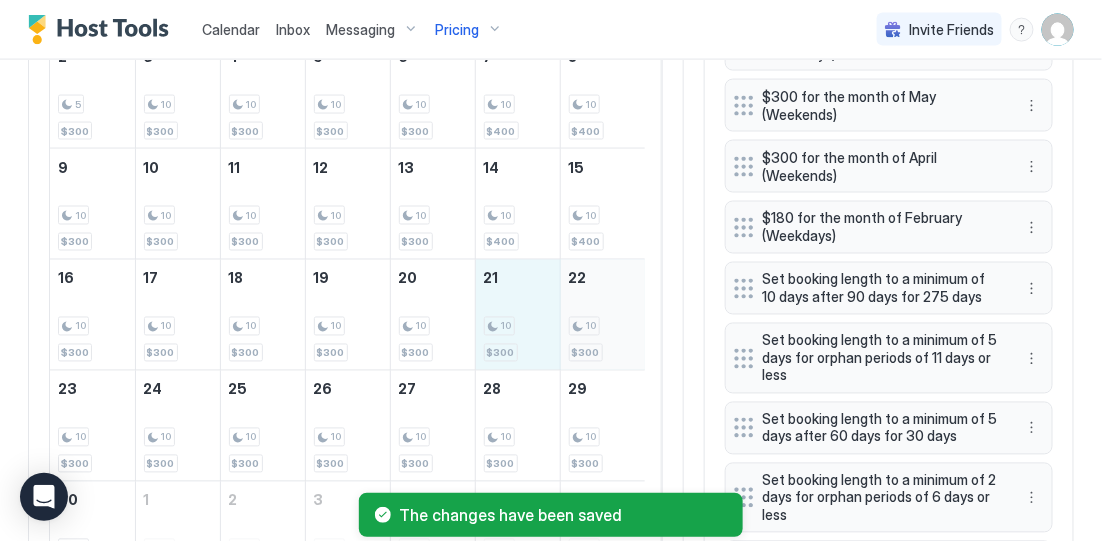 drag, startPoint x: 523, startPoint y: 355, endPoint x: 593, endPoint y: 354, distance: 70.00714 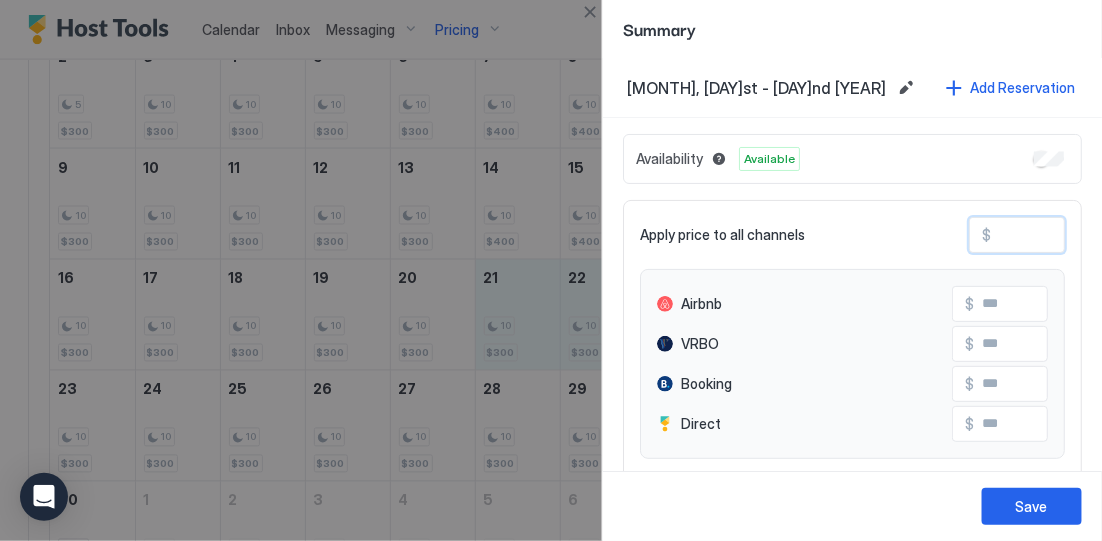 click on "***" at bounding box center (1071, 235) 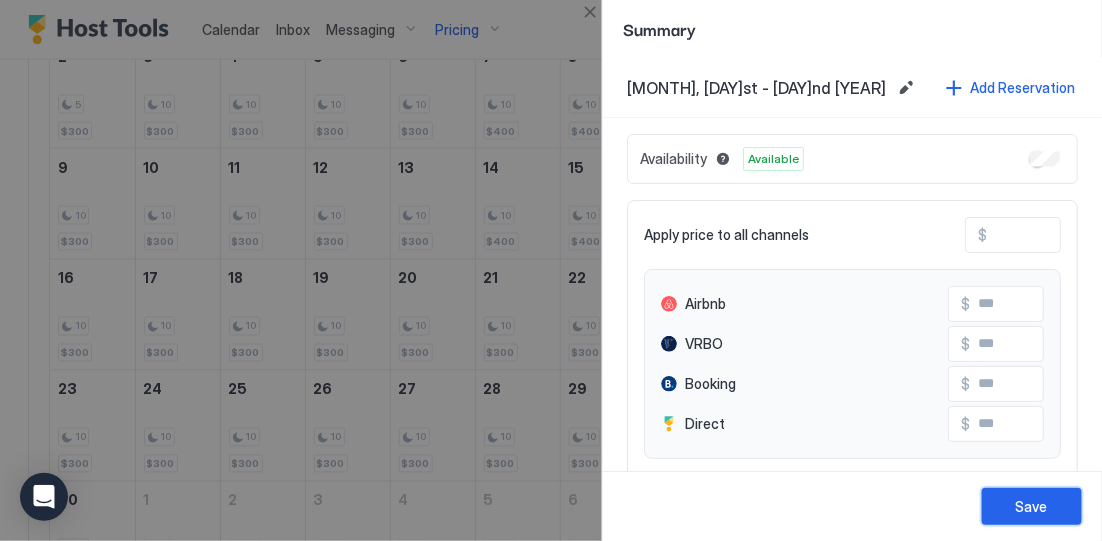 click on "Save" at bounding box center (1032, 506) 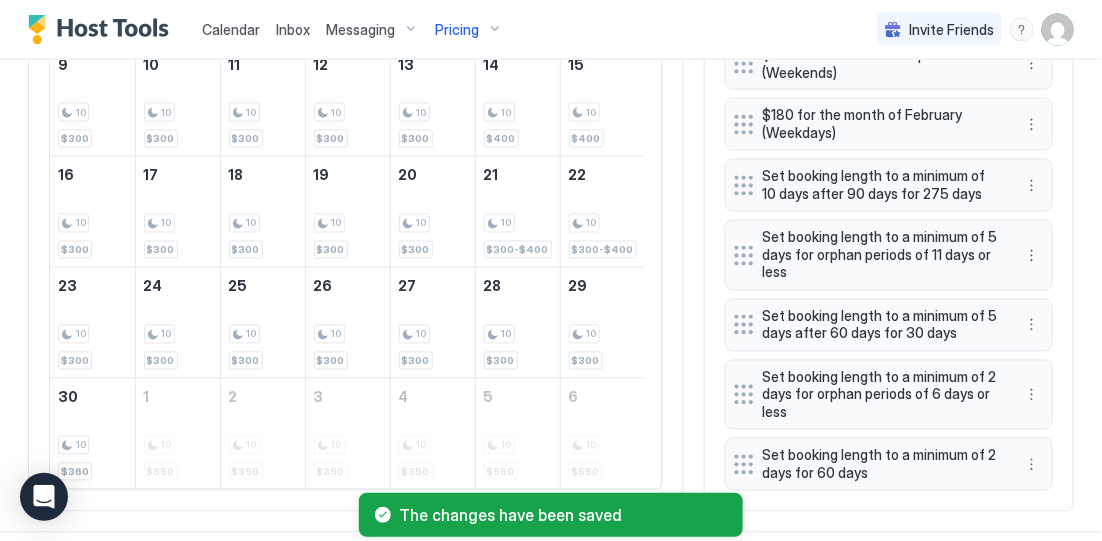 scroll, scrollTop: 903, scrollLeft: 0, axis: vertical 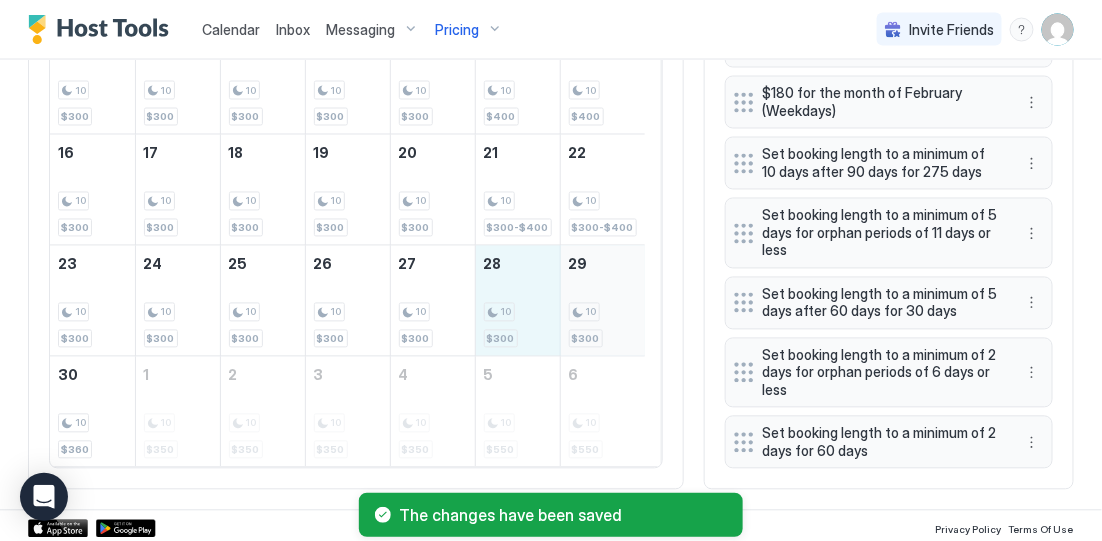 drag, startPoint x: 510, startPoint y: 308, endPoint x: 586, endPoint y: 314, distance: 76.23647 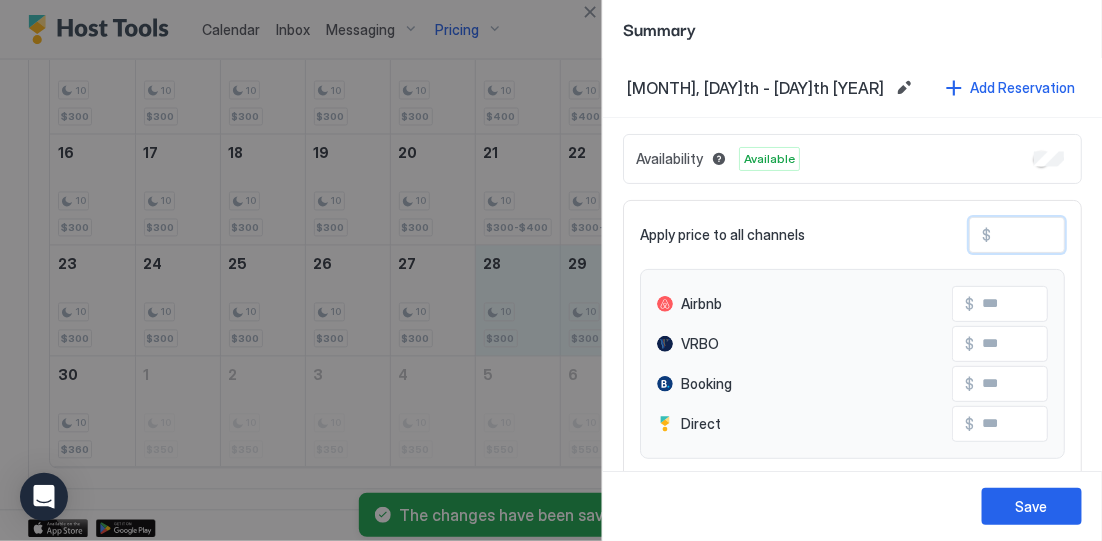 click on "***" at bounding box center (1071, 235) 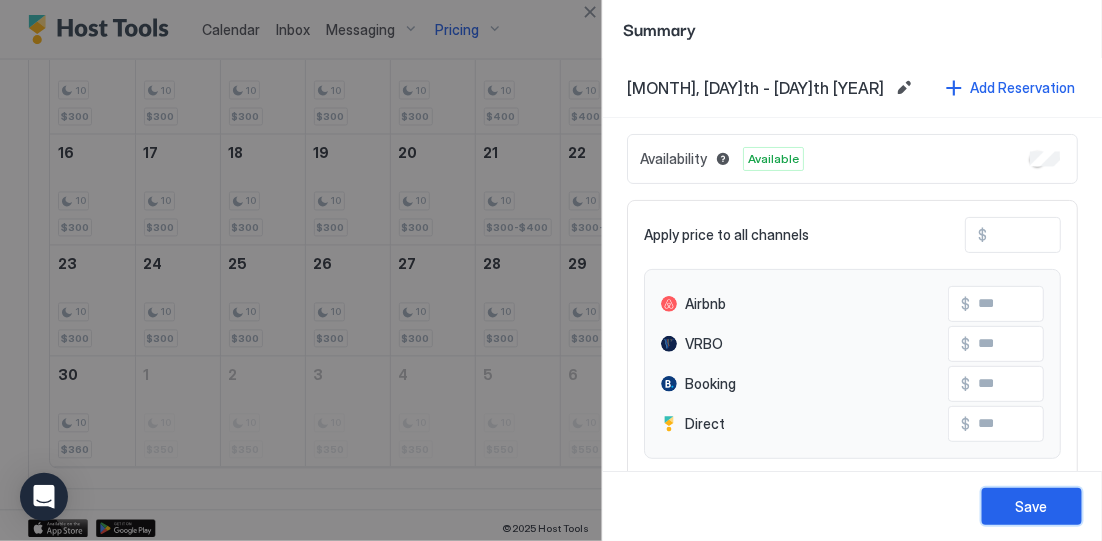 click on "Save" at bounding box center (1032, 506) 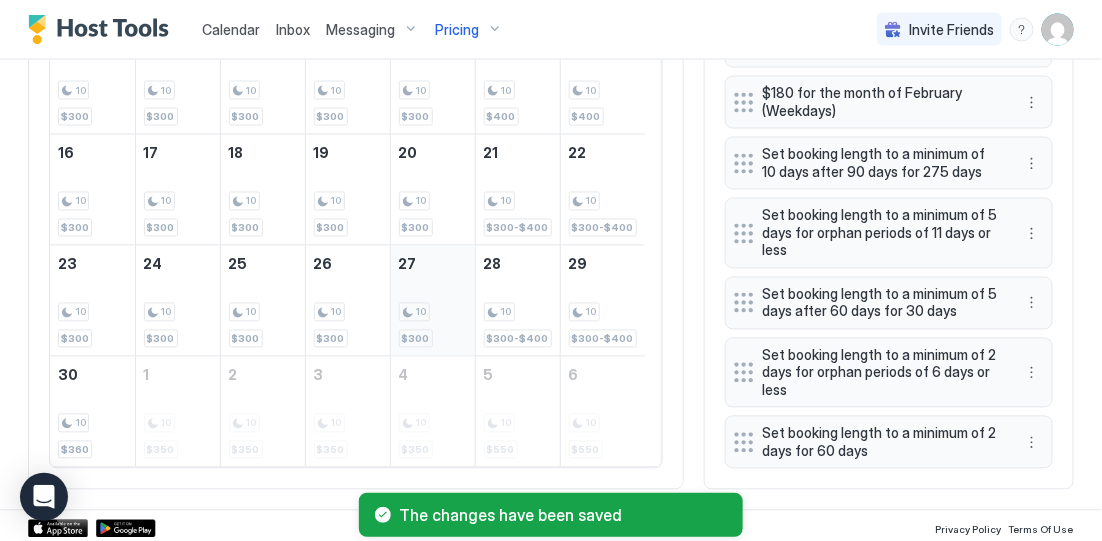 scroll, scrollTop: 915, scrollLeft: 0, axis: vertical 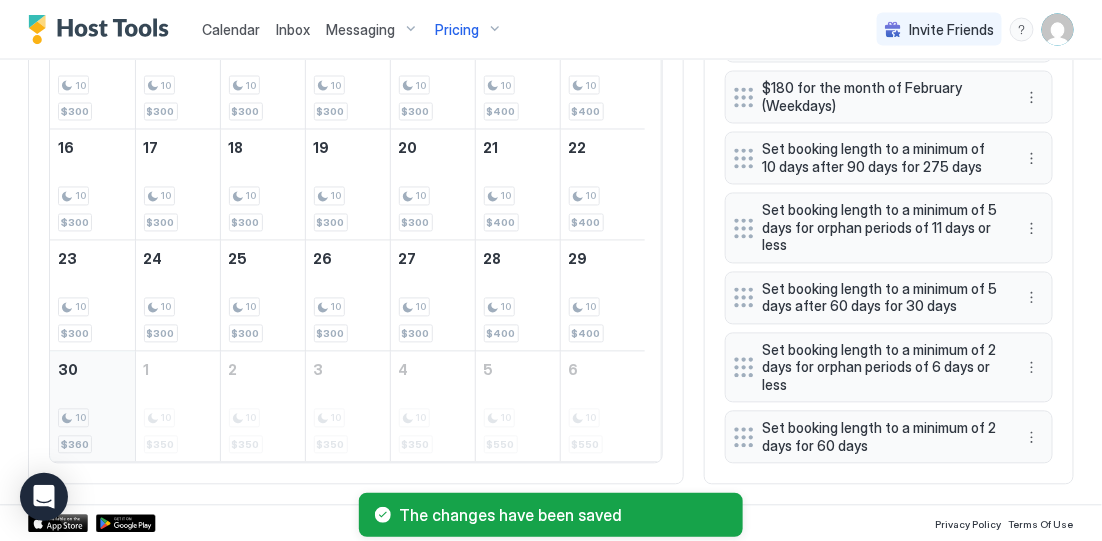 click on "10 $360" at bounding box center (92, 407) 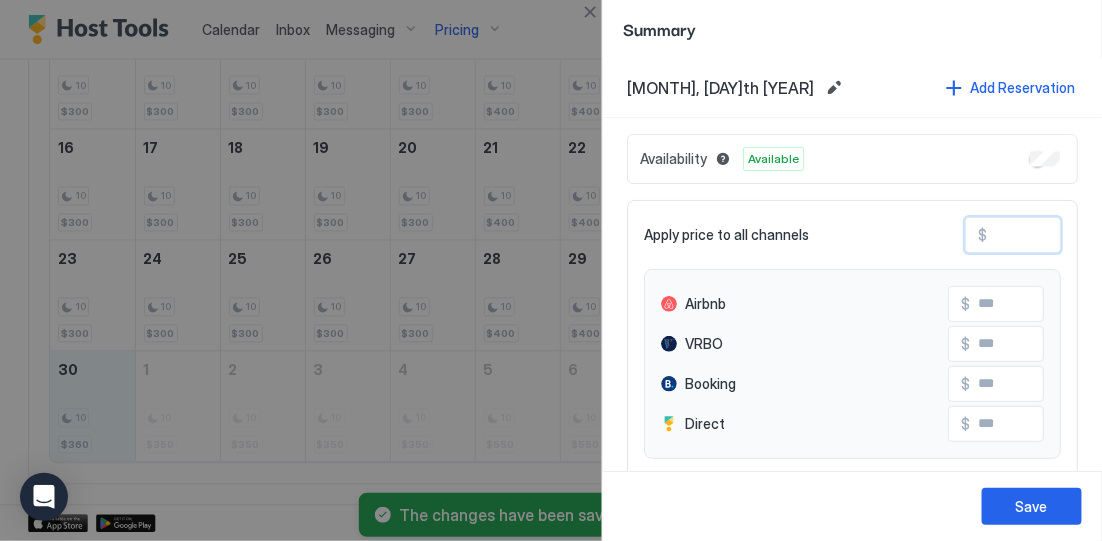 click on "***" at bounding box center [1067, 235] 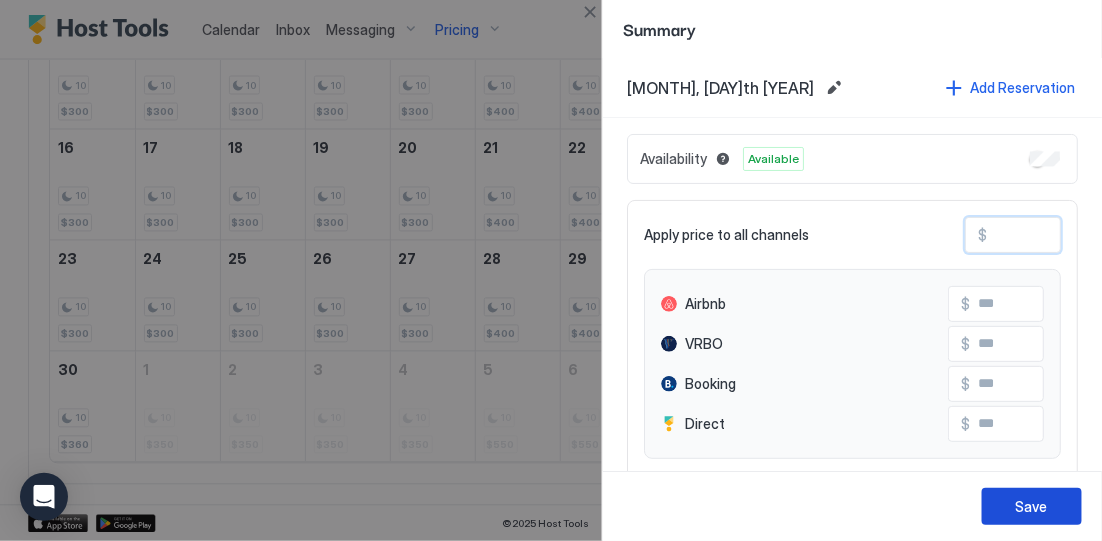 click on "Save" at bounding box center (1032, 506) 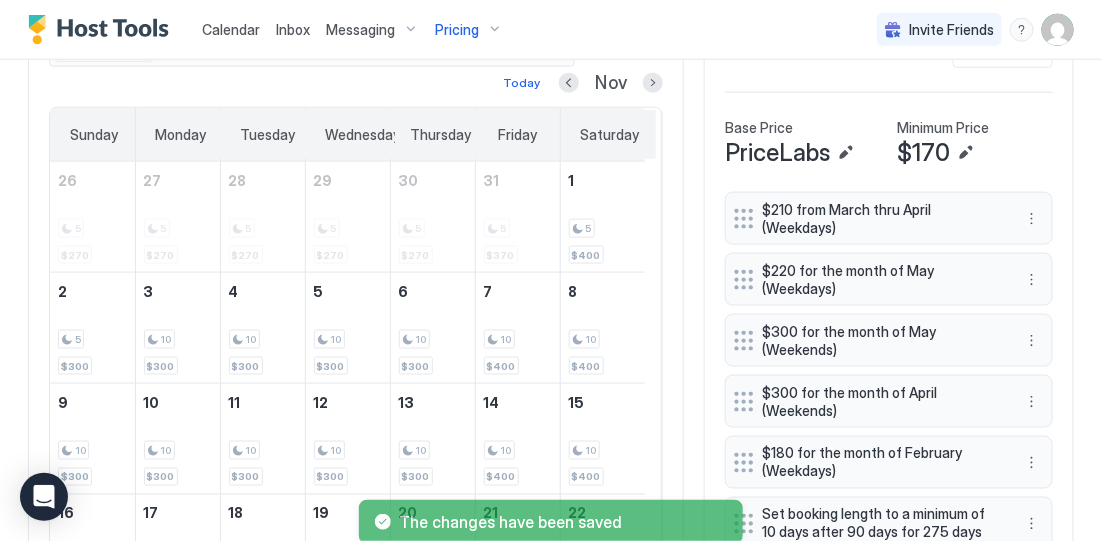 scroll, scrollTop: 540, scrollLeft: 0, axis: vertical 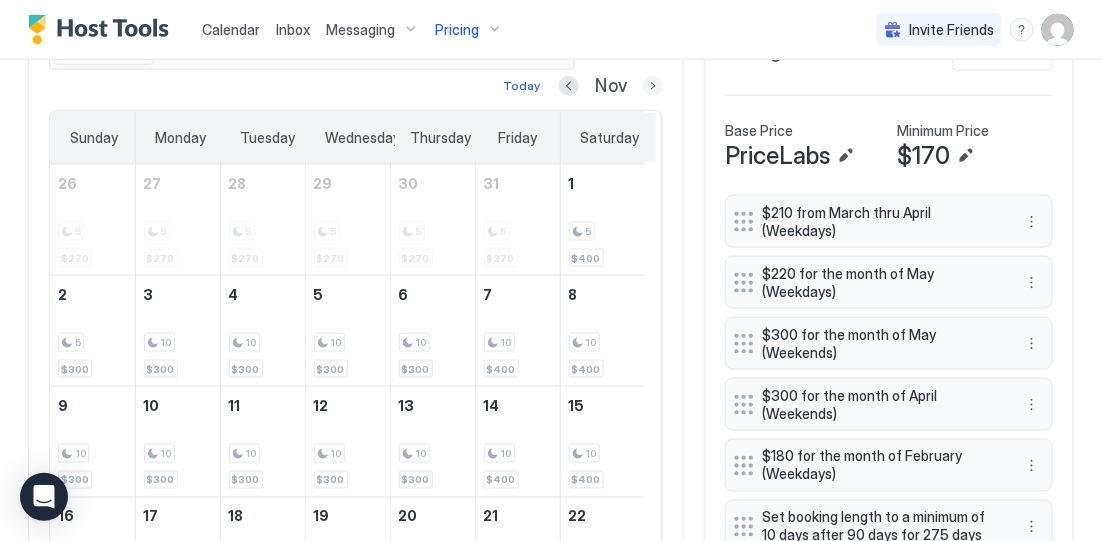 click at bounding box center (653, 86) 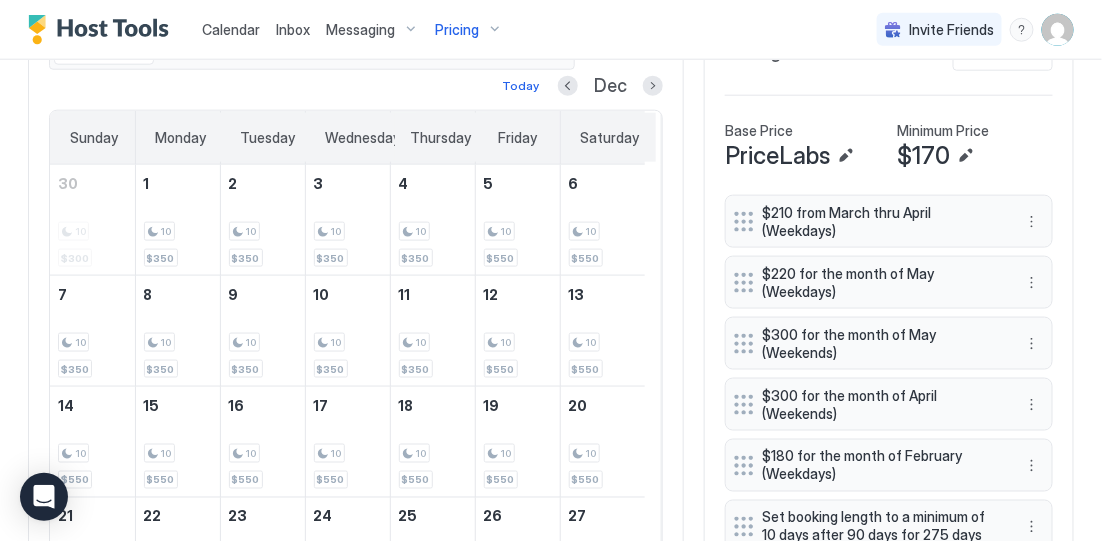 scroll, scrollTop: 665, scrollLeft: 0, axis: vertical 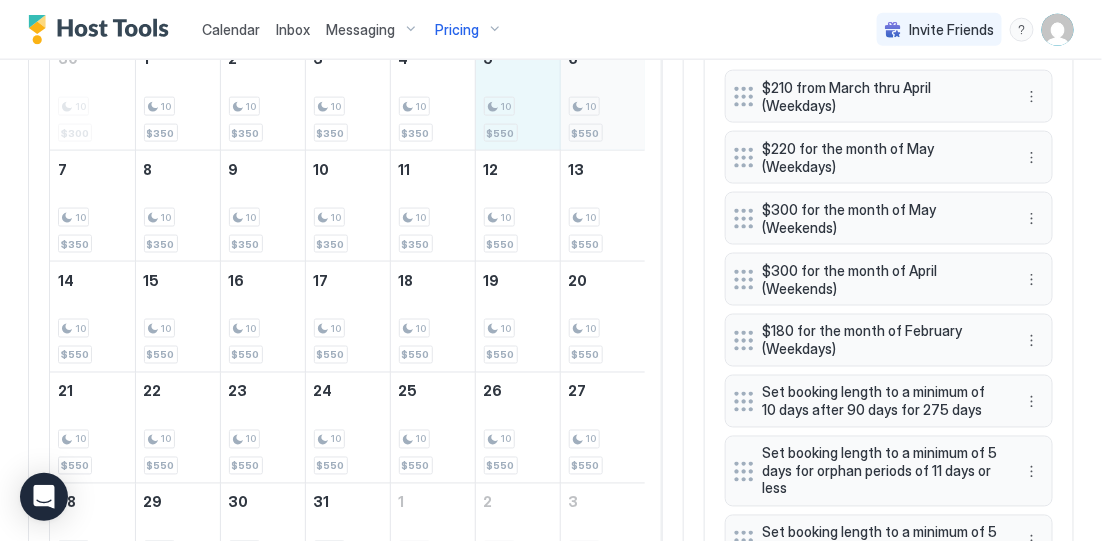 drag, startPoint x: 528, startPoint y: 133, endPoint x: 591, endPoint y: 139, distance: 63.28507 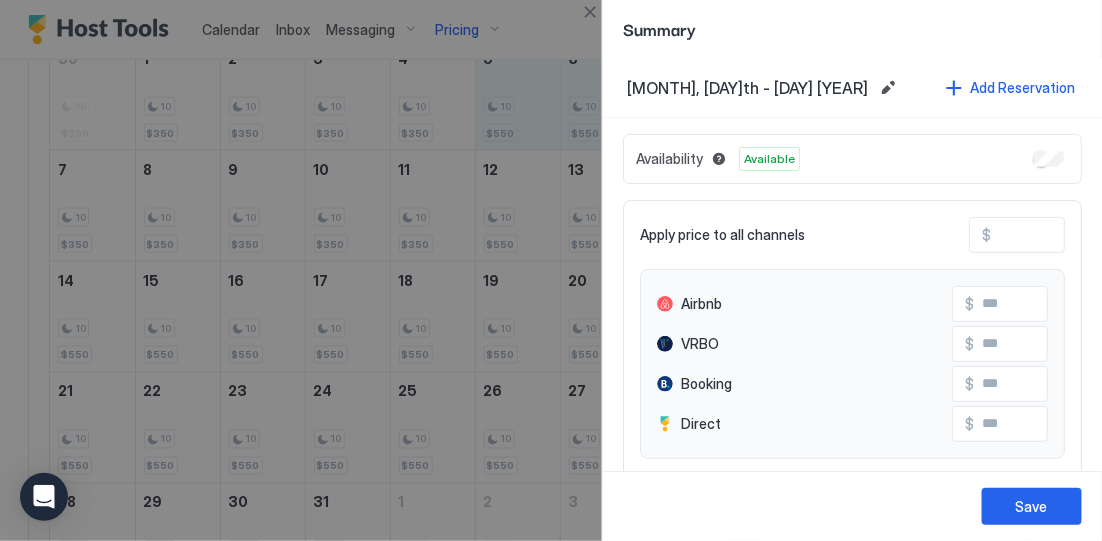 click on "***" at bounding box center (1071, 235) 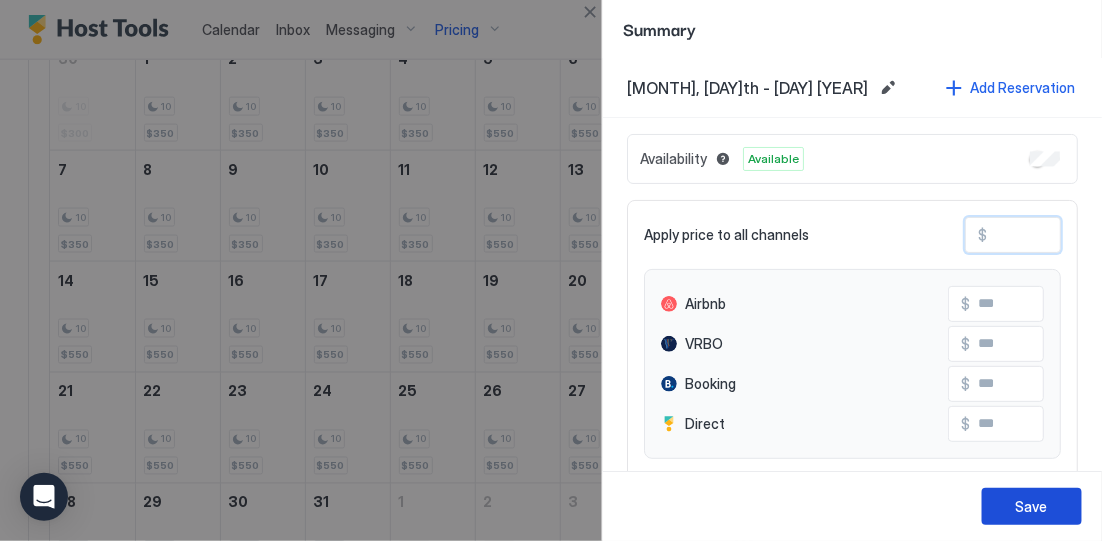 click on "Save" at bounding box center (1032, 506) 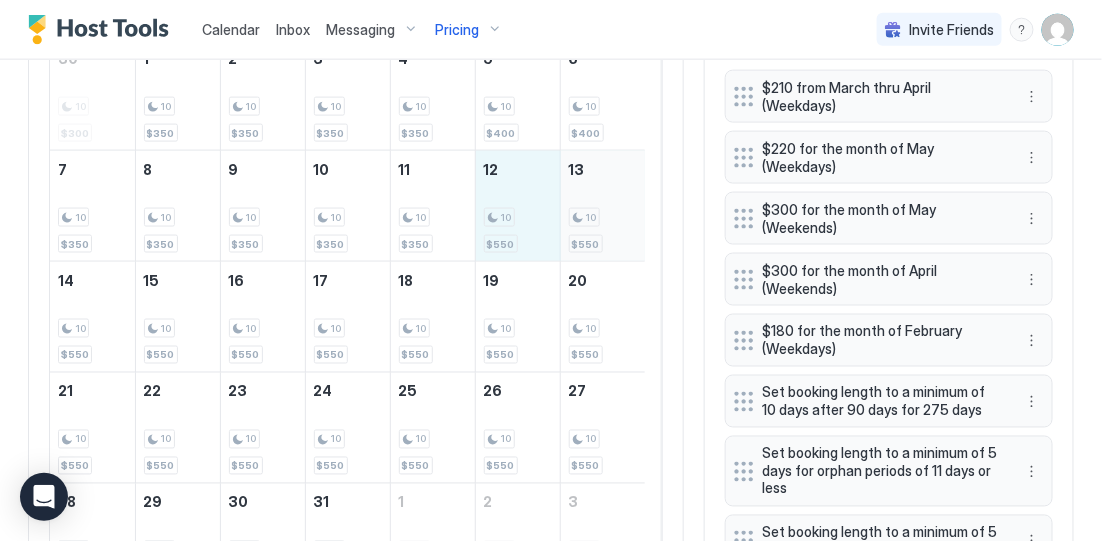 drag, startPoint x: 514, startPoint y: 238, endPoint x: 582, endPoint y: 251, distance: 69.2315 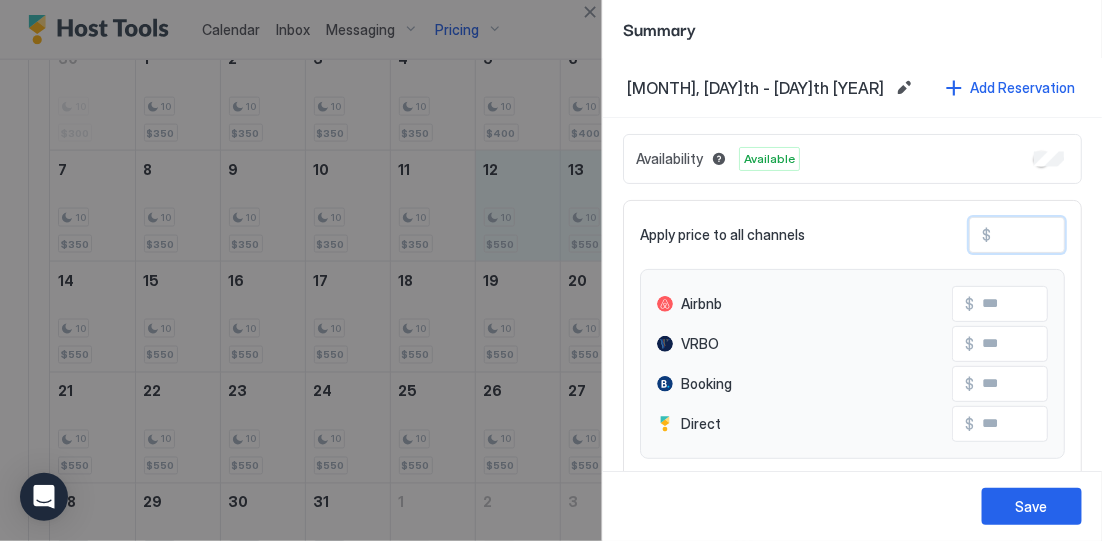 click on "***" at bounding box center (1071, 235) 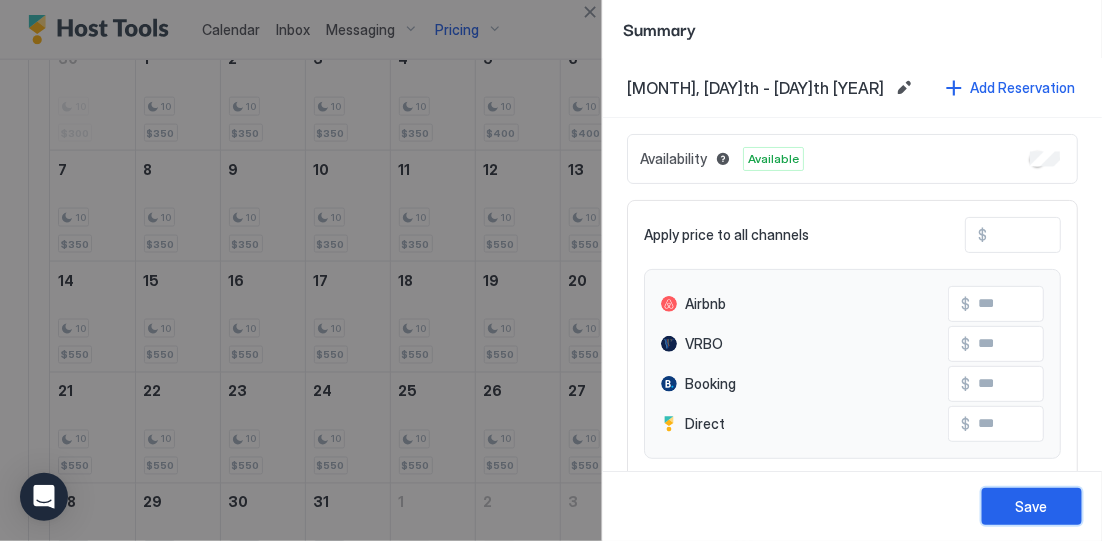 click on "Save" at bounding box center (1032, 506) 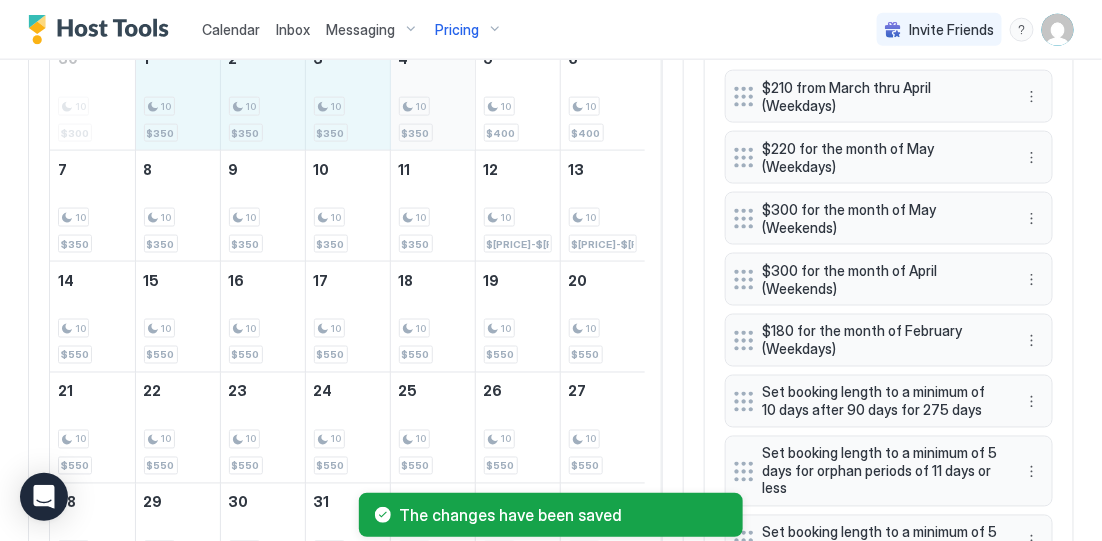 drag, startPoint x: 197, startPoint y: 128, endPoint x: 412, endPoint y: 135, distance: 215.11392 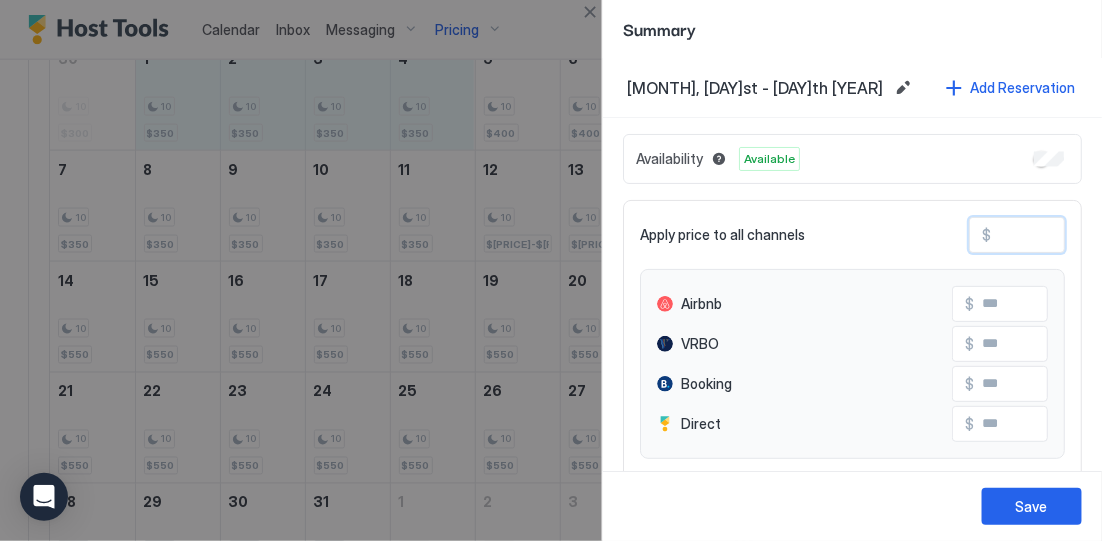 click on "***" at bounding box center (1071, 235) 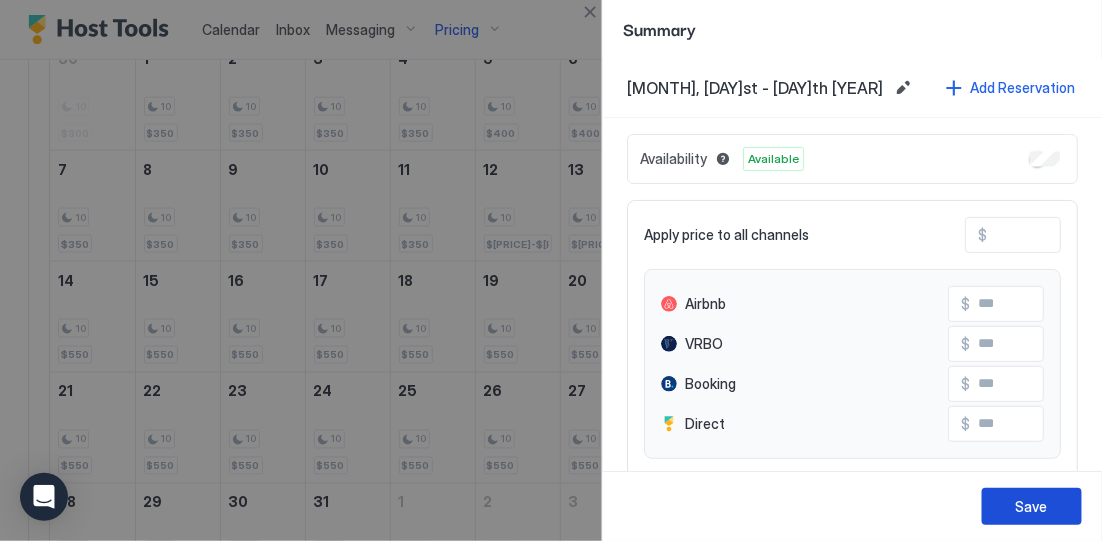 click on "Save" at bounding box center (1032, 506) 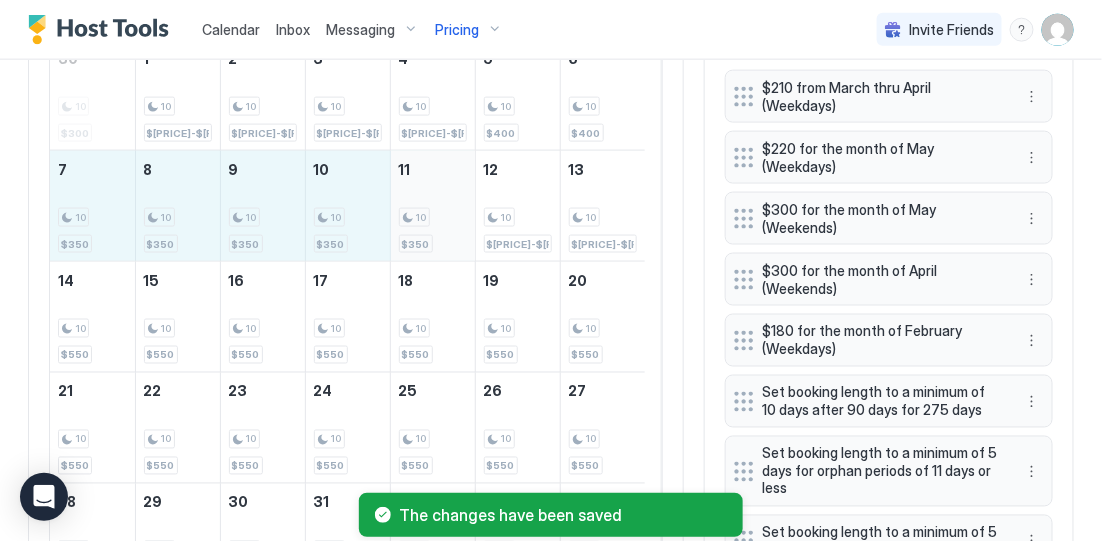 drag, startPoint x: 79, startPoint y: 236, endPoint x: 414, endPoint y: 231, distance: 335.03732 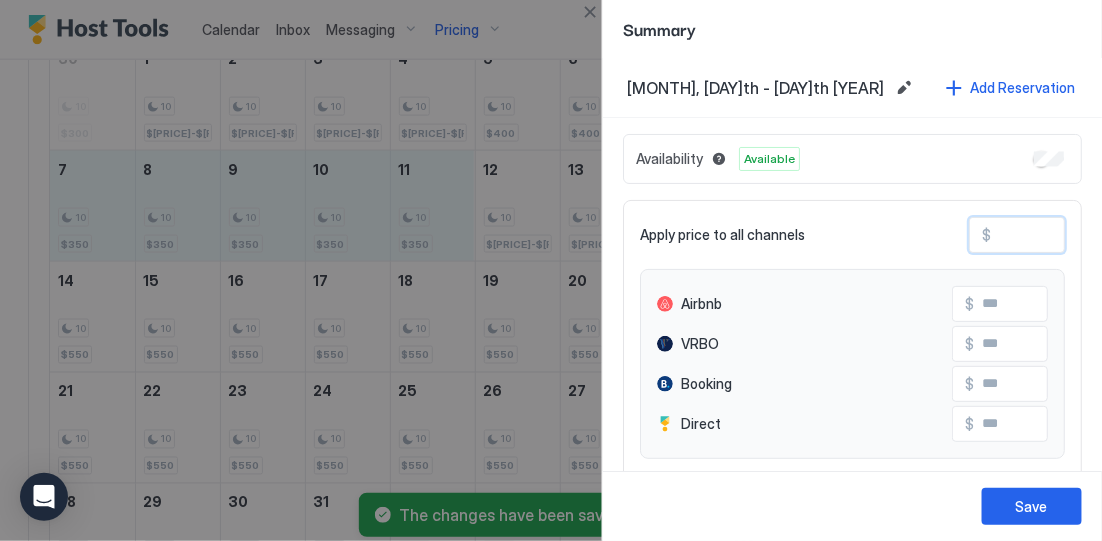 click on "***" at bounding box center (1071, 235) 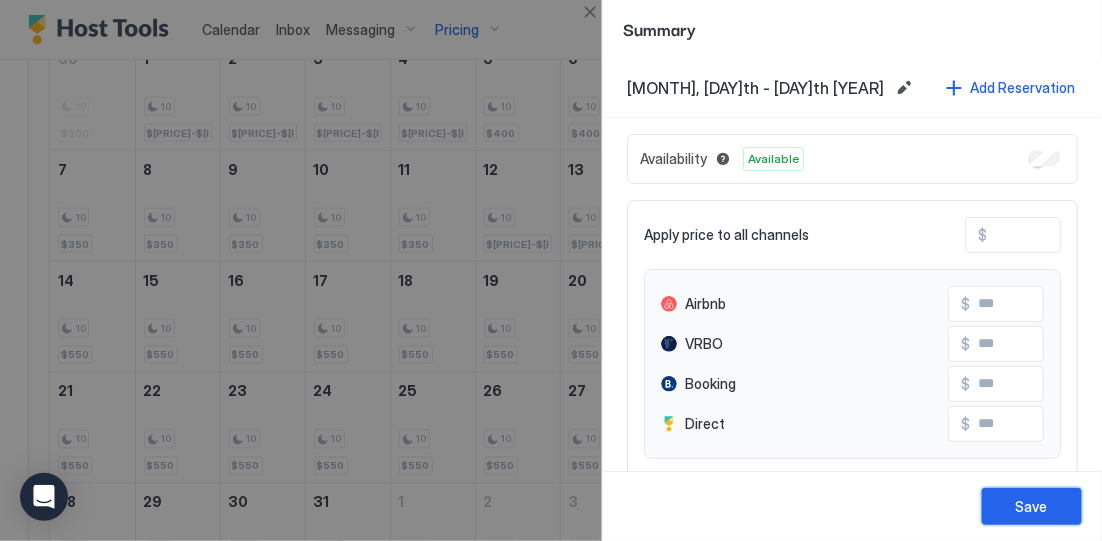 click on "Save" at bounding box center (1032, 506) 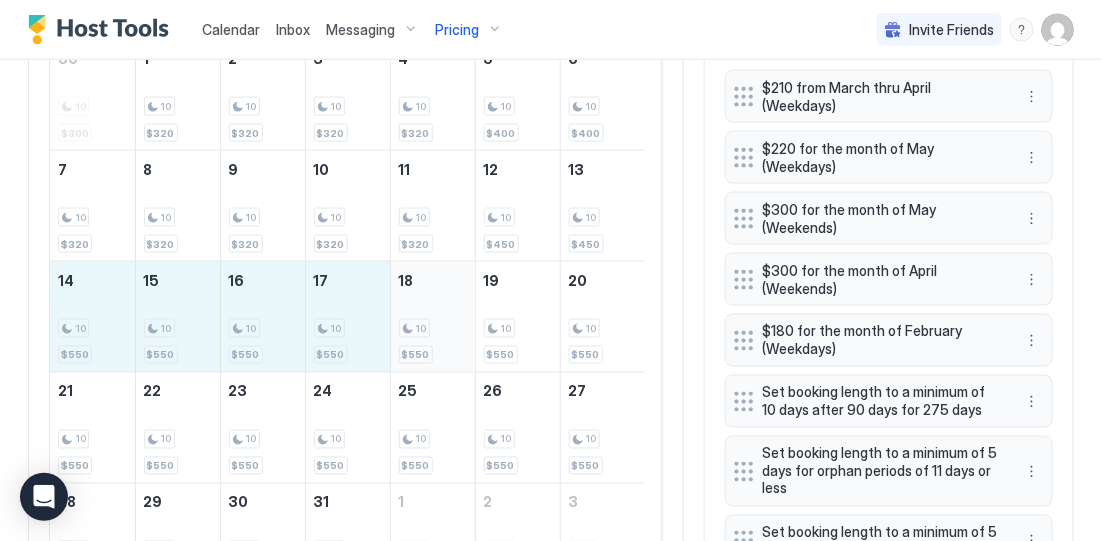 drag, startPoint x: 99, startPoint y: 348, endPoint x: 403, endPoint y: 369, distance: 304.72446 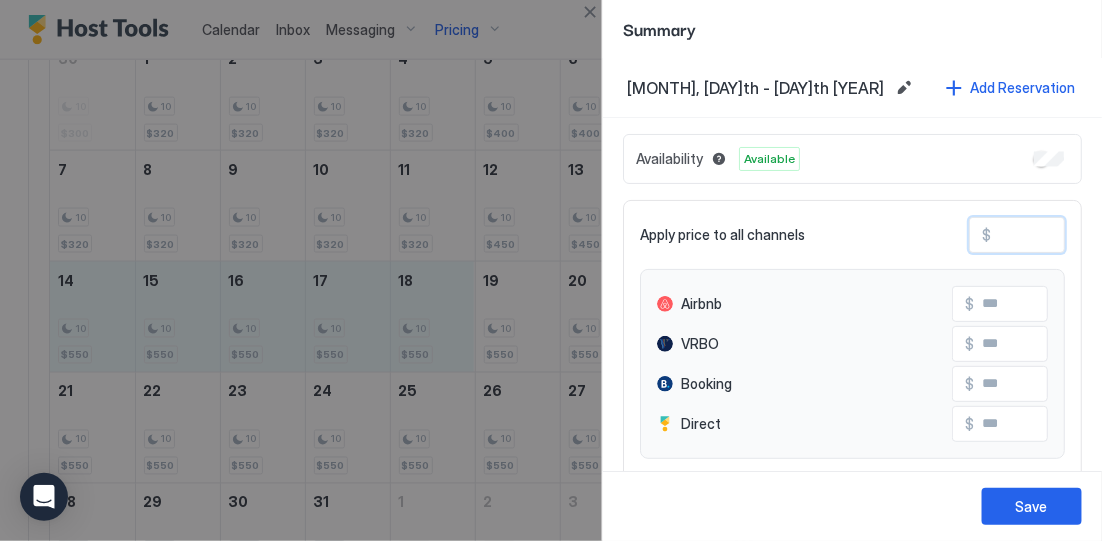 click on "***" at bounding box center (1071, 235) 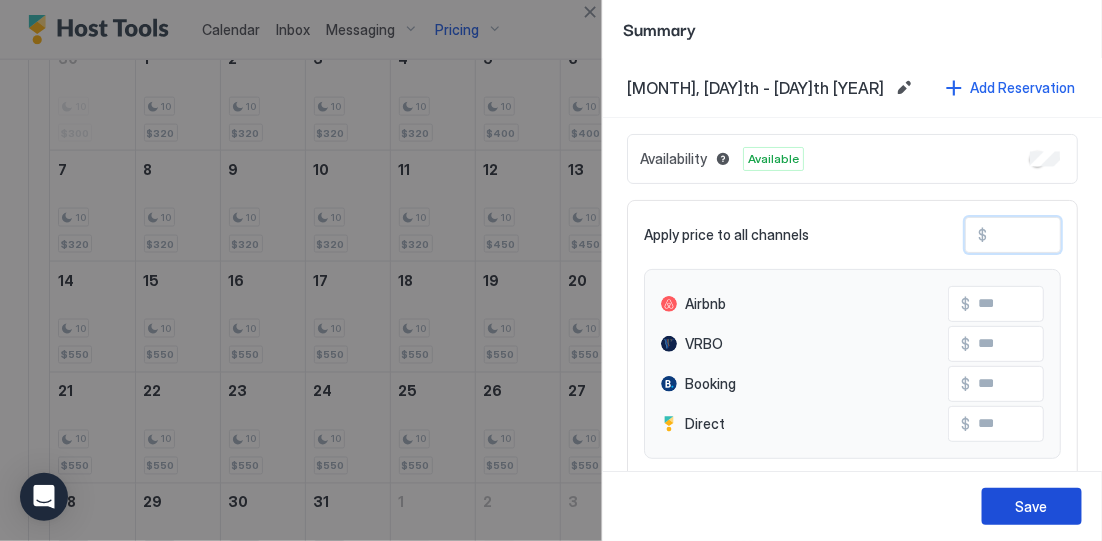 click on "Save" at bounding box center (1032, 506) 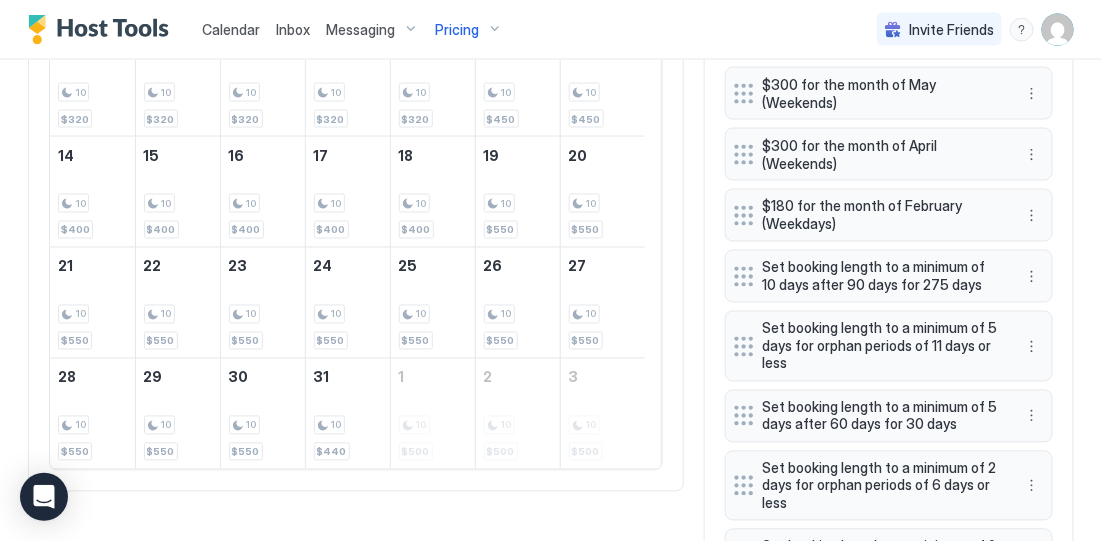 scroll, scrollTop: 912, scrollLeft: 0, axis: vertical 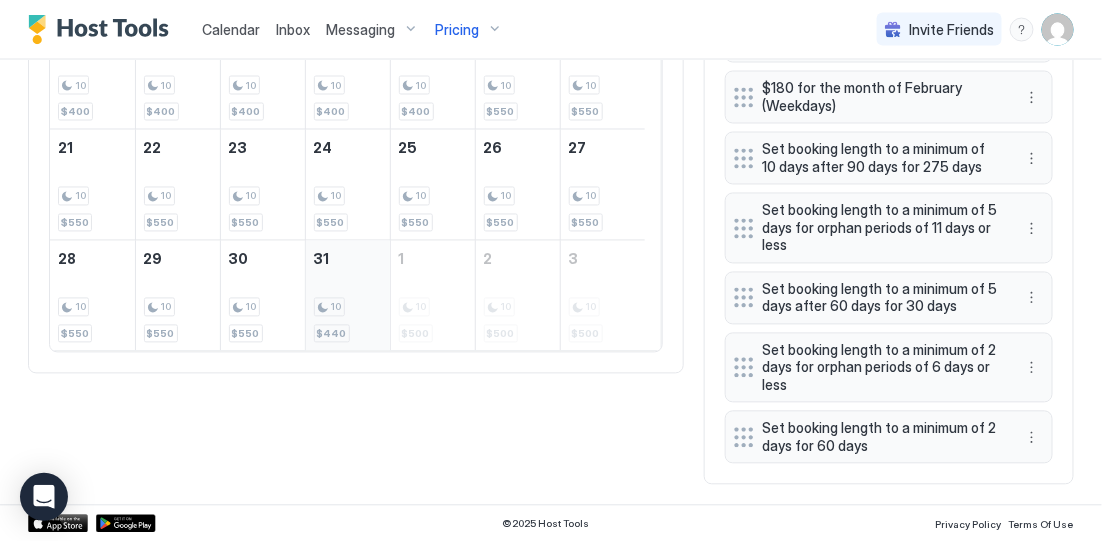 click on "10" at bounding box center [348, 307] 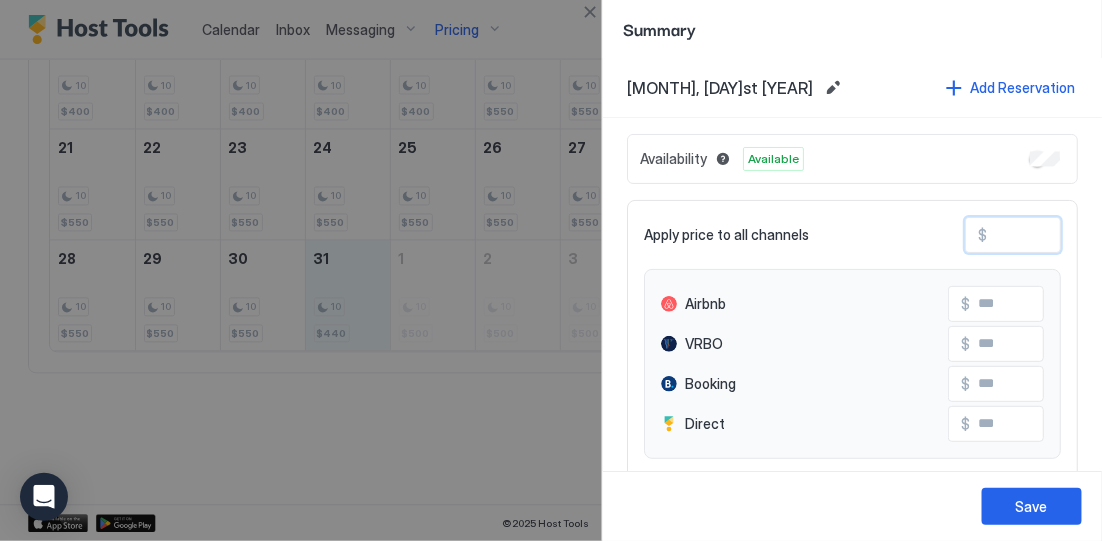 click on "***" at bounding box center [1067, 235] 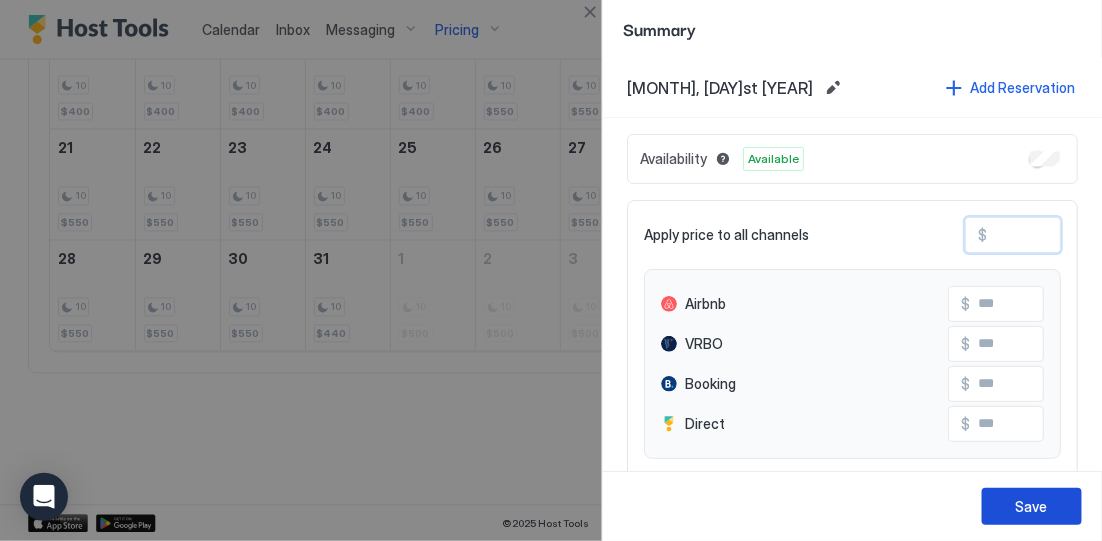 click on "Save" at bounding box center [1032, 506] 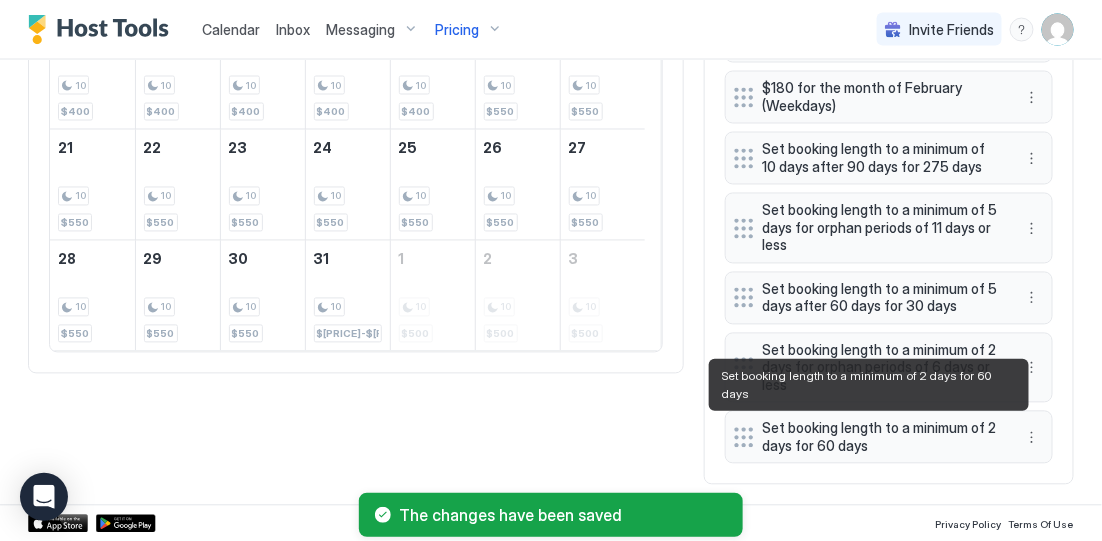 scroll, scrollTop: 787, scrollLeft: 0, axis: vertical 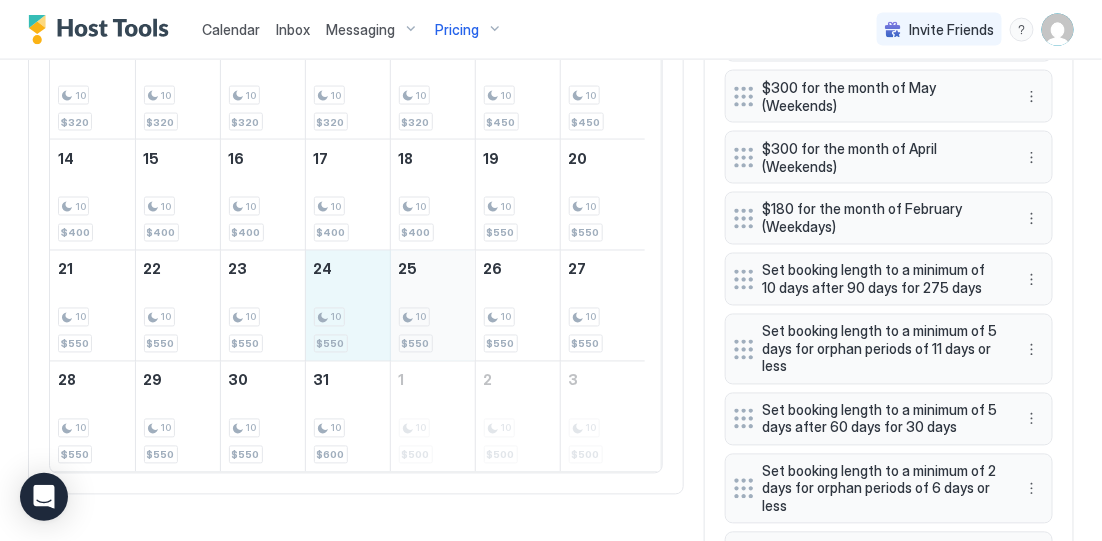 drag, startPoint x: 361, startPoint y: 328, endPoint x: 409, endPoint y: 327, distance: 48.010414 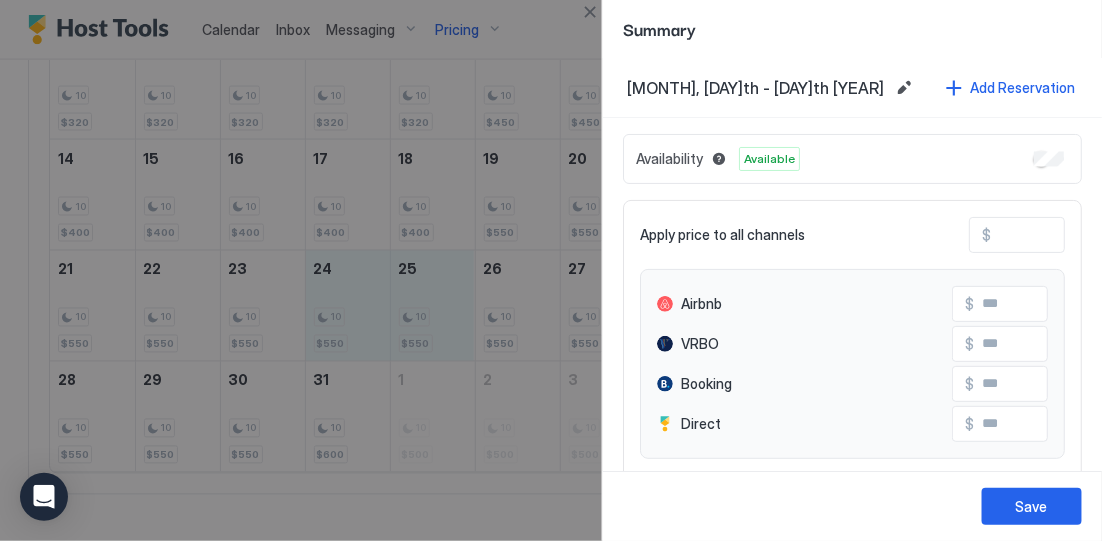 click at bounding box center [551, 270] 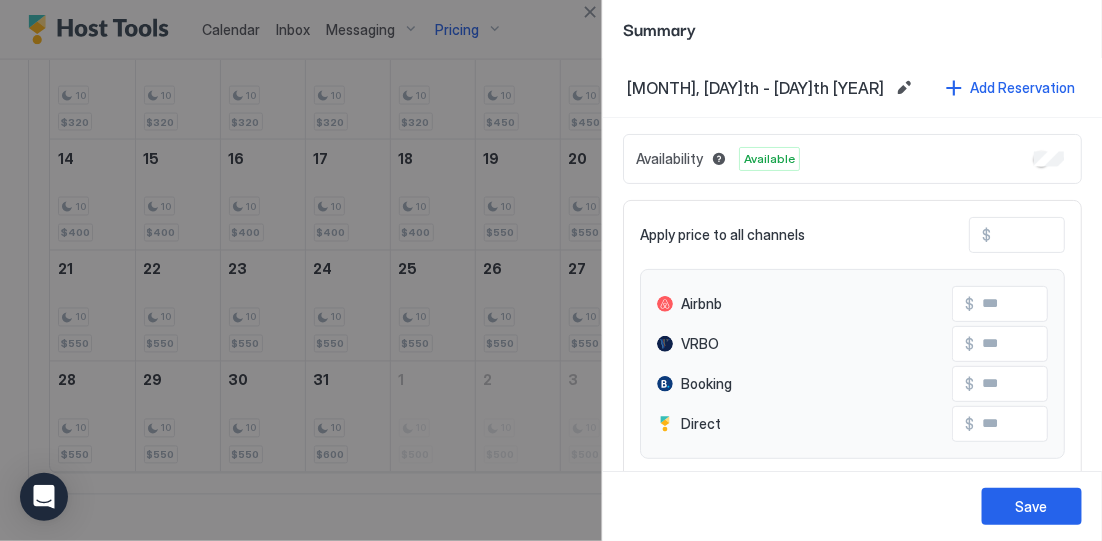 click on "***" at bounding box center [1071, 235] 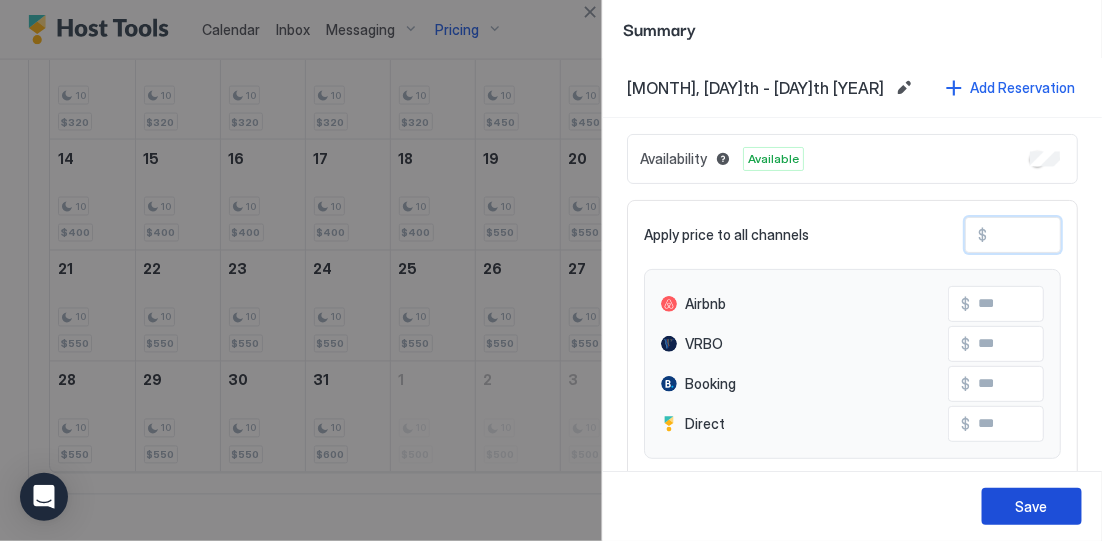 click on "Save" at bounding box center [1032, 506] 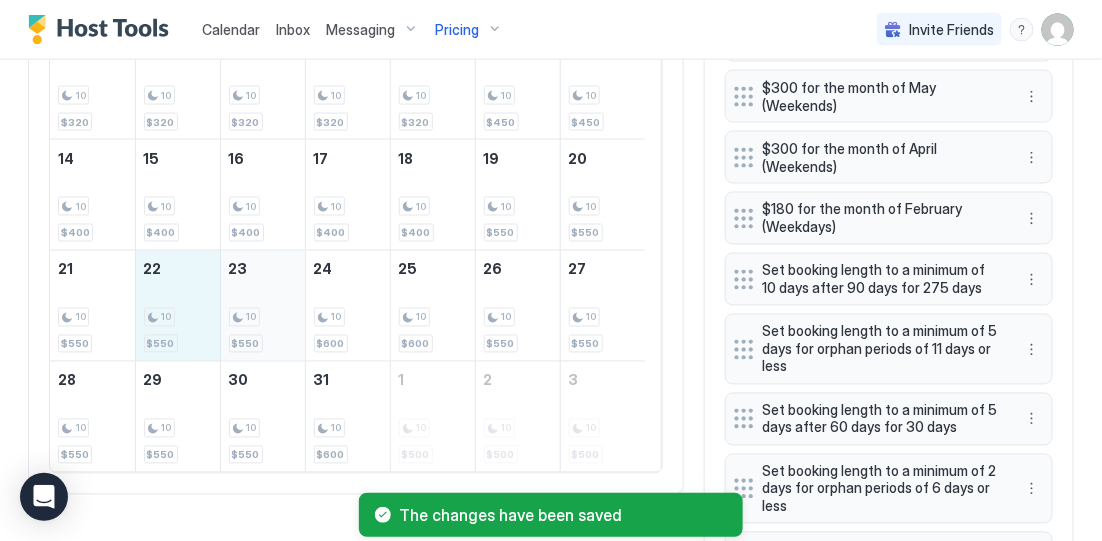 drag, startPoint x: 189, startPoint y: 330, endPoint x: 234, endPoint y: 330, distance: 45 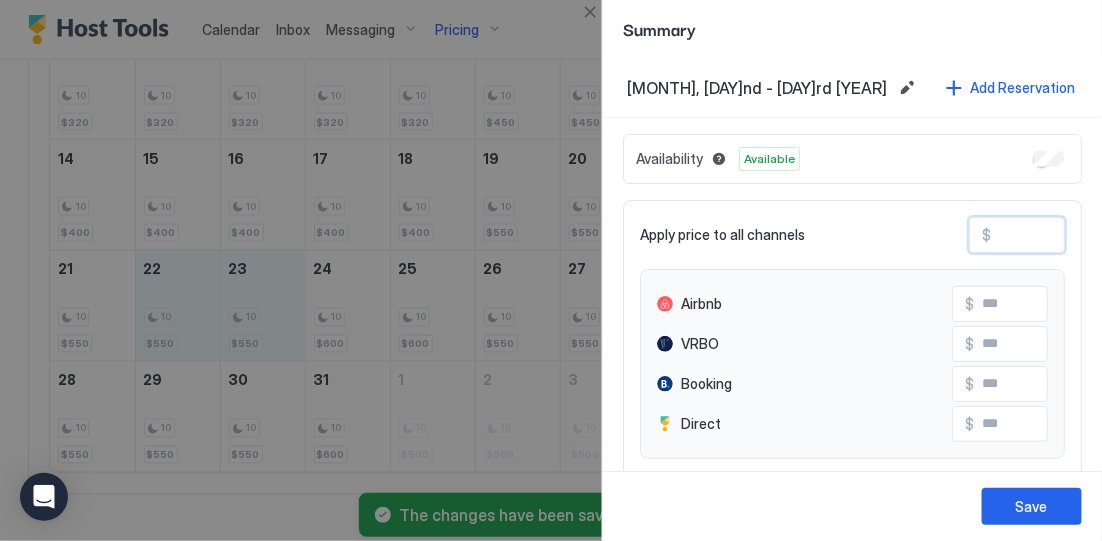 click on "***" at bounding box center [1071, 235] 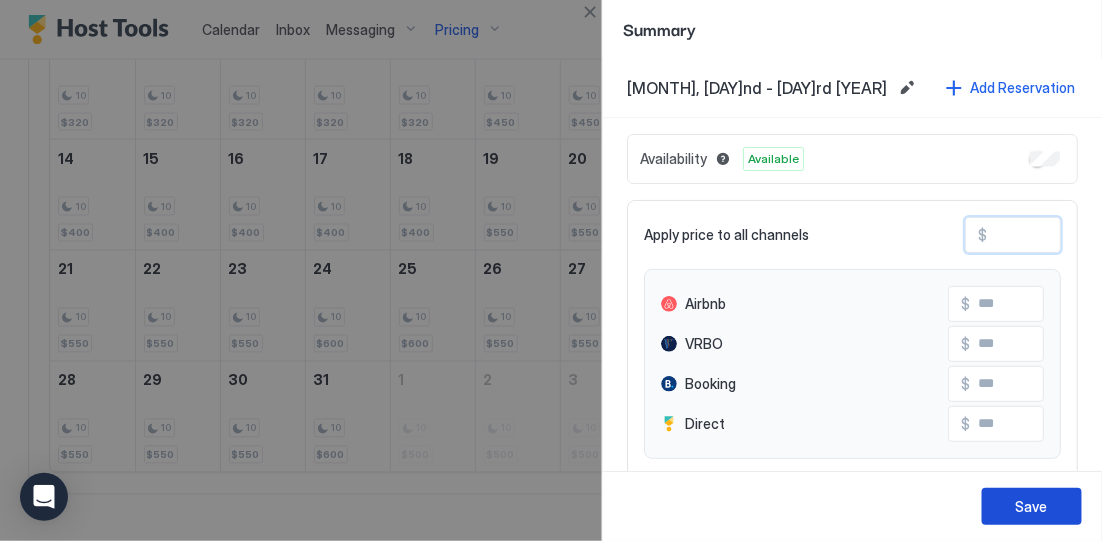 click on "Save" at bounding box center [1032, 506] 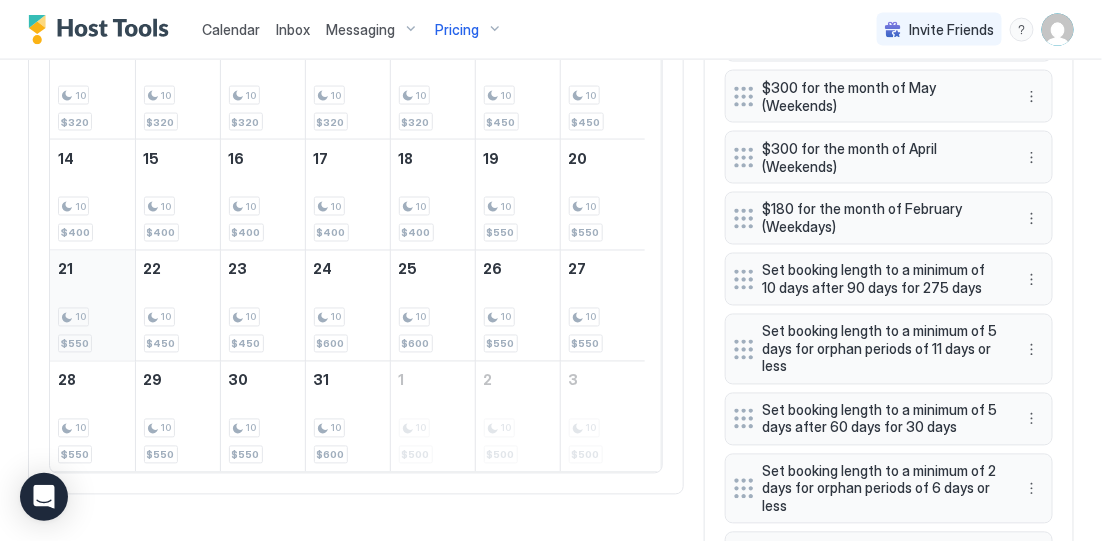 click on "10" at bounding box center [73, 317] 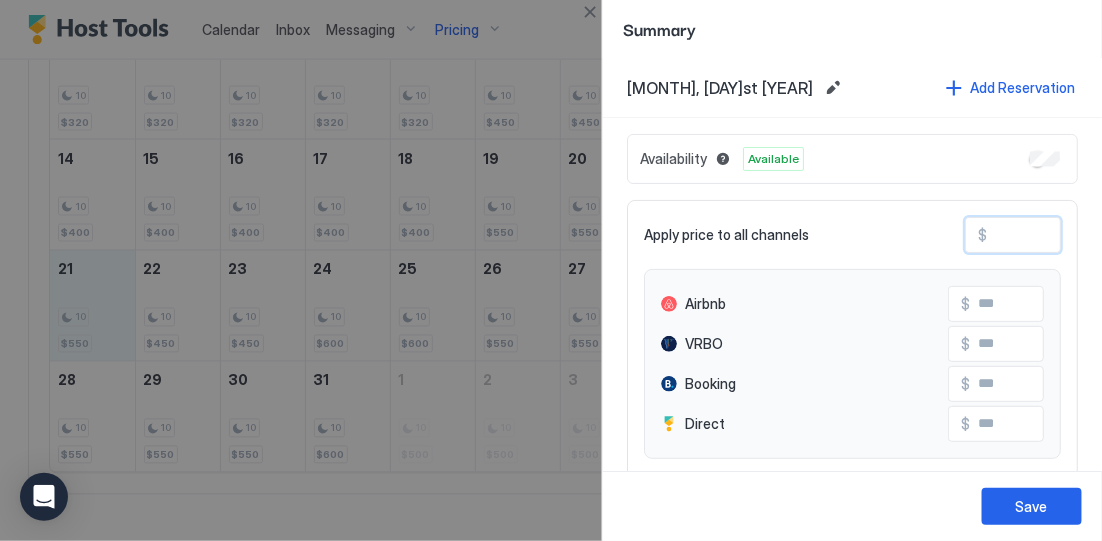 click on "***" at bounding box center (1067, 235) 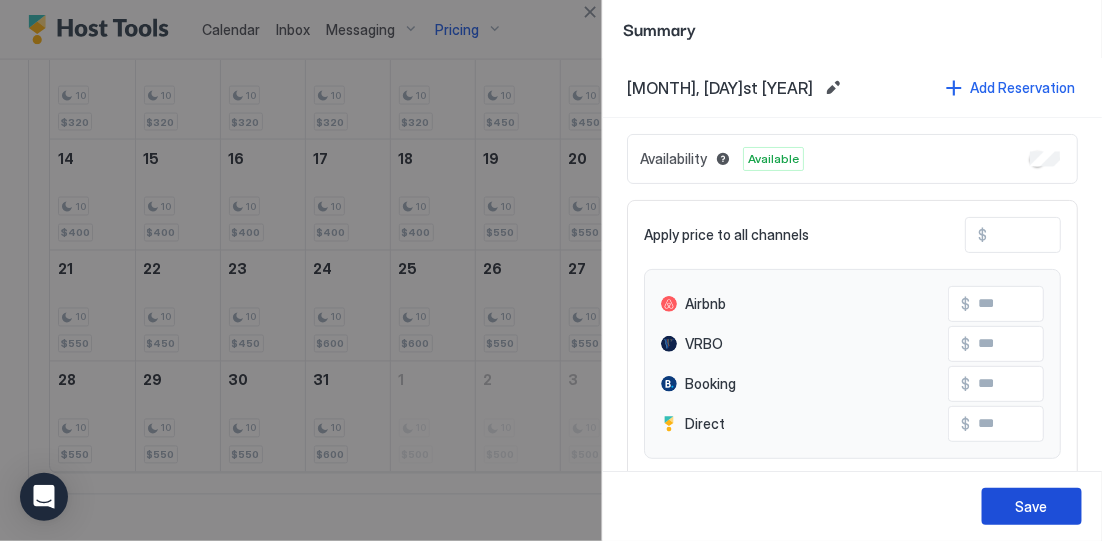 click on "Save" at bounding box center (1032, 506) 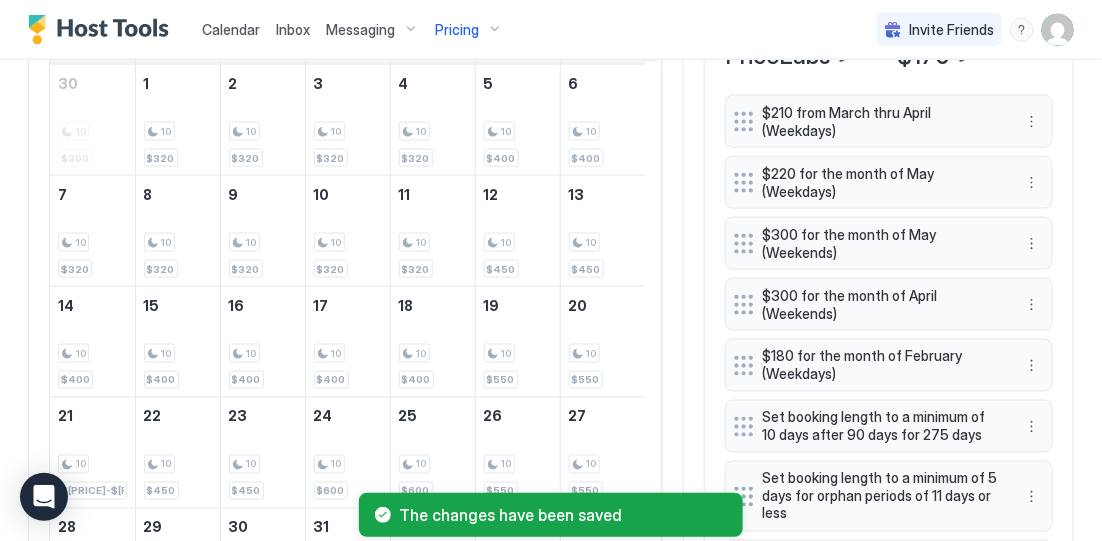 scroll, scrollTop: 537, scrollLeft: 0, axis: vertical 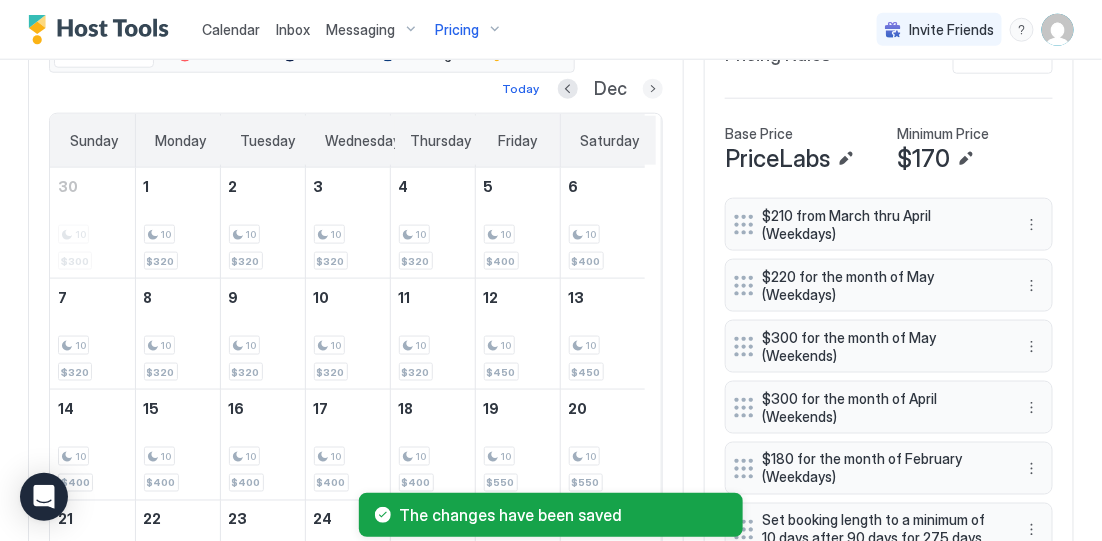 click at bounding box center (653, 89) 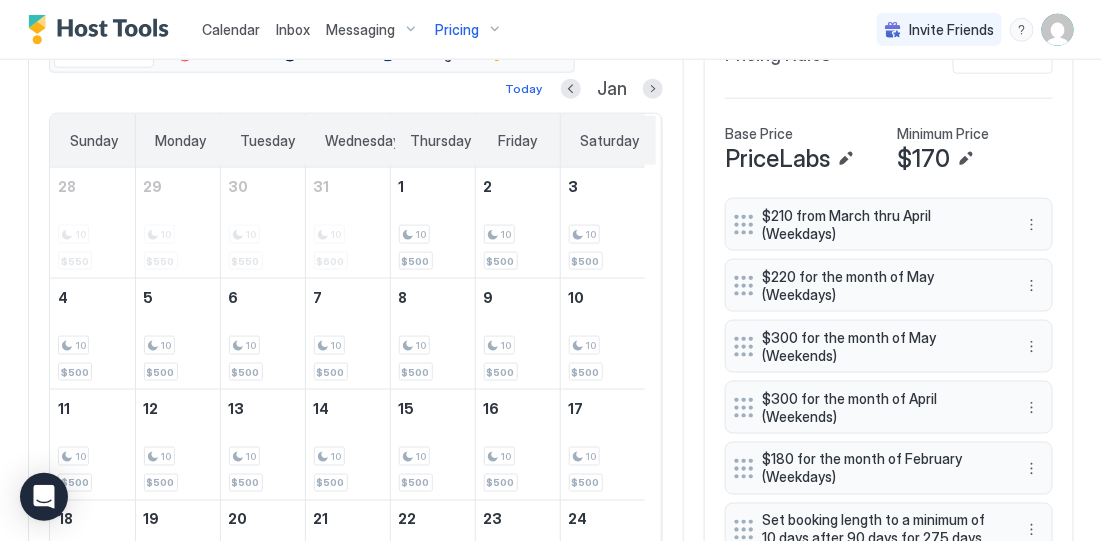 scroll, scrollTop: 287, scrollLeft: 0, axis: vertical 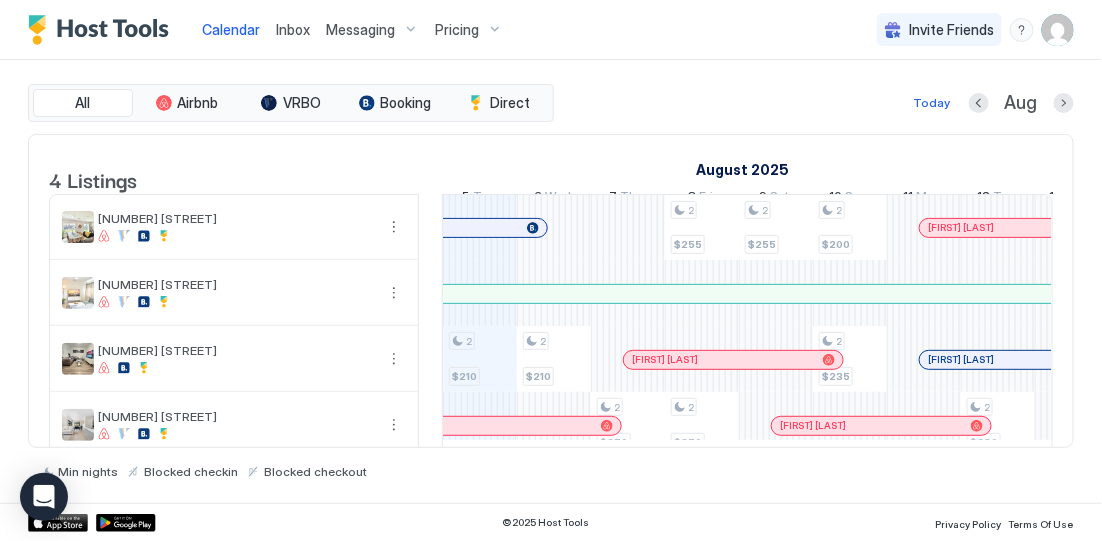 click on "Pricing" at bounding box center [457, 30] 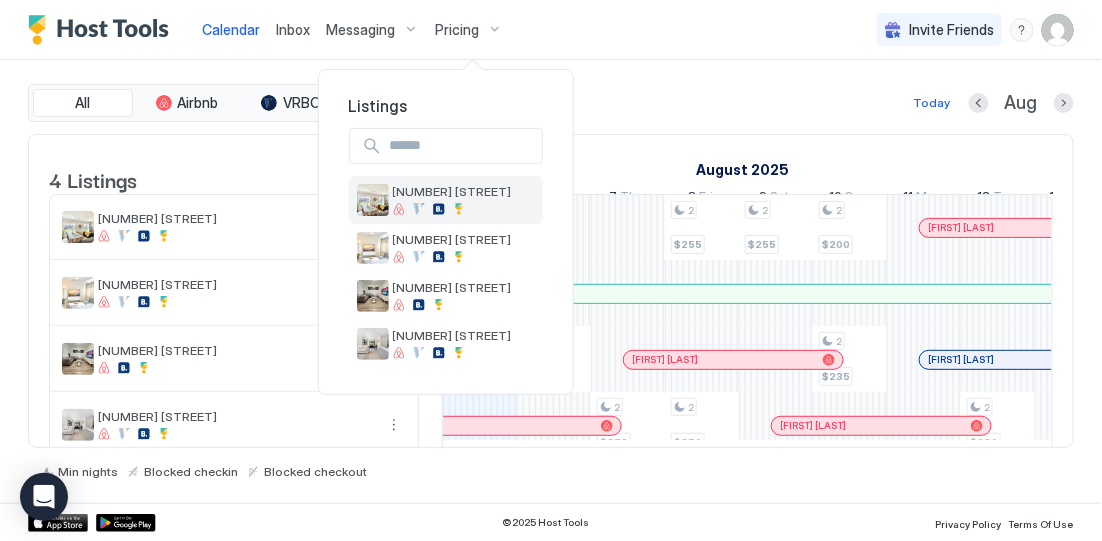 click at bounding box center (452, 209) 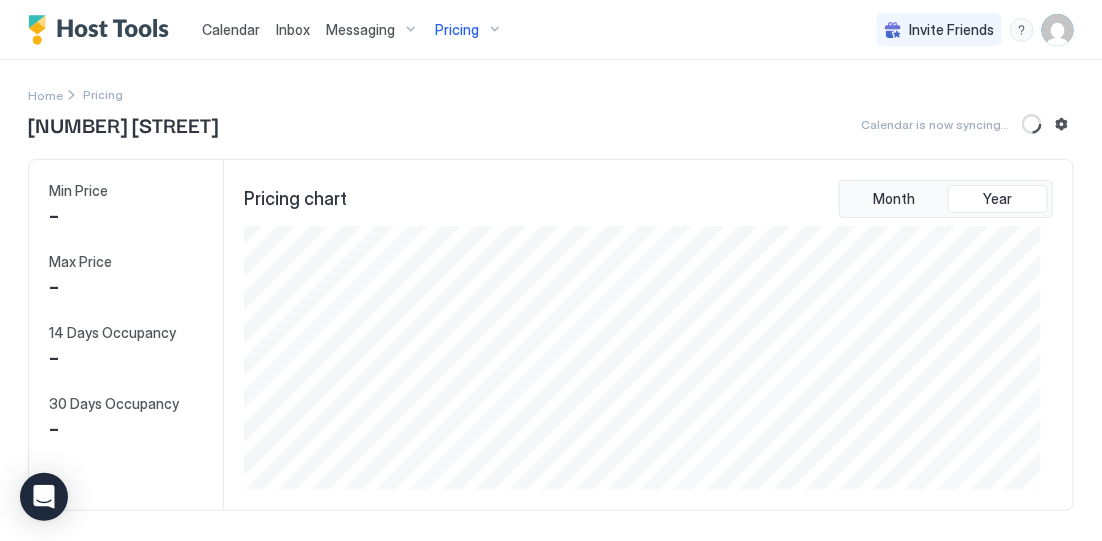 scroll, scrollTop: 999735, scrollLeft: 999203, axis: both 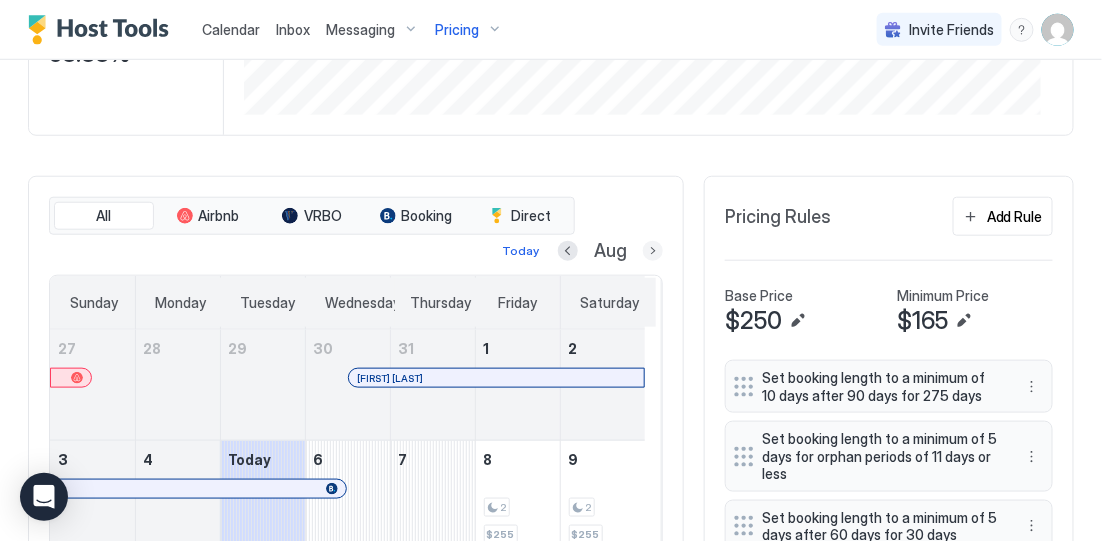 click at bounding box center [653, 251] 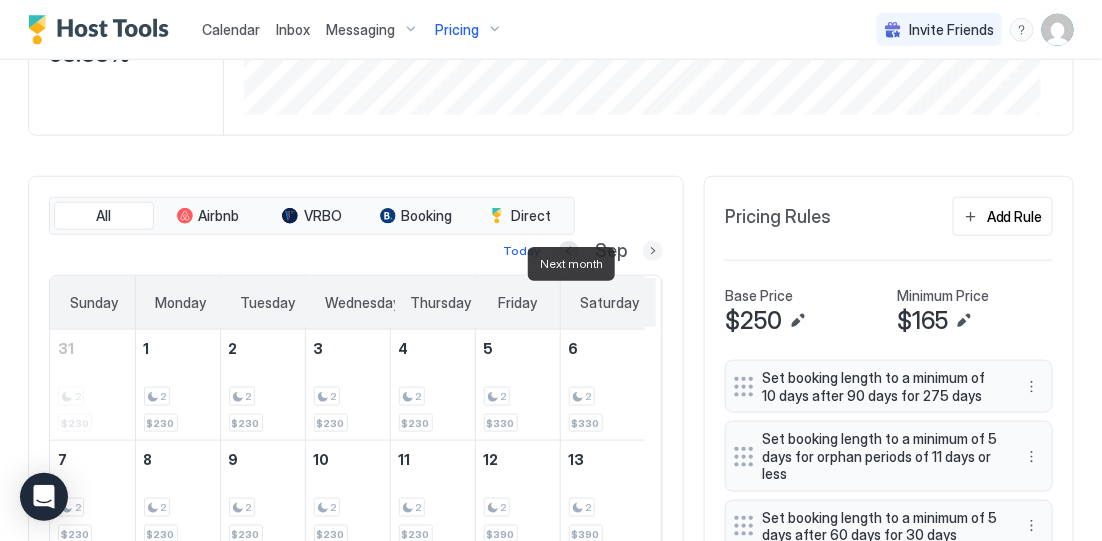 click at bounding box center (653, 251) 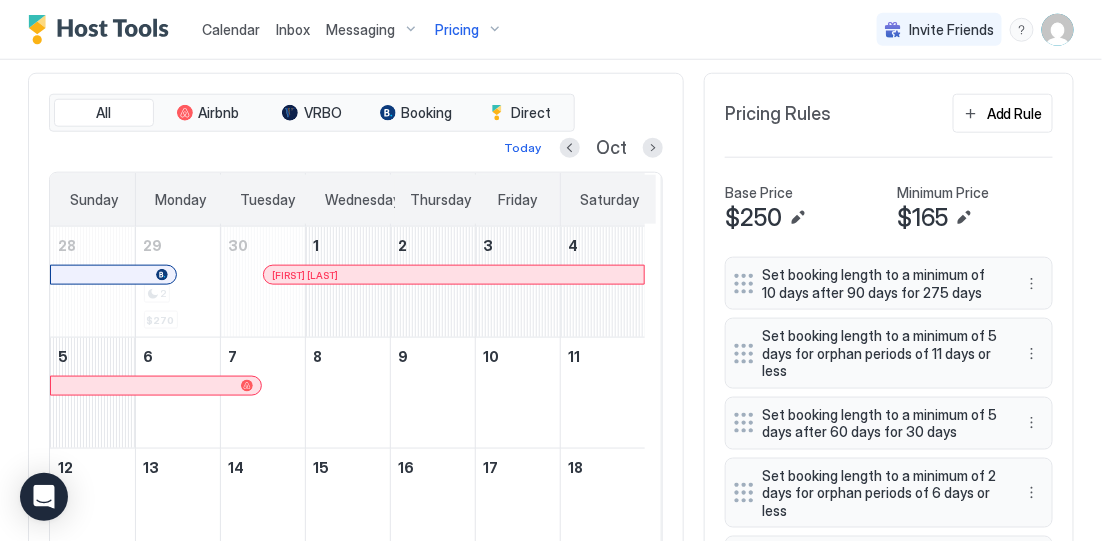 scroll, scrollTop: 500, scrollLeft: 0, axis: vertical 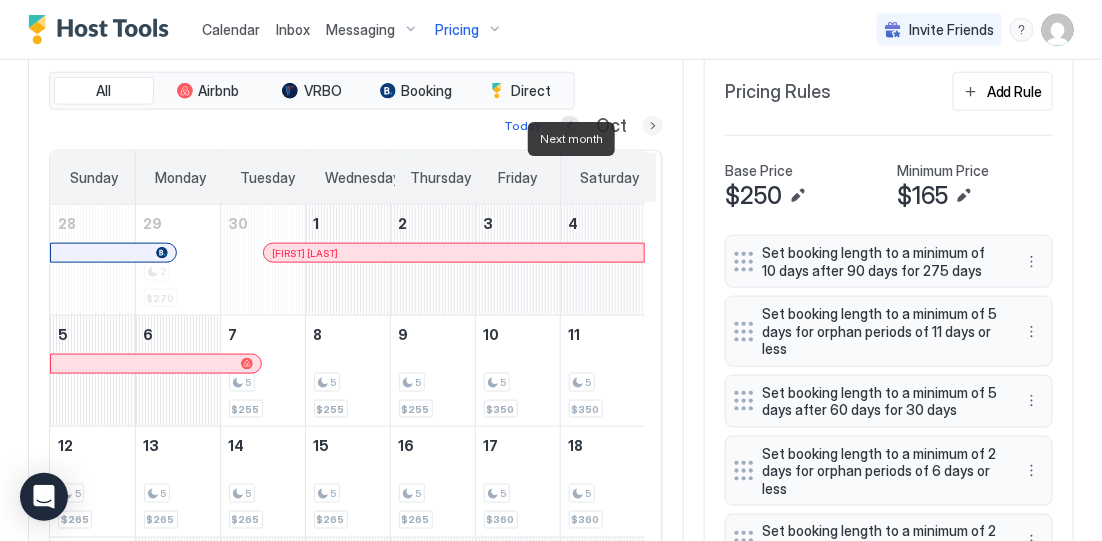 click at bounding box center (653, 126) 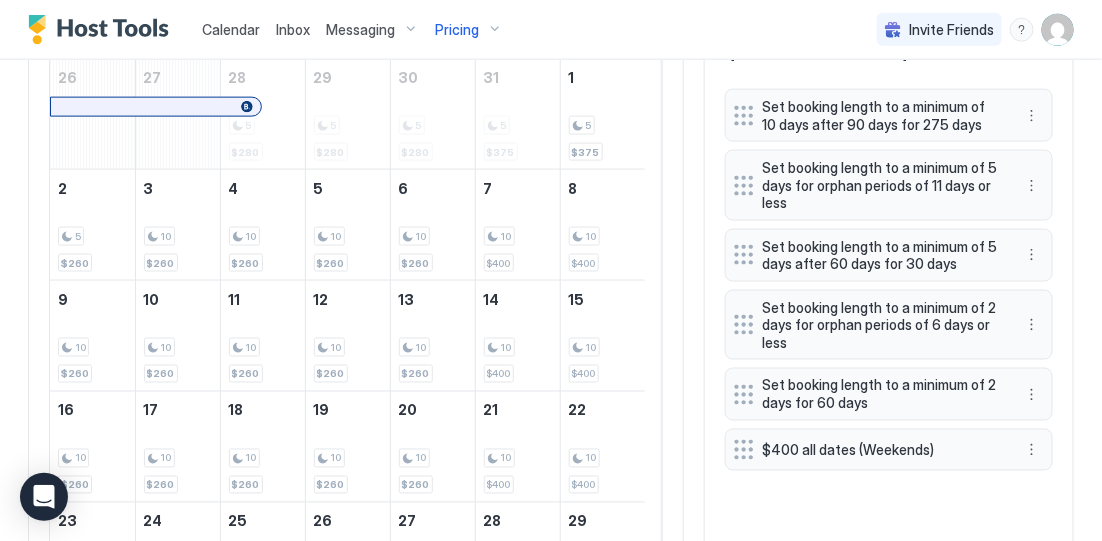 scroll, scrollTop: 625, scrollLeft: 0, axis: vertical 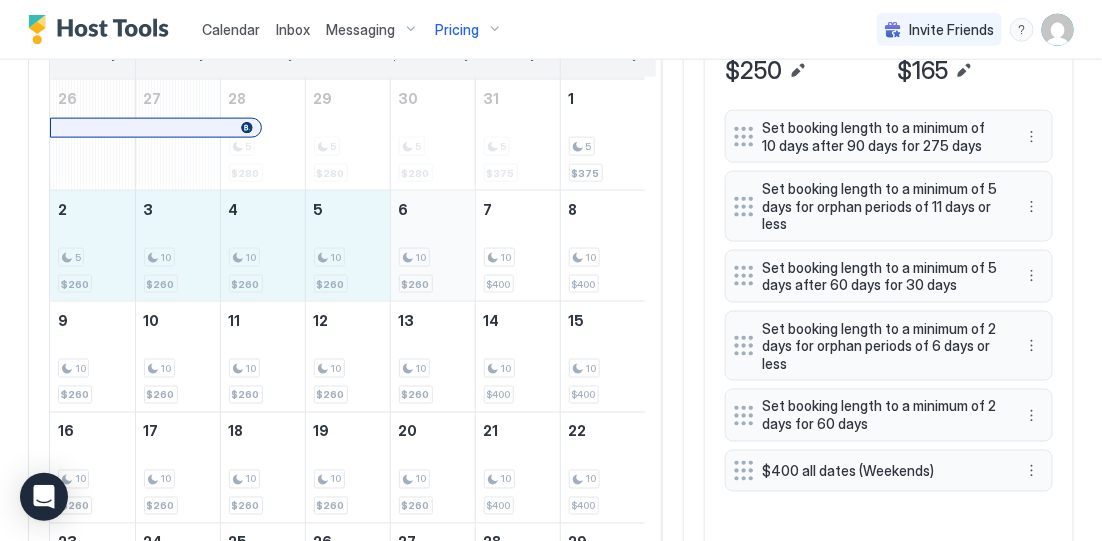 drag, startPoint x: 95, startPoint y: 283, endPoint x: 406, endPoint y: 281, distance: 311.00644 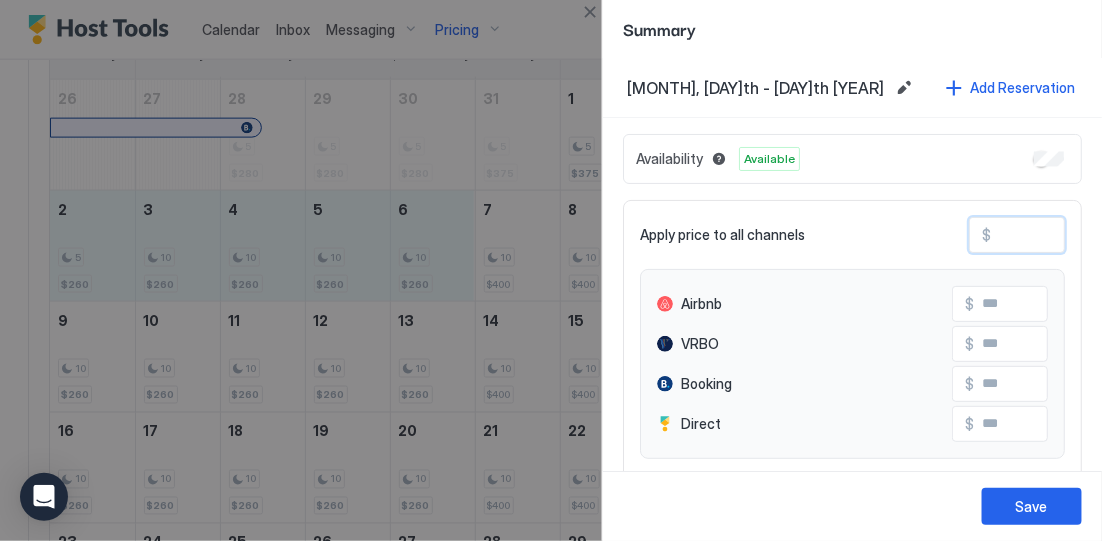 drag, startPoint x: 1024, startPoint y: 244, endPoint x: 1034, endPoint y: 232, distance: 15.6205 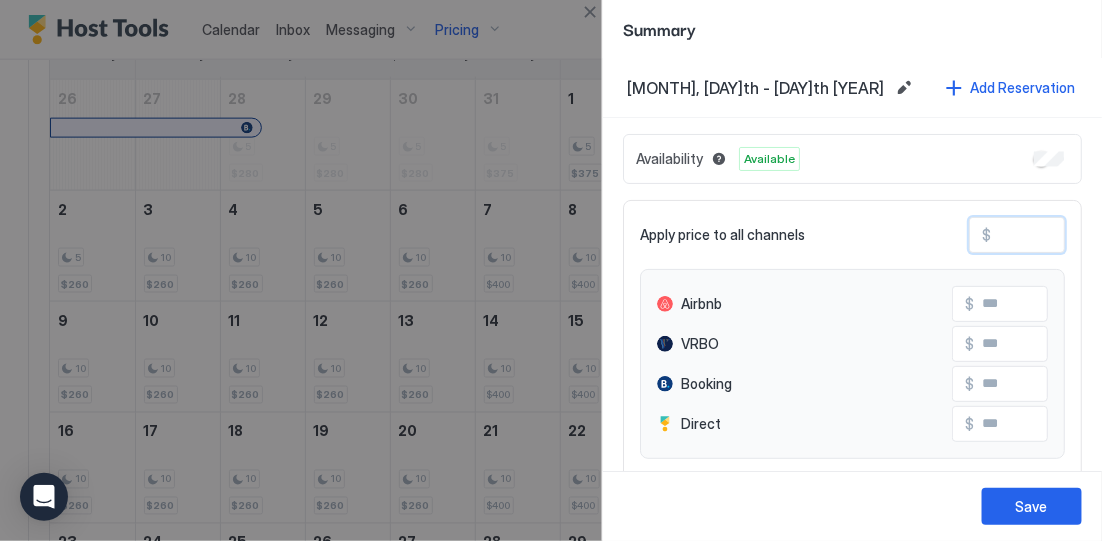 type on "**" 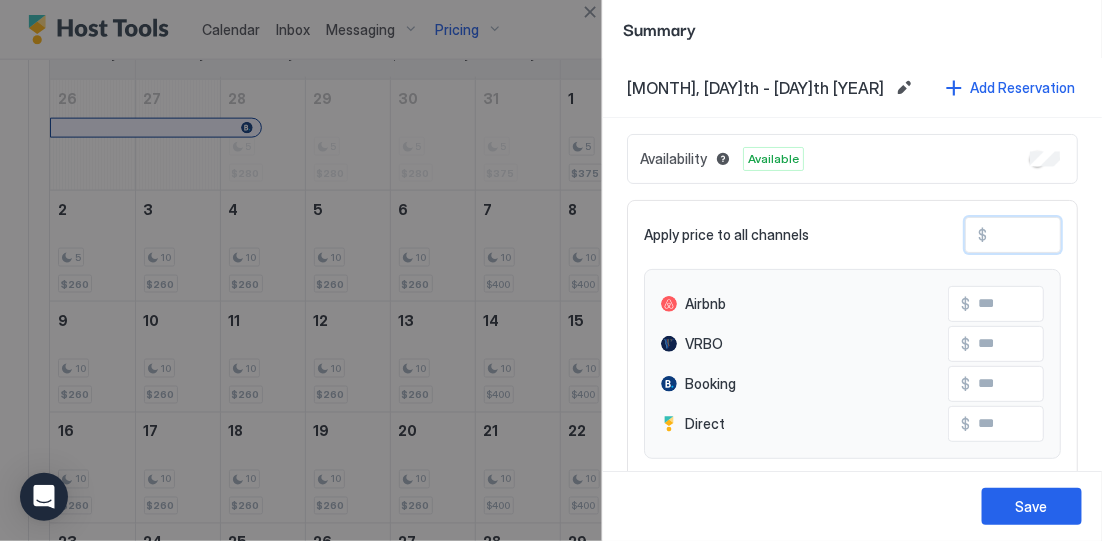 type on "*" 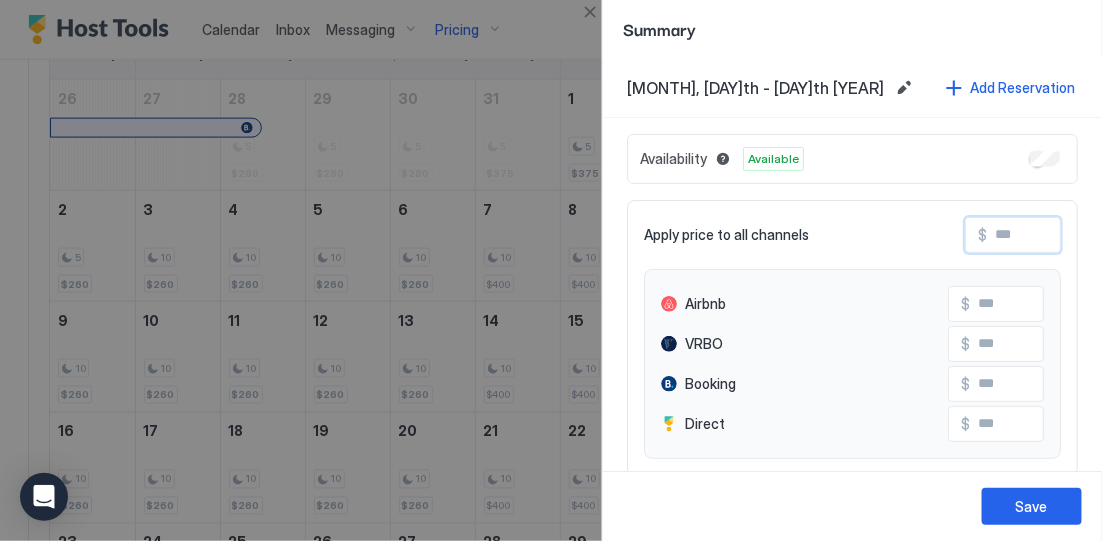 type 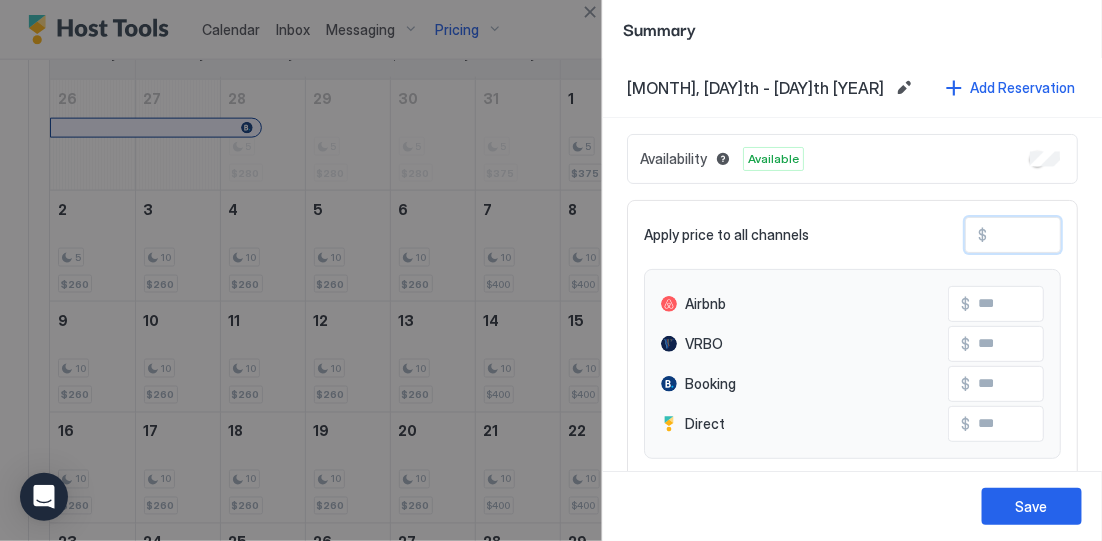 type on "**" 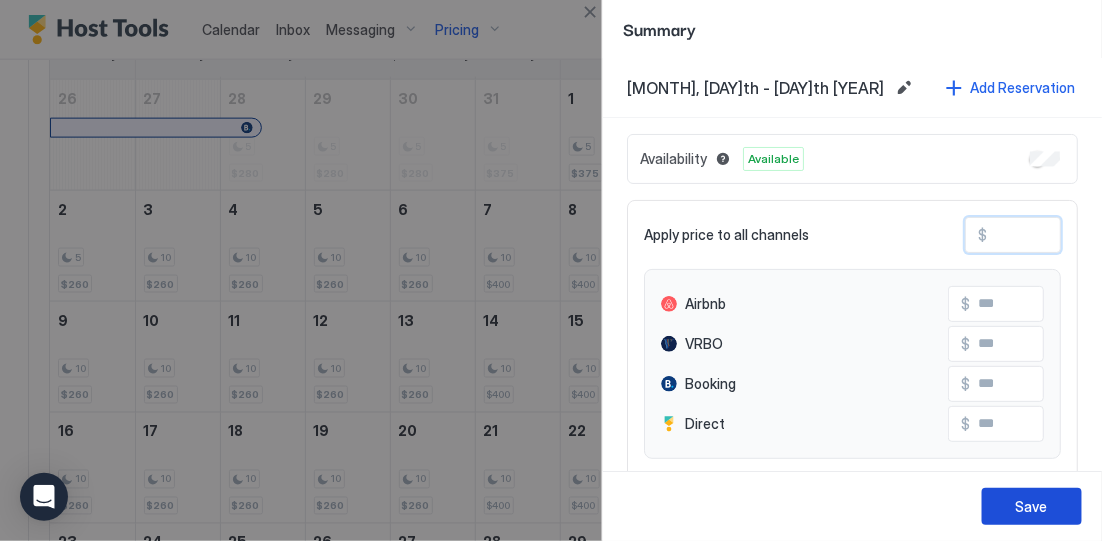 type on "***" 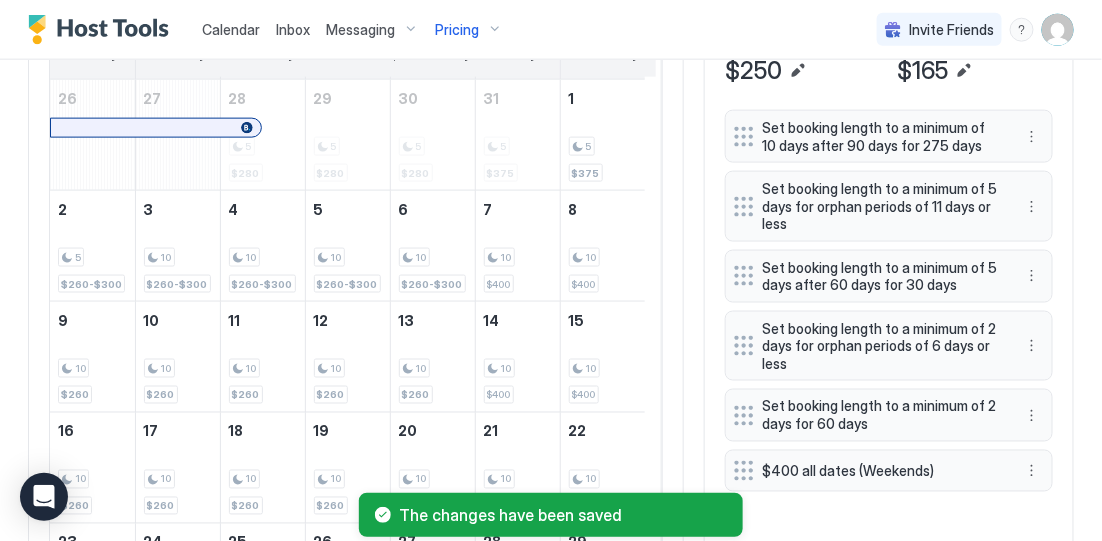 scroll, scrollTop: 750, scrollLeft: 0, axis: vertical 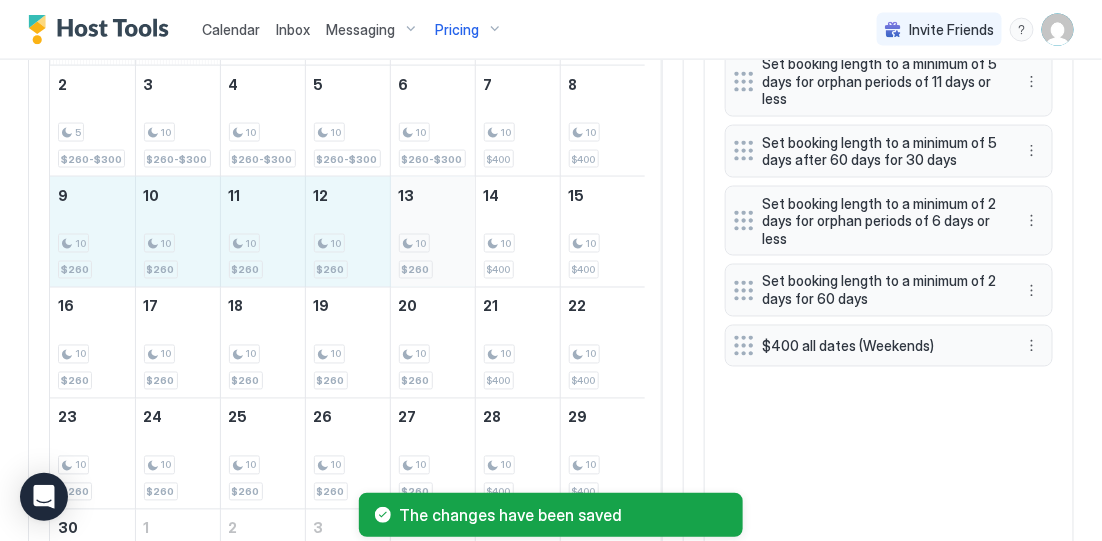 drag, startPoint x: 72, startPoint y: 260, endPoint x: 426, endPoint y: 268, distance: 354.0904 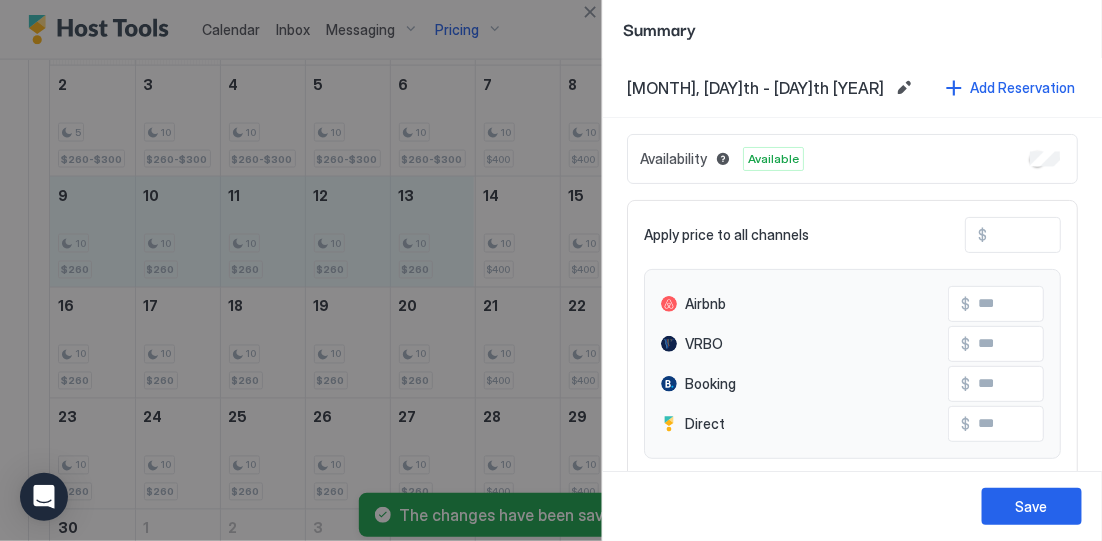 click on "***" at bounding box center (1067, 235) 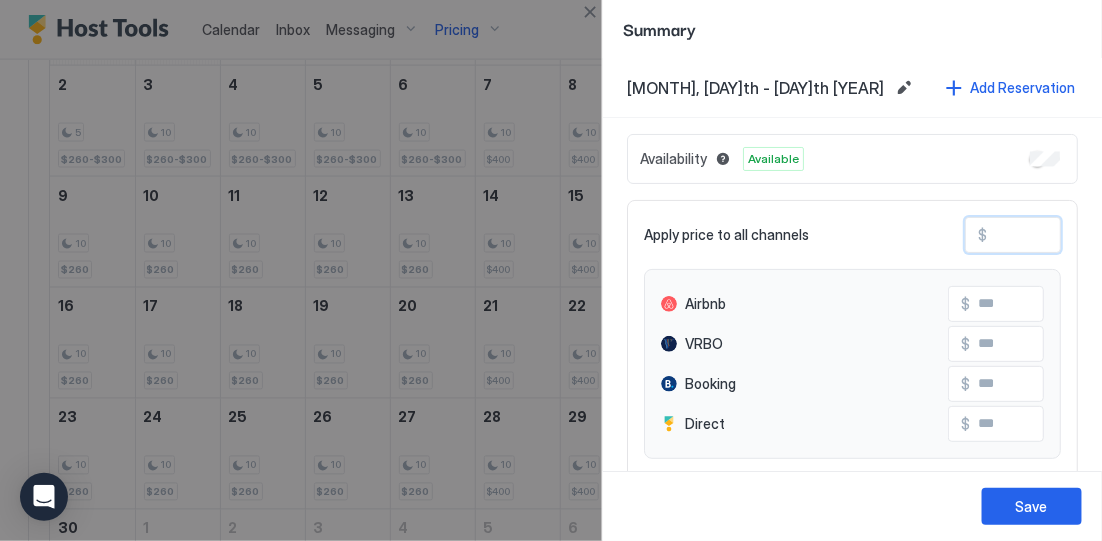 type on "**" 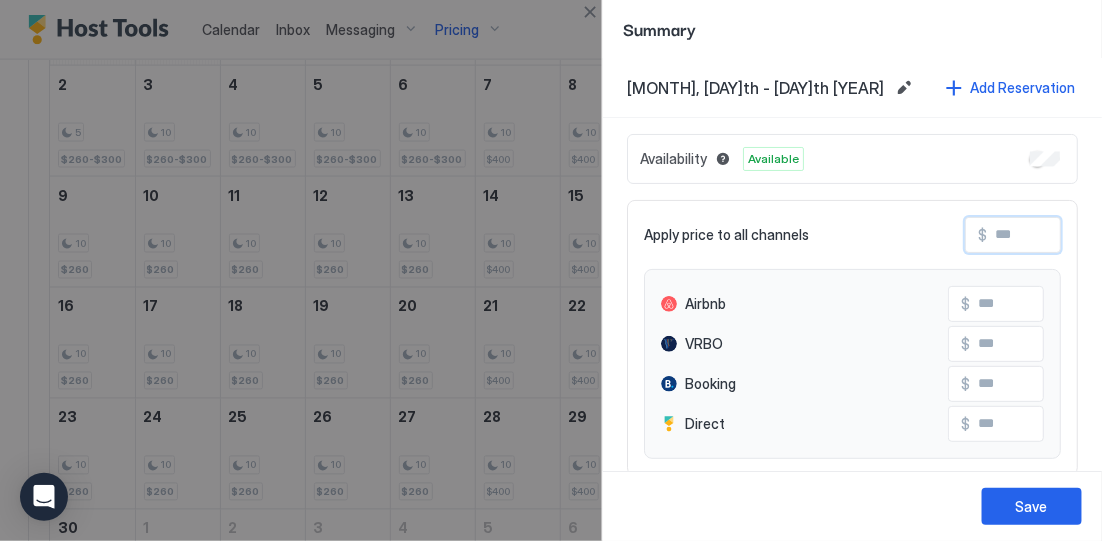 type on "*" 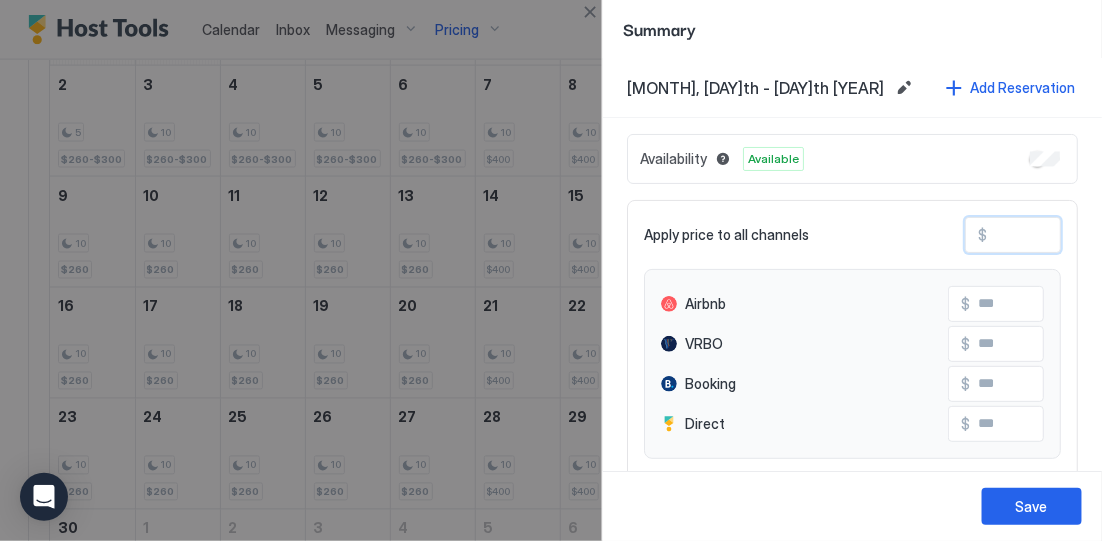 type on "**" 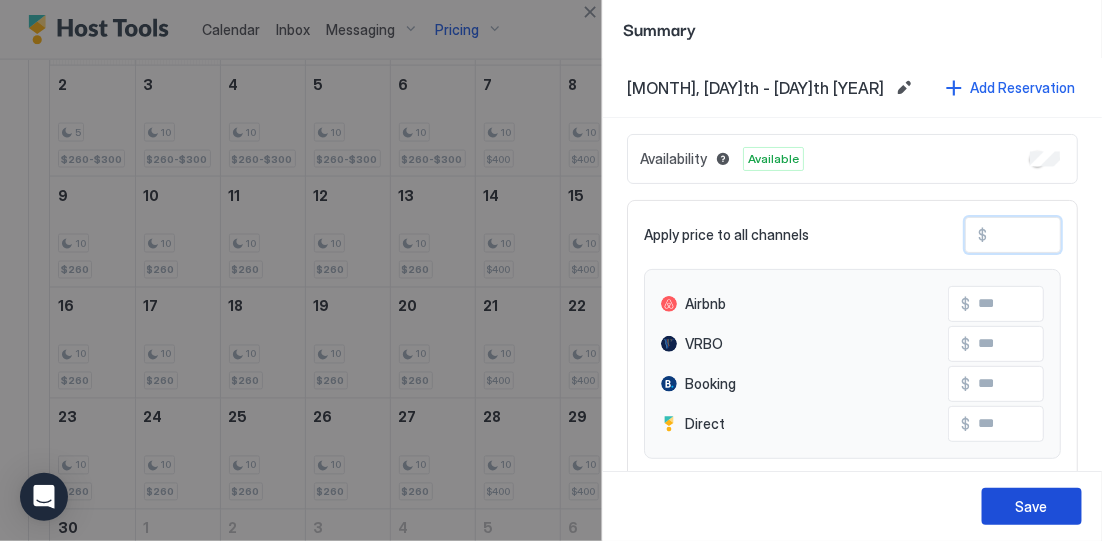 type on "***" 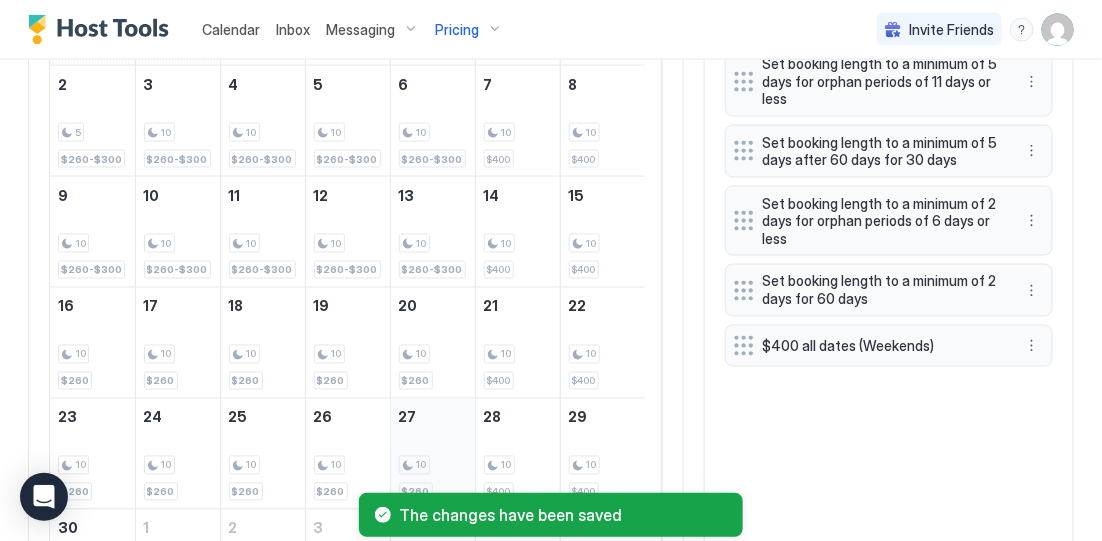 scroll, scrollTop: 875, scrollLeft: 0, axis: vertical 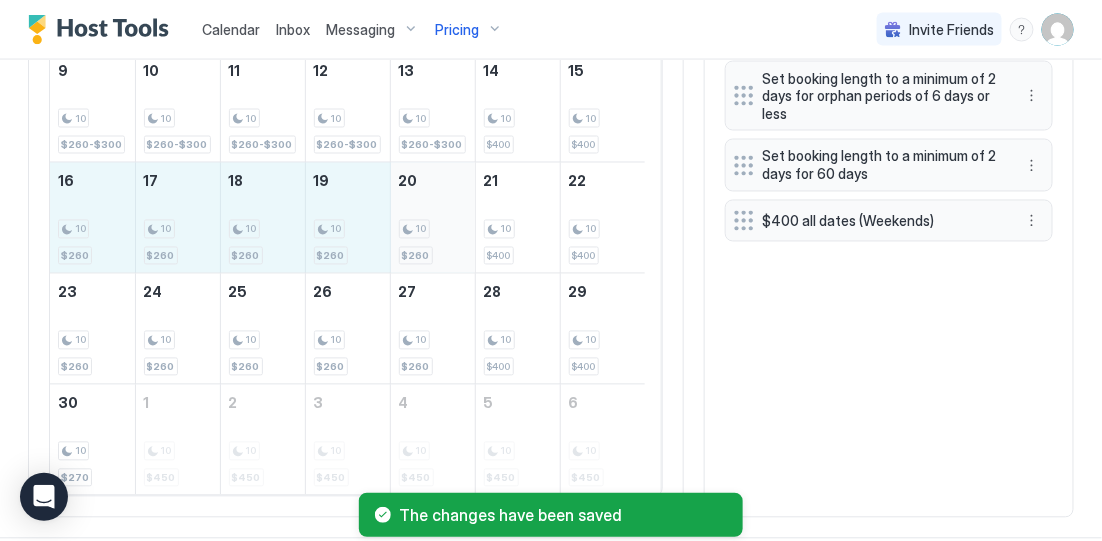 drag, startPoint x: 78, startPoint y: 254, endPoint x: 446, endPoint y: 247, distance: 368.06656 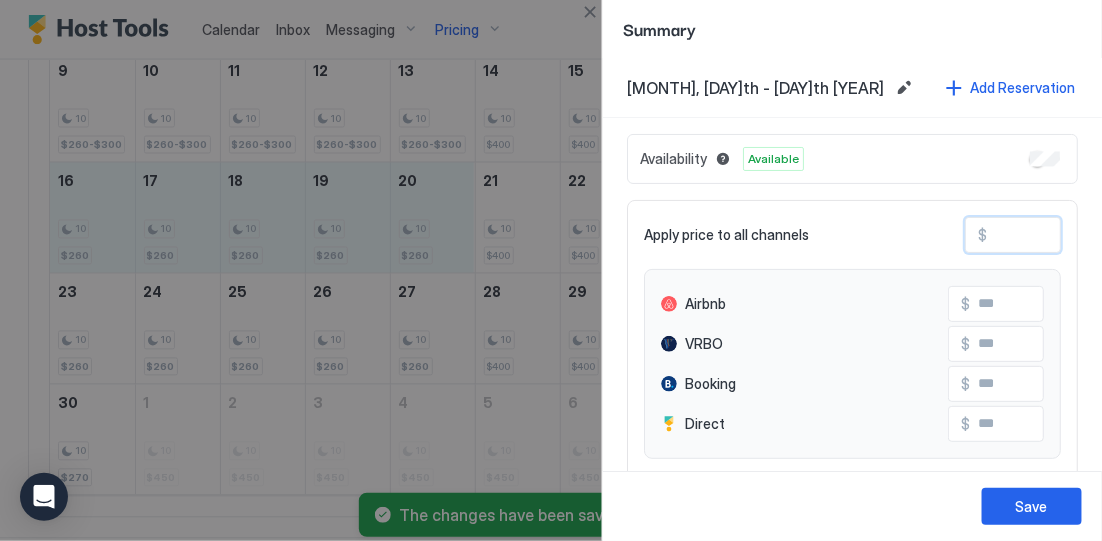 click on "***" at bounding box center [1067, 235] 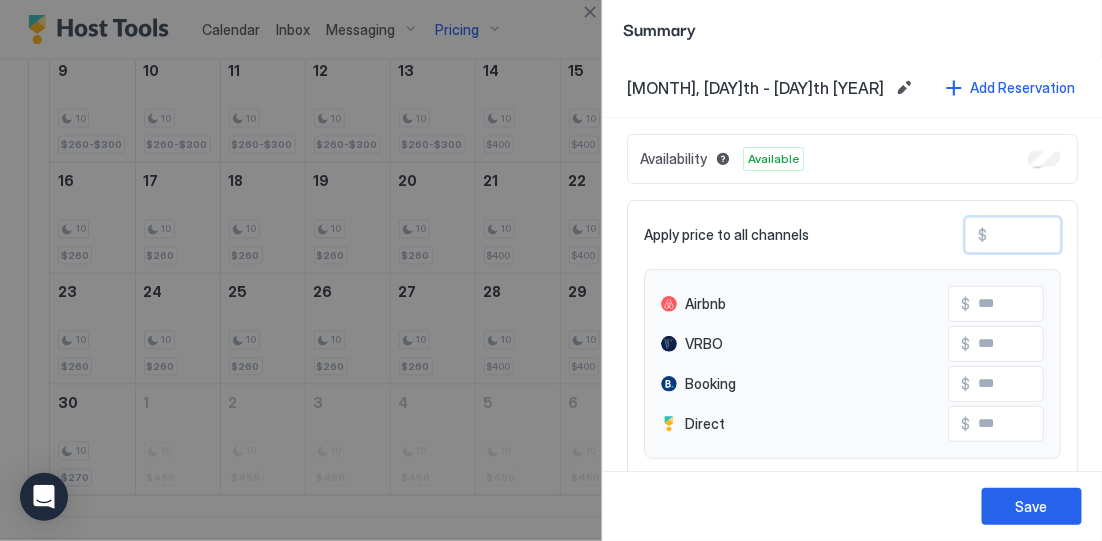 type on "**" 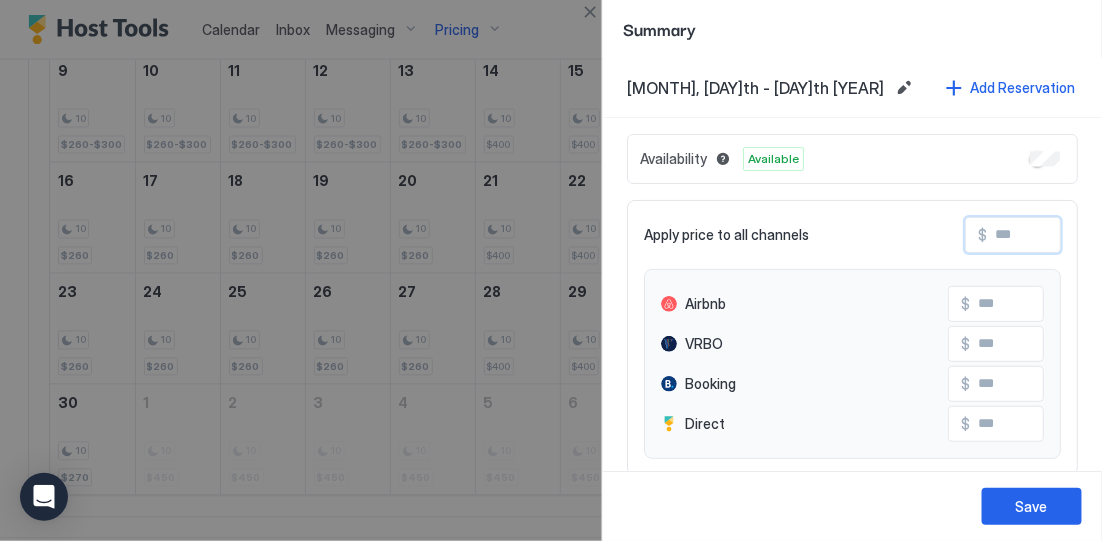 type on "*" 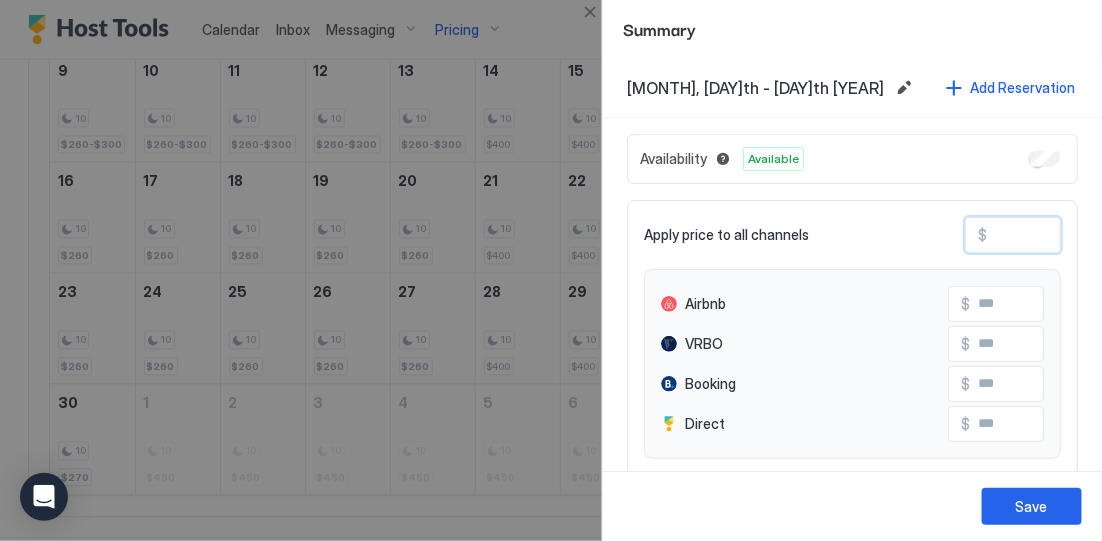 type on "**" 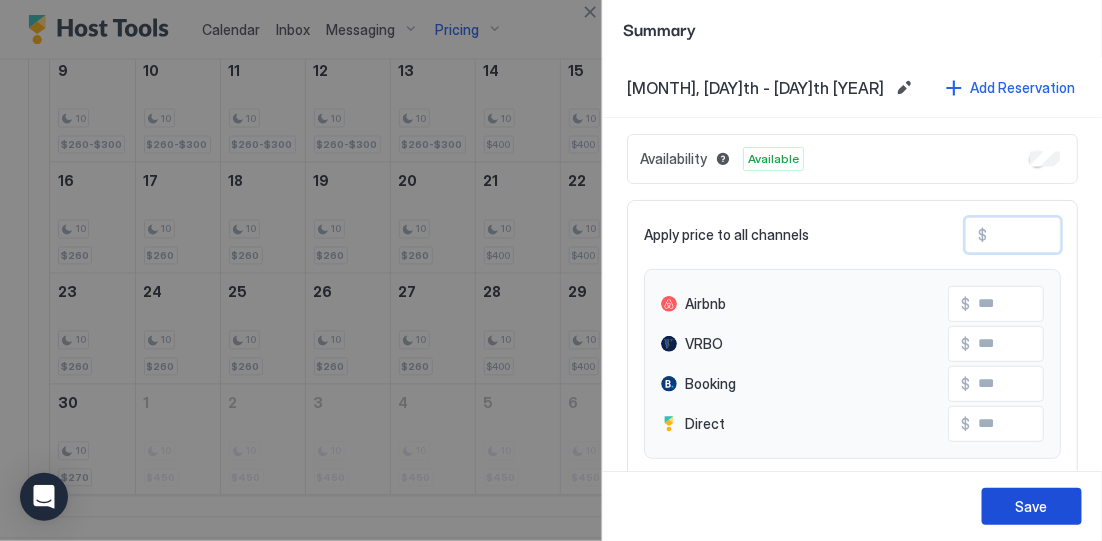 type on "***" 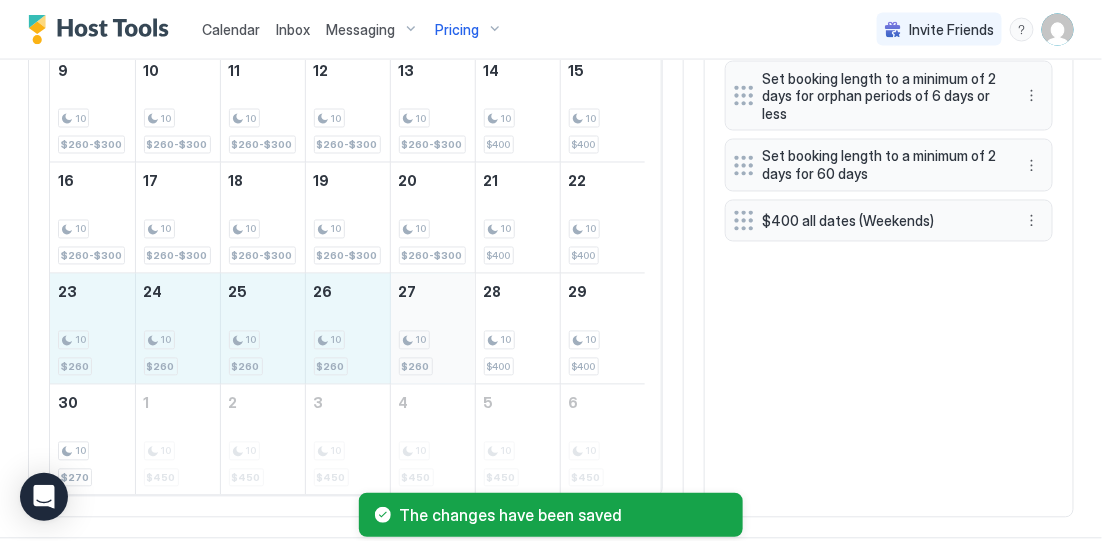 drag, startPoint x: 89, startPoint y: 369, endPoint x: 409, endPoint y: 368, distance: 320.00156 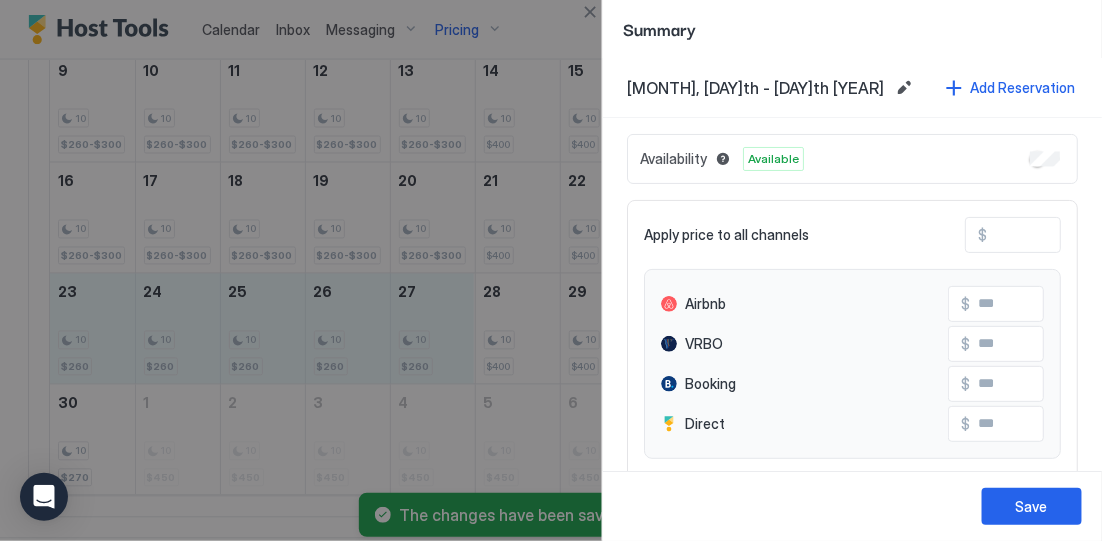 click on "***" at bounding box center (1067, 235) 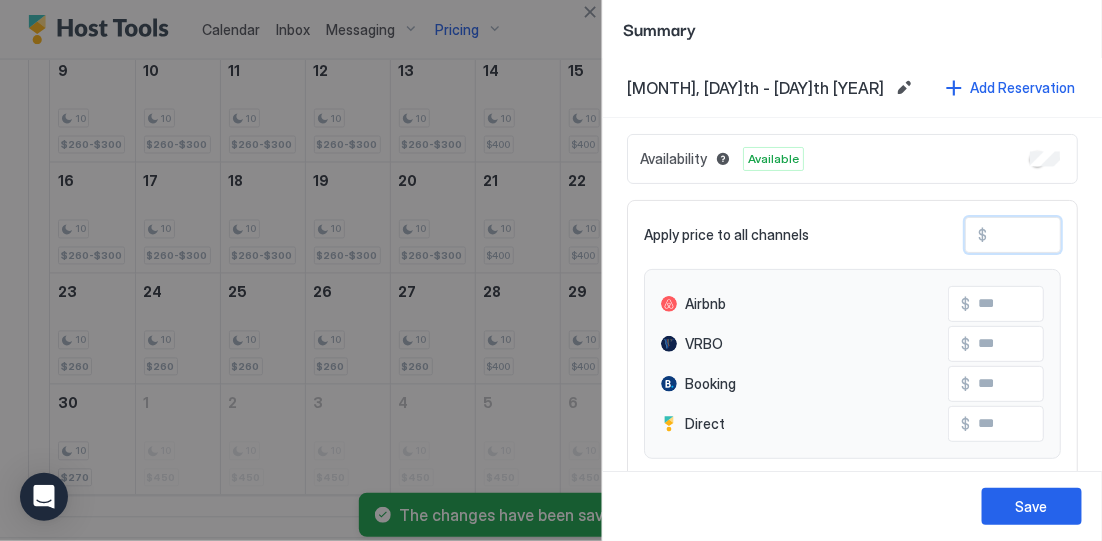 type on "**" 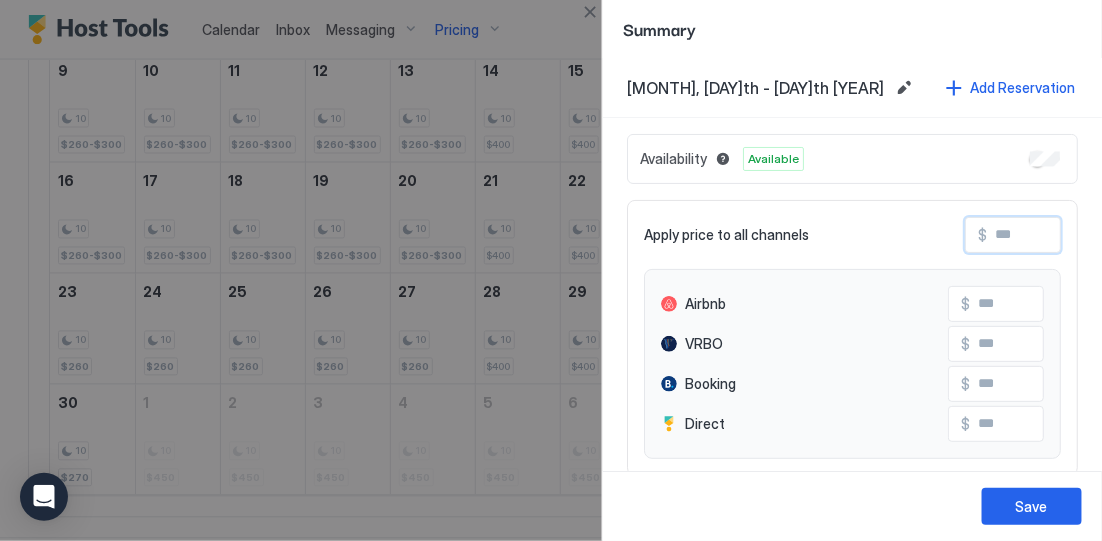 type on "*" 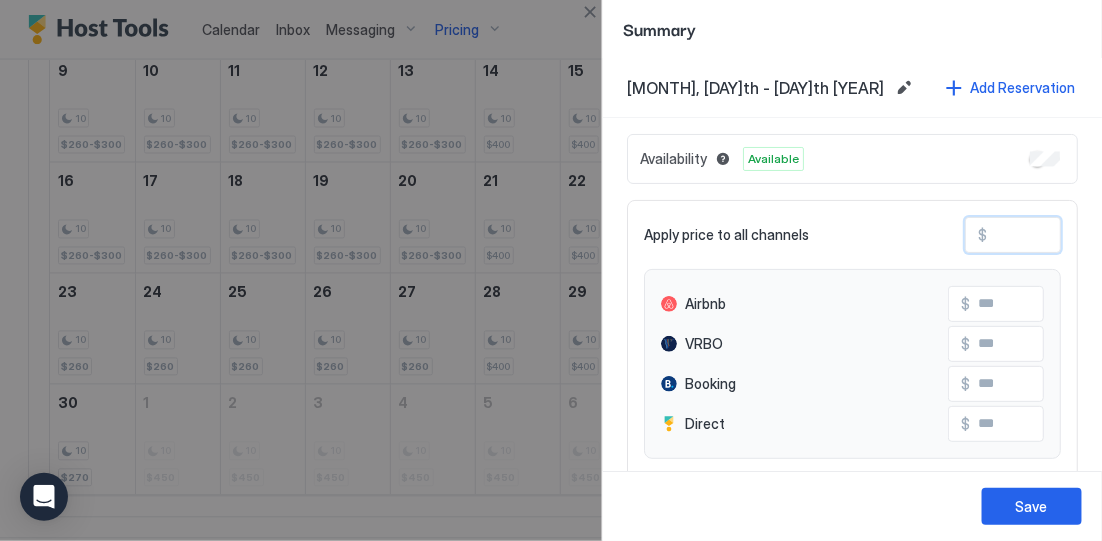 type on "**" 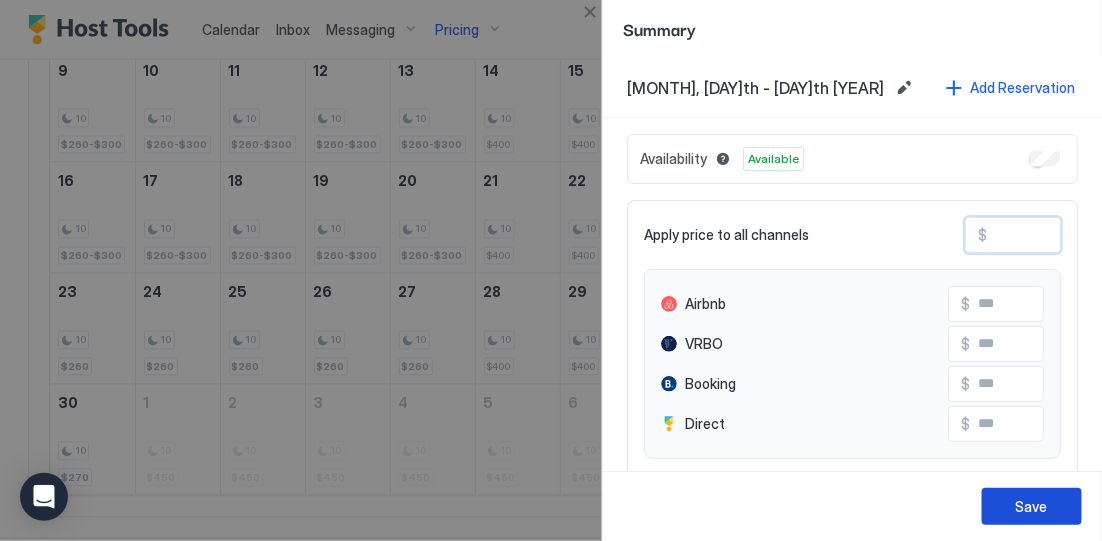 type on "***" 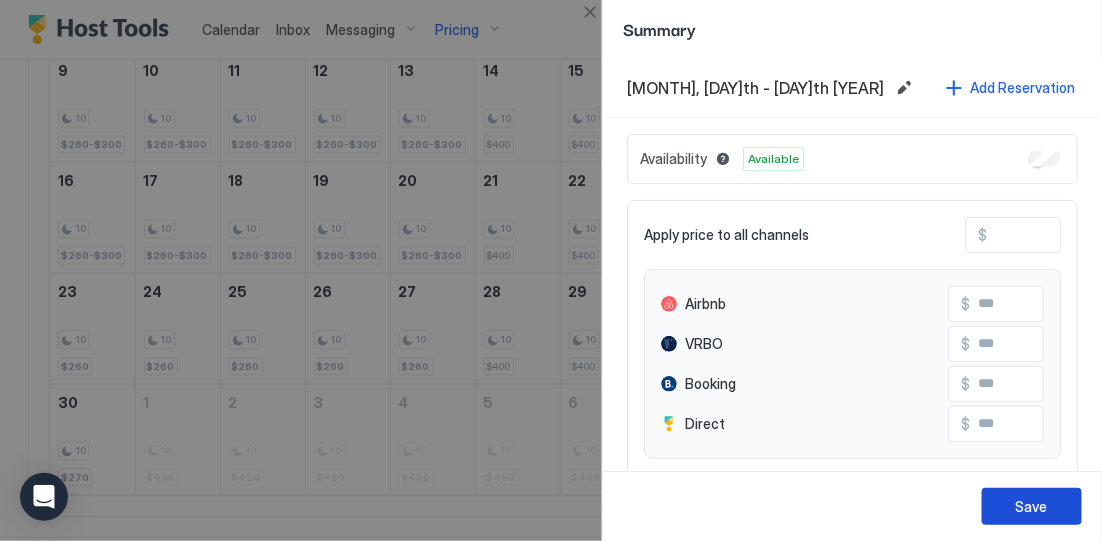 click on "Save" at bounding box center (1032, 506) 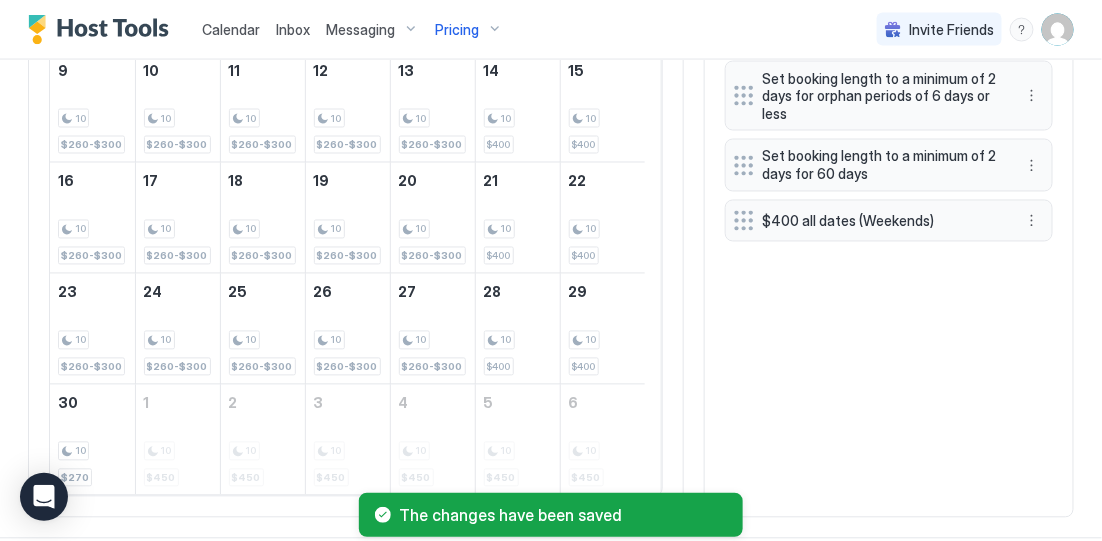 scroll, scrollTop: 915, scrollLeft: 0, axis: vertical 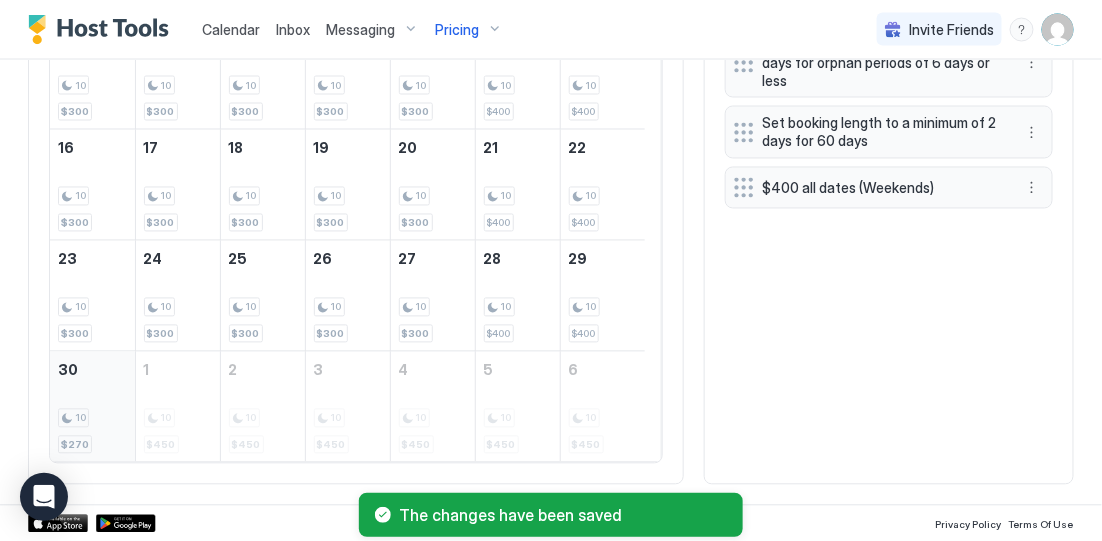 click on "10" at bounding box center (92, 418) 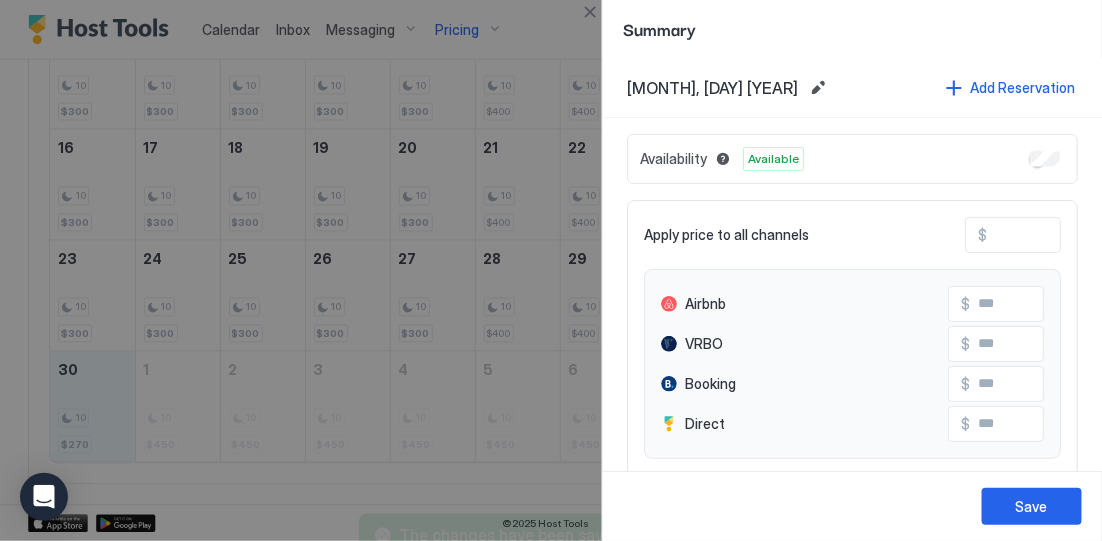 click on "***" at bounding box center (1067, 235) 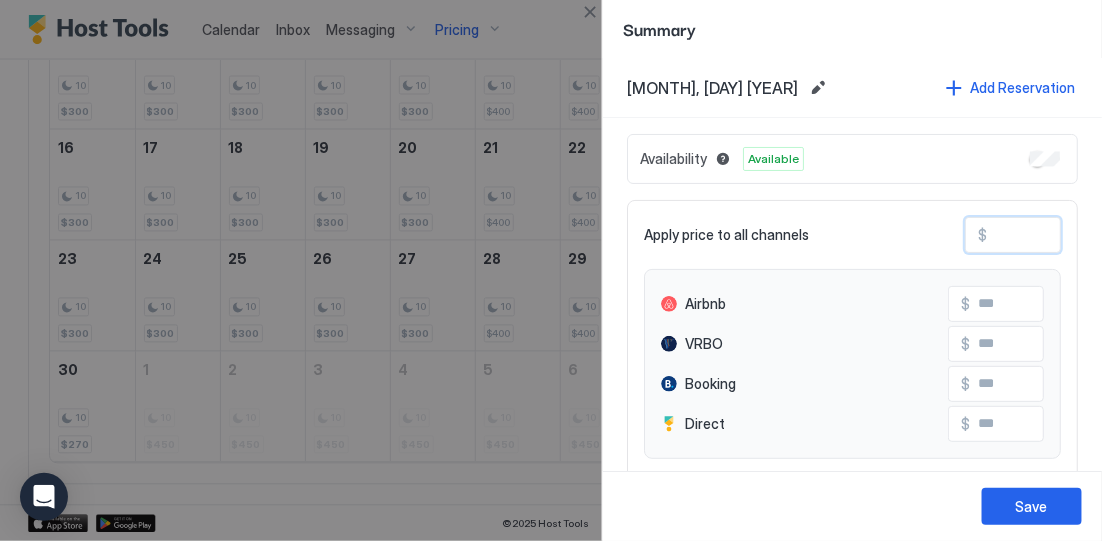 type on "**" 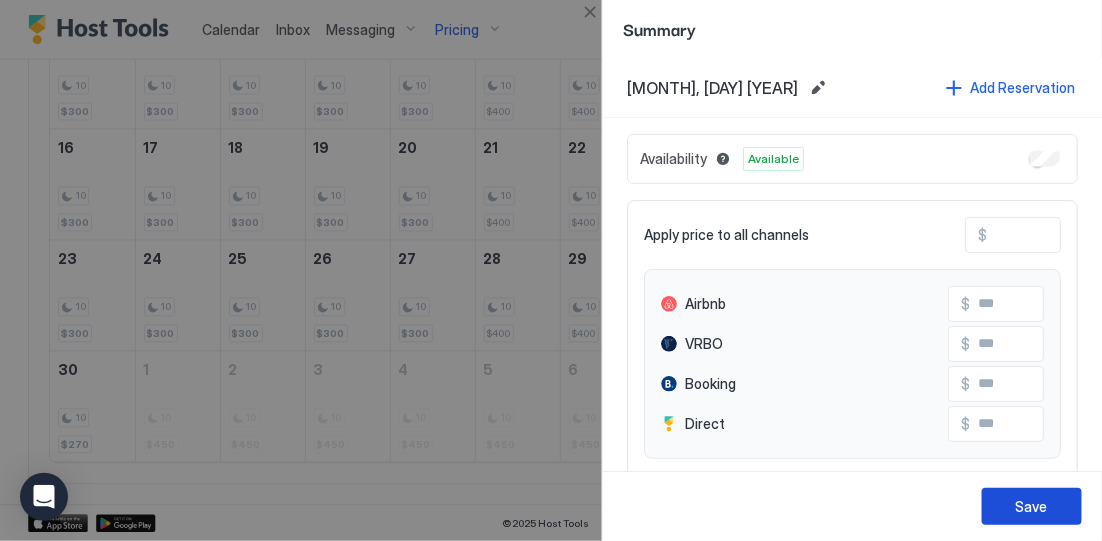 click on "Save" at bounding box center [1032, 506] 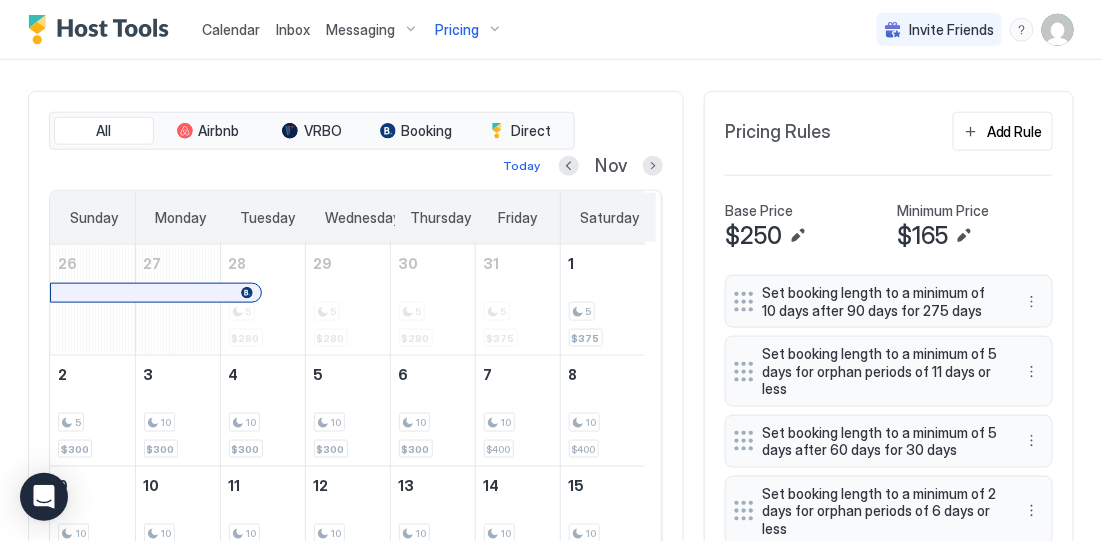 scroll, scrollTop: 290, scrollLeft: 0, axis: vertical 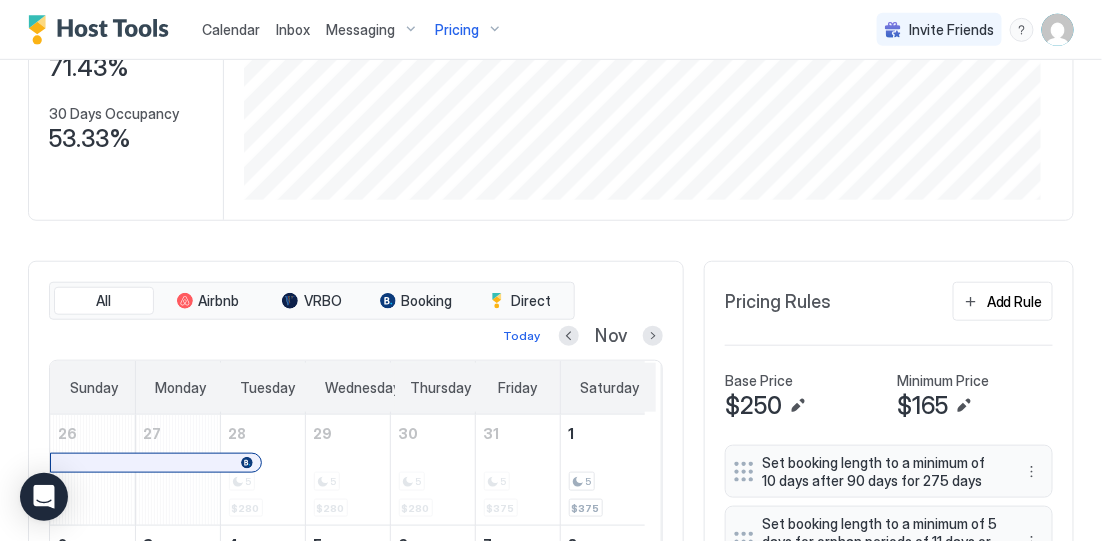 click on "Pricing" at bounding box center (469, 30) 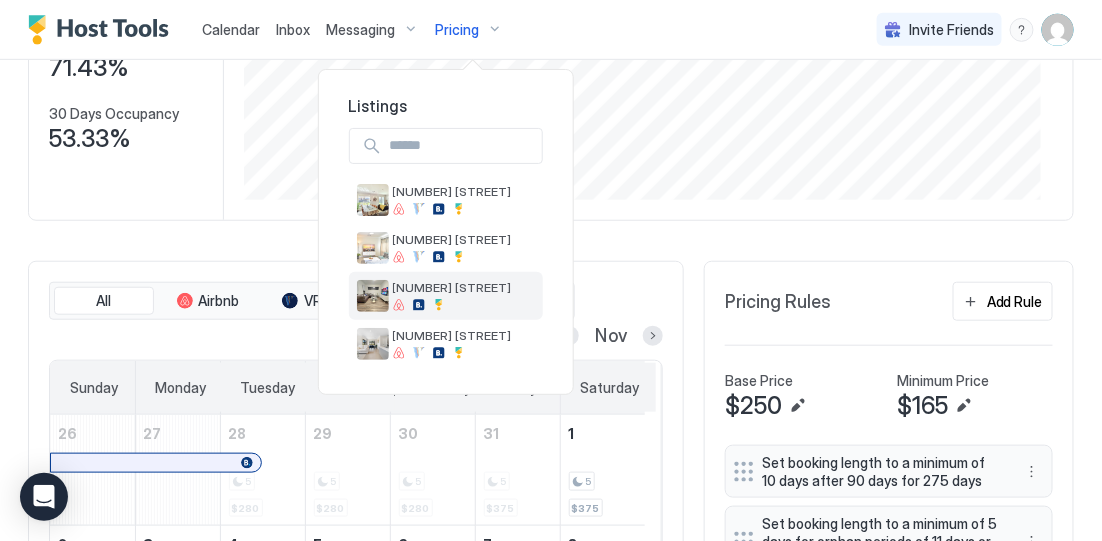 click on "[NUMBER] Austral" at bounding box center (452, 287) 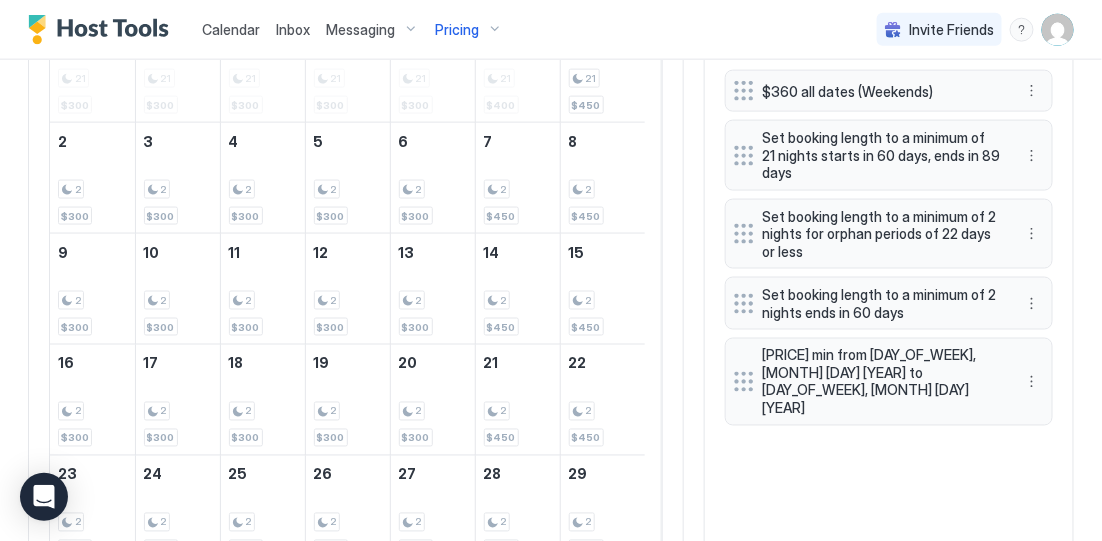 scroll, scrollTop: 540, scrollLeft: 0, axis: vertical 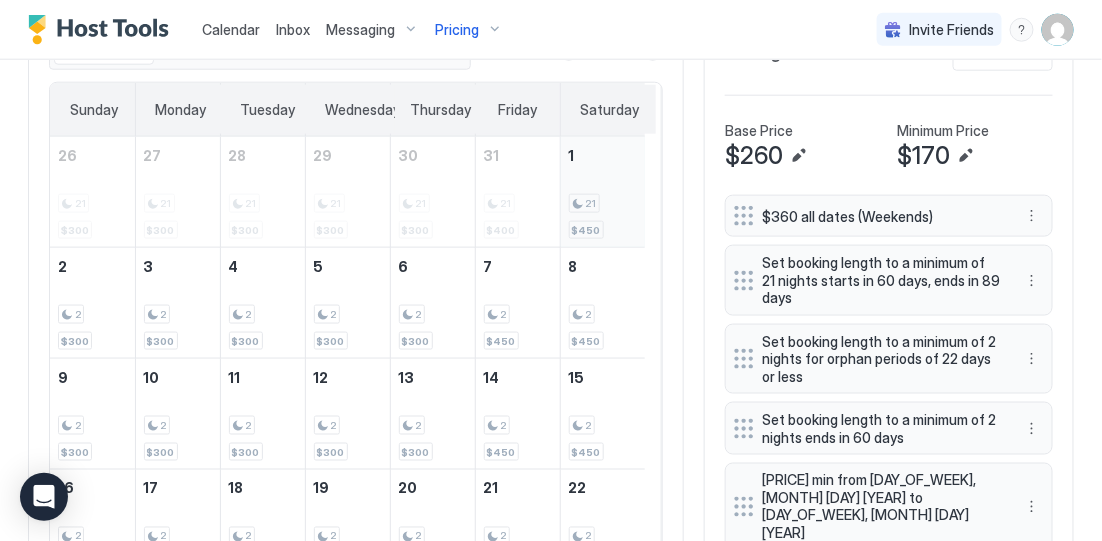 click on "21 $450" at bounding box center [603, 192] 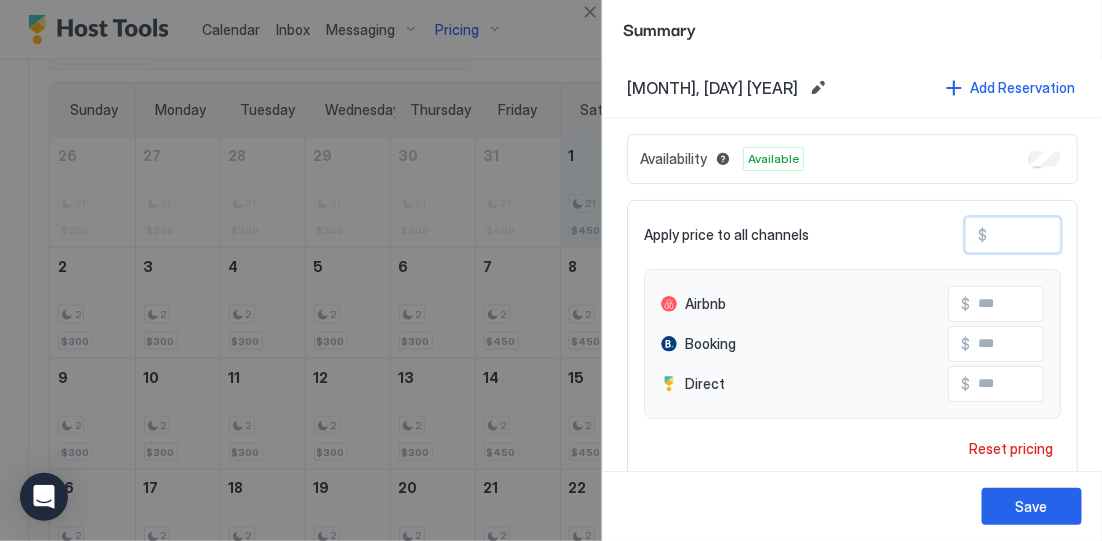 drag, startPoint x: 1011, startPoint y: 227, endPoint x: 1024, endPoint y: 231, distance: 13.601471 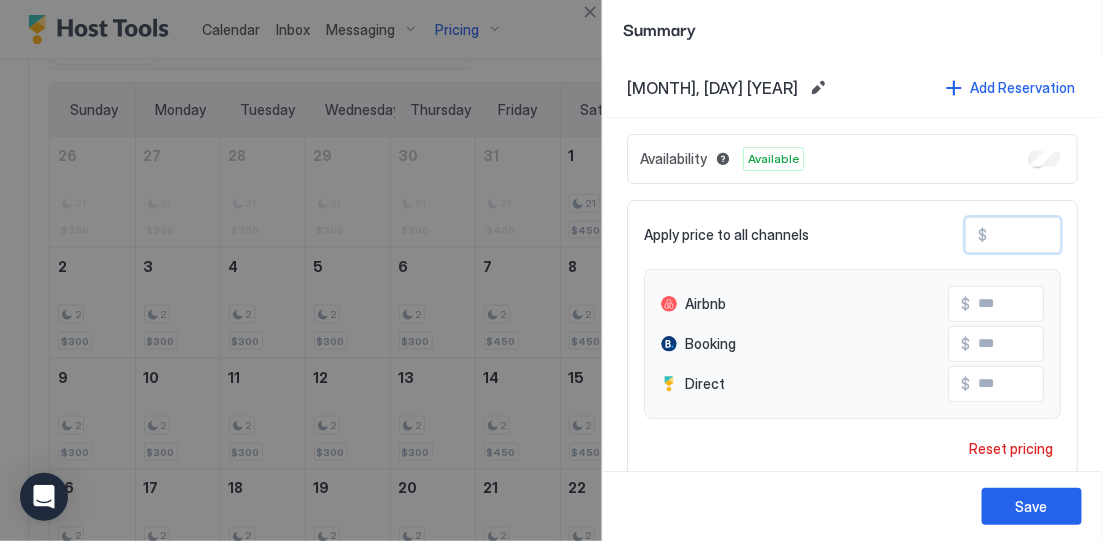 type on "**" 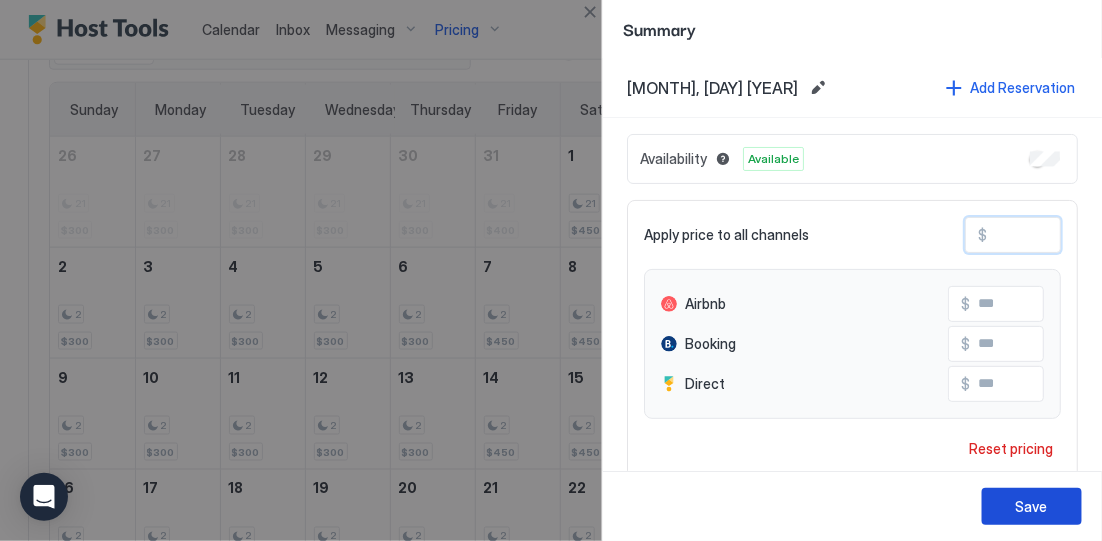 type on "***" 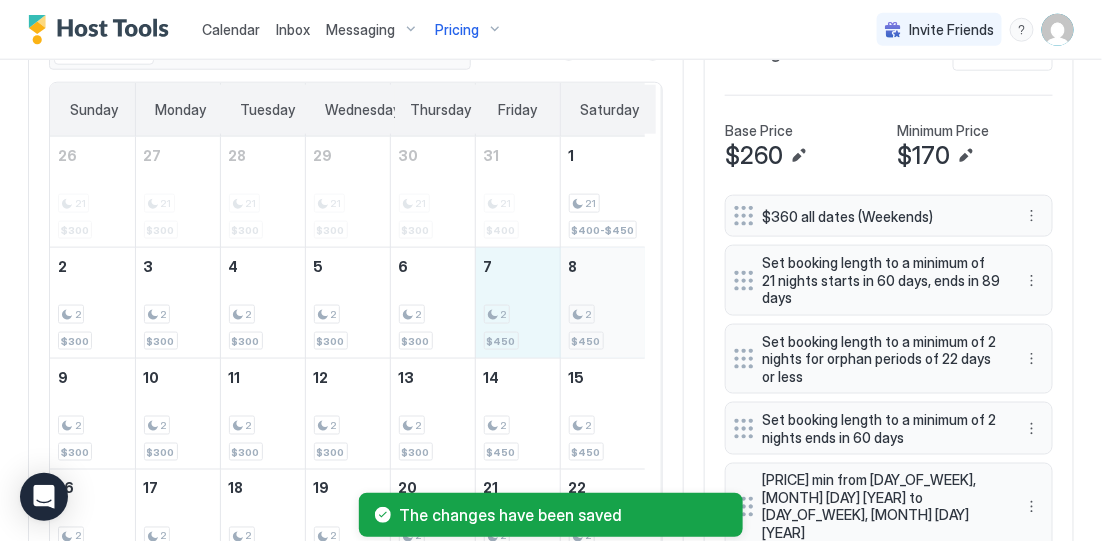 drag, startPoint x: 534, startPoint y: 337, endPoint x: 587, endPoint y: 337, distance: 53 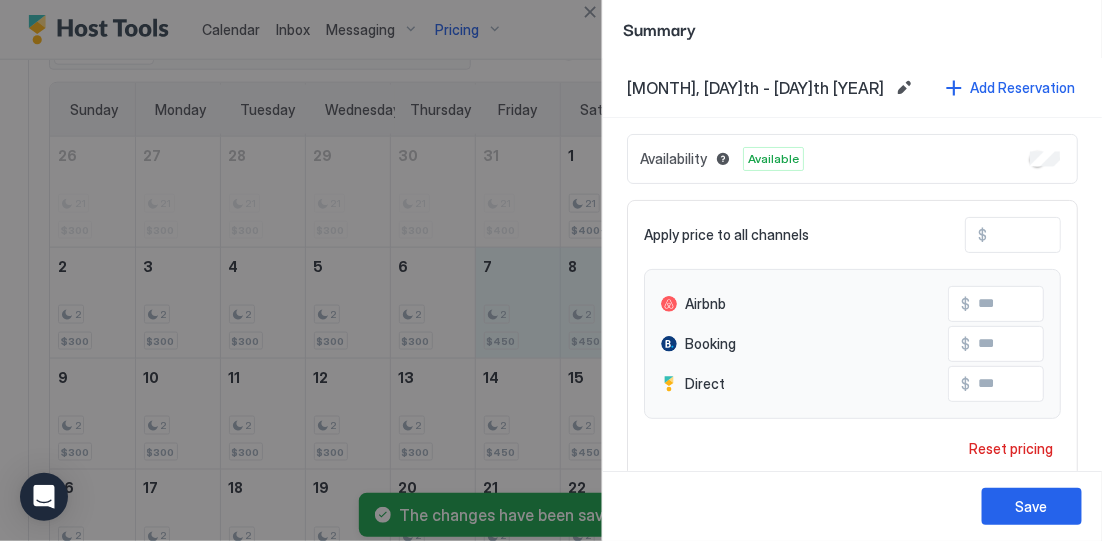 click on "***" at bounding box center [1067, 235] 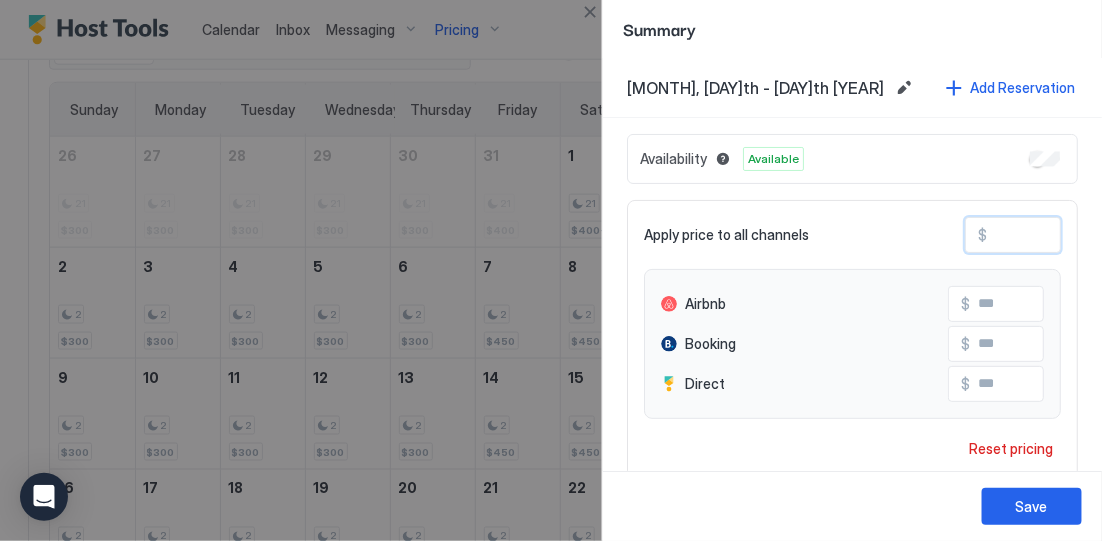 type on "**" 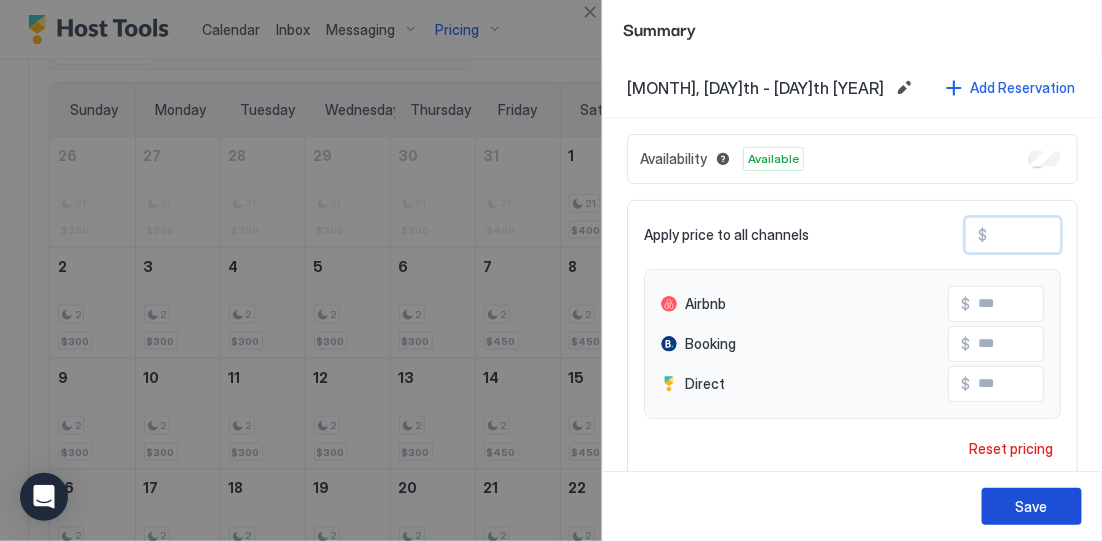 type on "***" 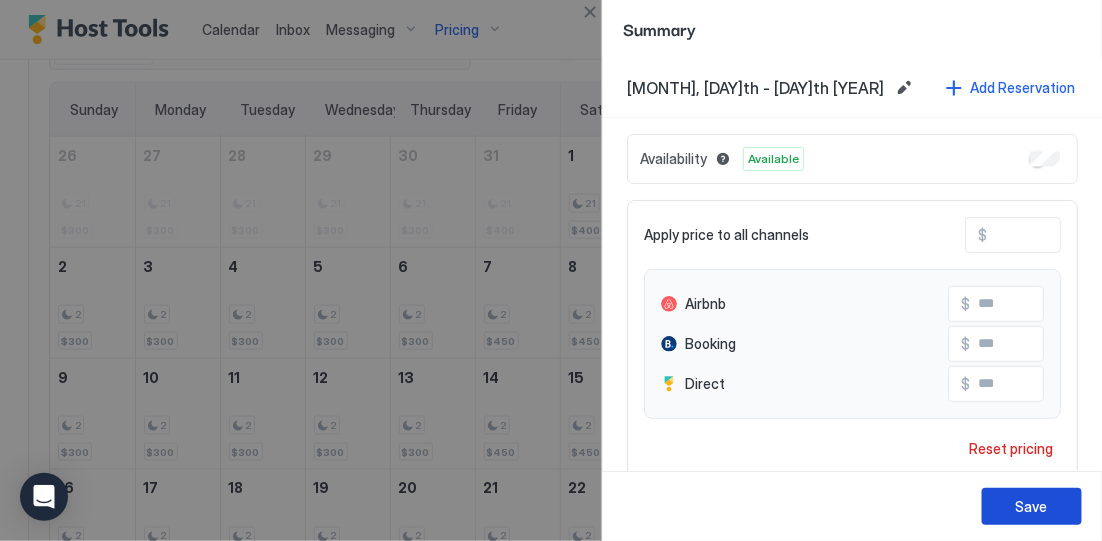 click on "Save" at bounding box center (1032, 506) 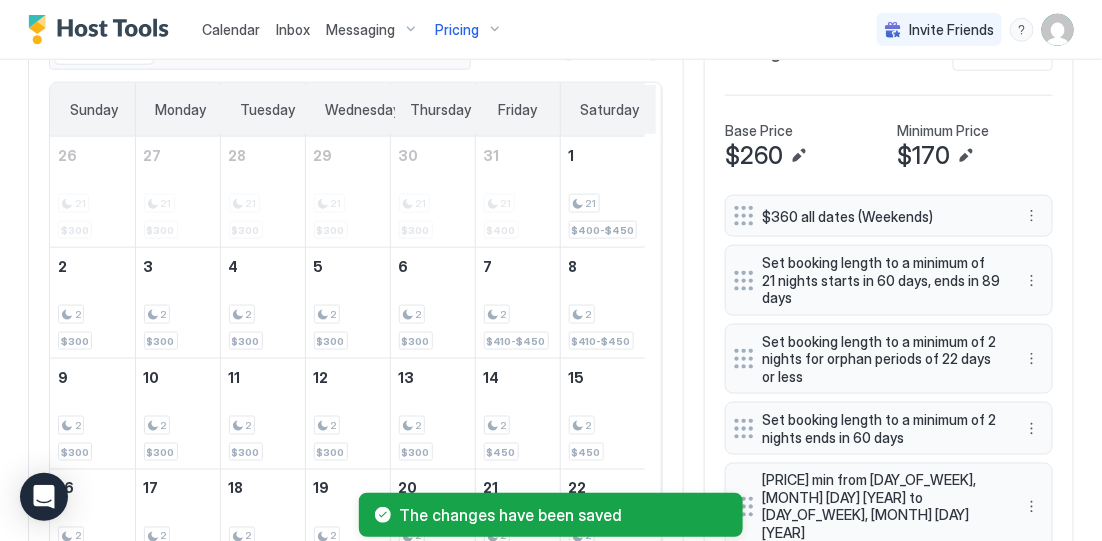scroll, scrollTop: 665, scrollLeft: 0, axis: vertical 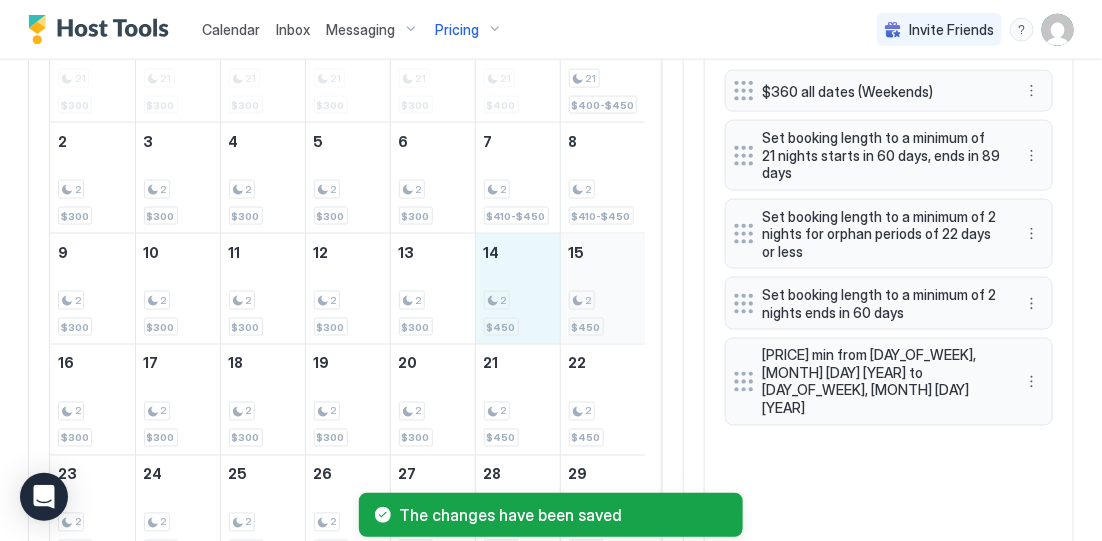 drag, startPoint x: 530, startPoint y: 323, endPoint x: 581, endPoint y: 323, distance: 51 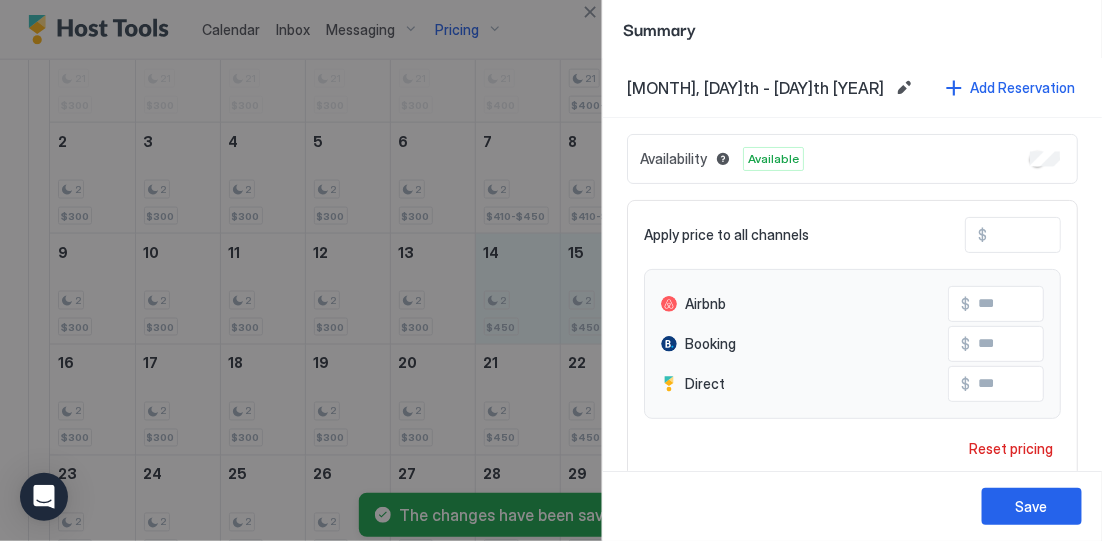 click on "***" at bounding box center [1067, 235] 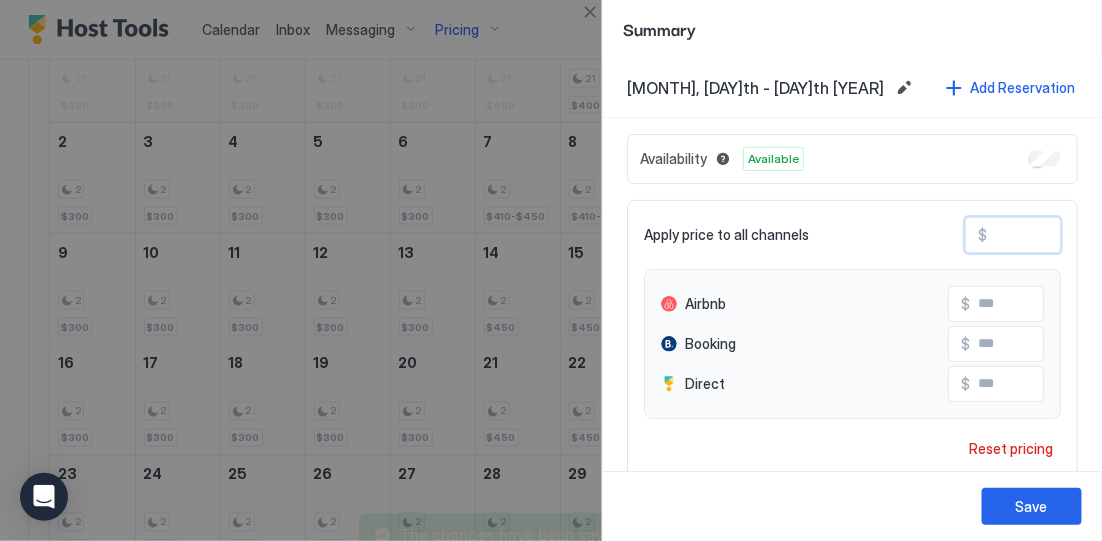 type on "**" 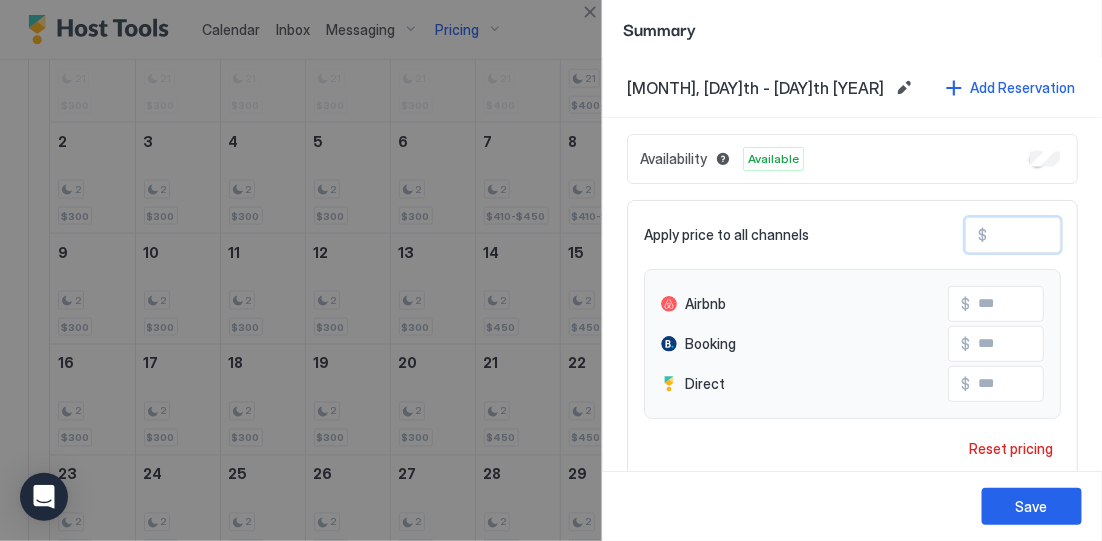 type on "*" 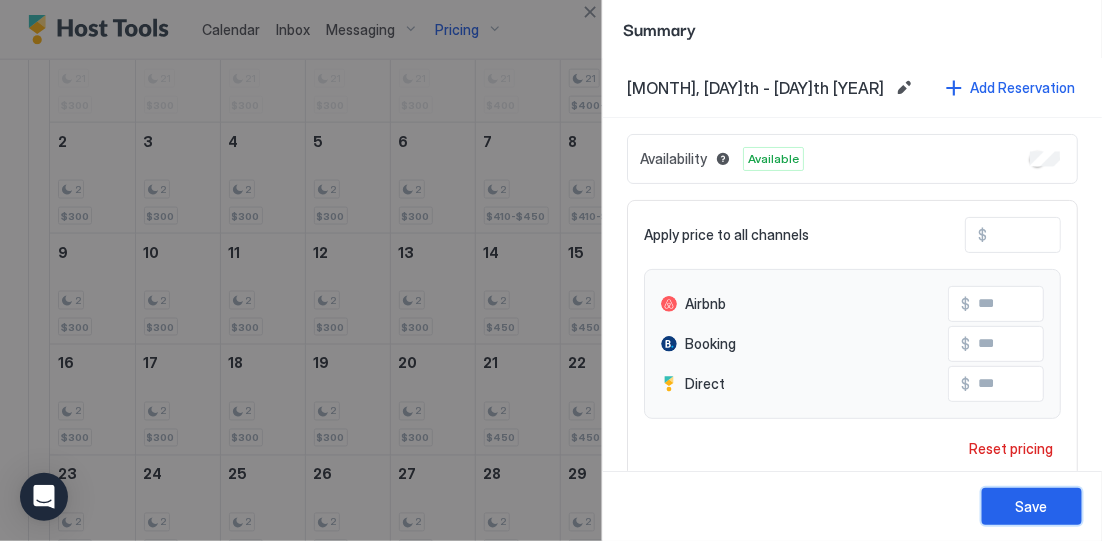 click on "Save" at bounding box center (1032, 506) 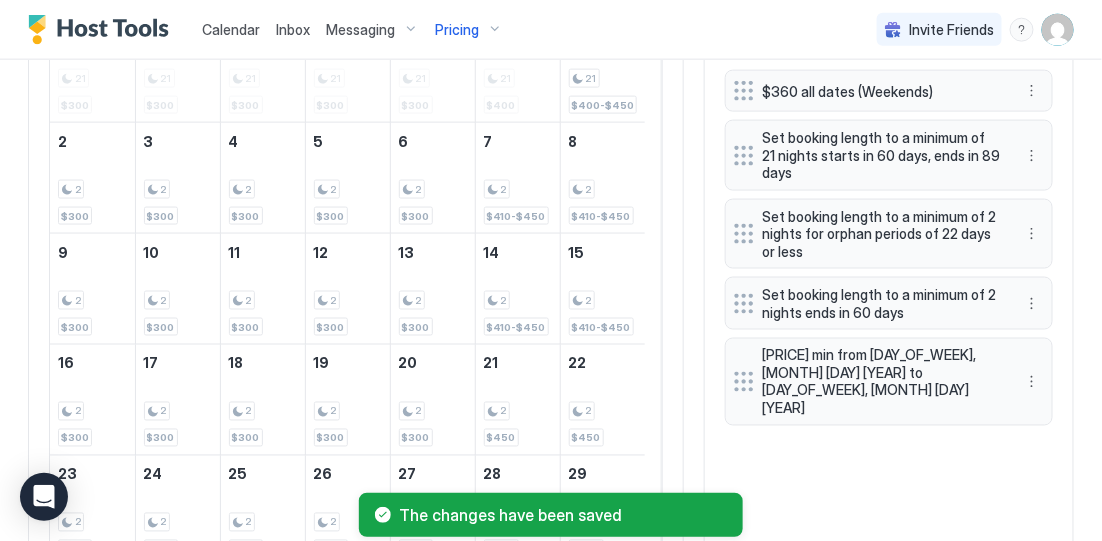 scroll, scrollTop: 790, scrollLeft: 0, axis: vertical 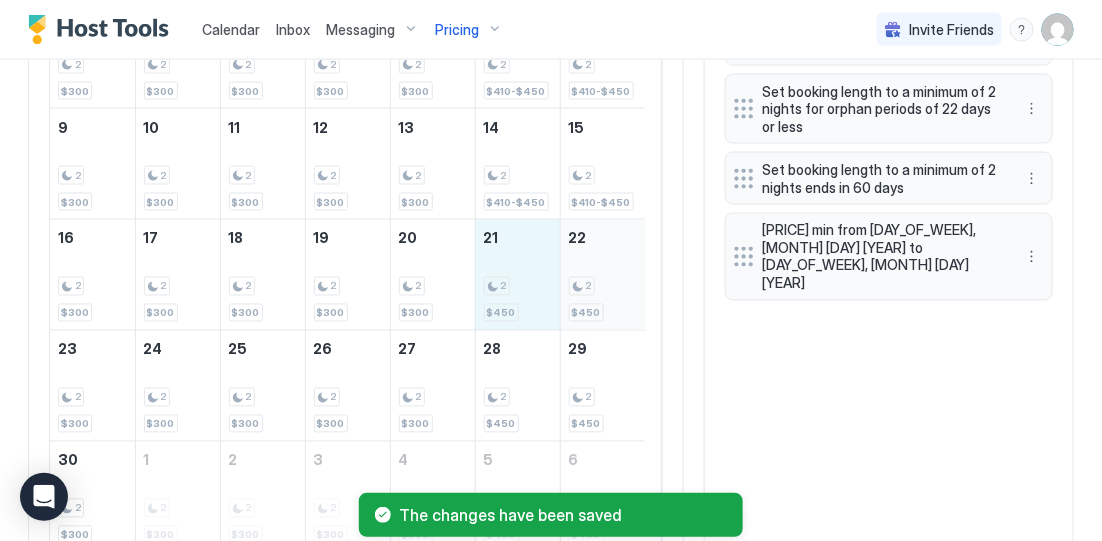 drag, startPoint x: 517, startPoint y: 283, endPoint x: 577, endPoint y: 282, distance: 60.00833 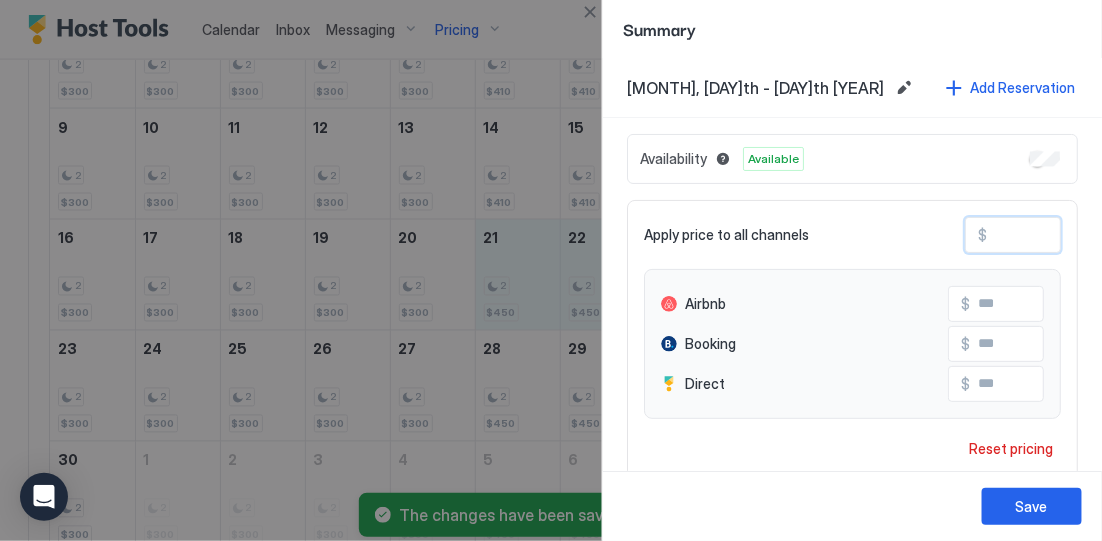 click on "***" at bounding box center [1067, 235] 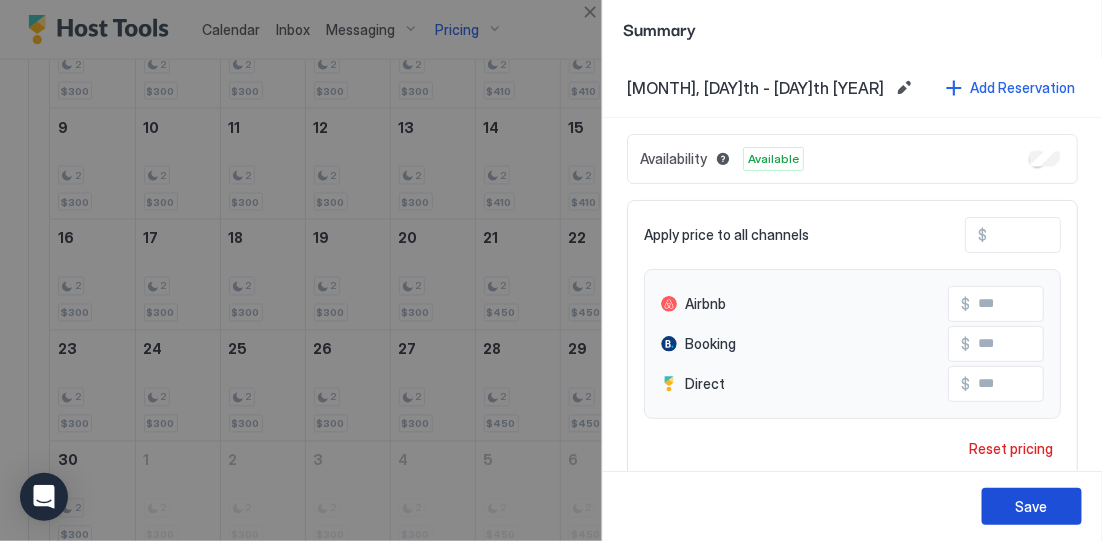 click on "Save" at bounding box center (1032, 506) 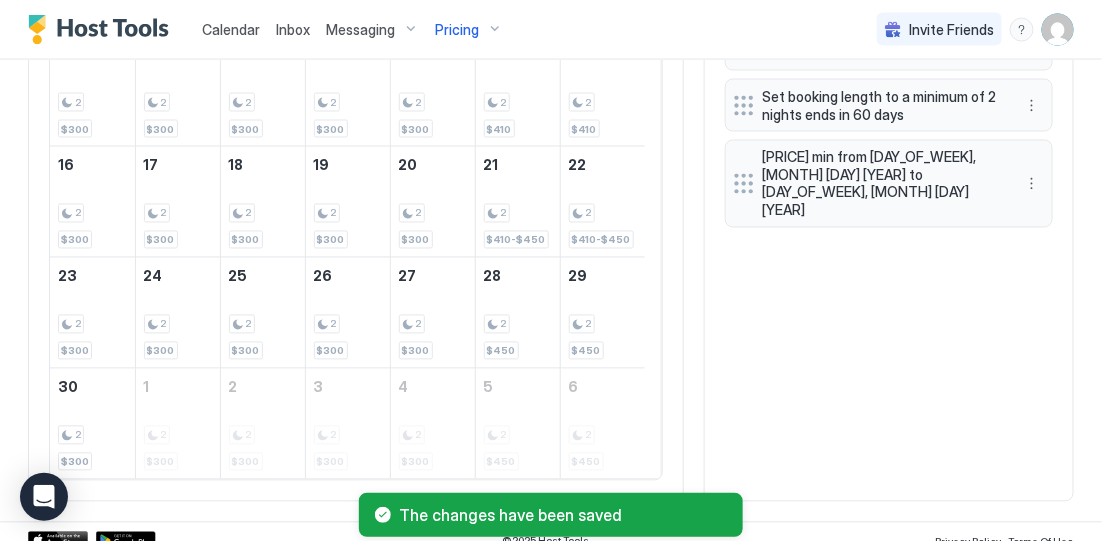 scroll, scrollTop: 888, scrollLeft: 0, axis: vertical 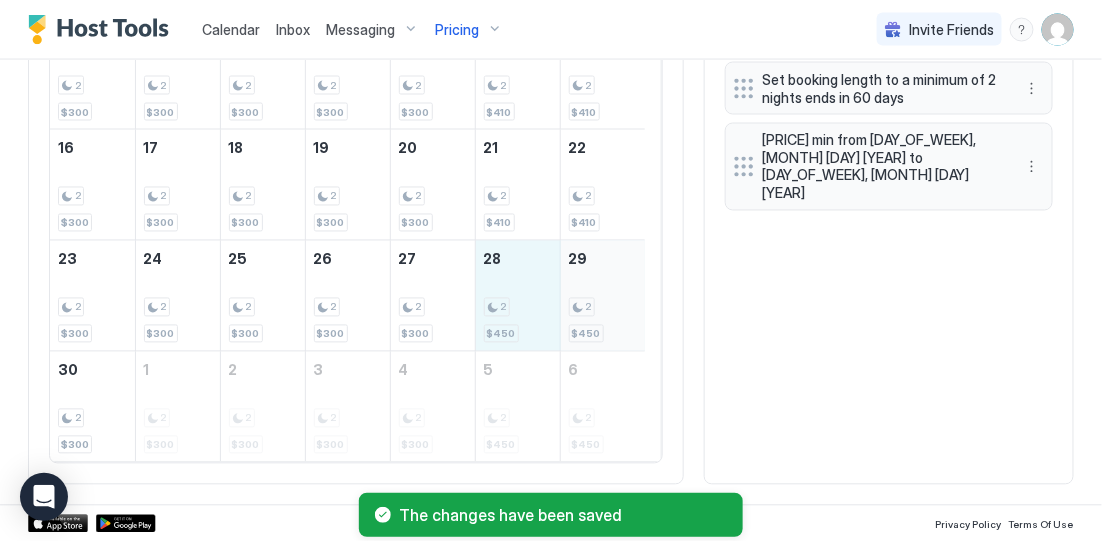 drag, startPoint x: 514, startPoint y: 294, endPoint x: 578, endPoint y: 300, distance: 64.28063 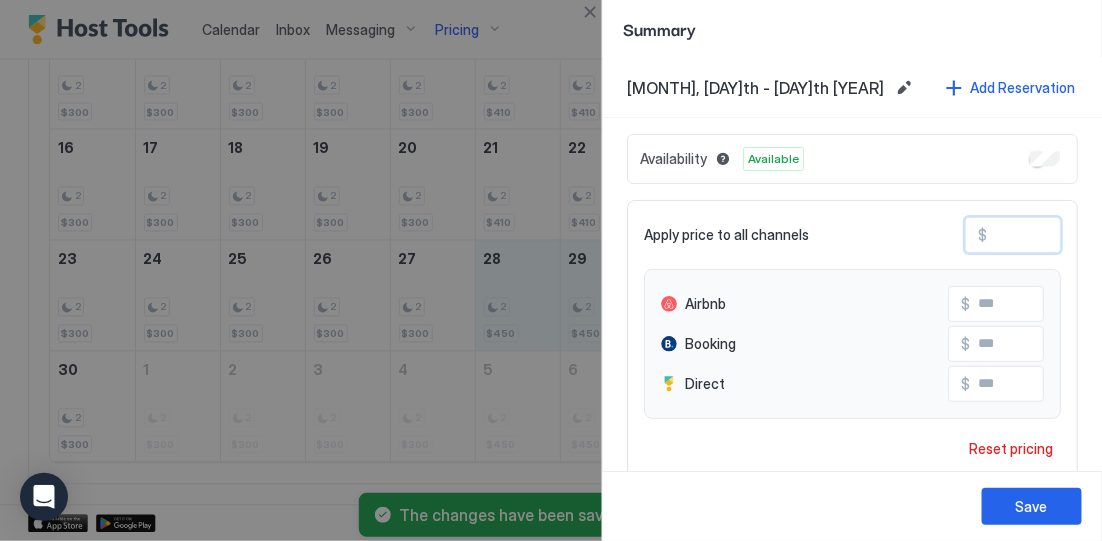 click on "***" at bounding box center [1067, 235] 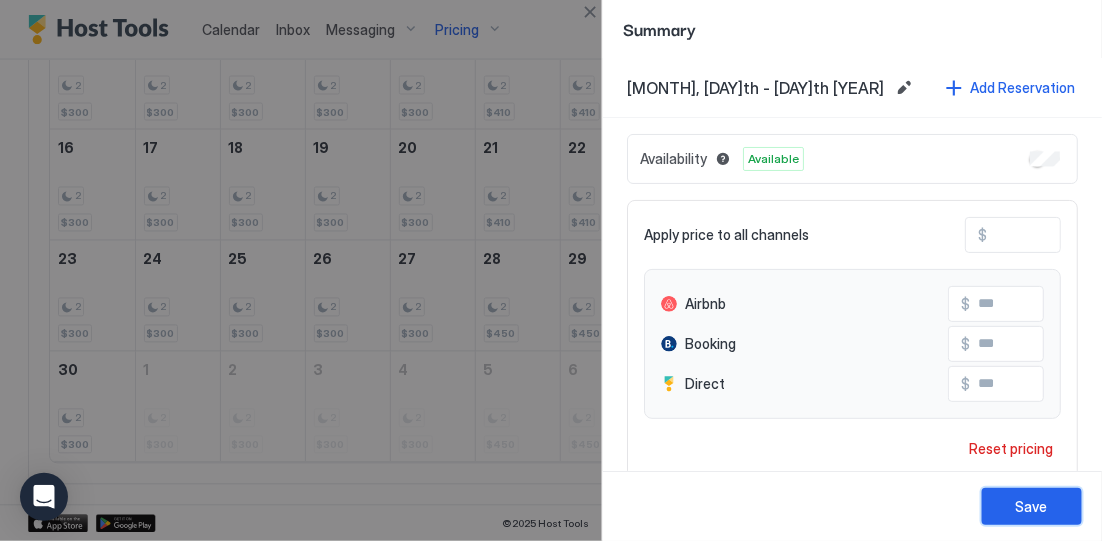 click on "Save" at bounding box center [1032, 506] 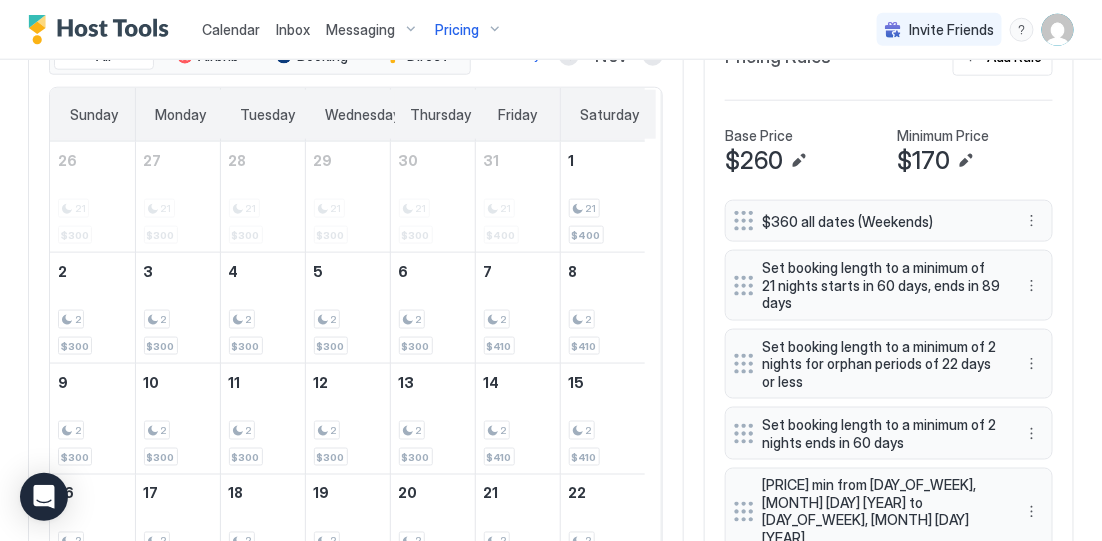 scroll, scrollTop: 513, scrollLeft: 0, axis: vertical 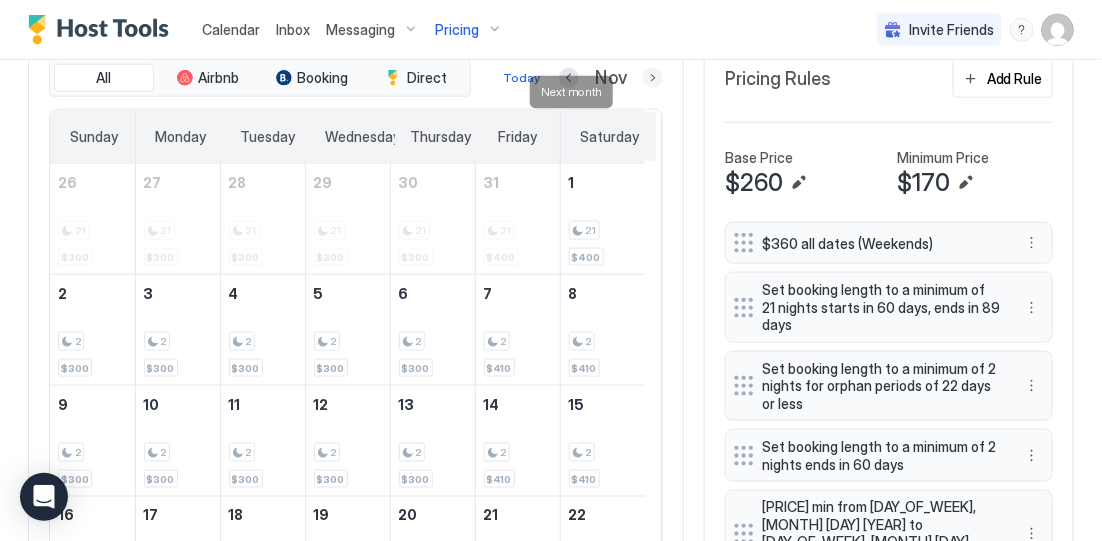click at bounding box center (653, 78) 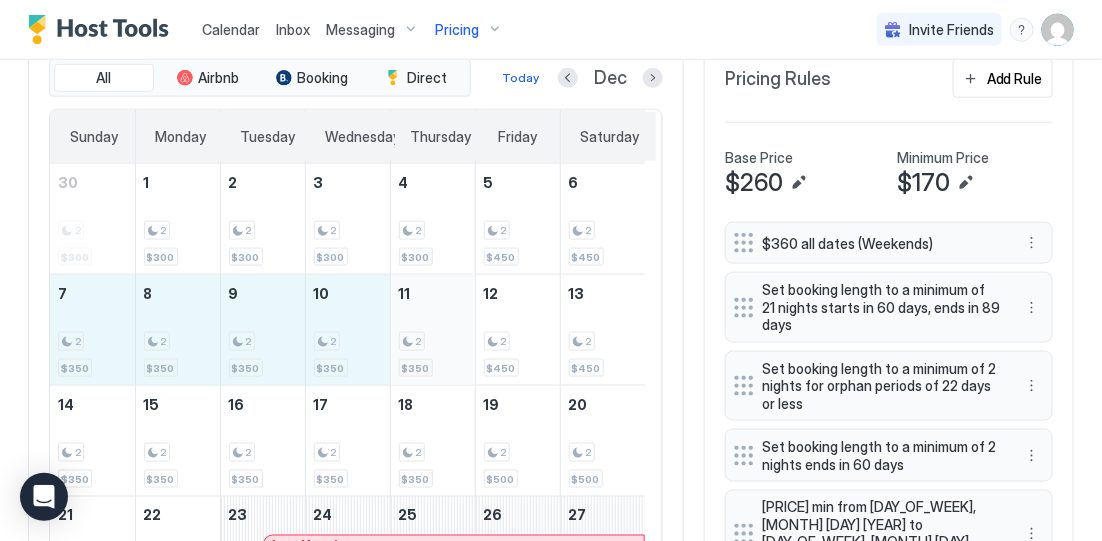 drag, startPoint x: 107, startPoint y: 356, endPoint x: 427, endPoint y: 361, distance: 320.03906 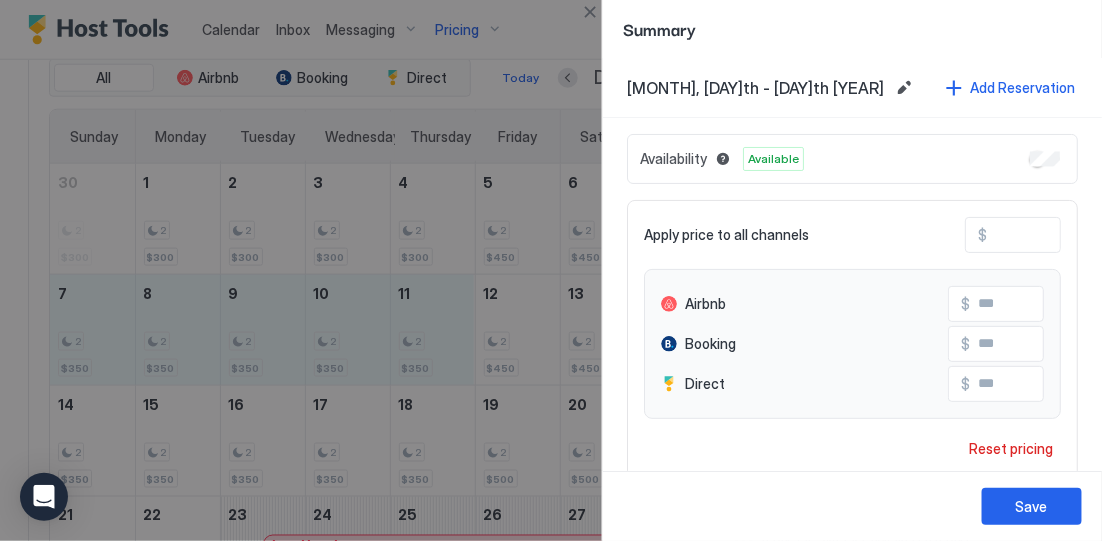 click on "***" at bounding box center (1067, 235) 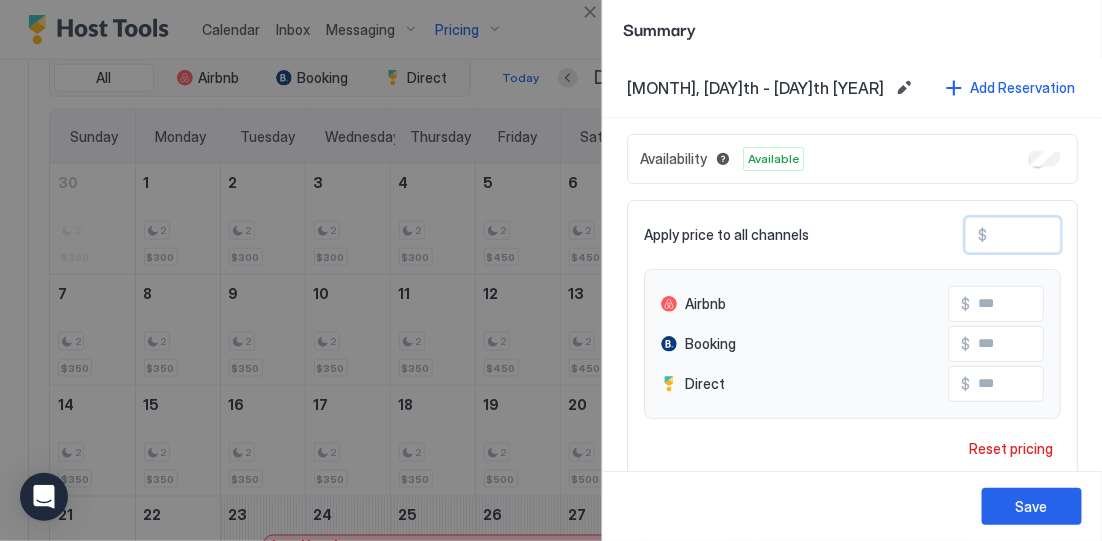 click on "***" at bounding box center [1067, 235] 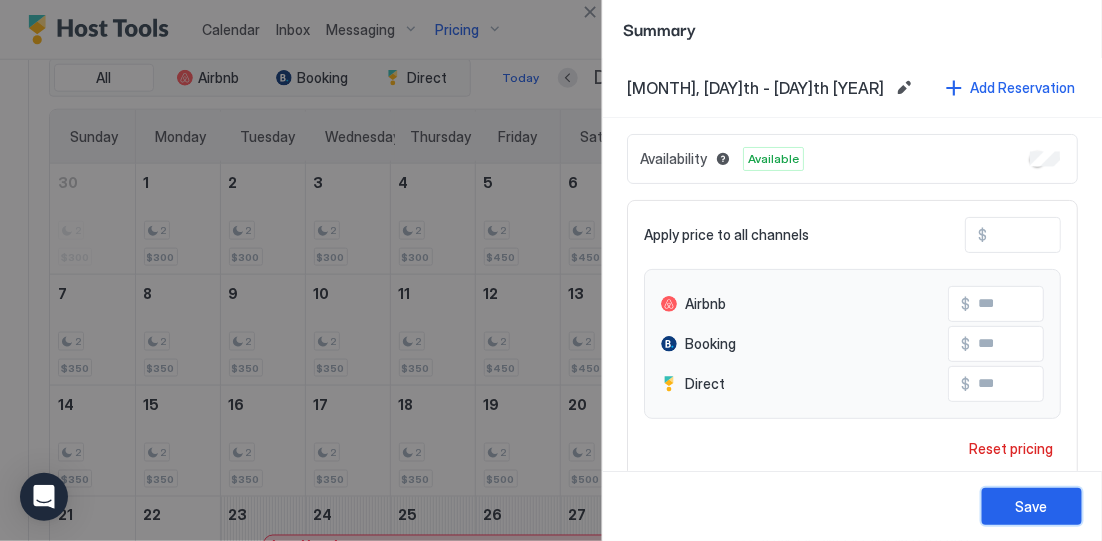 click on "Save" at bounding box center (1032, 506) 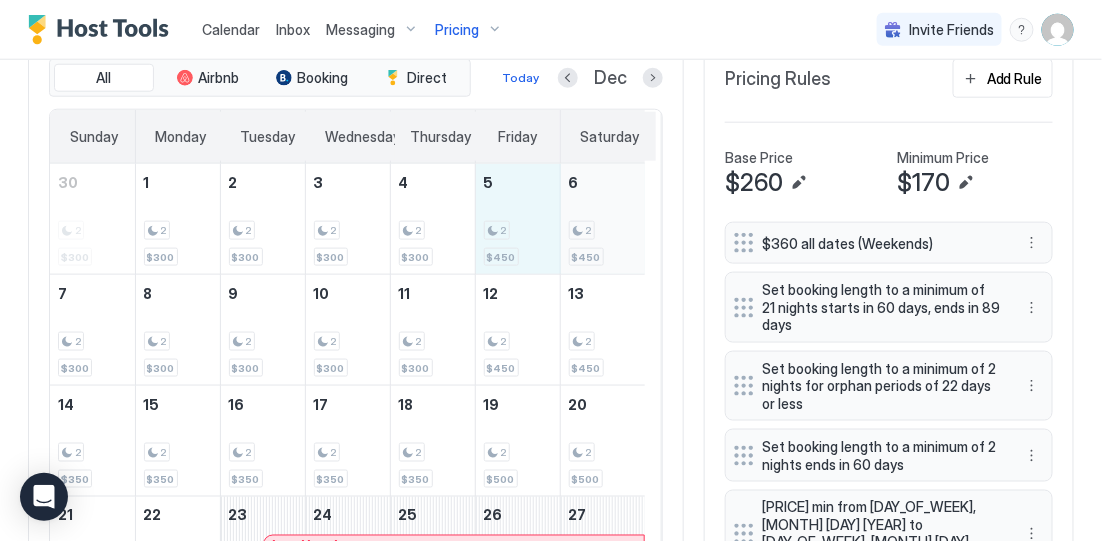 drag, startPoint x: 526, startPoint y: 260, endPoint x: 579, endPoint y: 259, distance: 53.009434 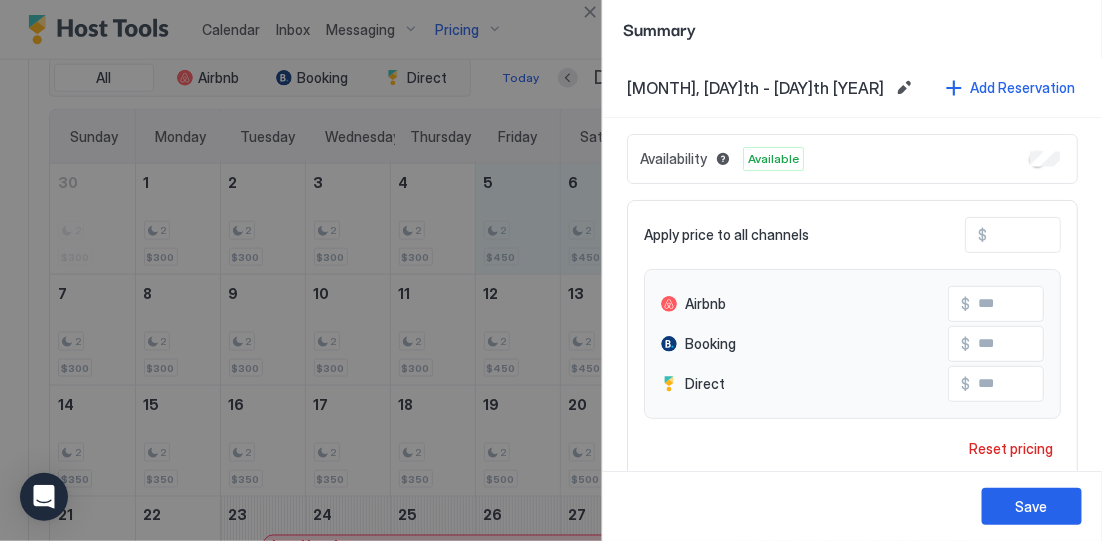 click on "***" at bounding box center (1067, 235) 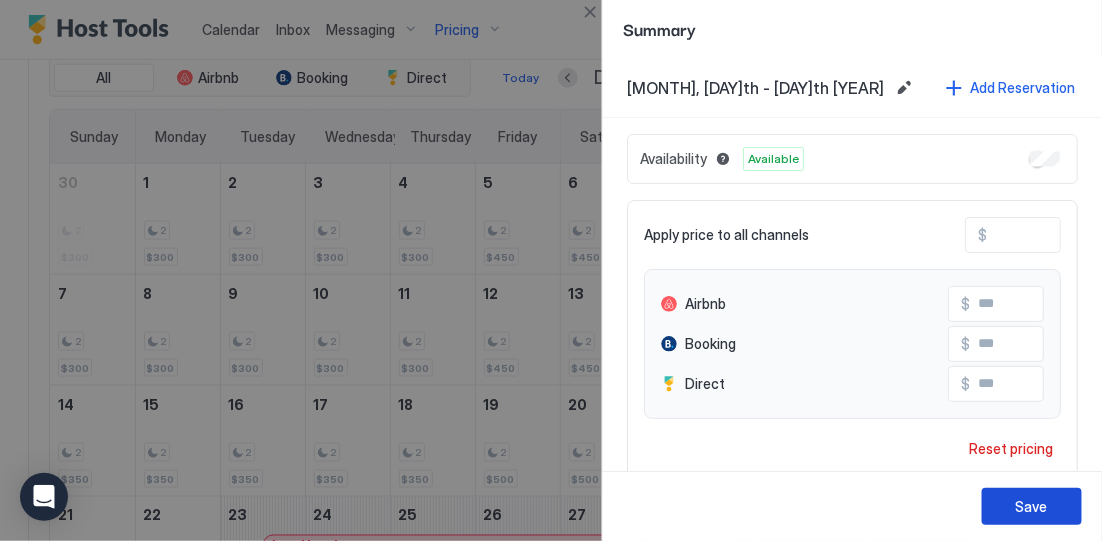 click on "Save" at bounding box center [1032, 506] 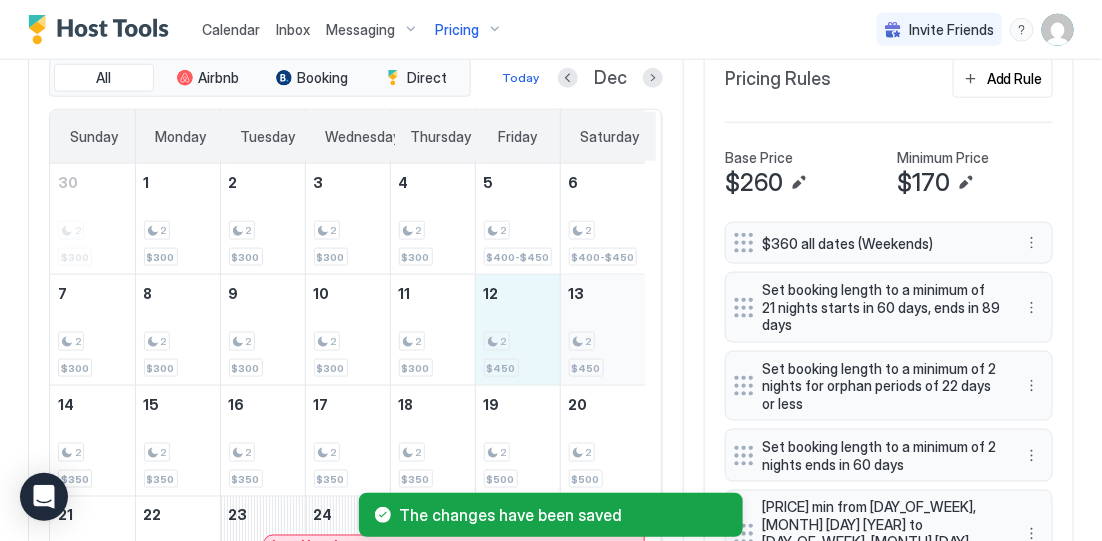 drag, startPoint x: 524, startPoint y: 349, endPoint x: 578, endPoint y: 344, distance: 54.230988 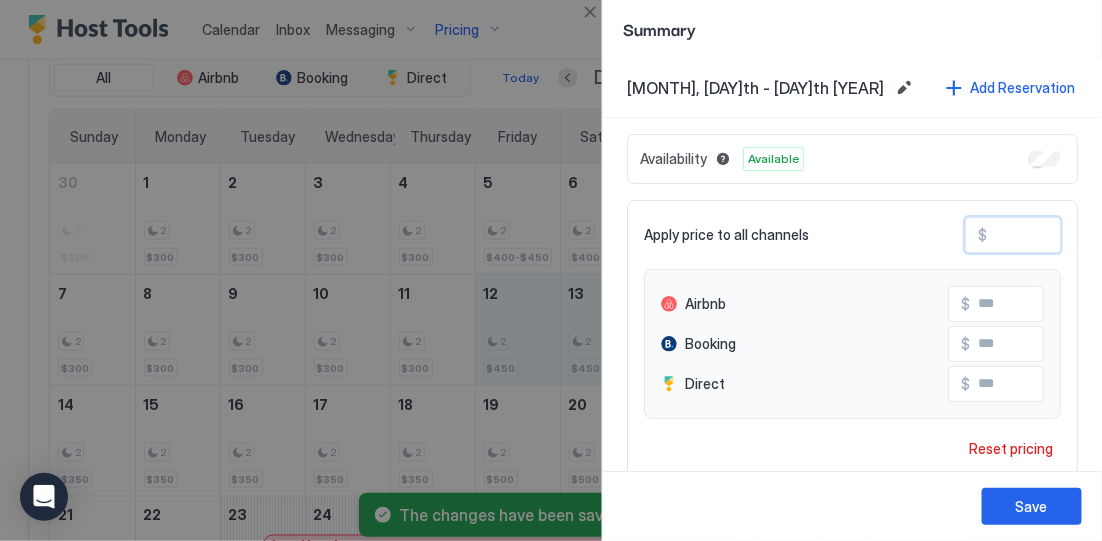 click on "***" at bounding box center (1067, 235) 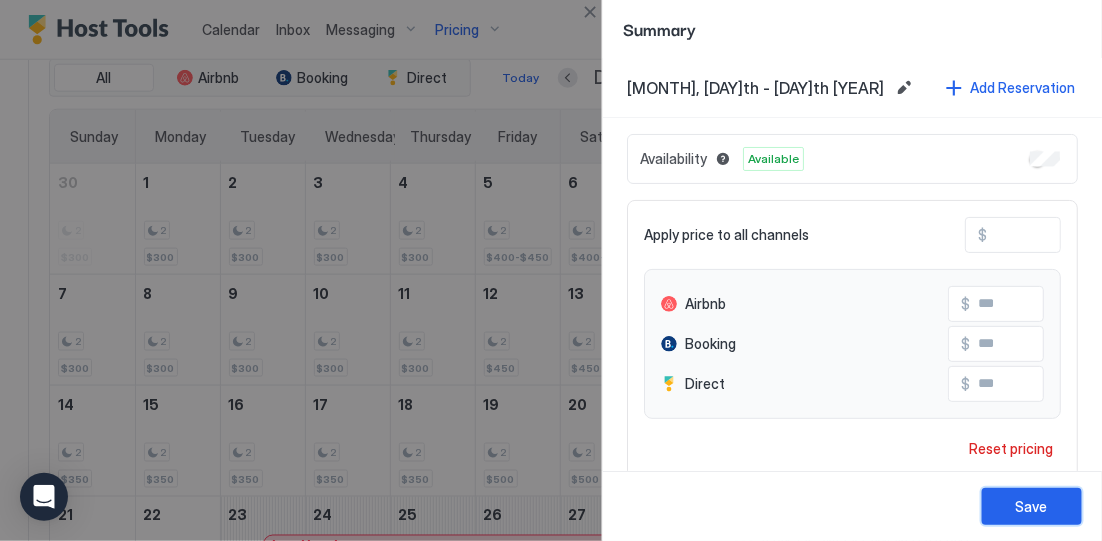 click on "Save" at bounding box center [1032, 506] 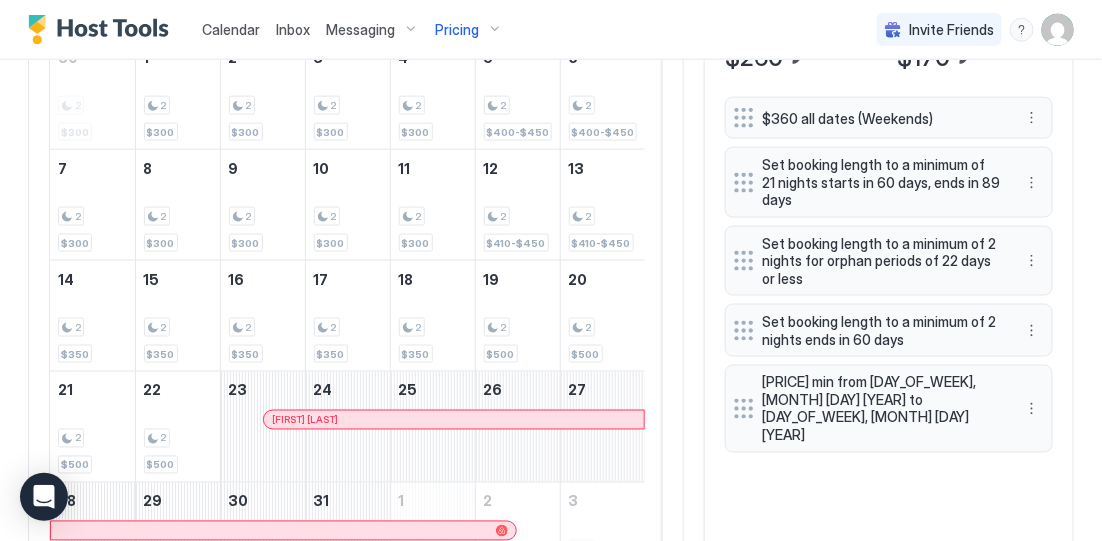 scroll, scrollTop: 263, scrollLeft: 0, axis: vertical 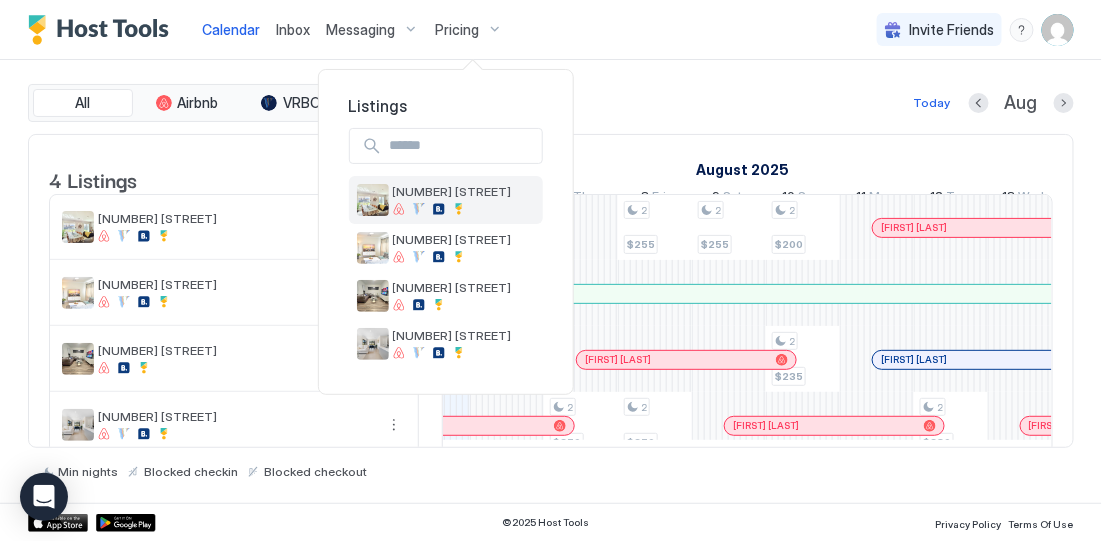 click at bounding box center (373, 200) 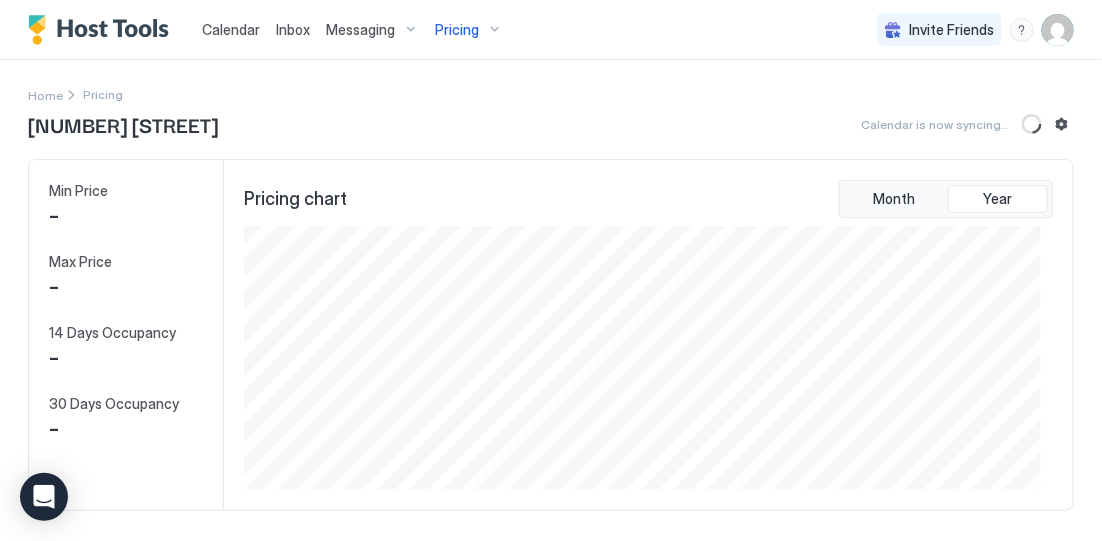 scroll, scrollTop: 999735, scrollLeft: 999203, axis: both 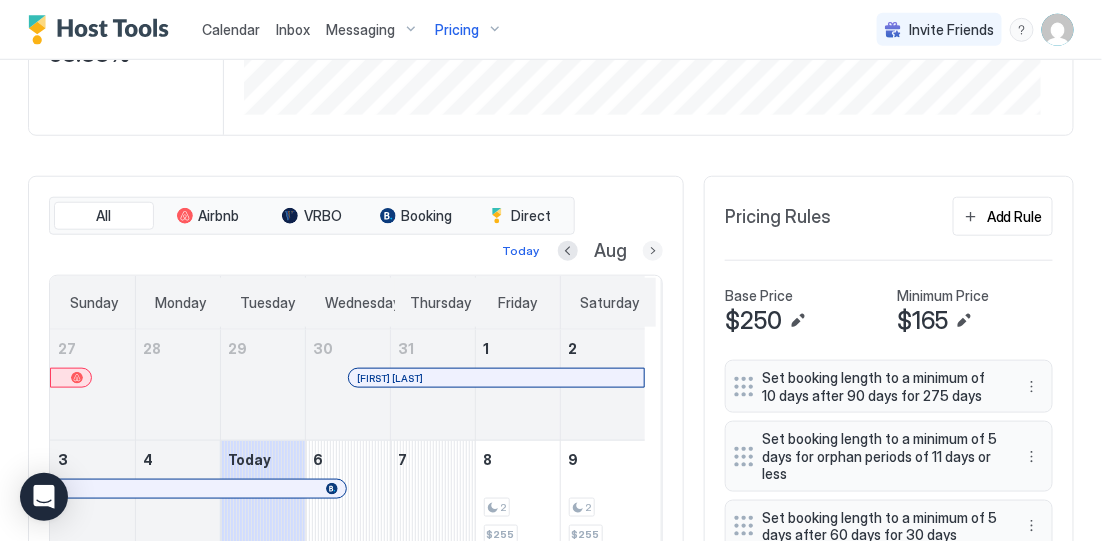 click at bounding box center [653, 251] 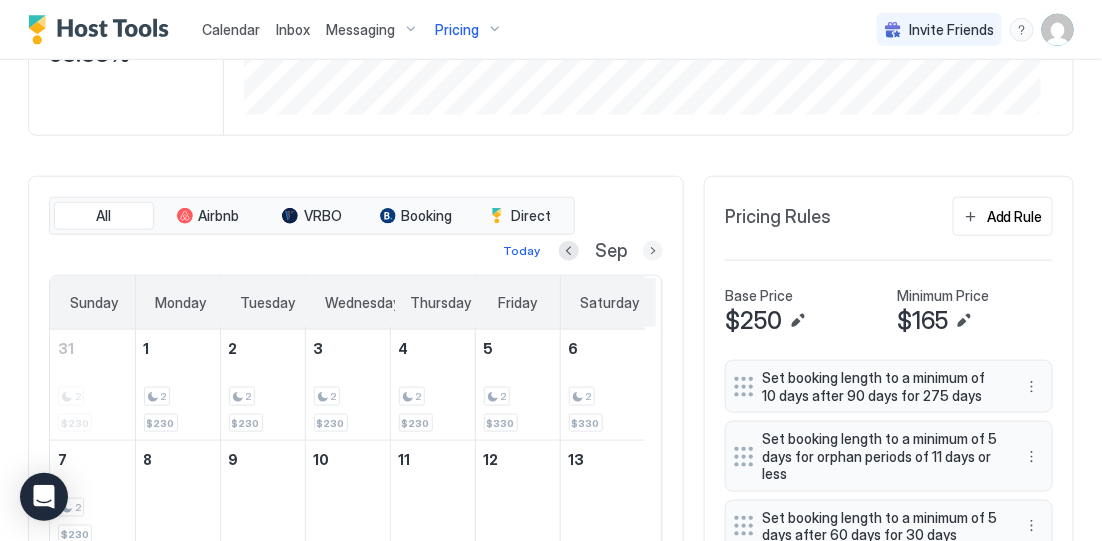click at bounding box center [653, 251] 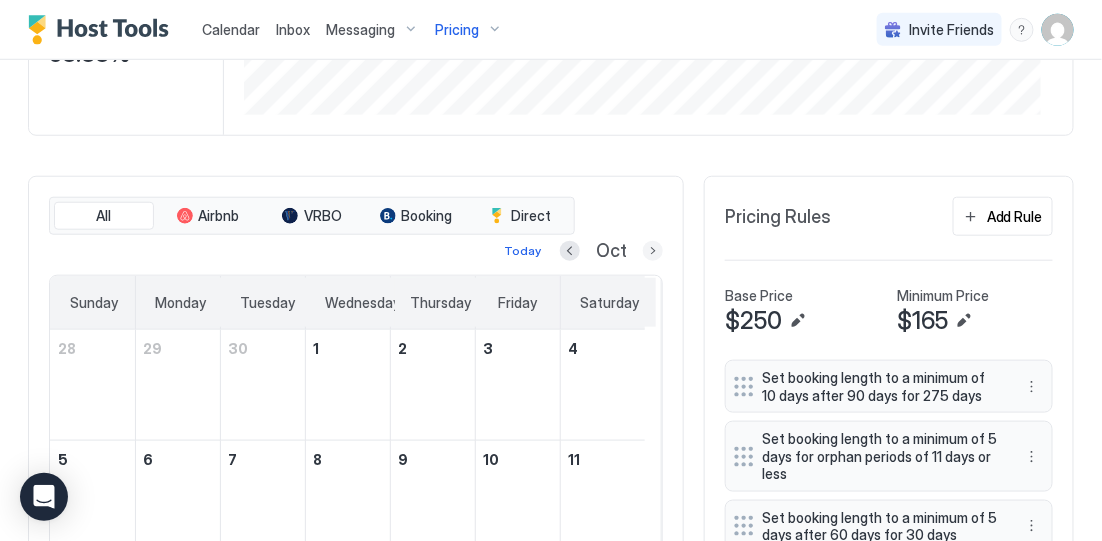 click at bounding box center [653, 251] 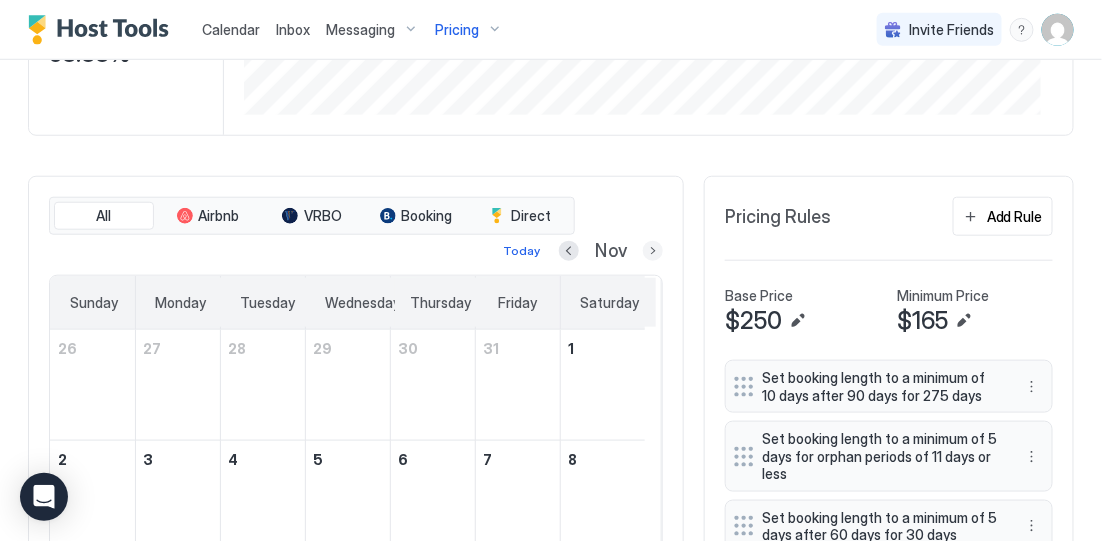 click at bounding box center [653, 251] 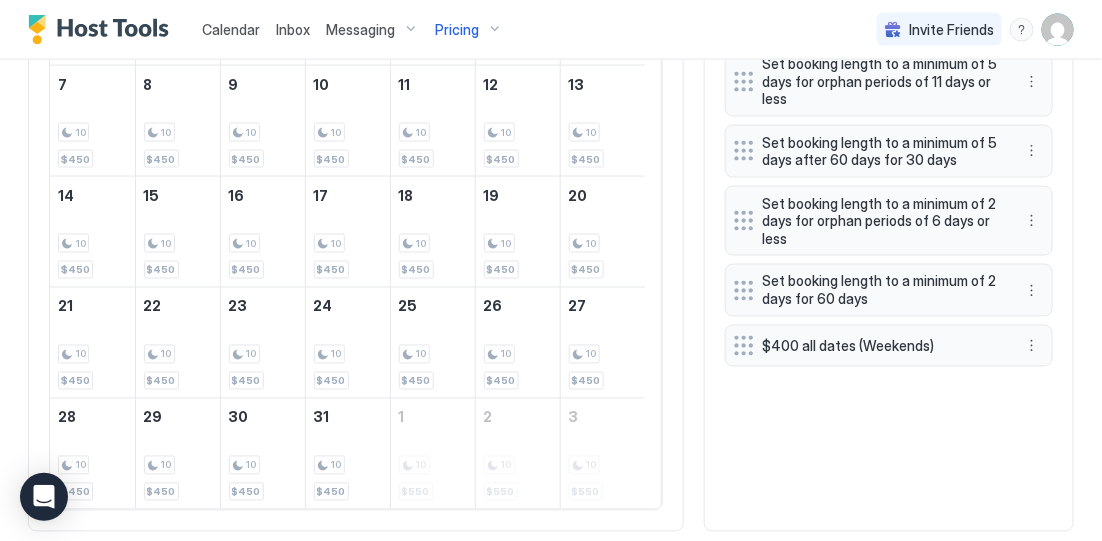 scroll, scrollTop: 805, scrollLeft: 0, axis: vertical 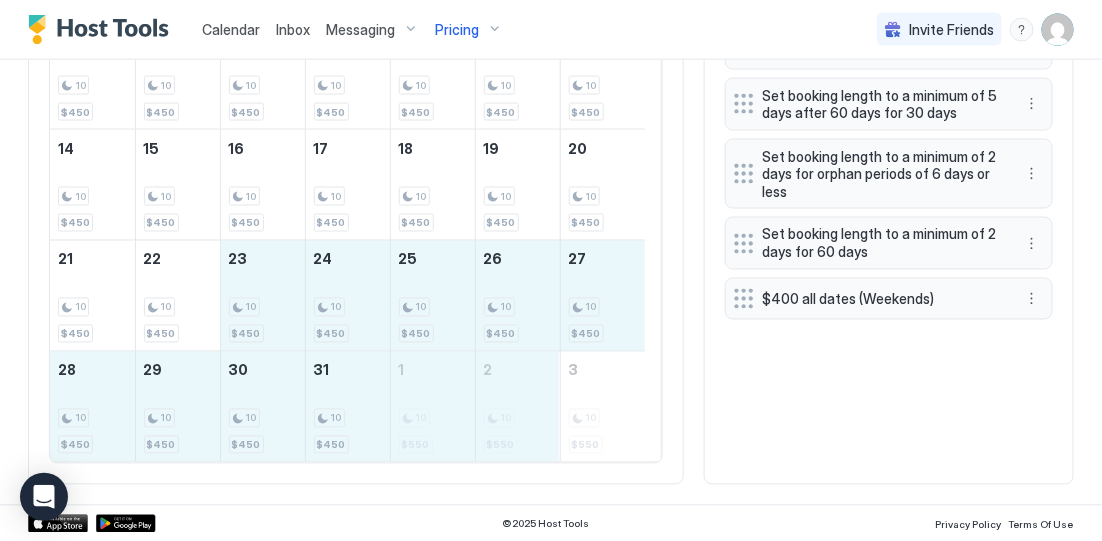 drag, startPoint x: 275, startPoint y: 299, endPoint x: 499, endPoint y: 392, distance: 242.53865 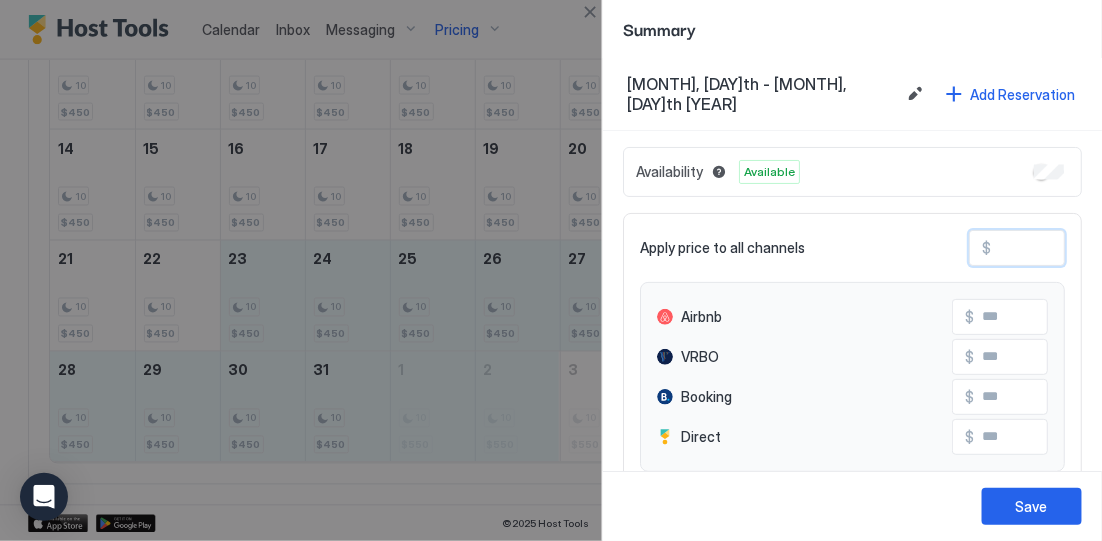 click on "***" at bounding box center [1071, 248] 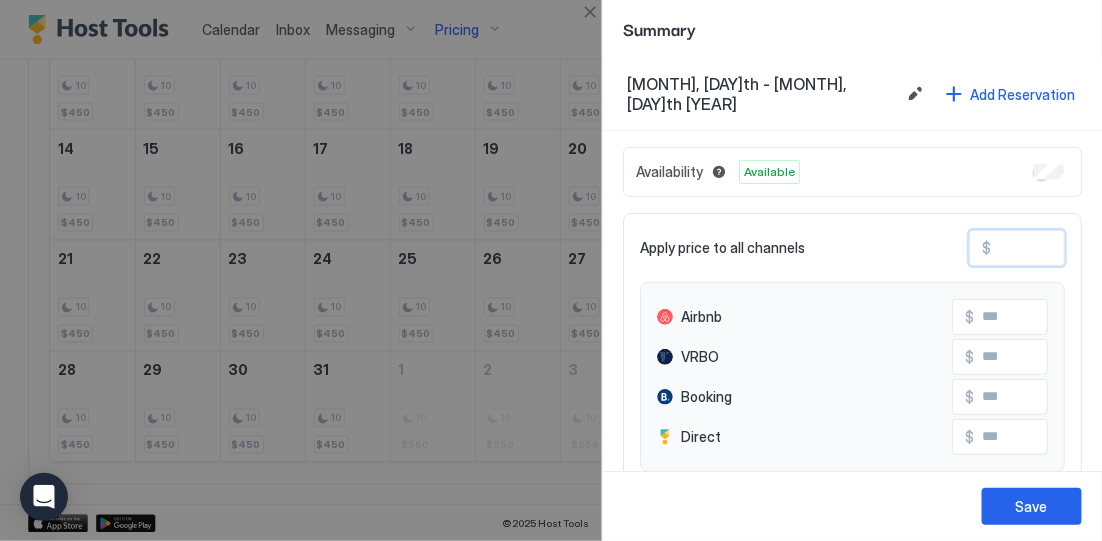type on "**" 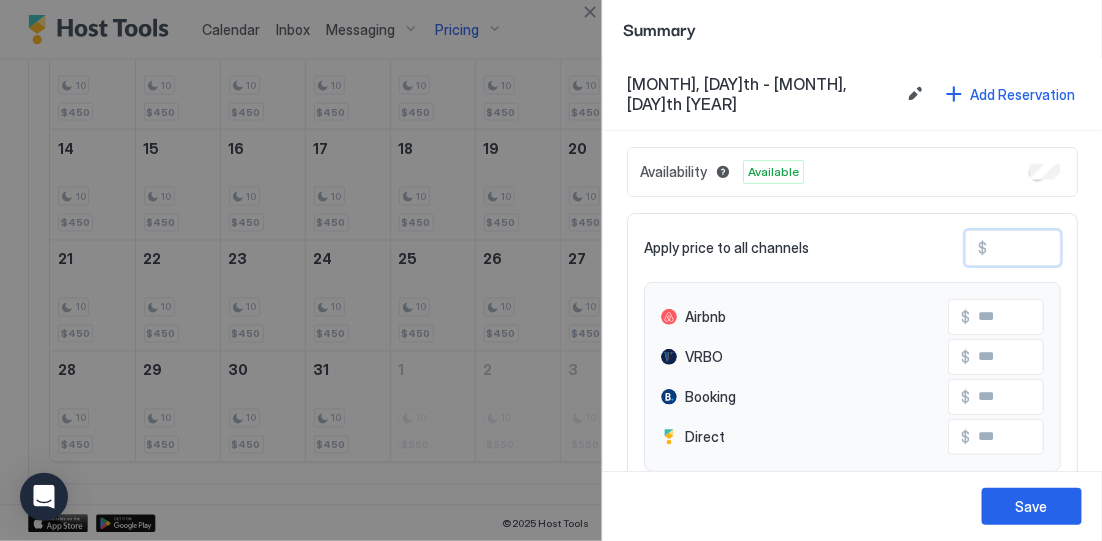 type on "*" 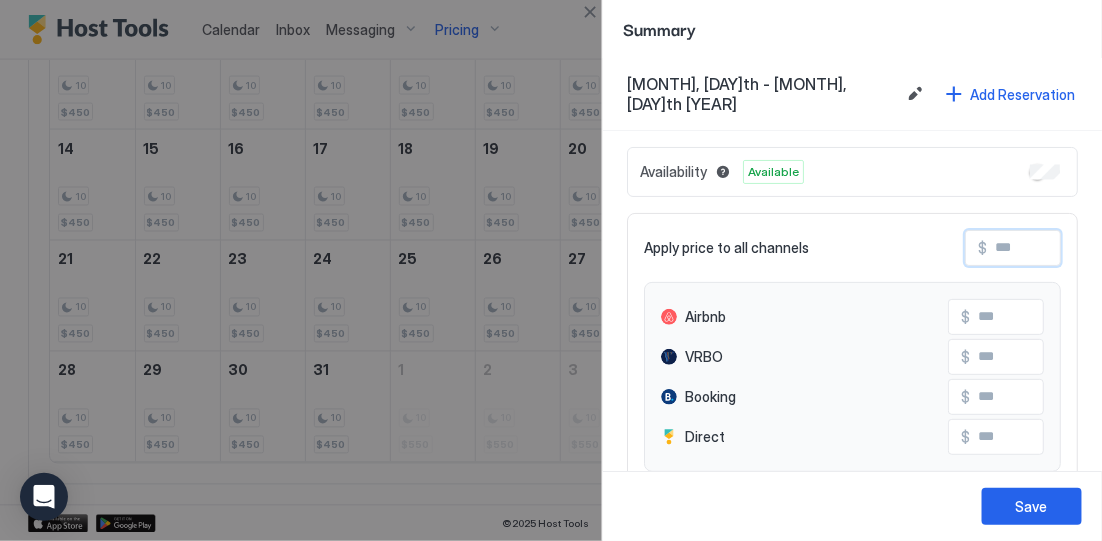 type on "*" 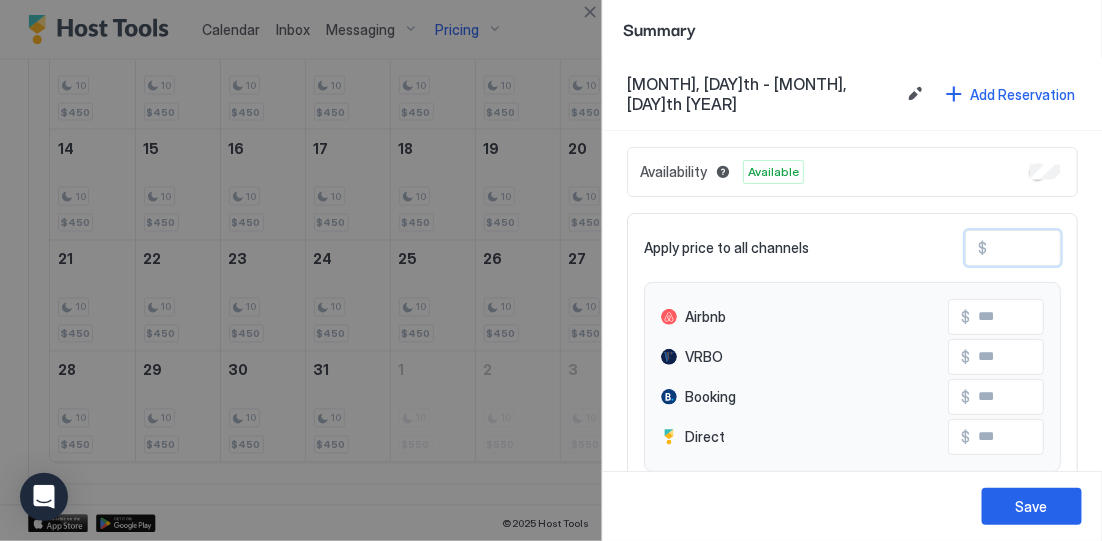 type on "**" 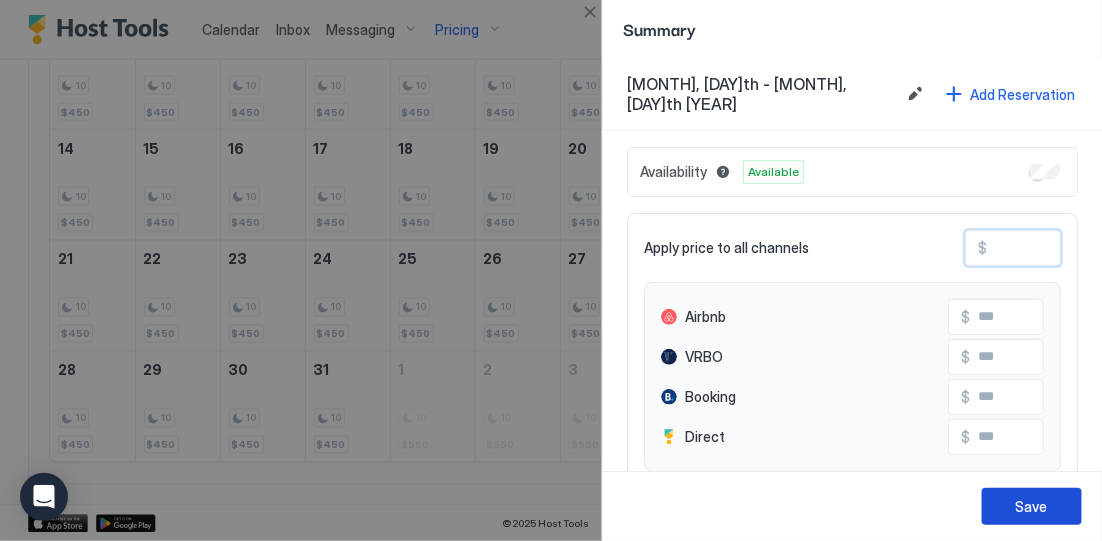 type on "***" 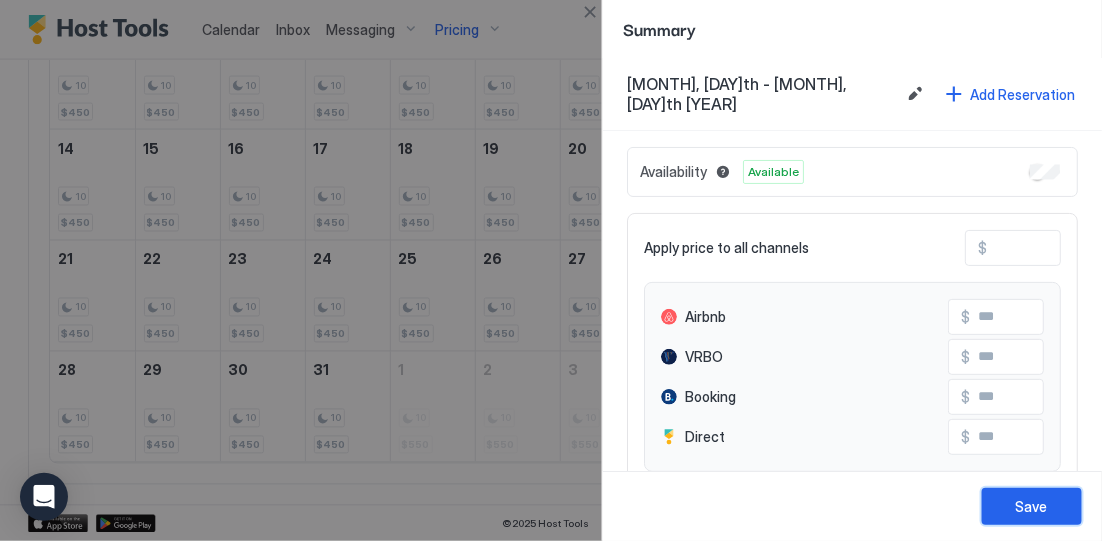 click on "Save" at bounding box center [1032, 506] 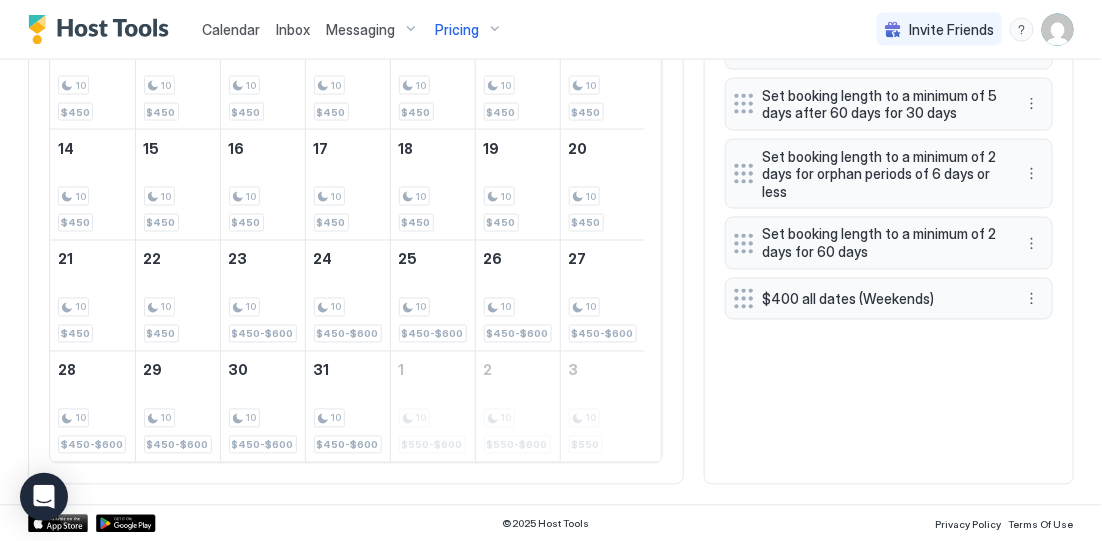 scroll, scrollTop: 680, scrollLeft: 0, axis: vertical 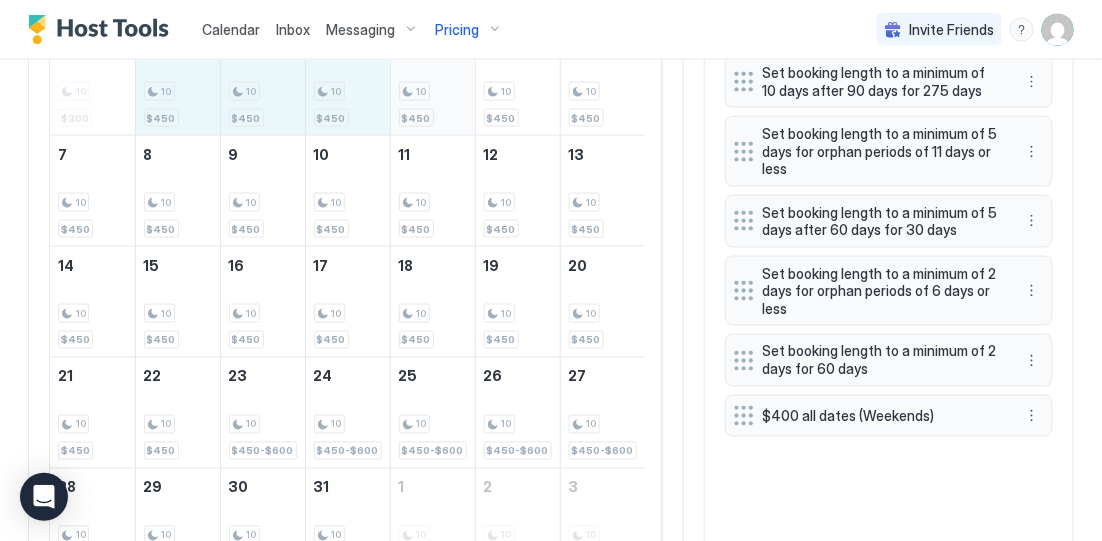 drag, startPoint x: 177, startPoint y: 118, endPoint x: 409, endPoint y: 135, distance: 232.62201 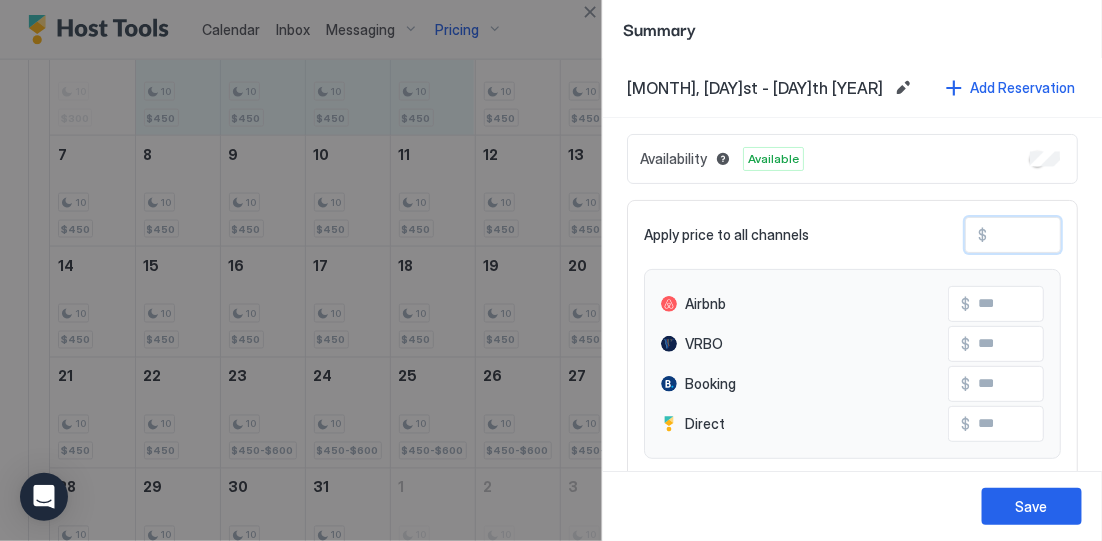 click on "***" at bounding box center (1067, 235) 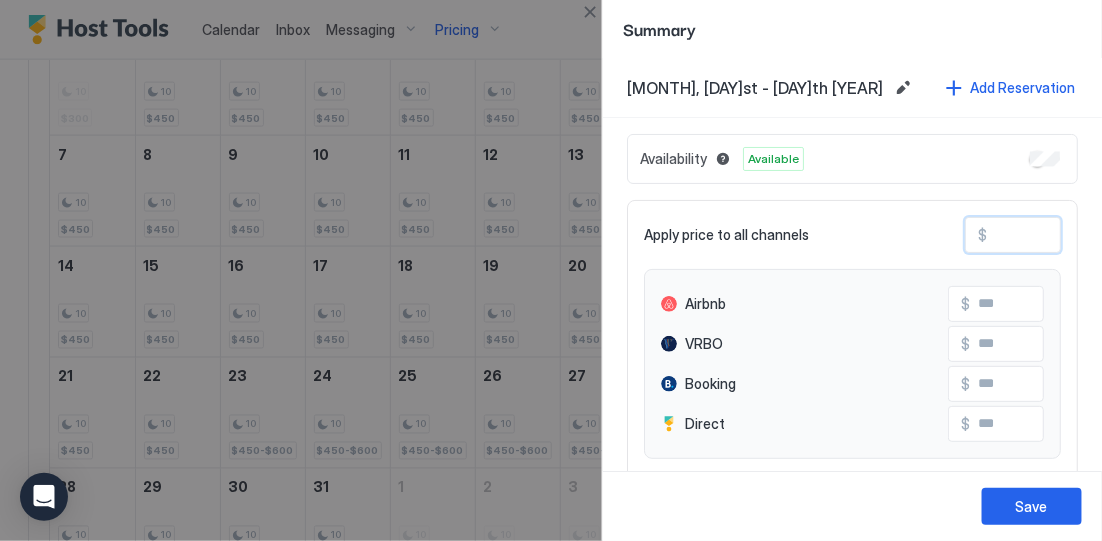 type on "**" 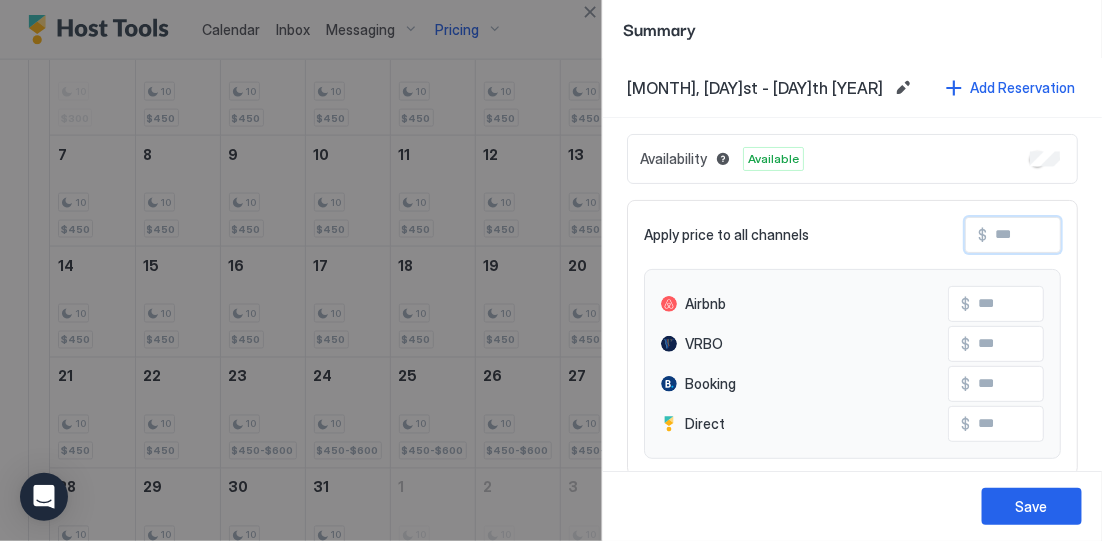 type on "*" 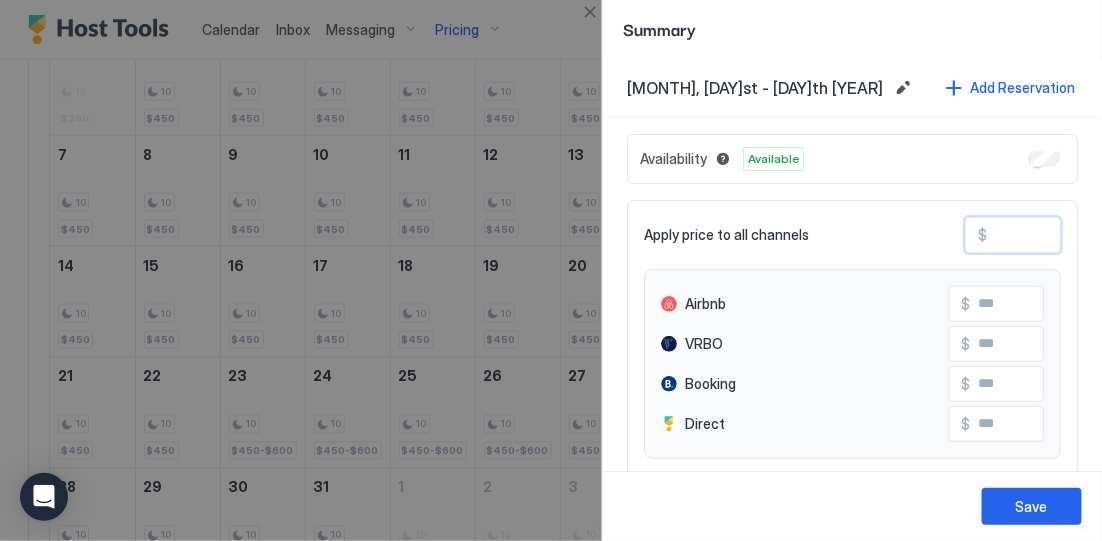 type on "**" 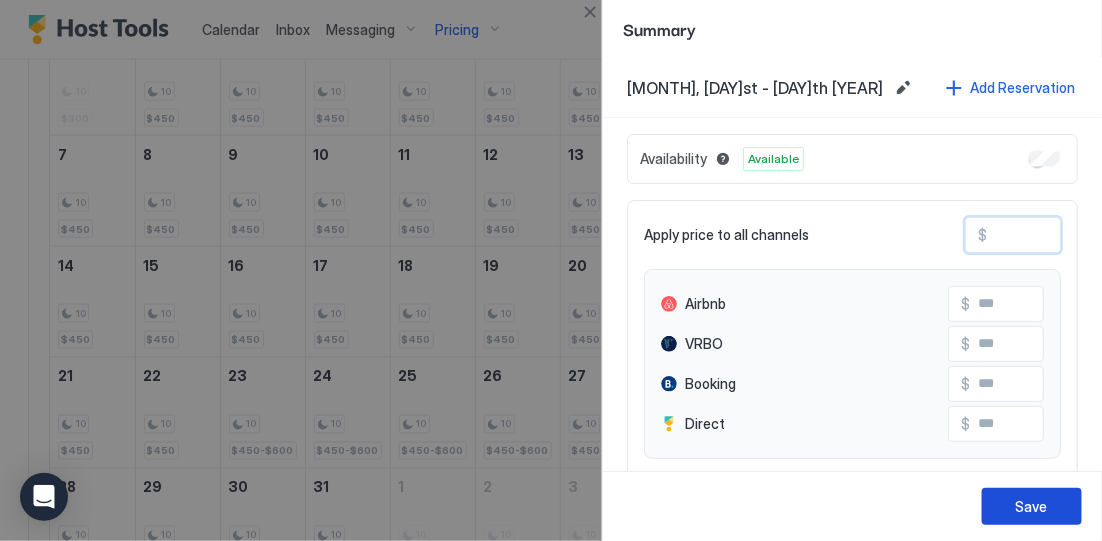 type on "***" 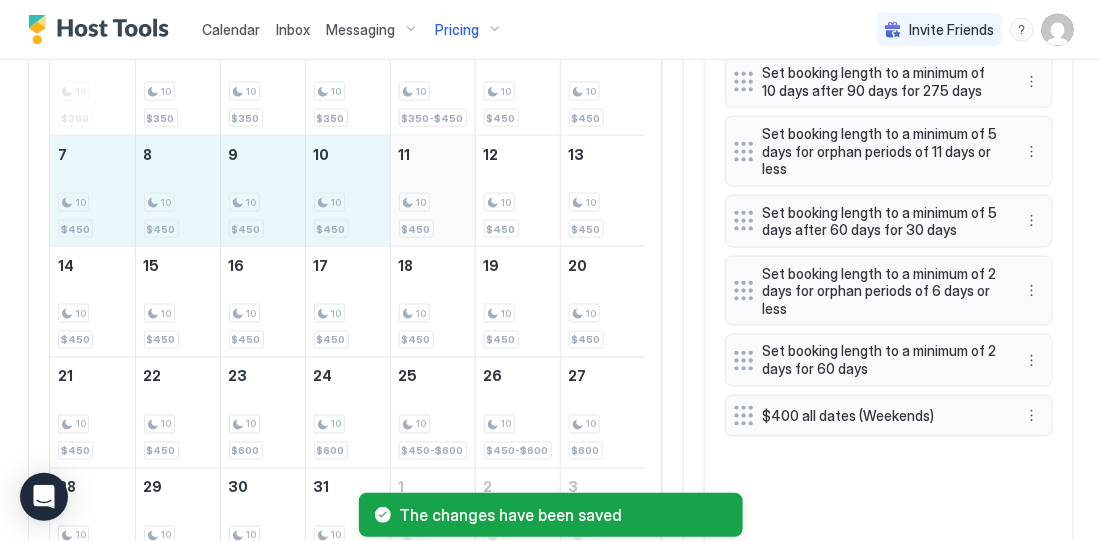 drag, startPoint x: 86, startPoint y: 219, endPoint x: 407, endPoint y: 242, distance: 321.82294 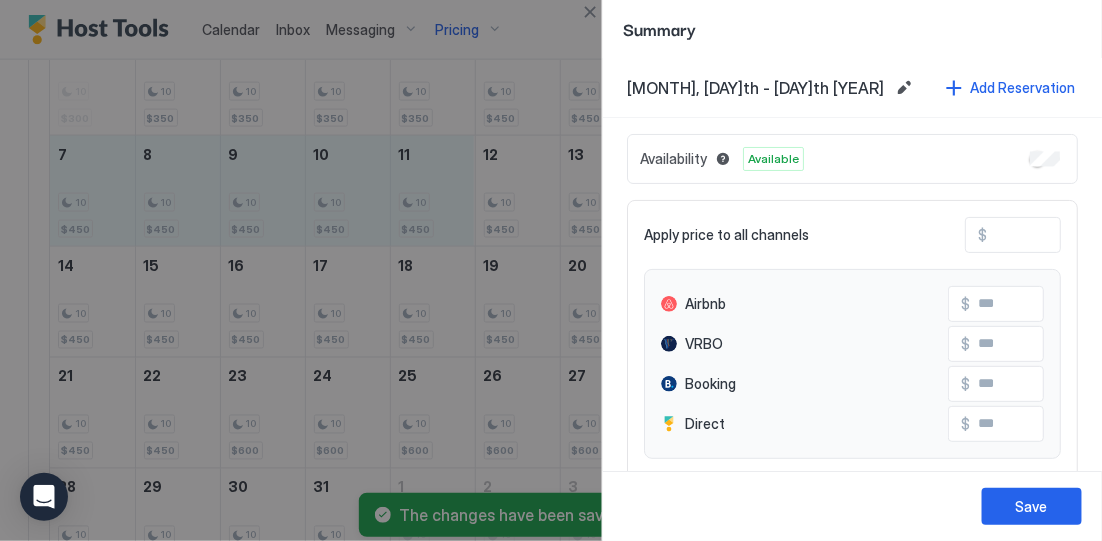 click on "***" at bounding box center (1067, 235) 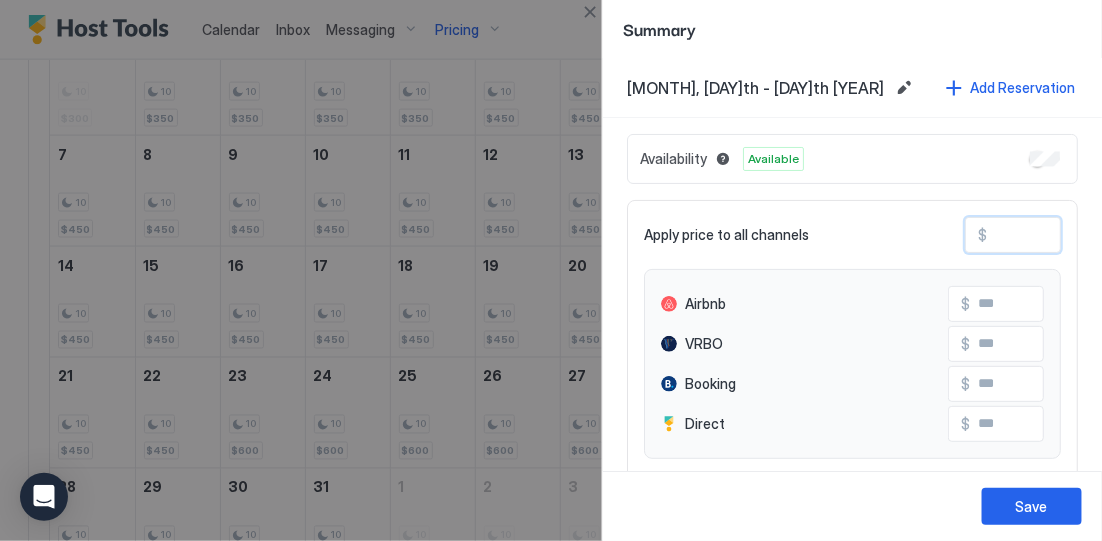 type on "**" 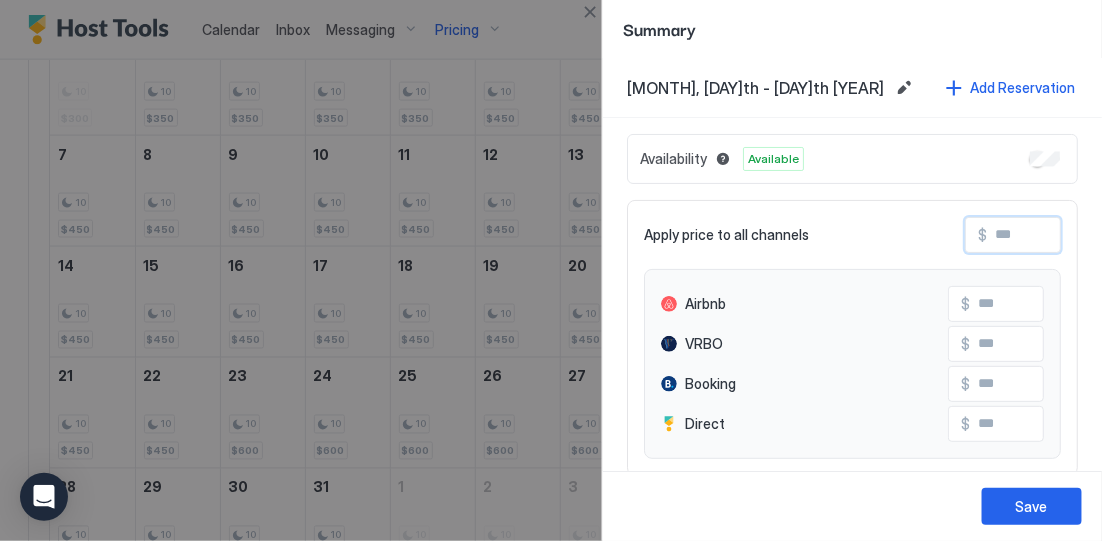 type on "*" 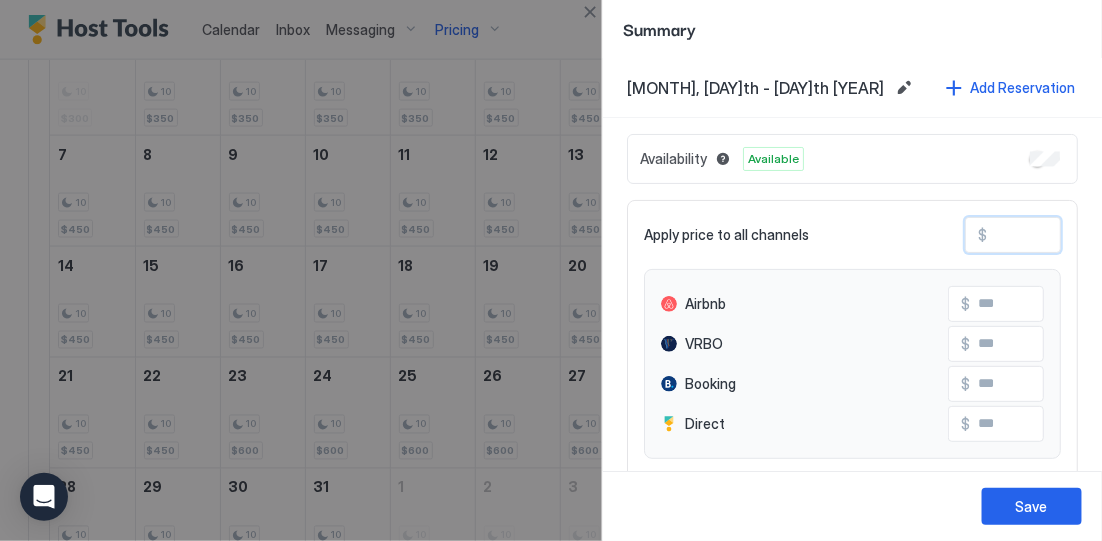 type on "**" 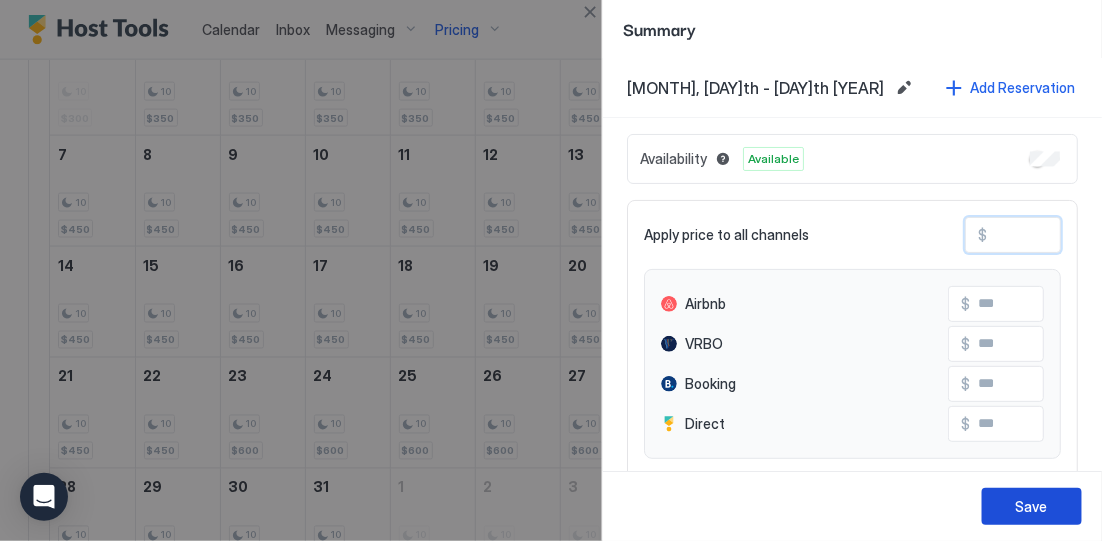 type on "***" 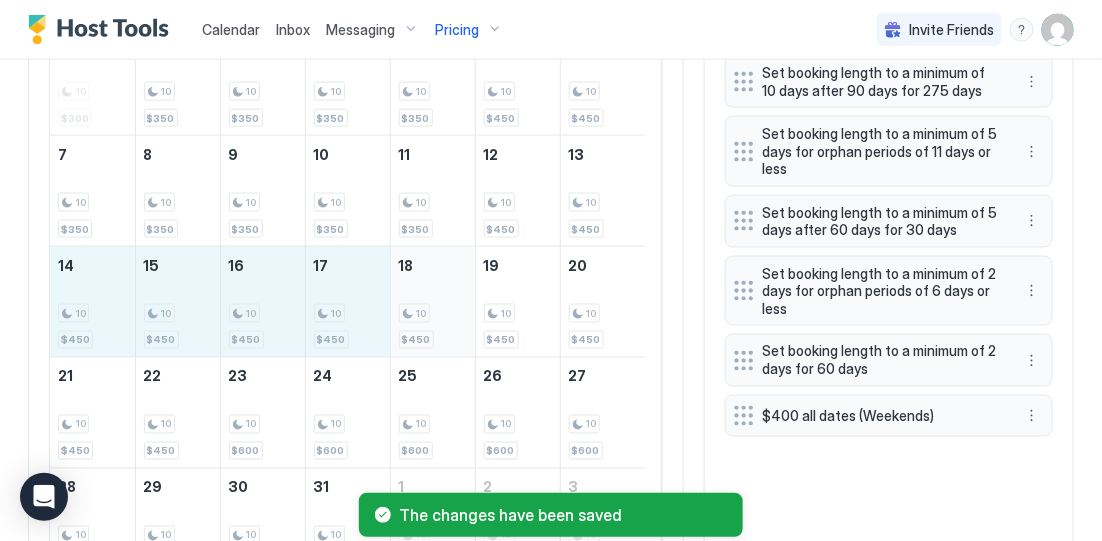 drag, startPoint x: 69, startPoint y: 314, endPoint x: 402, endPoint y: 314, distance: 333 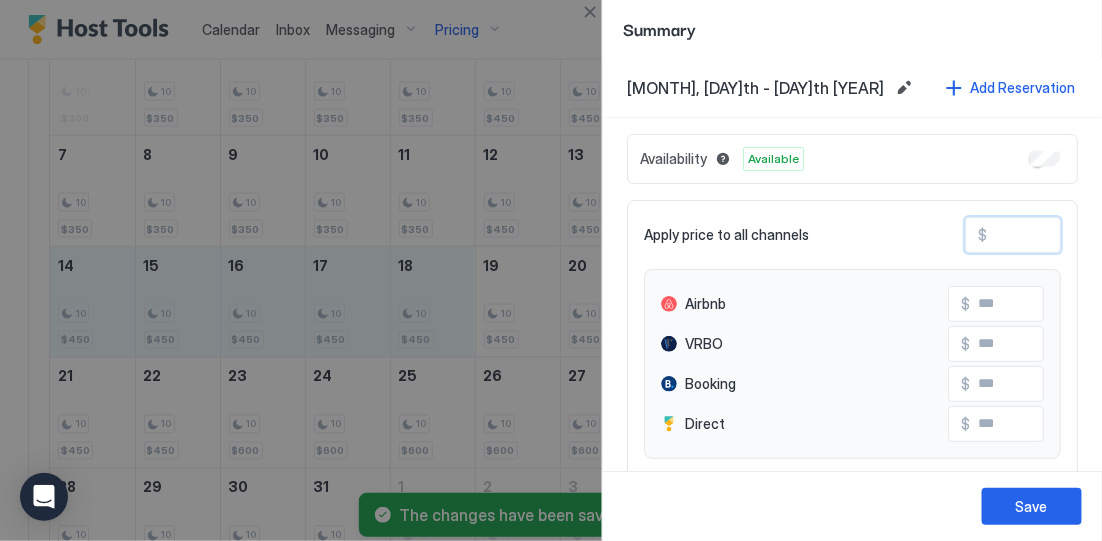 click on "***" at bounding box center [1067, 235] 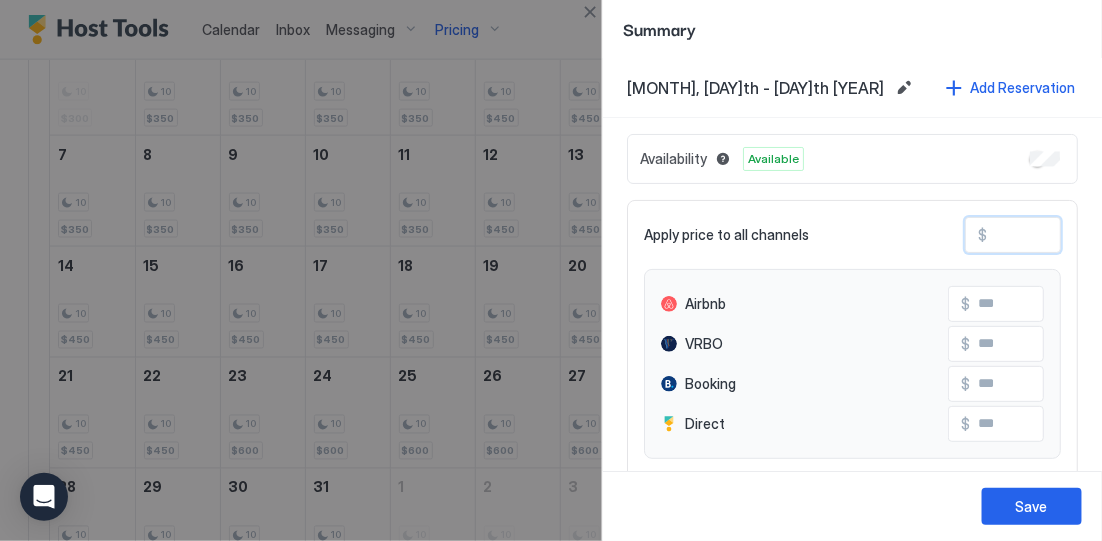 type on "**" 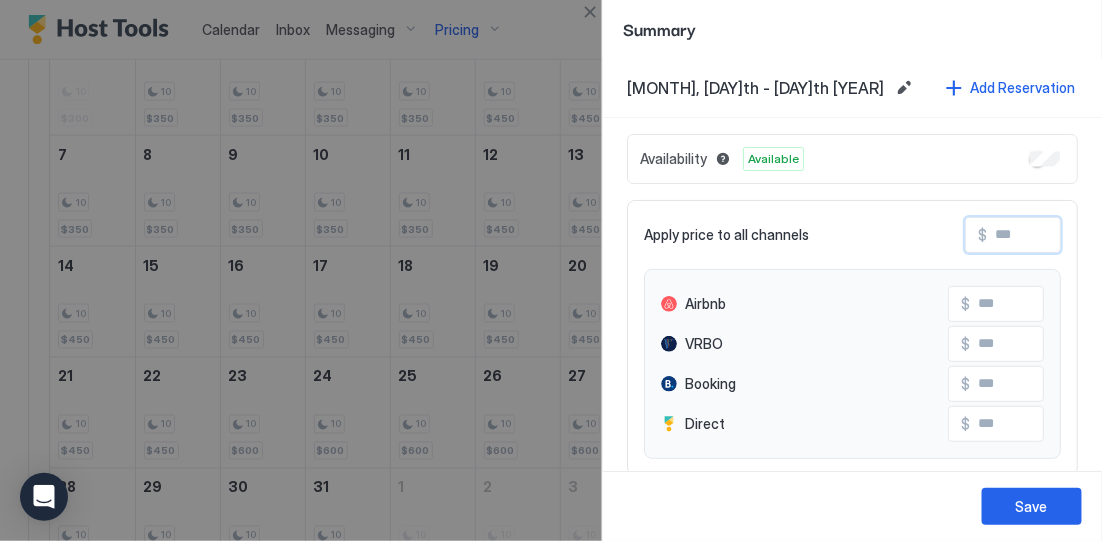 type on "*" 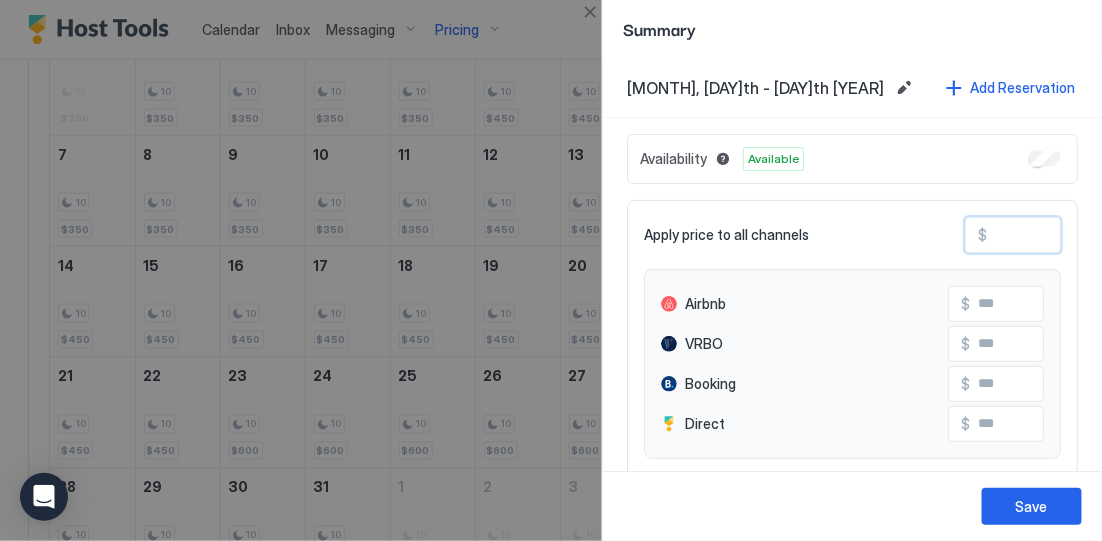 type on "**" 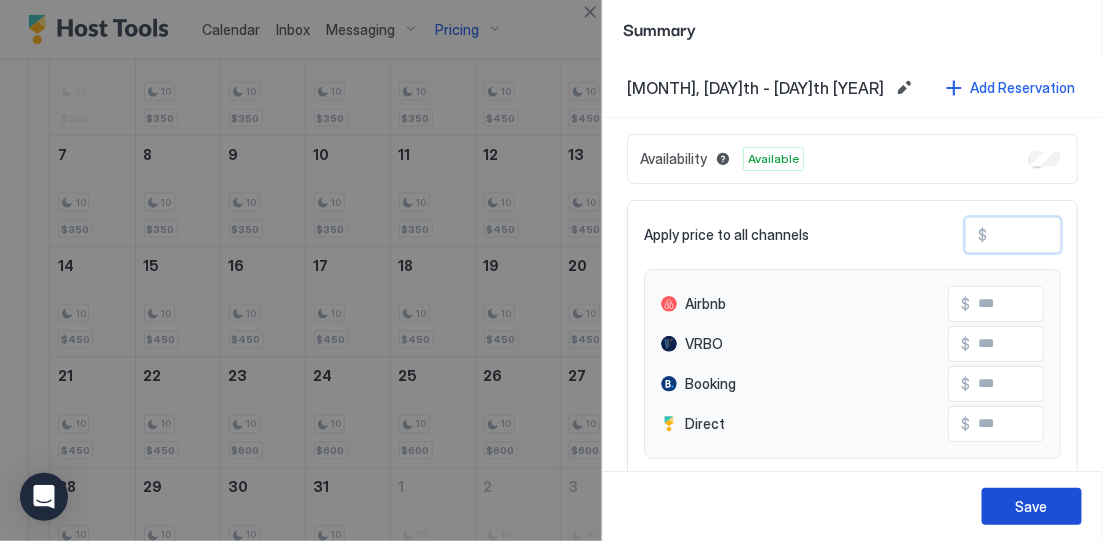 type on "***" 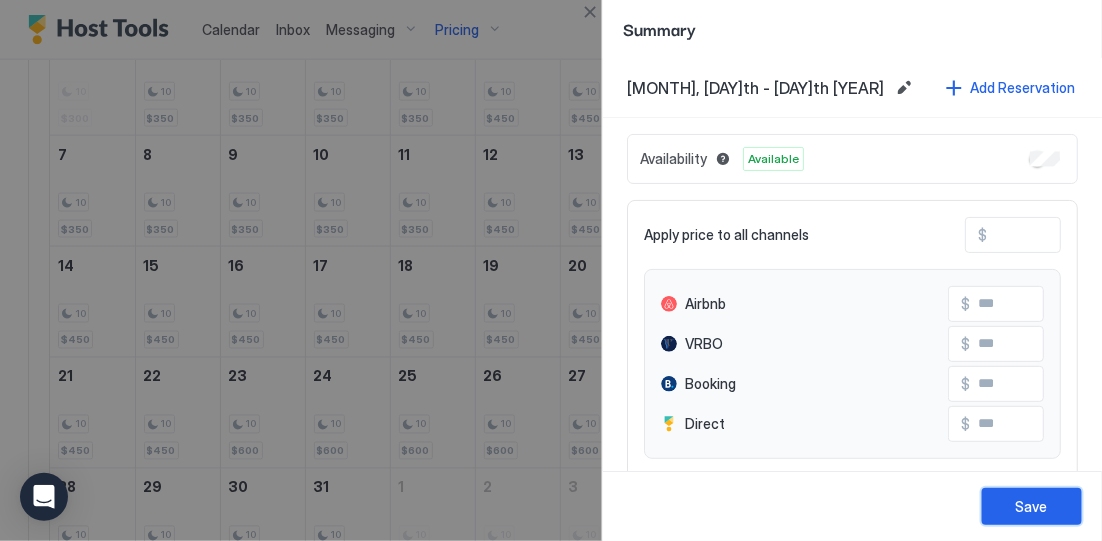 click on "Save" at bounding box center [1032, 506] 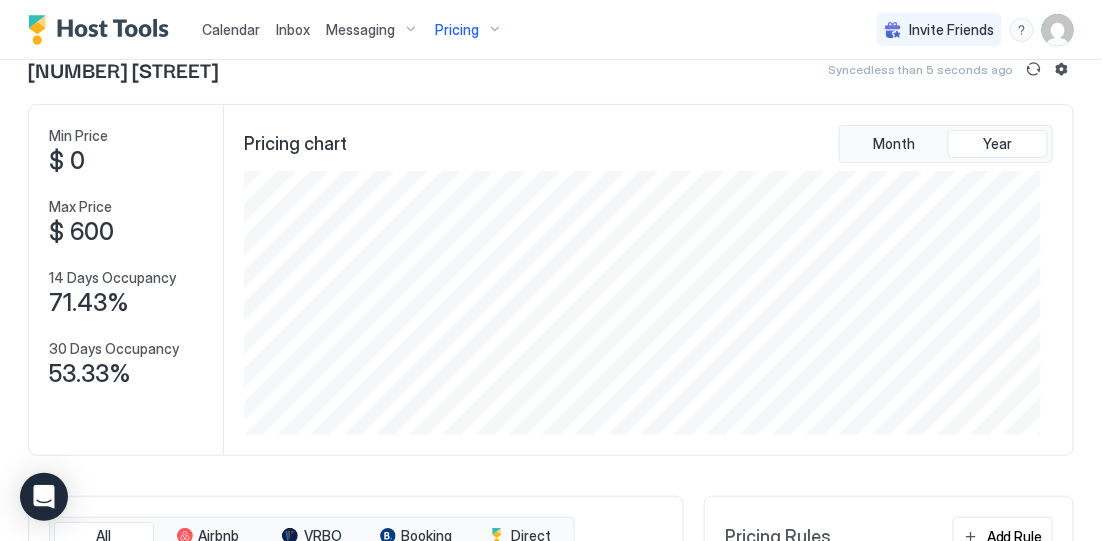 scroll, scrollTop: 0, scrollLeft: 0, axis: both 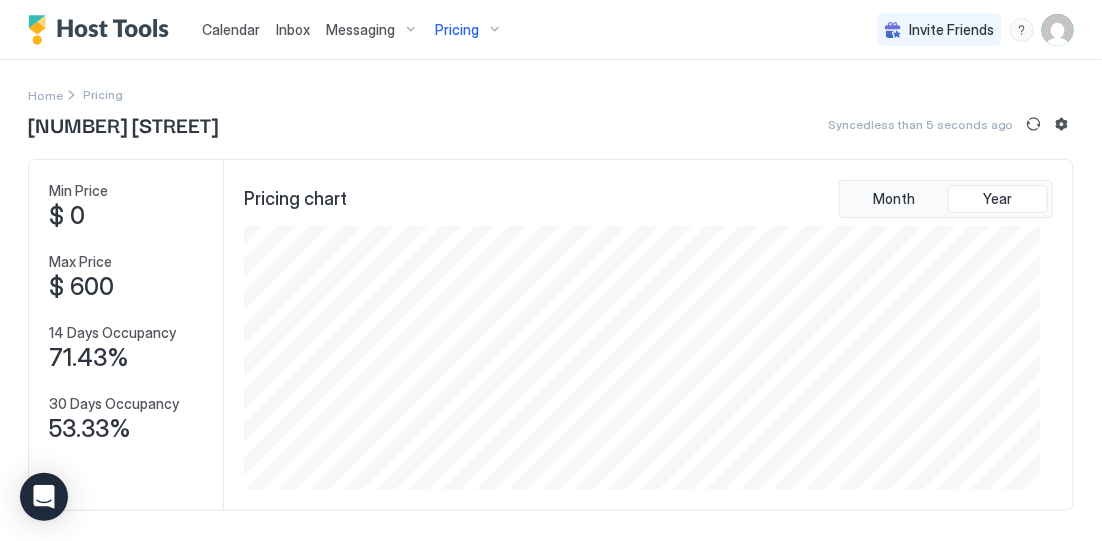 click on "Pricing" at bounding box center [457, 30] 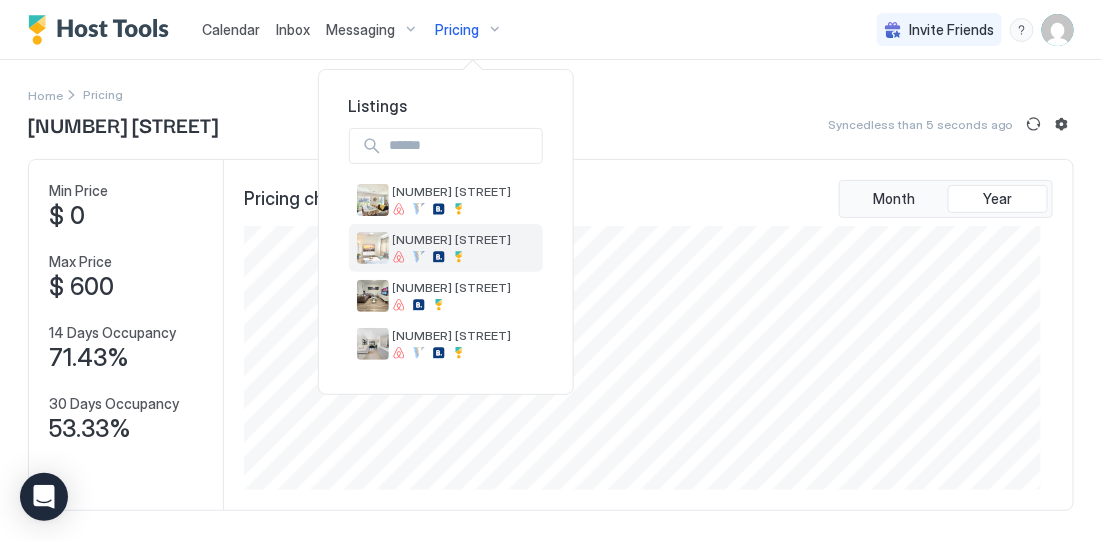 click on "[NUMBER] Leppington" at bounding box center (452, 247) 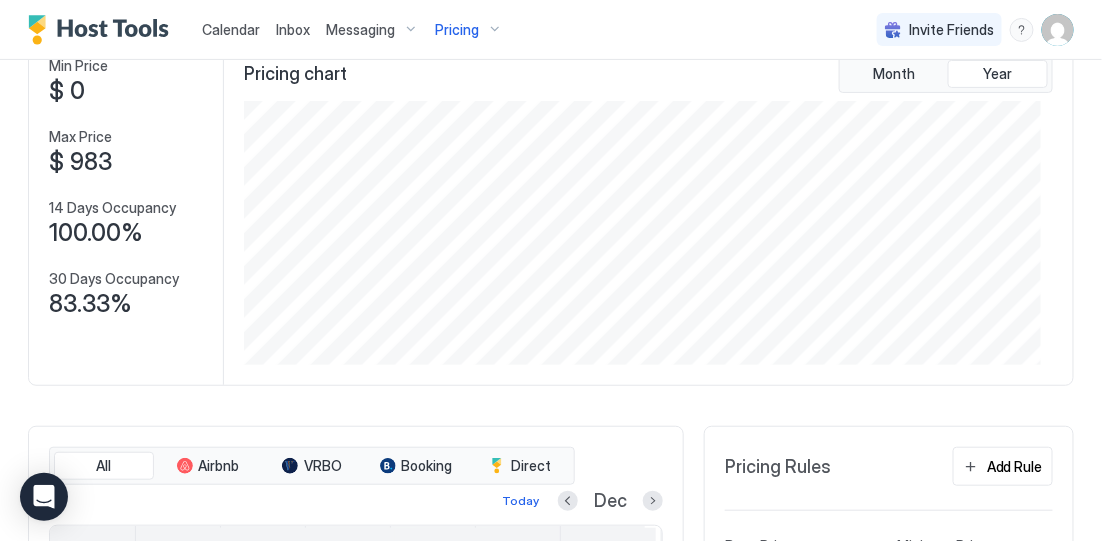 scroll, scrollTop: 0, scrollLeft: 0, axis: both 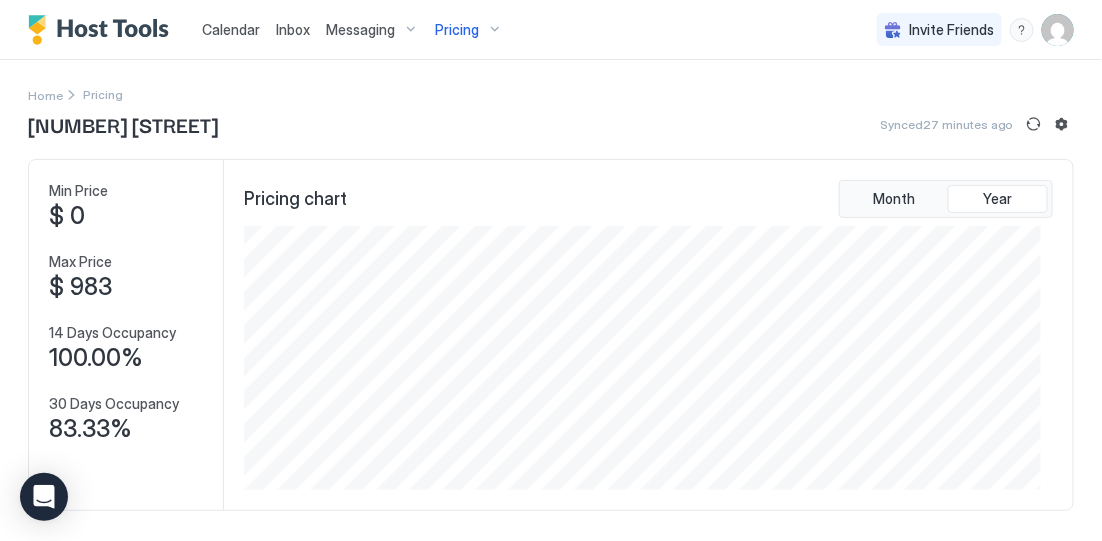click on "Pricing" at bounding box center [457, 30] 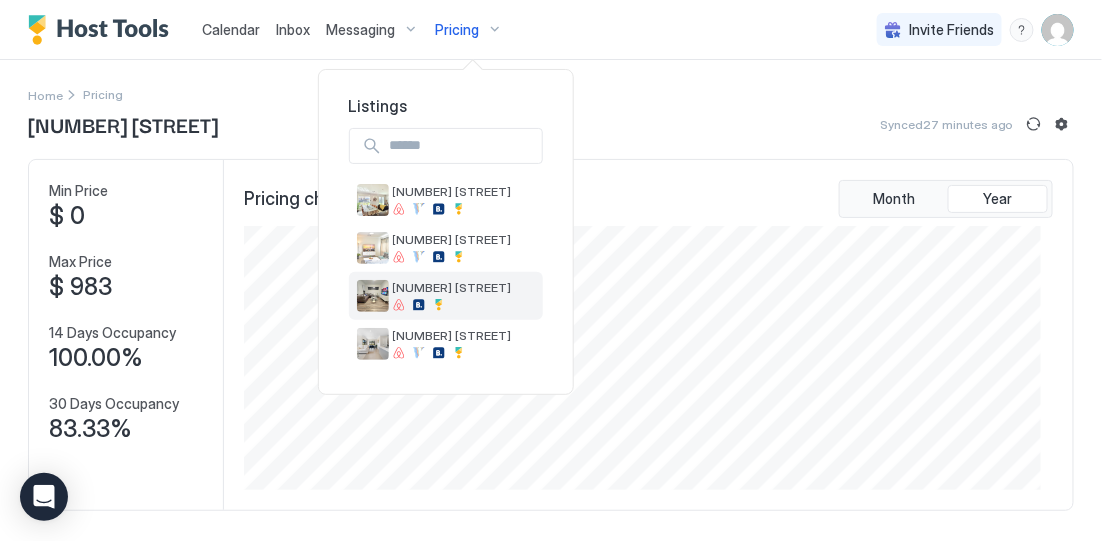 click on "[NUMBER] Austral" at bounding box center (452, 287) 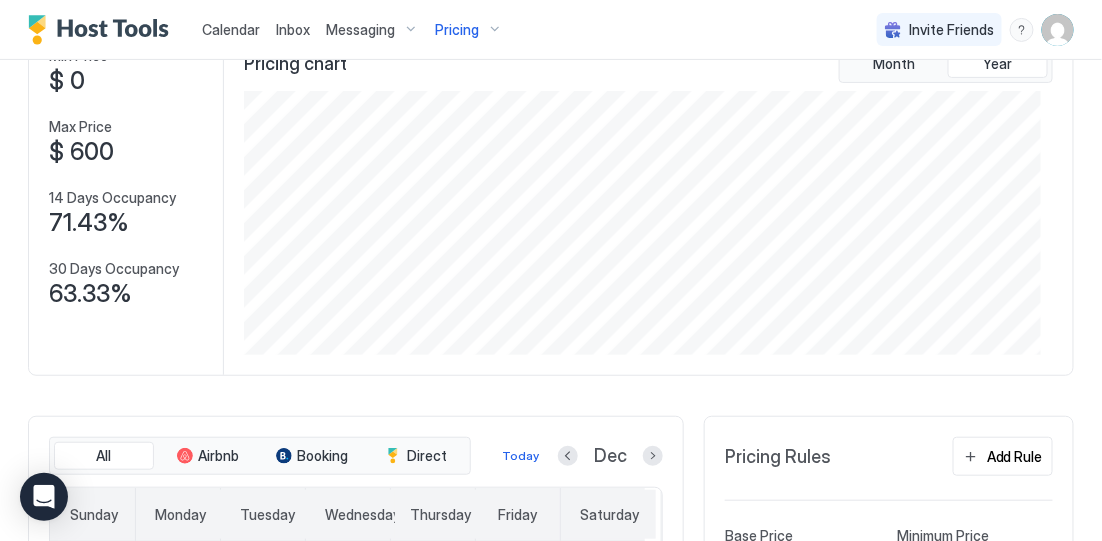 scroll, scrollTop: 0, scrollLeft: 0, axis: both 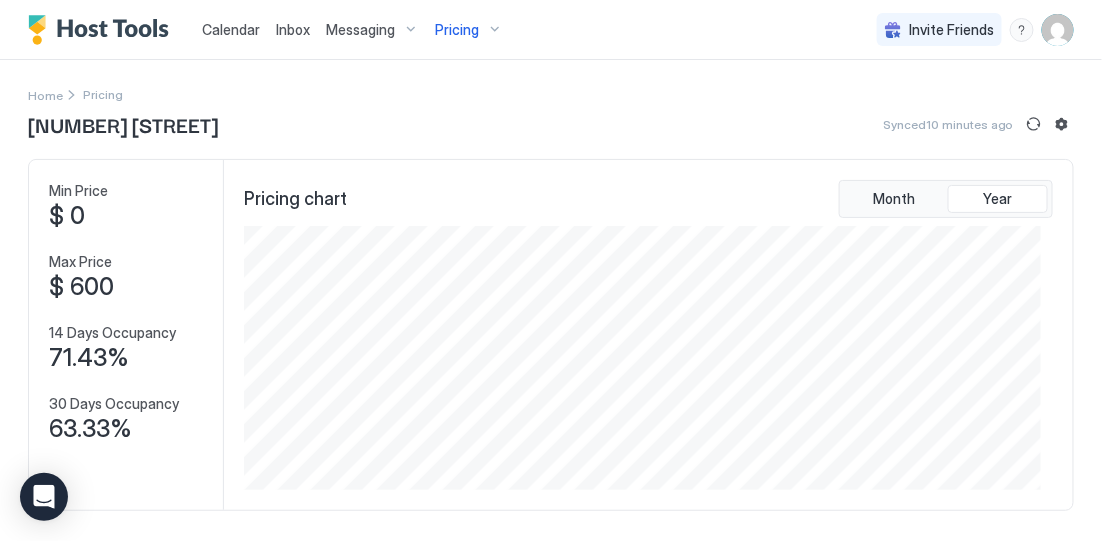 click on "Pricing" at bounding box center (457, 30) 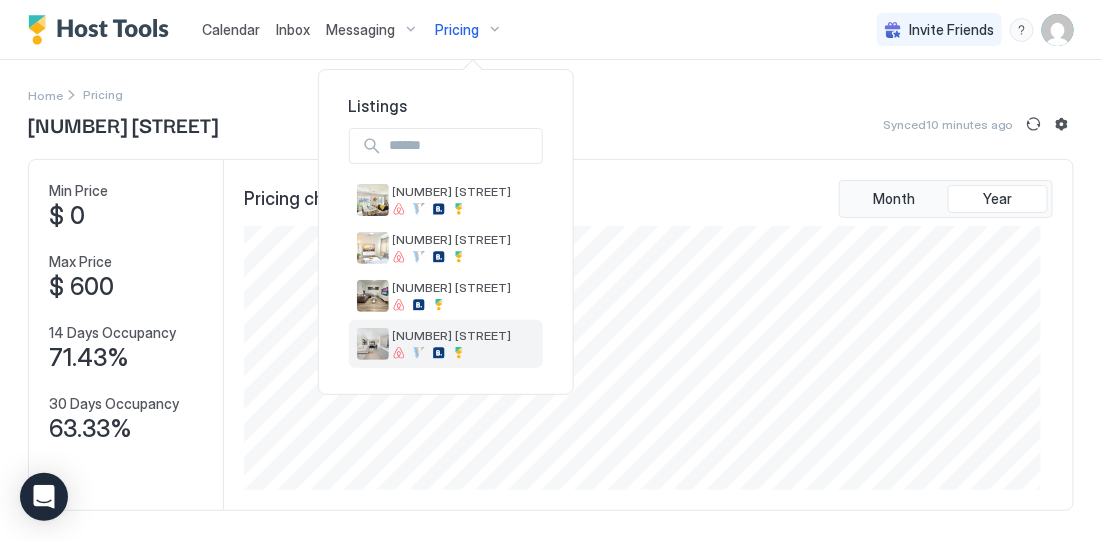 click on "[NUMBER] / 407 Austral" at bounding box center [452, 335] 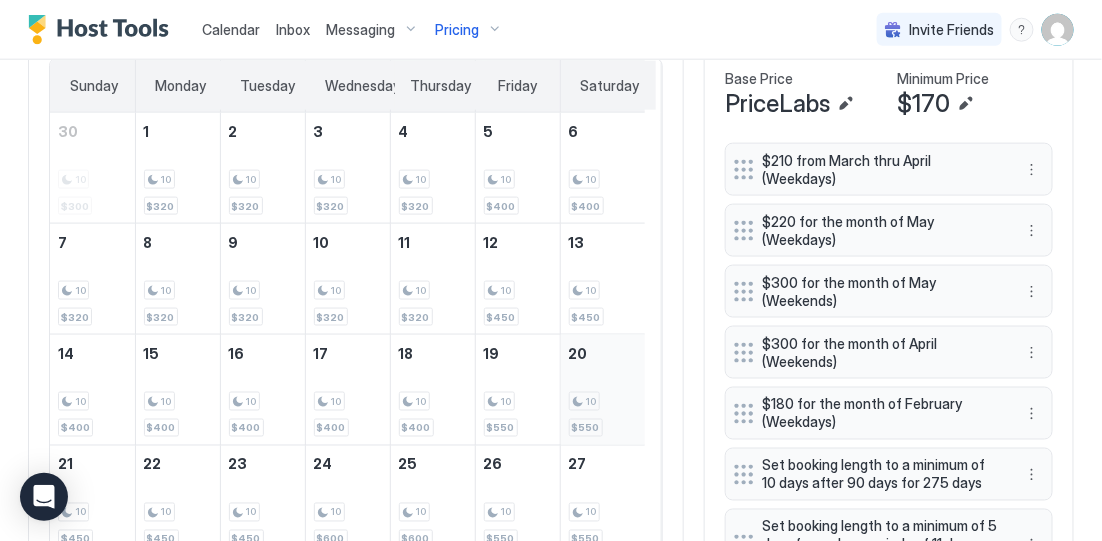 scroll, scrollTop: 625, scrollLeft: 0, axis: vertical 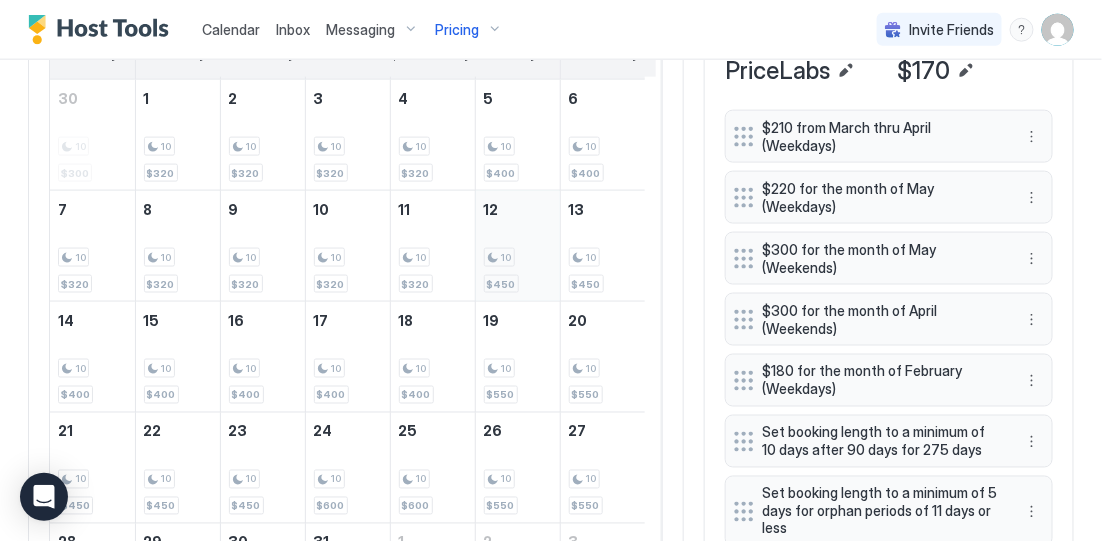 click on "10 $450" at bounding box center (518, 246) 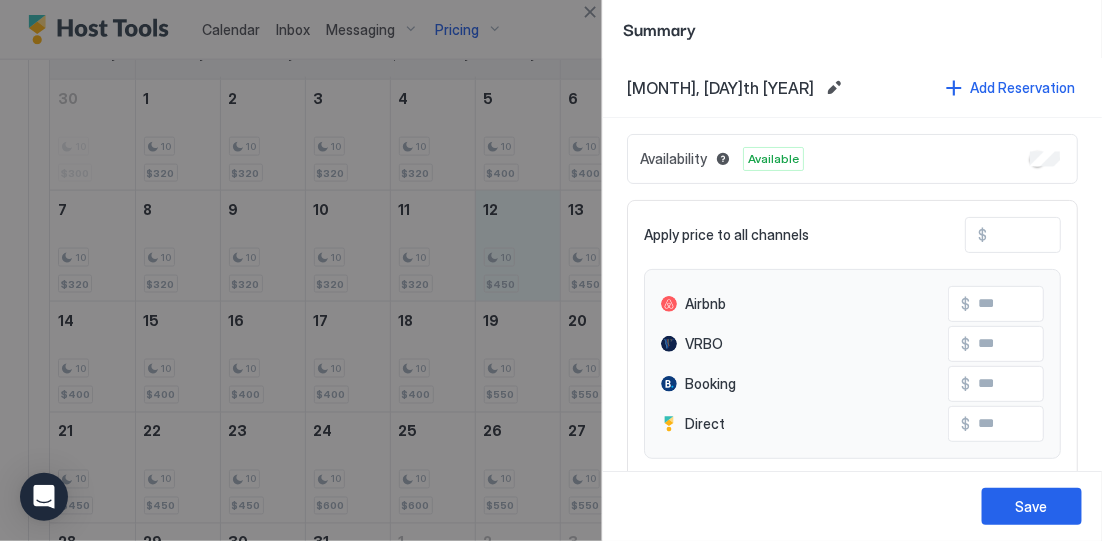 drag, startPoint x: 490, startPoint y: 257, endPoint x: 596, endPoint y: 264, distance: 106.23088 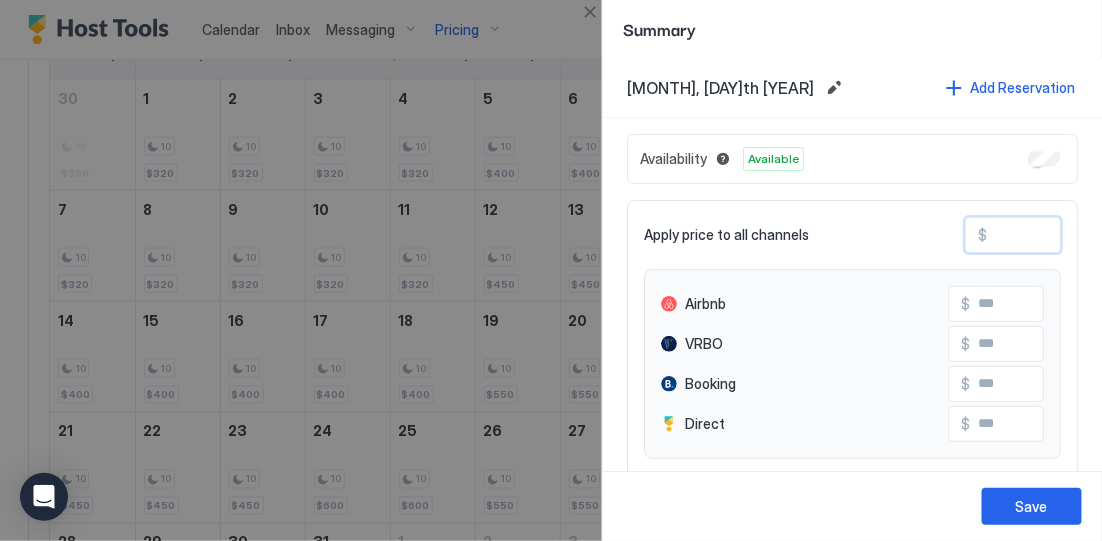 click on "***" at bounding box center [1067, 235] 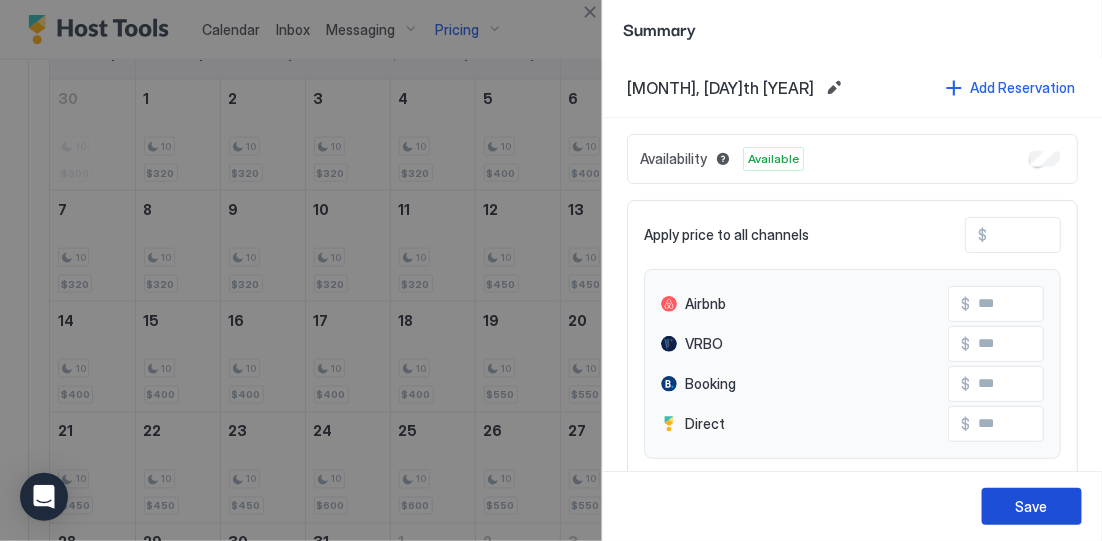 click on "Save" at bounding box center [1032, 506] 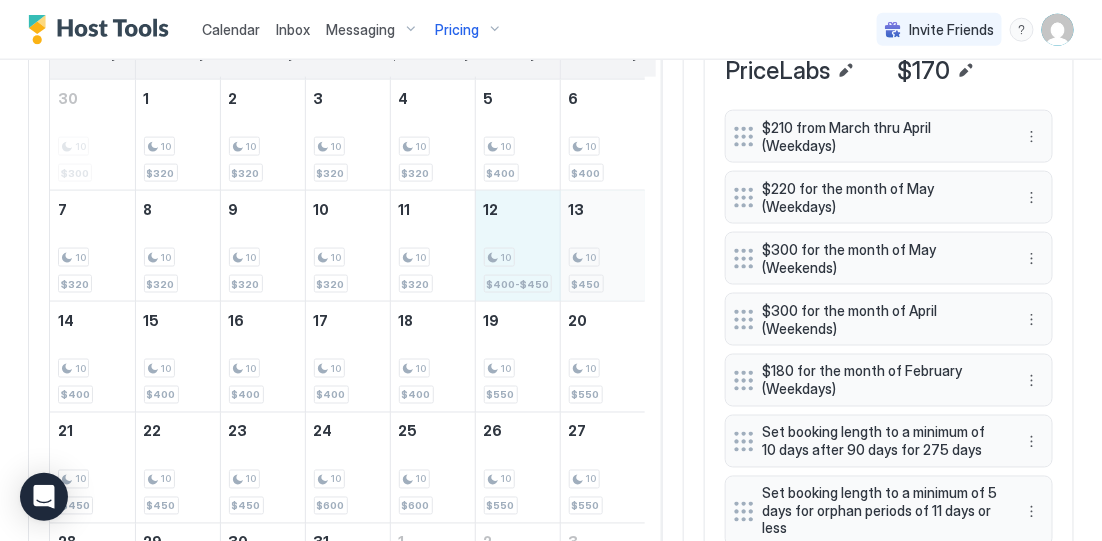drag, startPoint x: 502, startPoint y: 251, endPoint x: 576, endPoint y: 251, distance: 74 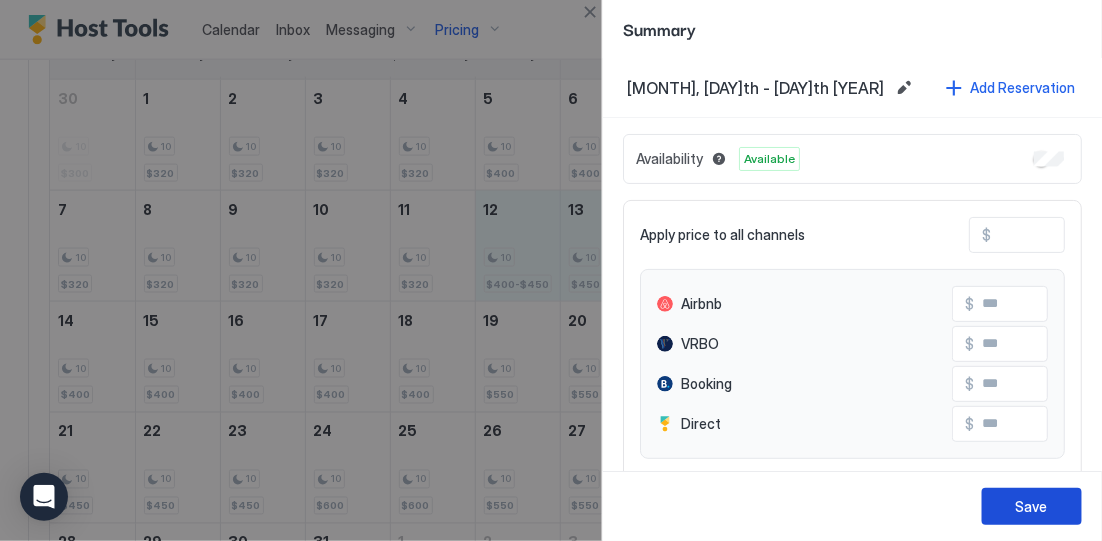 click on "Save" at bounding box center (1032, 506) 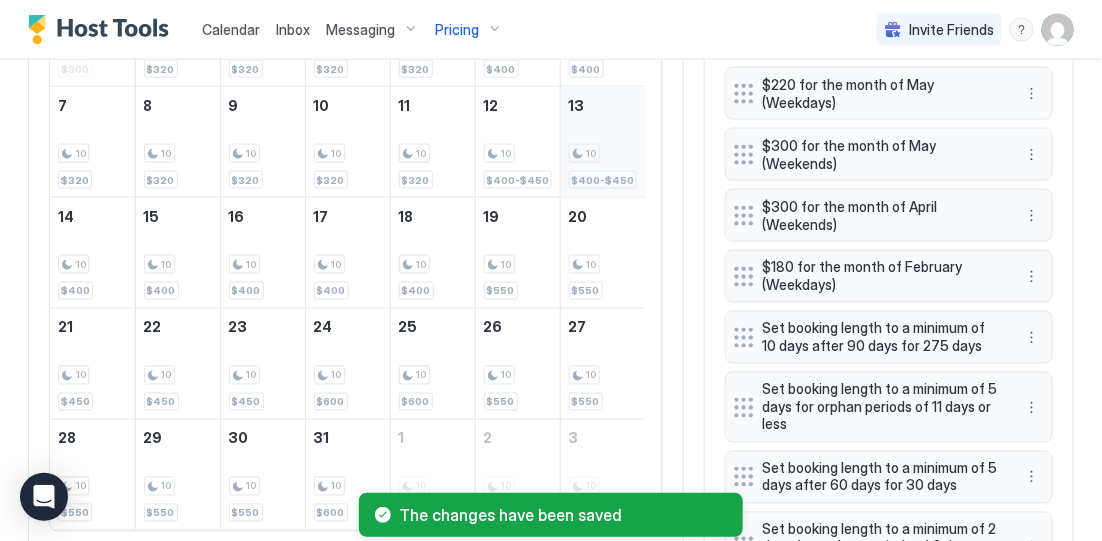 scroll, scrollTop: 875, scrollLeft: 0, axis: vertical 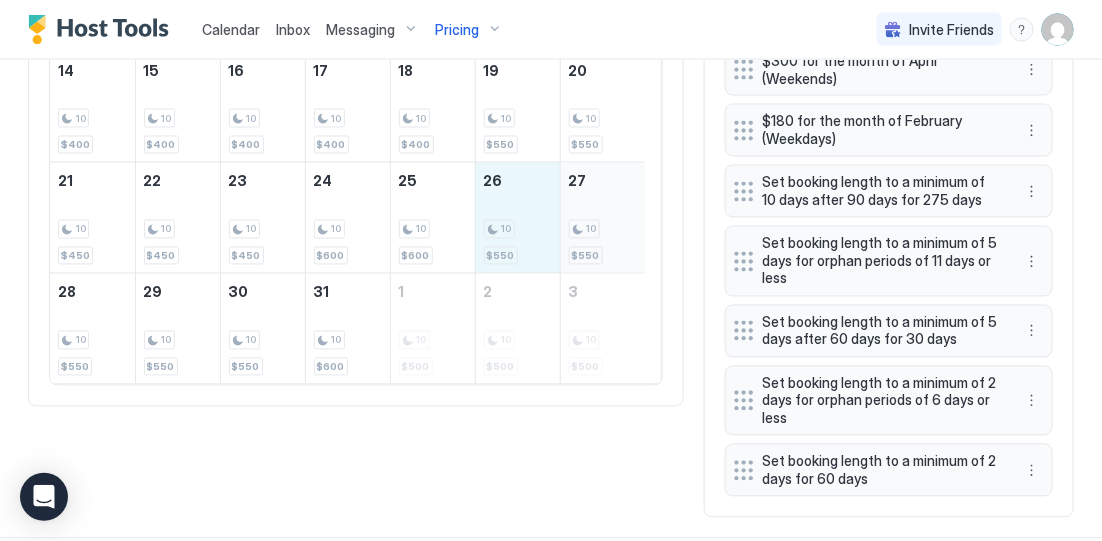 drag, startPoint x: 531, startPoint y: 252, endPoint x: 599, endPoint y: 247, distance: 68.18358 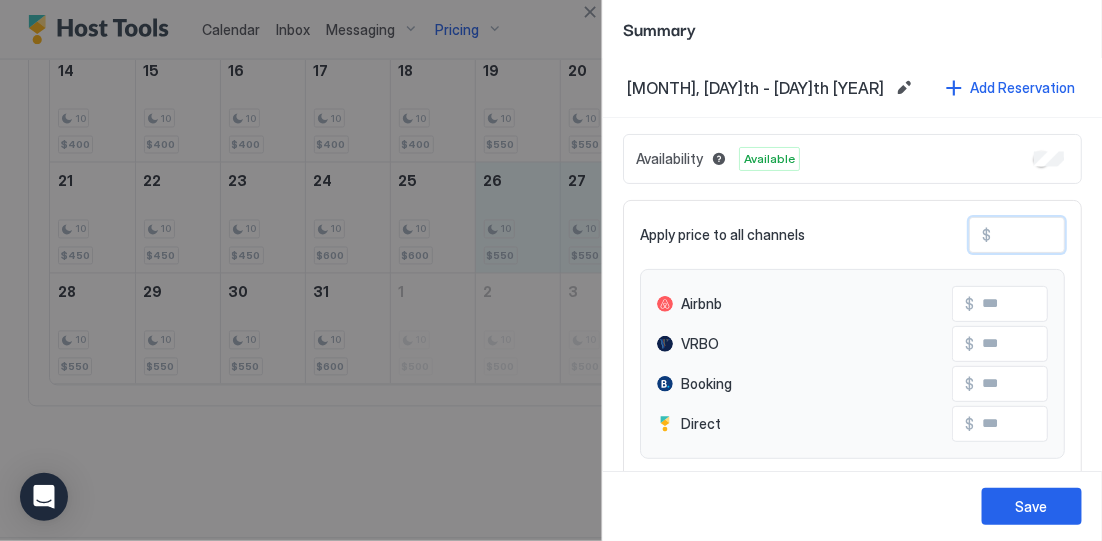 click on "***" at bounding box center (1071, 235) 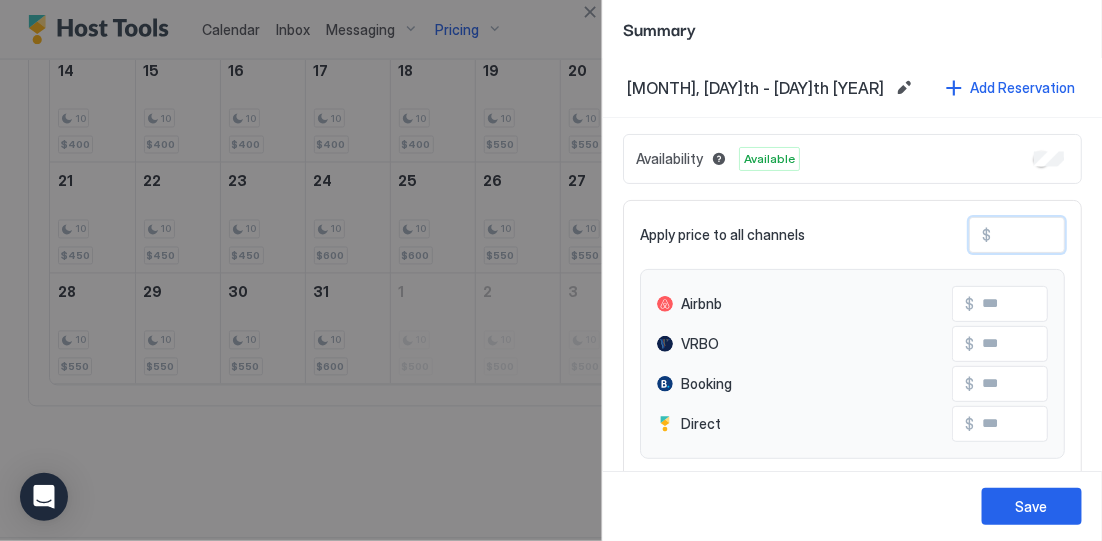 type on "**" 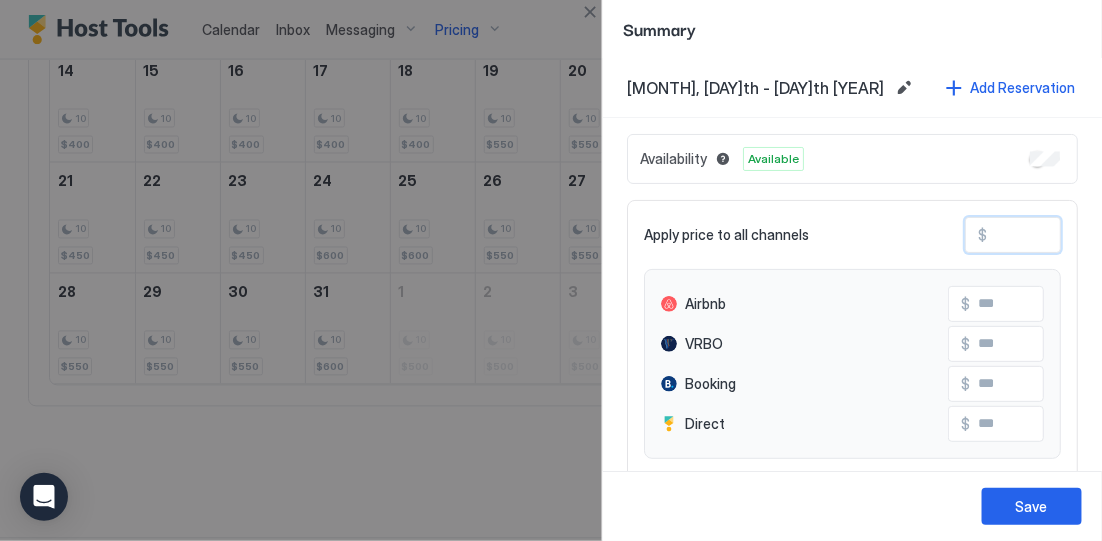 type 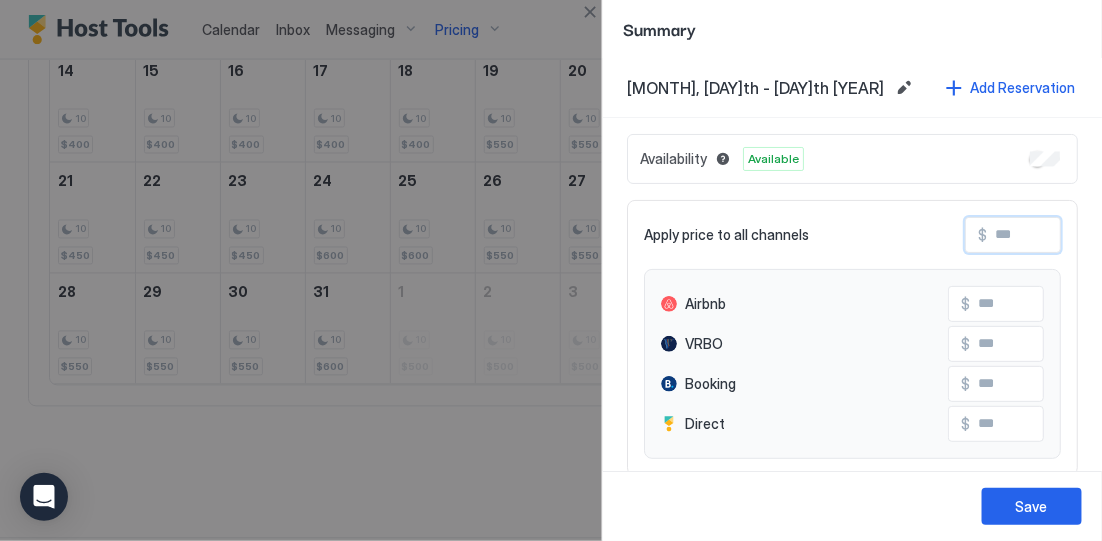 type on "*" 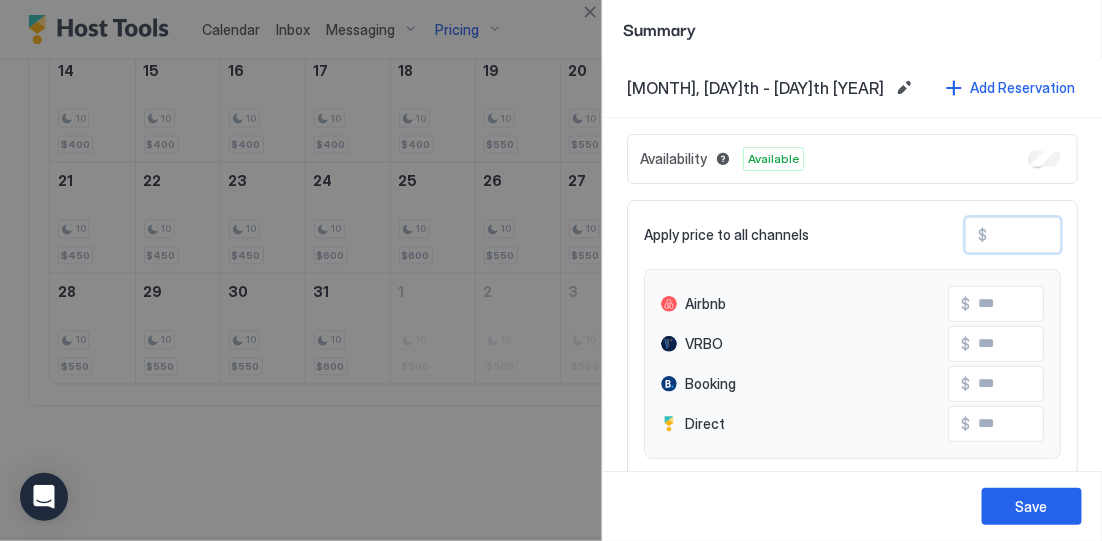 type on "**" 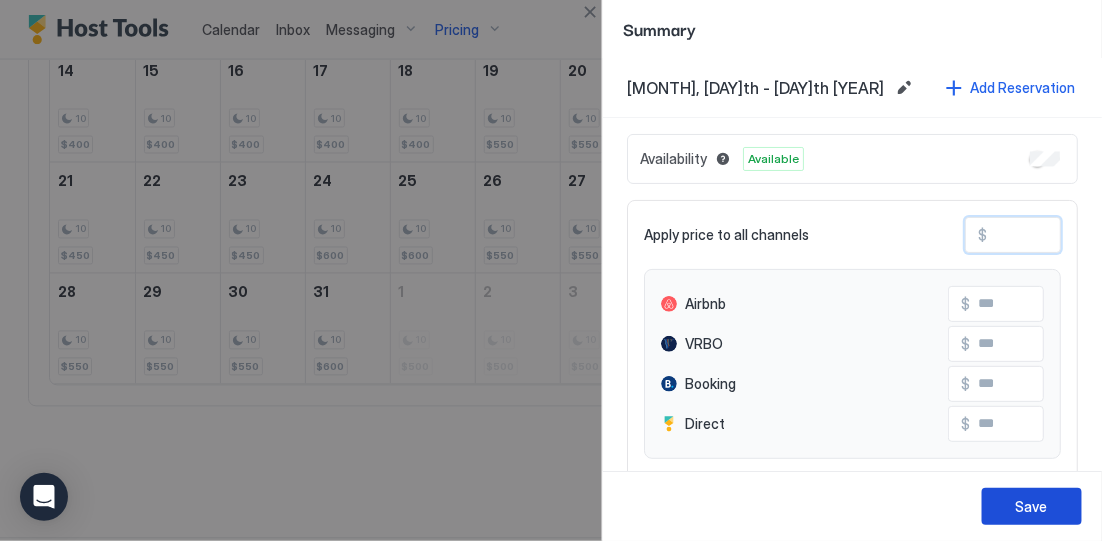 type on "***" 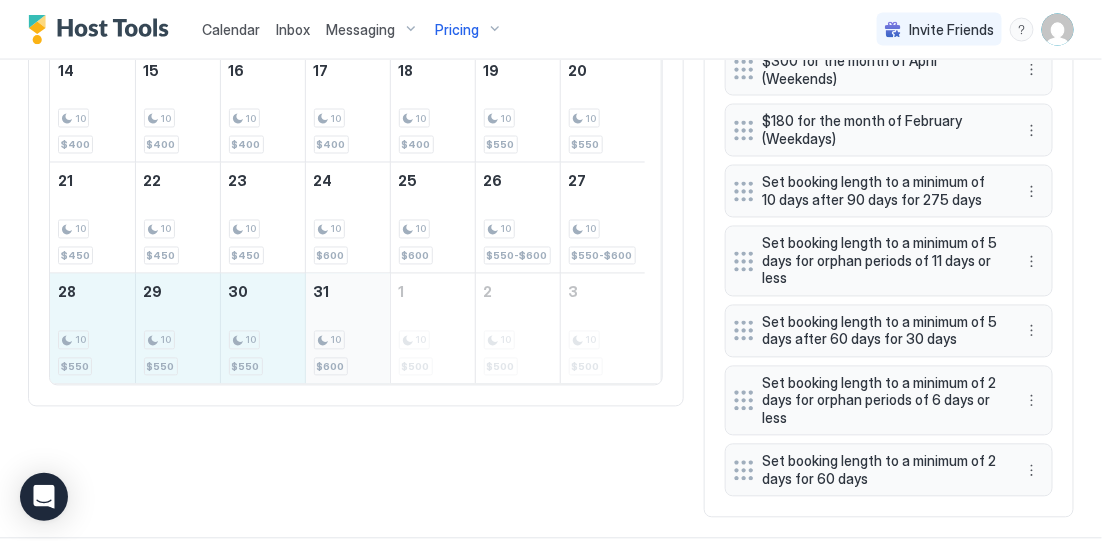 drag, startPoint x: 89, startPoint y: 359, endPoint x: 316, endPoint y: 367, distance: 227.14093 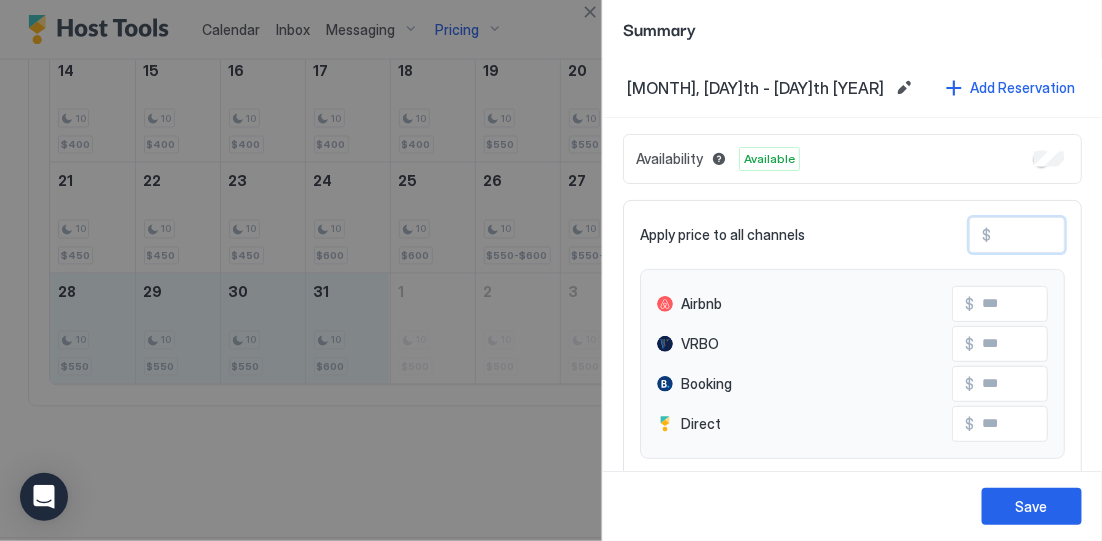 click on "***" at bounding box center [1071, 235] 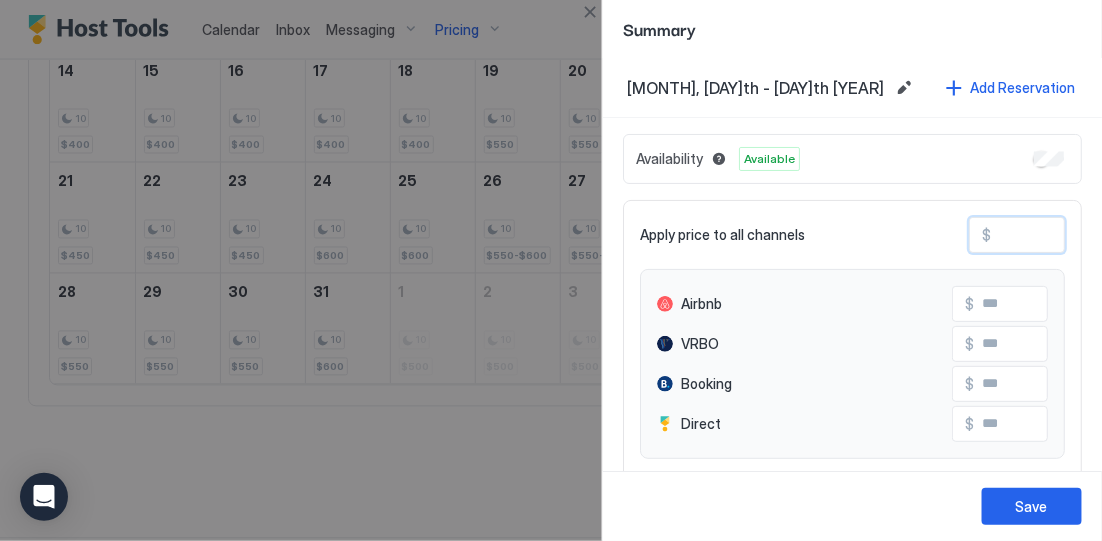 type on "**" 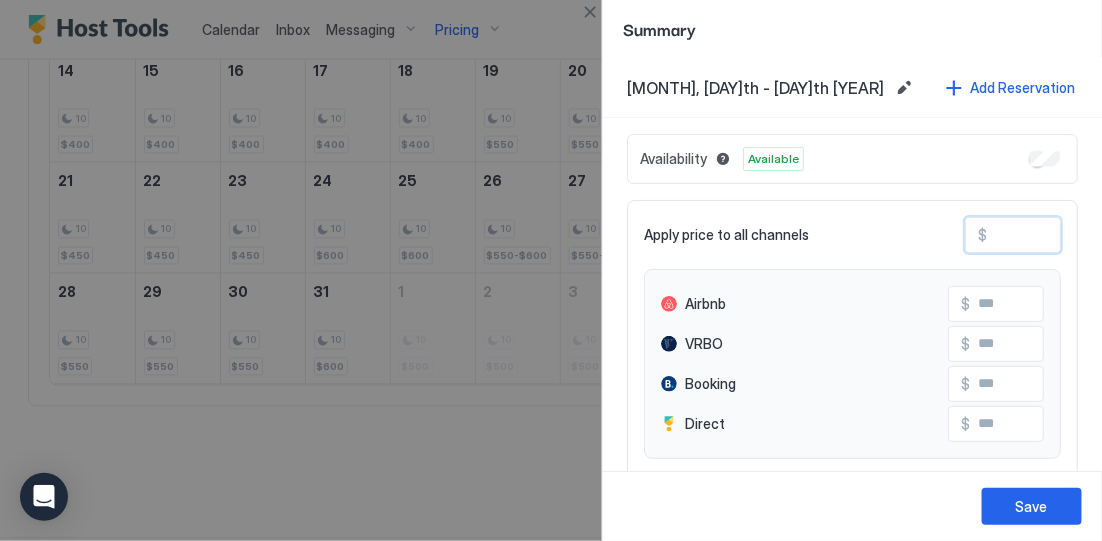 type on "*" 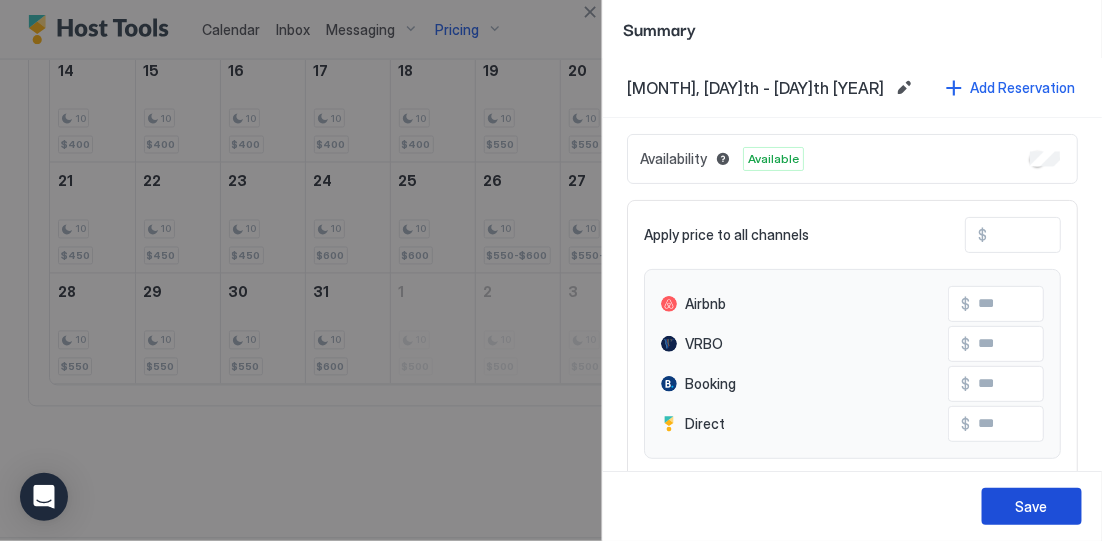 click on "Save" at bounding box center (1032, 506) 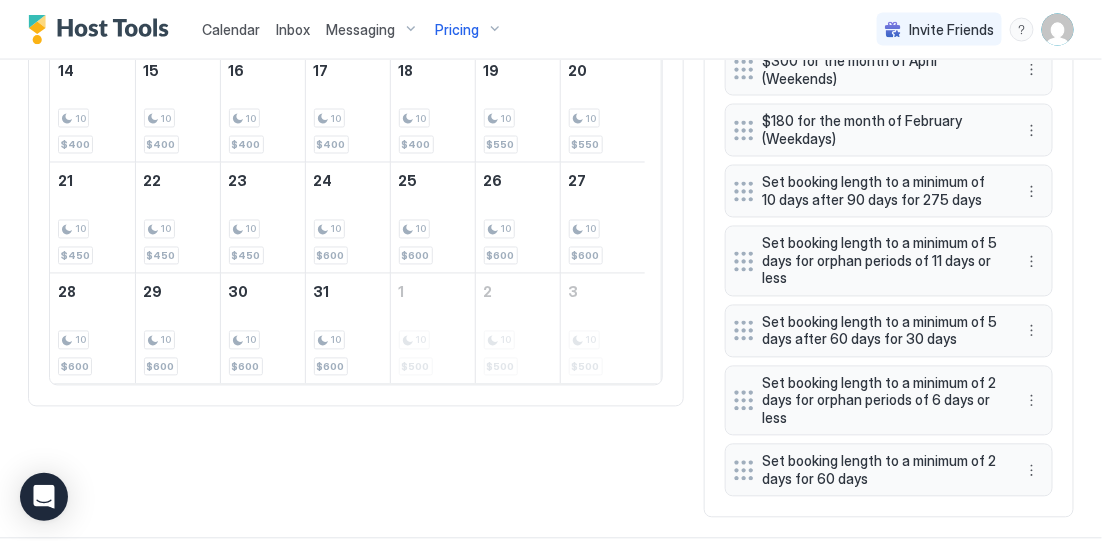 scroll, scrollTop: 750, scrollLeft: 0, axis: vertical 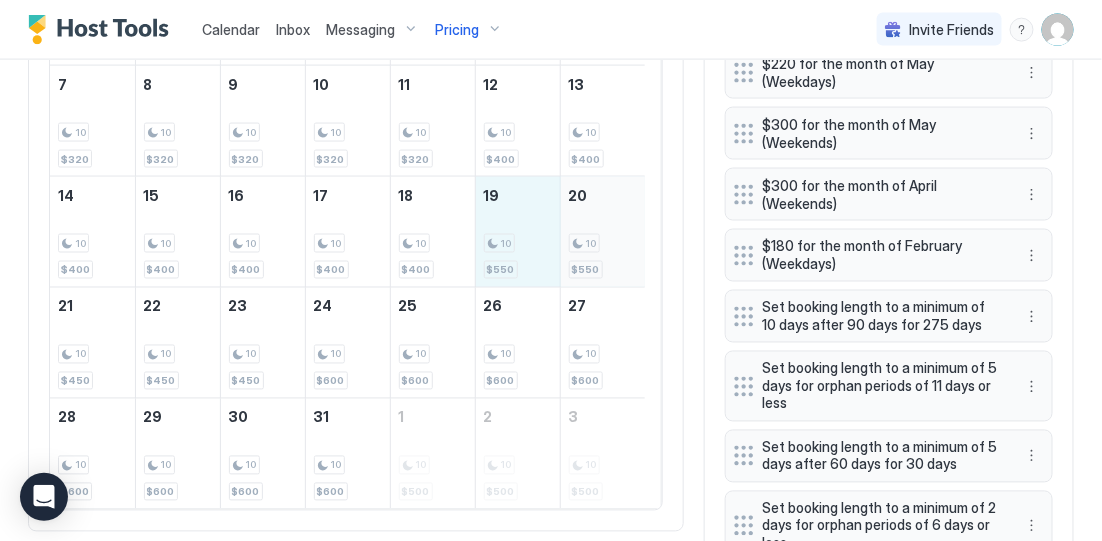 drag, startPoint x: 523, startPoint y: 267, endPoint x: 580, endPoint y: 266, distance: 57.00877 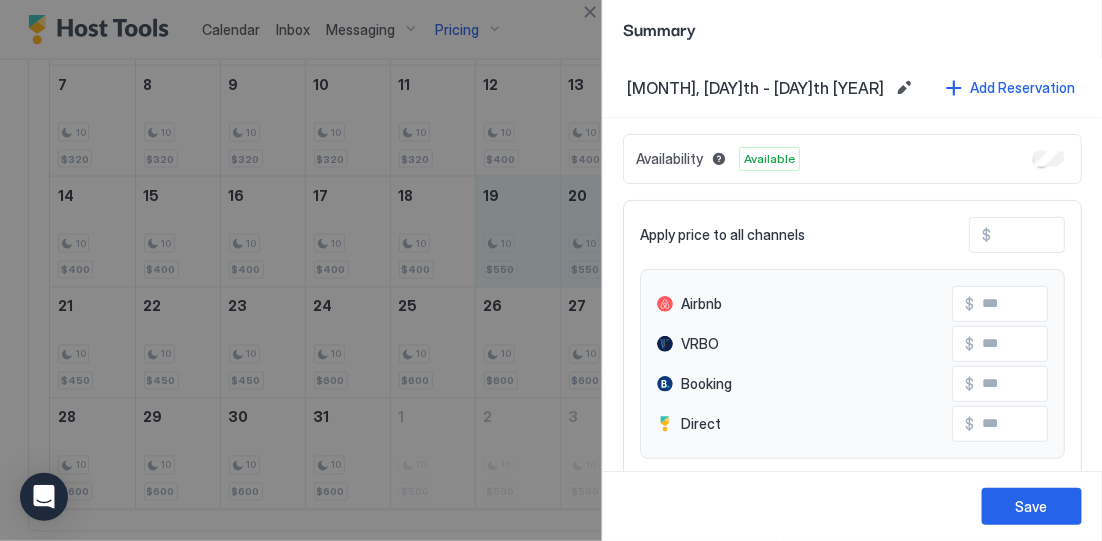 click on "***" at bounding box center [1071, 235] 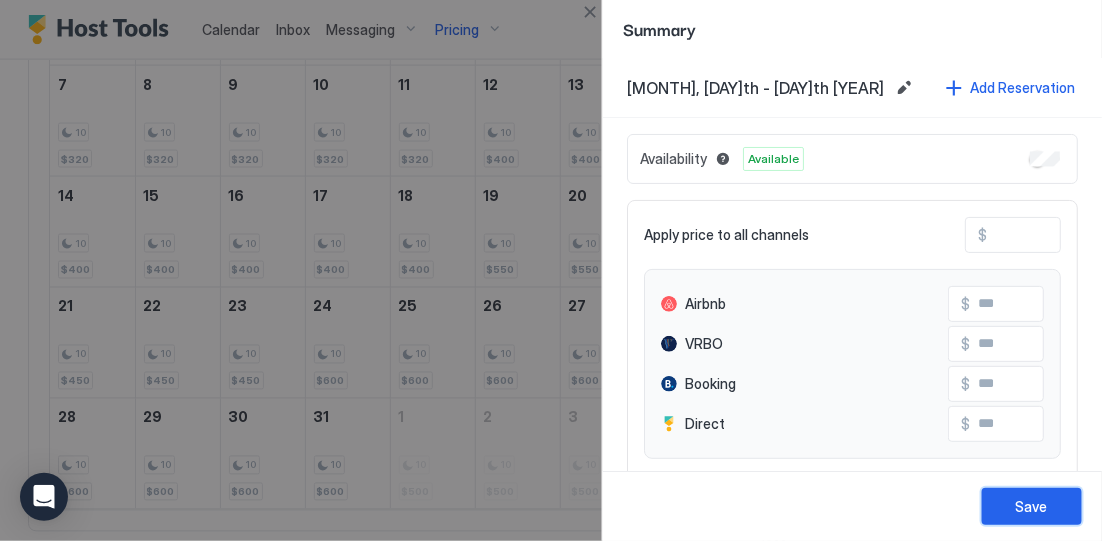 click on "Save" at bounding box center (1032, 506) 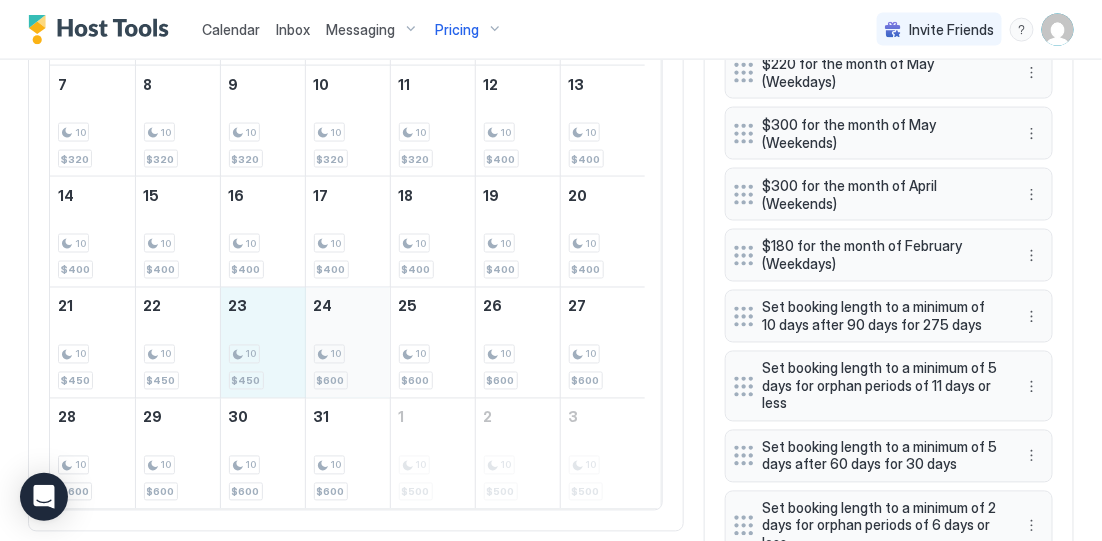 drag, startPoint x: 252, startPoint y: 376, endPoint x: 310, endPoint y: 376, distance: 58 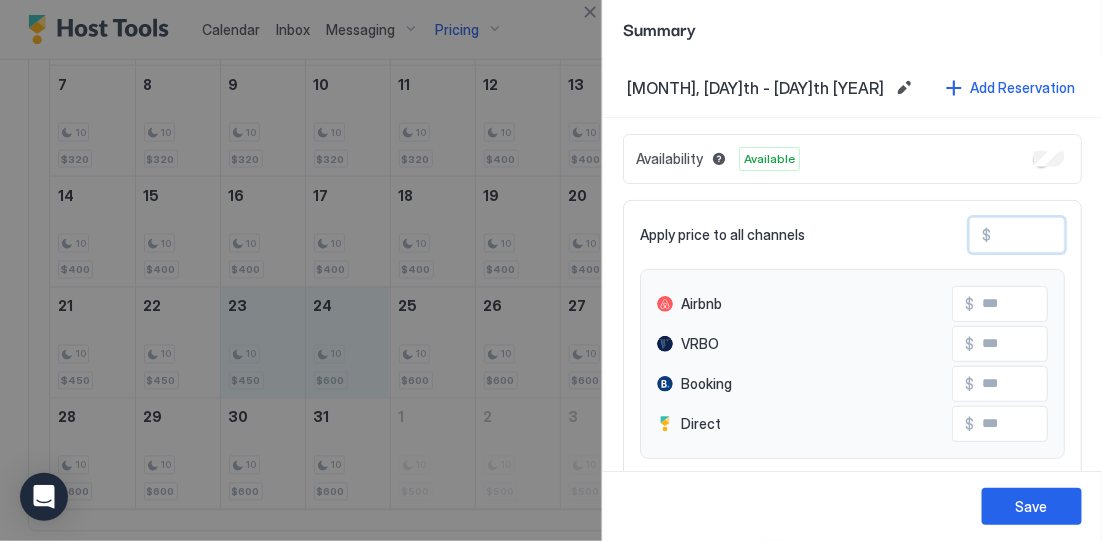 click on "***" at bounding box center (1071, 235) 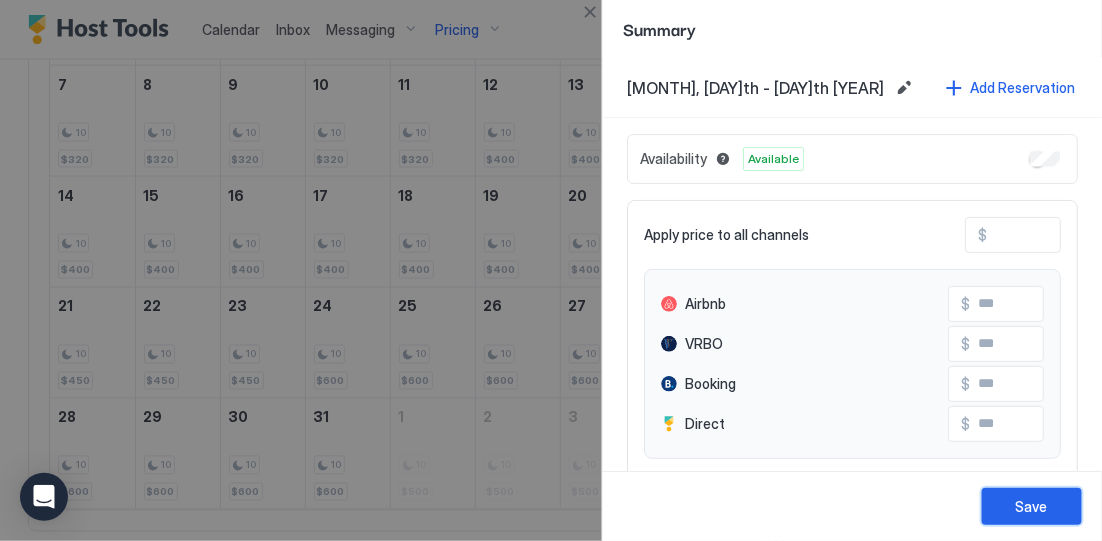 click on "Save" at bounding box center [1032, 506] 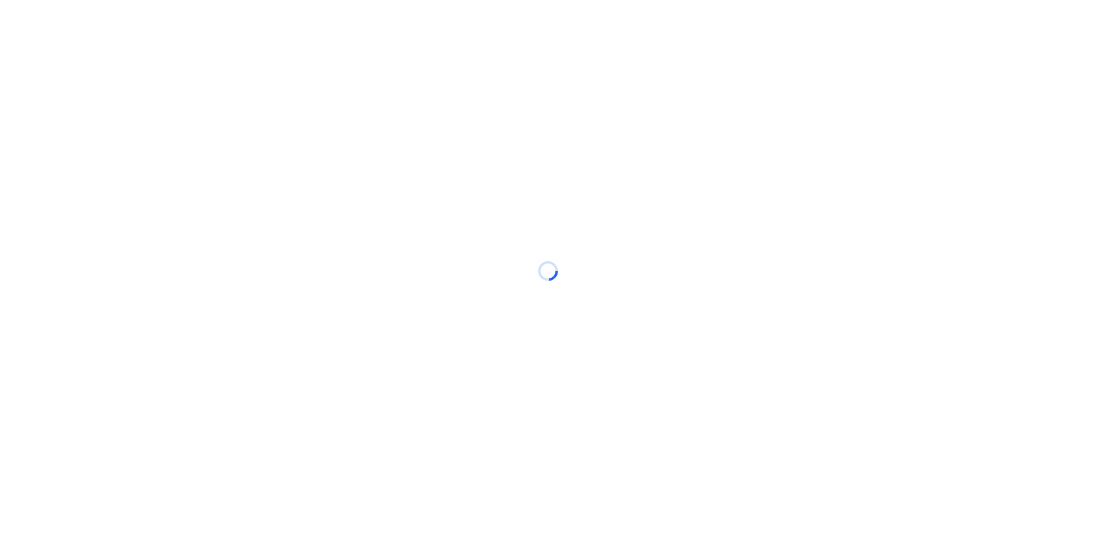scroll, scrollTop: 0, scrollLeft: 0, axis: both 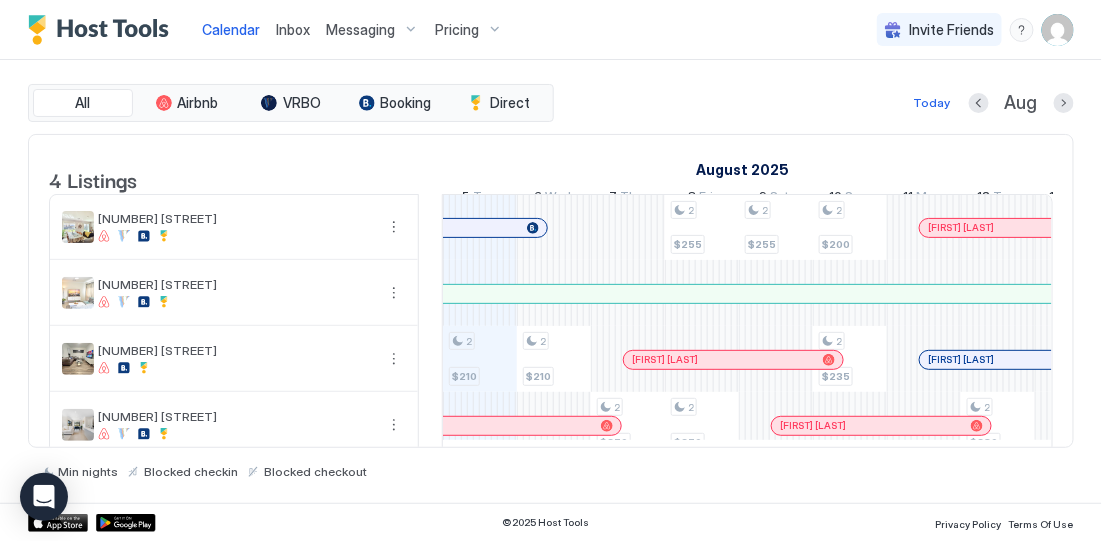 click on "Pricing" at bounding box center [457, 30] 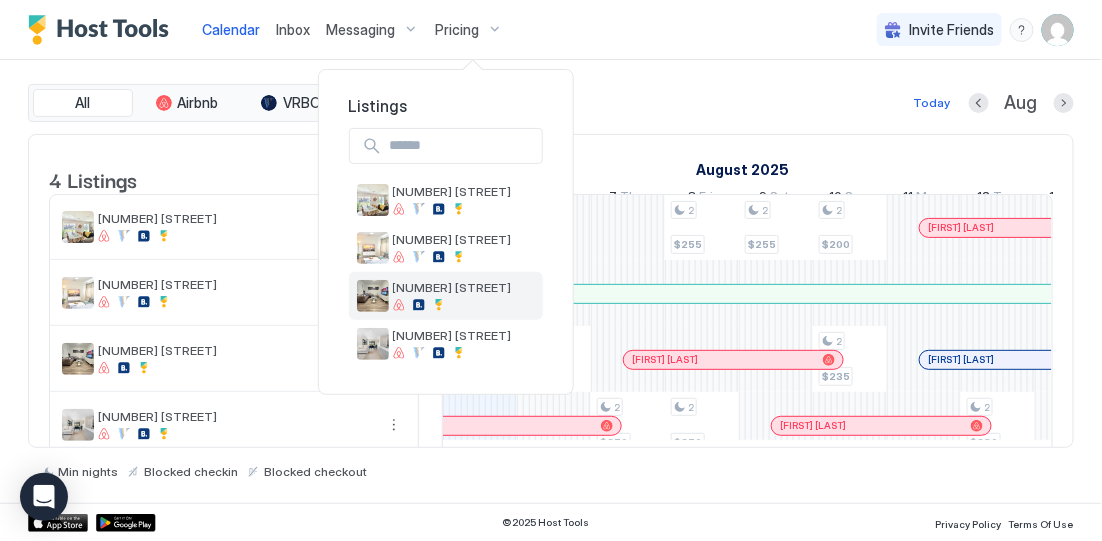 click on "[NUMBER] [STREET]" at bounding box center (452, 287) 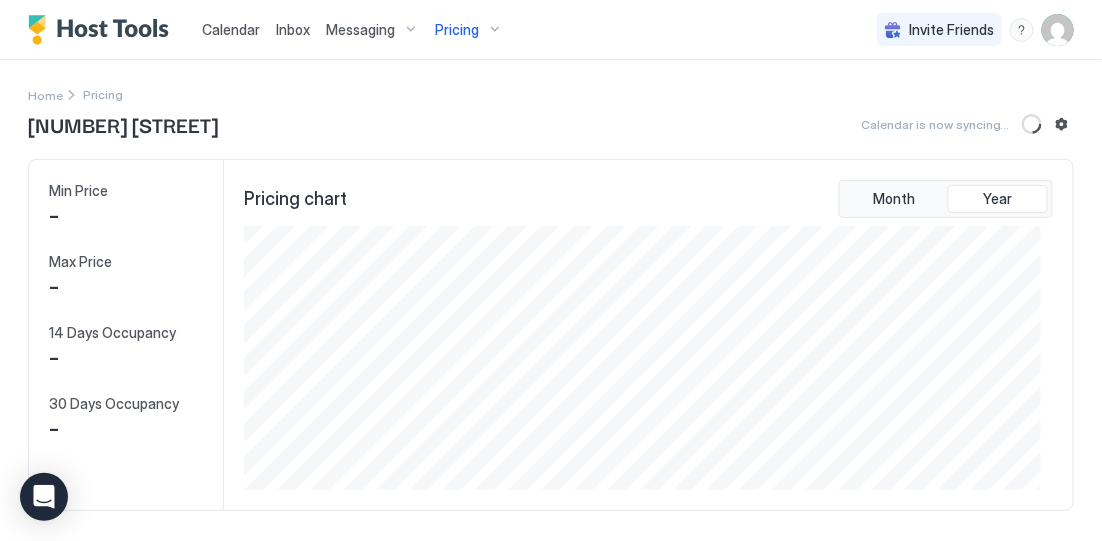 scroll, scrollTop: 999735, scrollLeft: 999203, axis: both 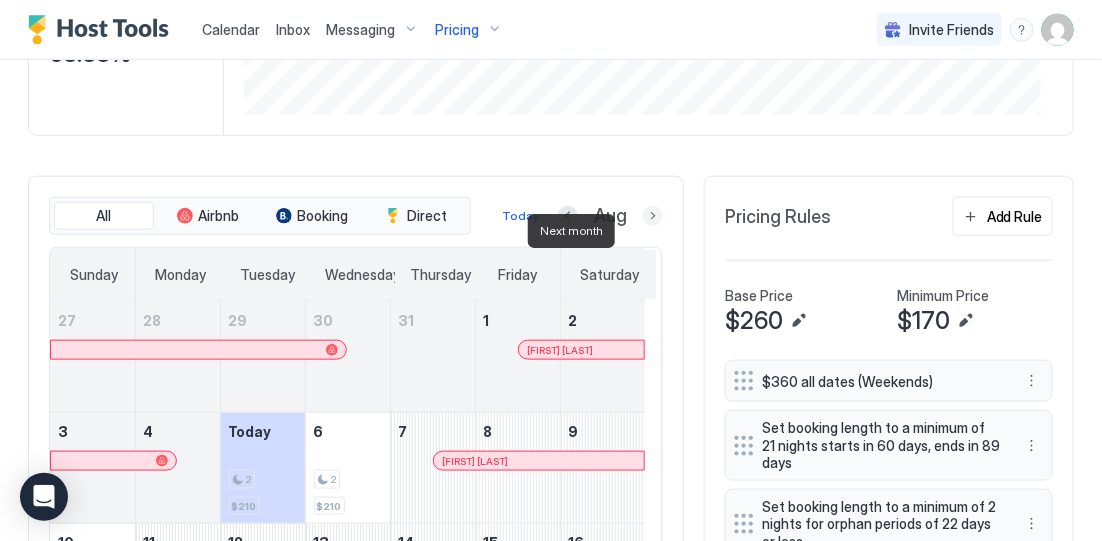 click at bounding box center [653, 216] 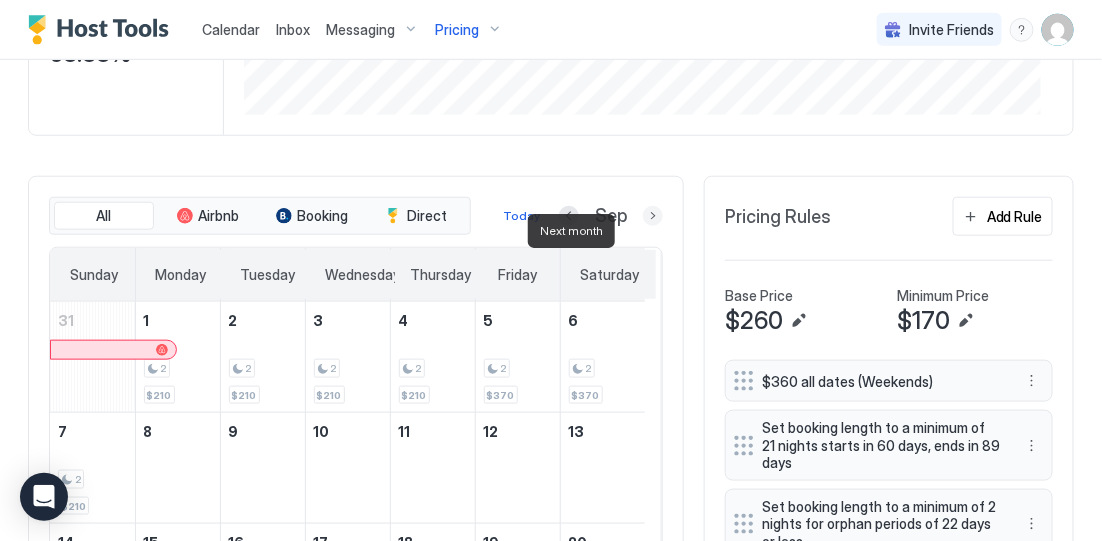click at bounding box center (653, 216) 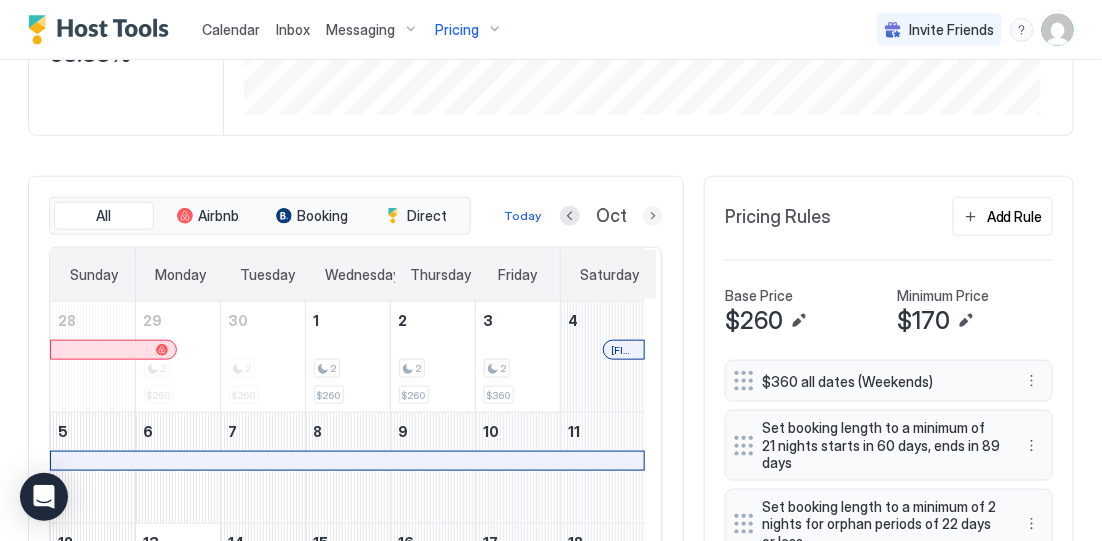 click at bounding box center (653, 216) 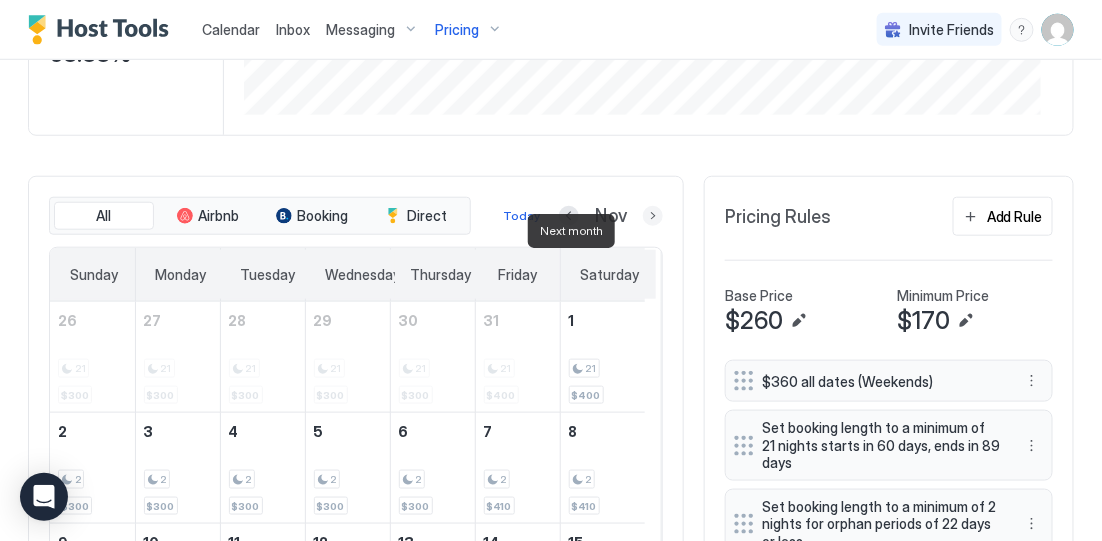 click at bounding box center (653, 216) 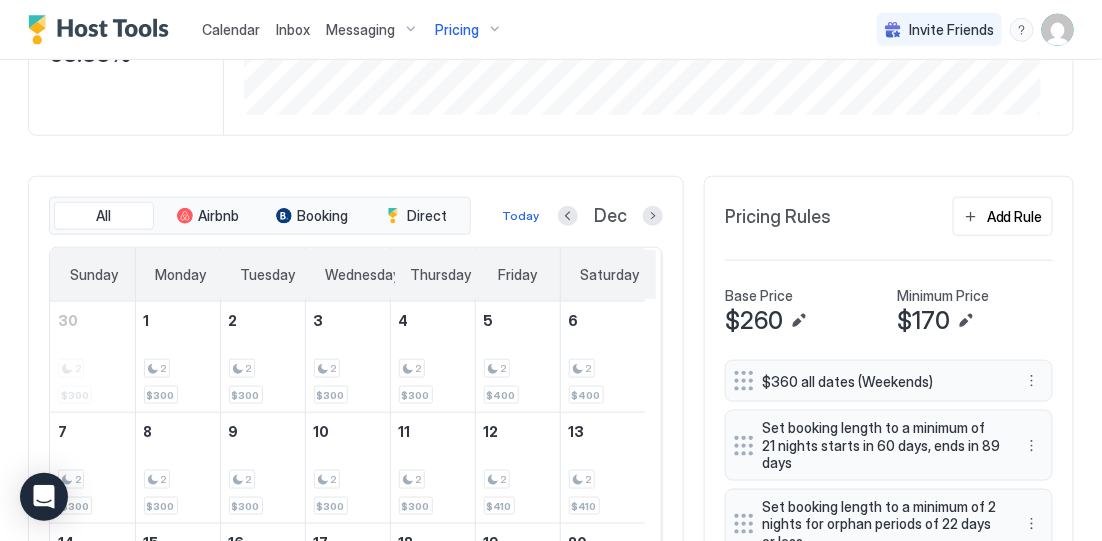 scroll, scrollTop: 500, scrollLeft: 0, axis: vertical 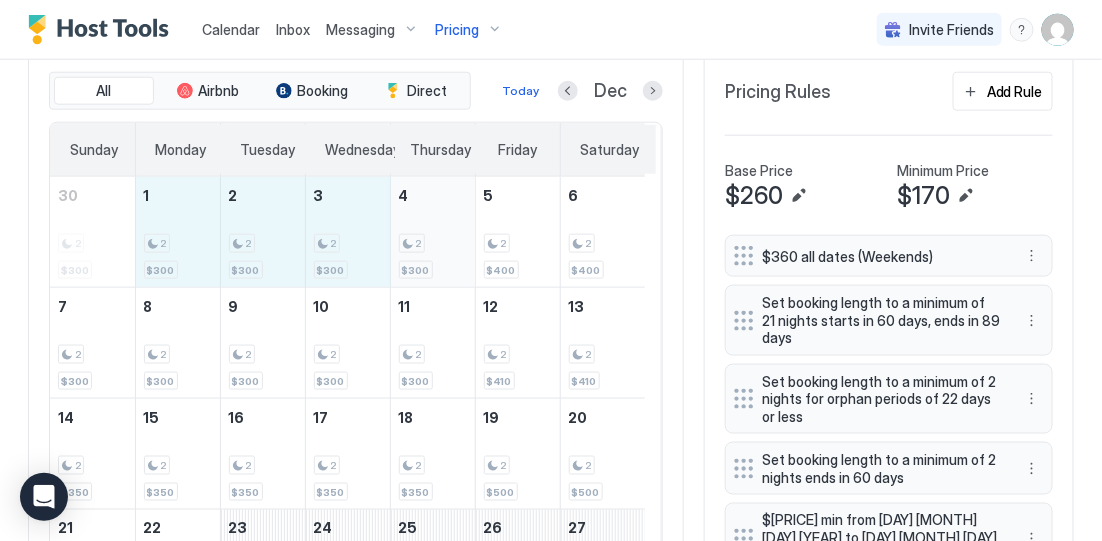 drag, startPoint x: 184, startPoint y: 272, endPoint x: 404, endPoint y: 268, distance: 220.03636 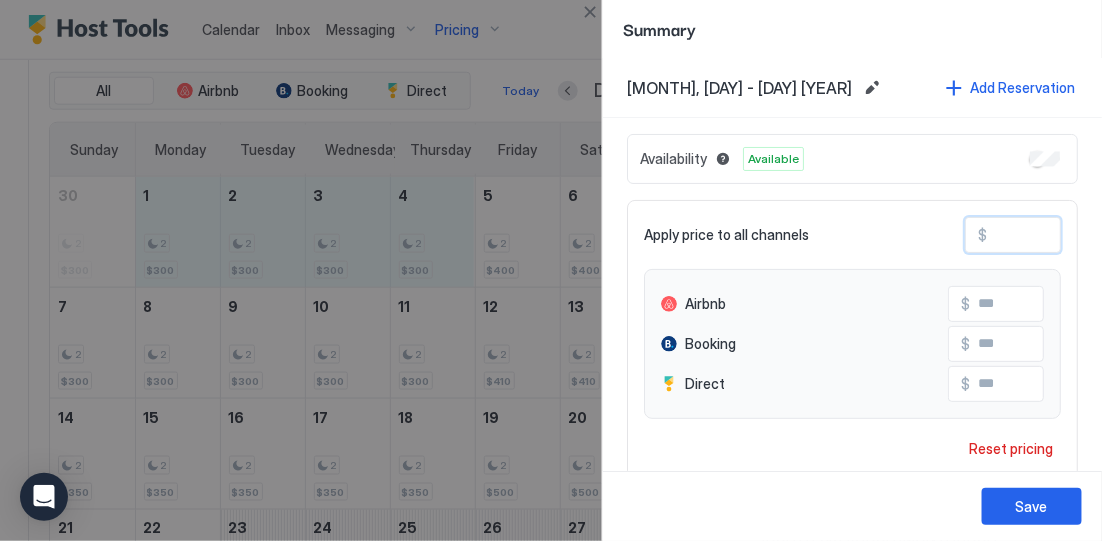click on "***" at bounding box center [1067, 235] 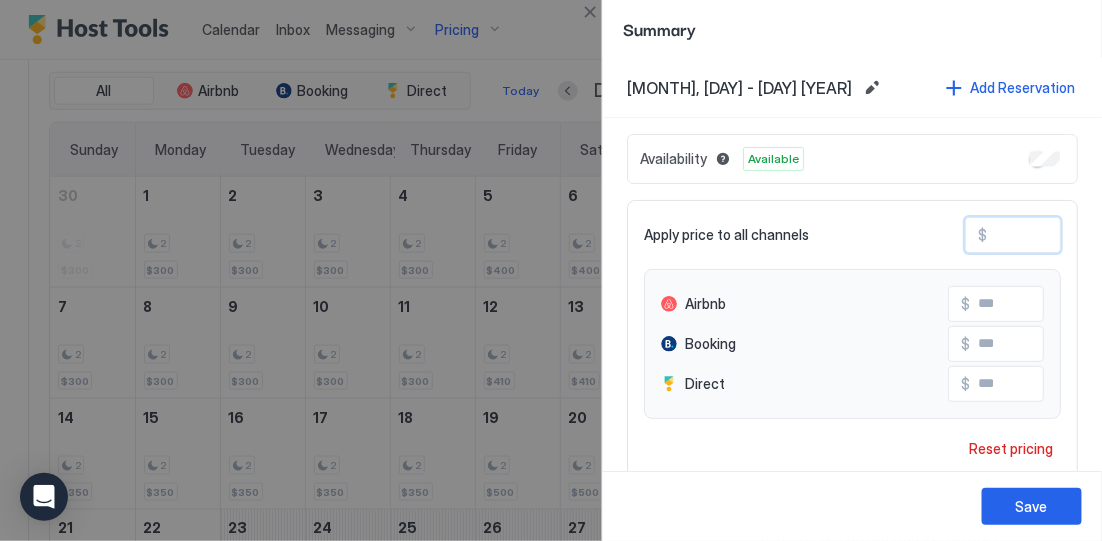 type on "**" 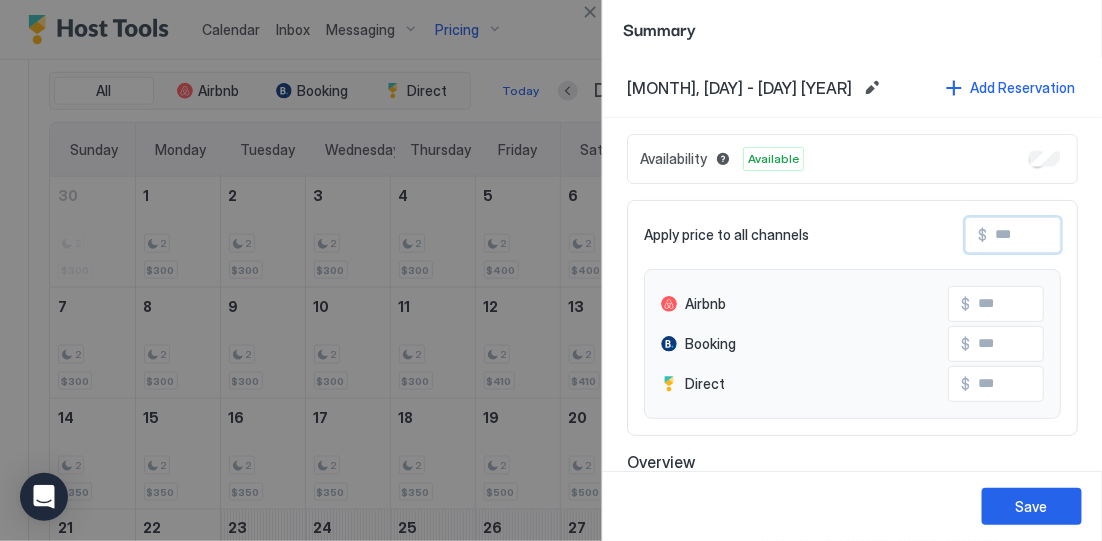 type on "*" 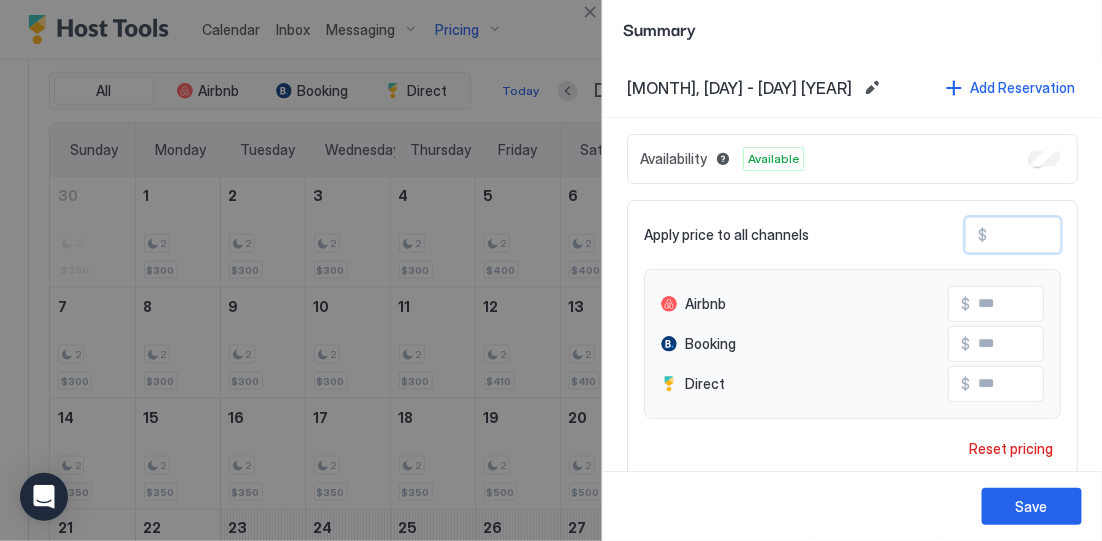 type on "**" 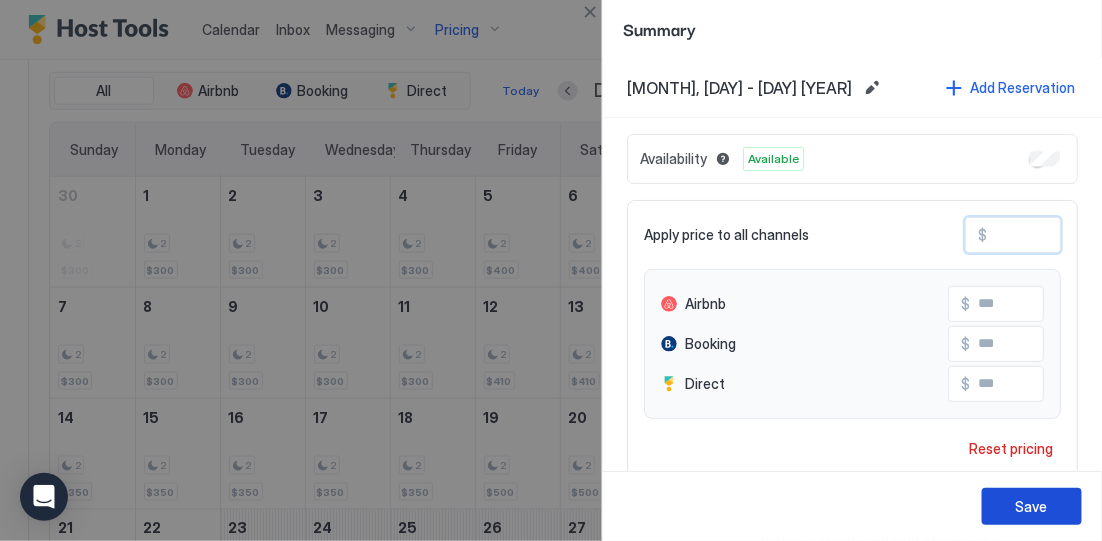 type on "***" 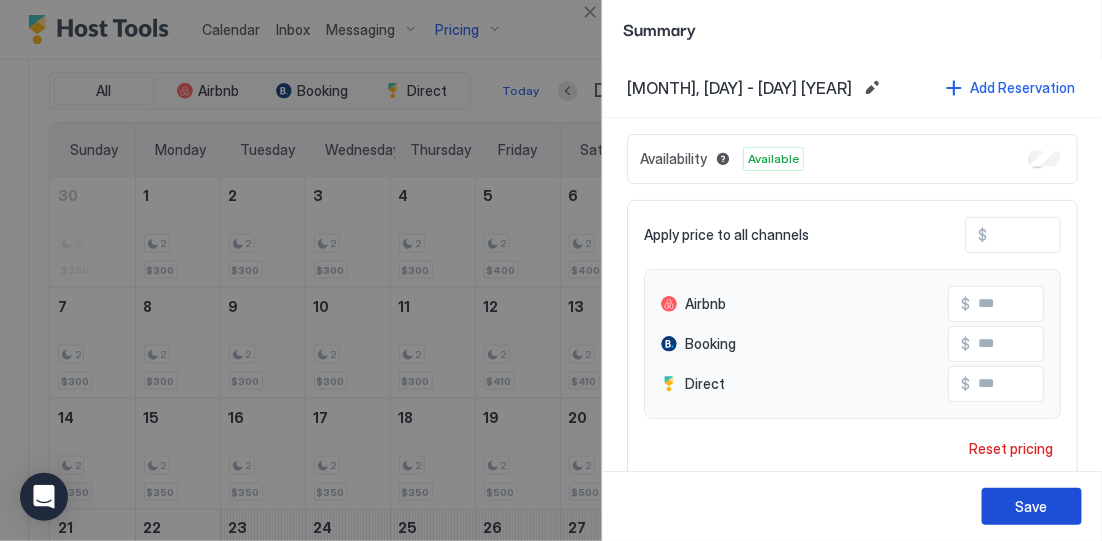 click on "Save" at bounding box center (1032, 506) 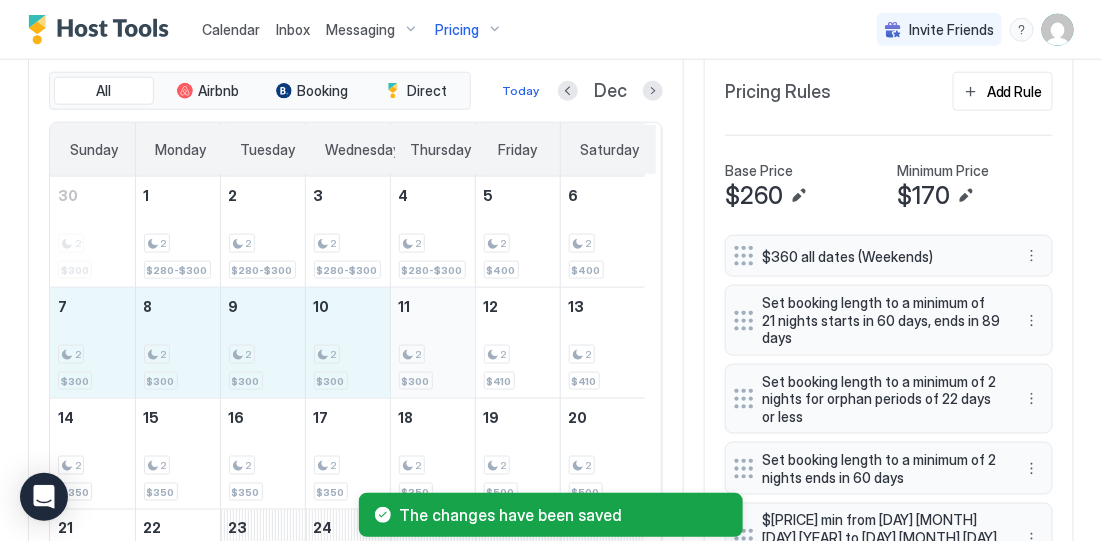 drag, startPoint x: 97, startPoint y: 375, endPoint x: 395, endPoint y: 374, distance: 298.00168 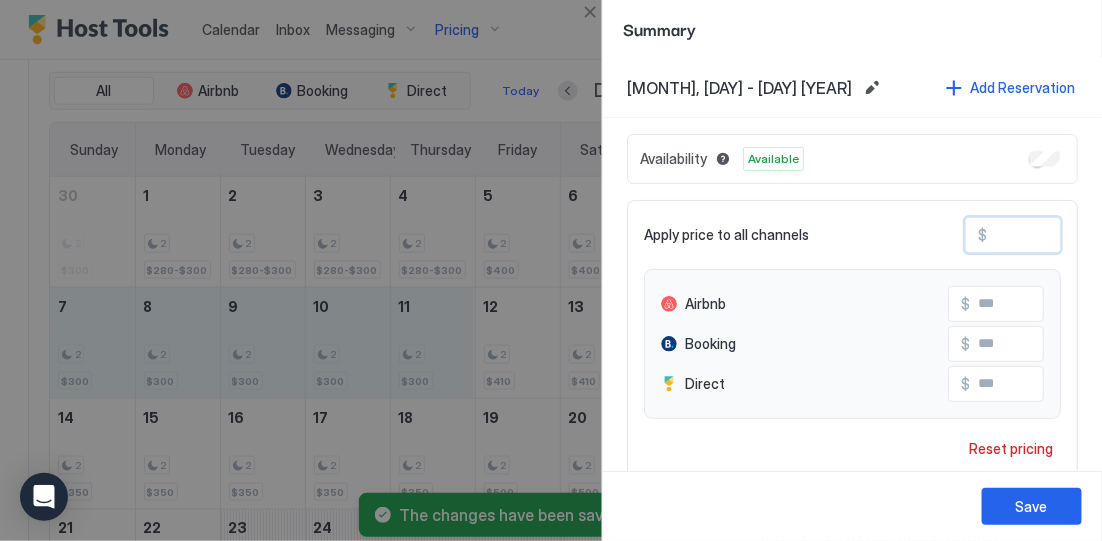 click on "***" at bounding box center [1067, 235] 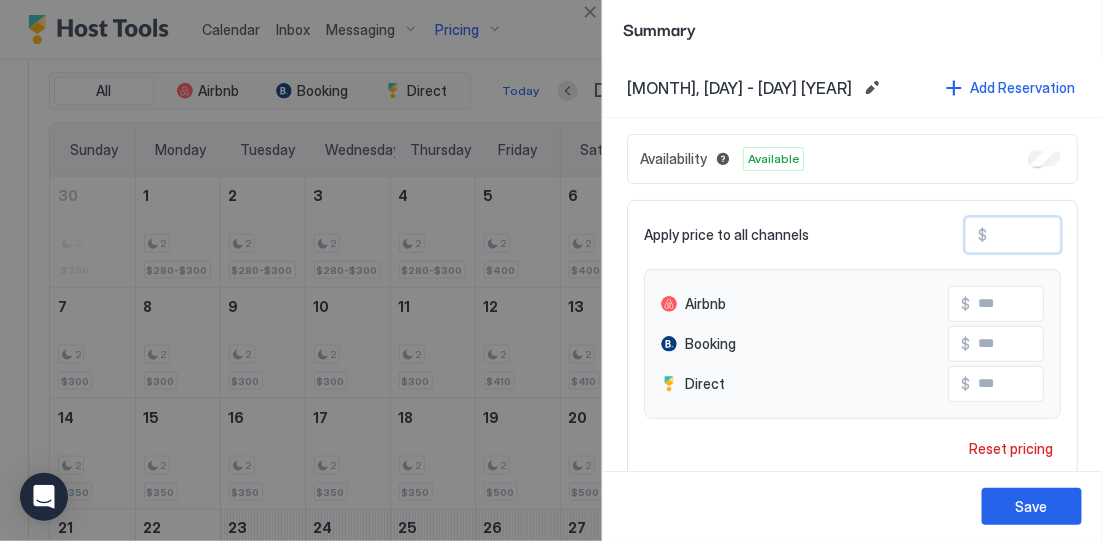type on "**" 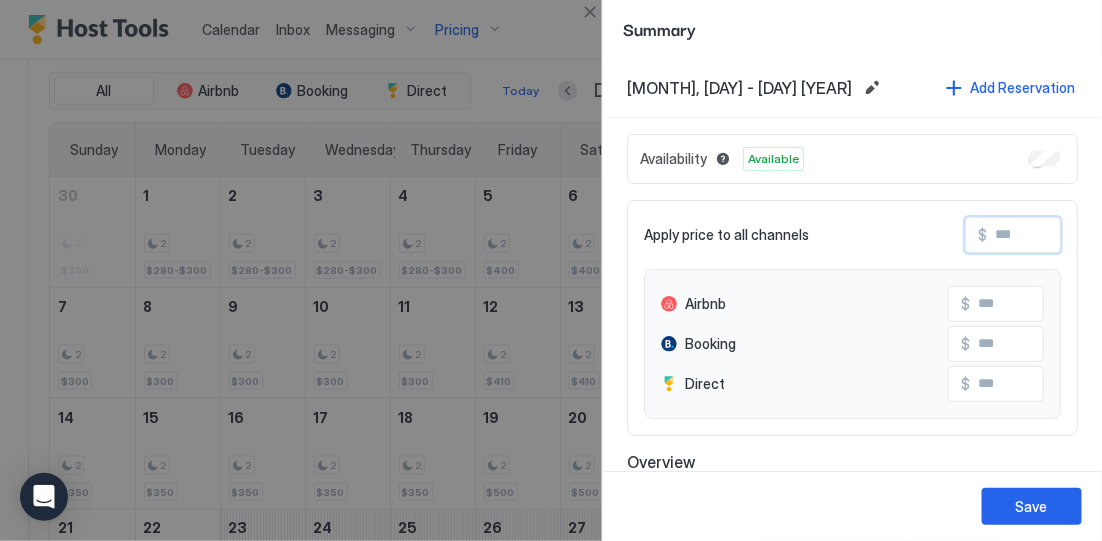 type on "*" 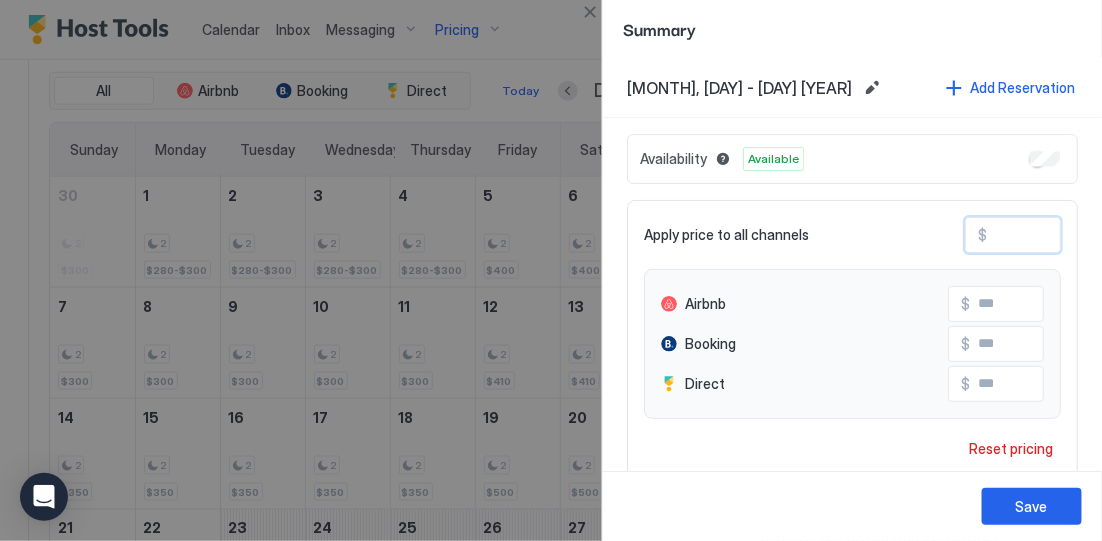 type on "**" 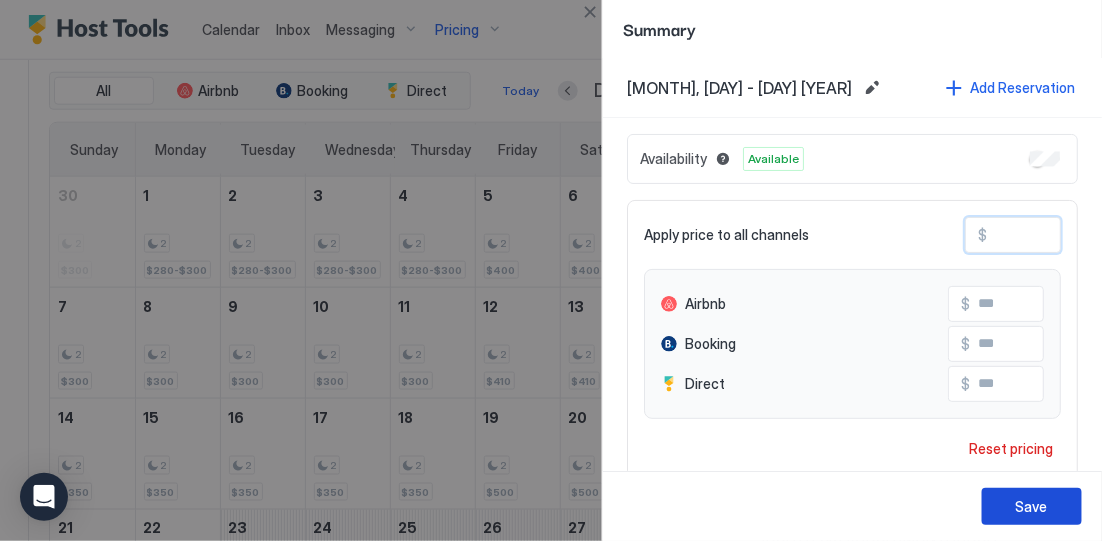 type on "***" 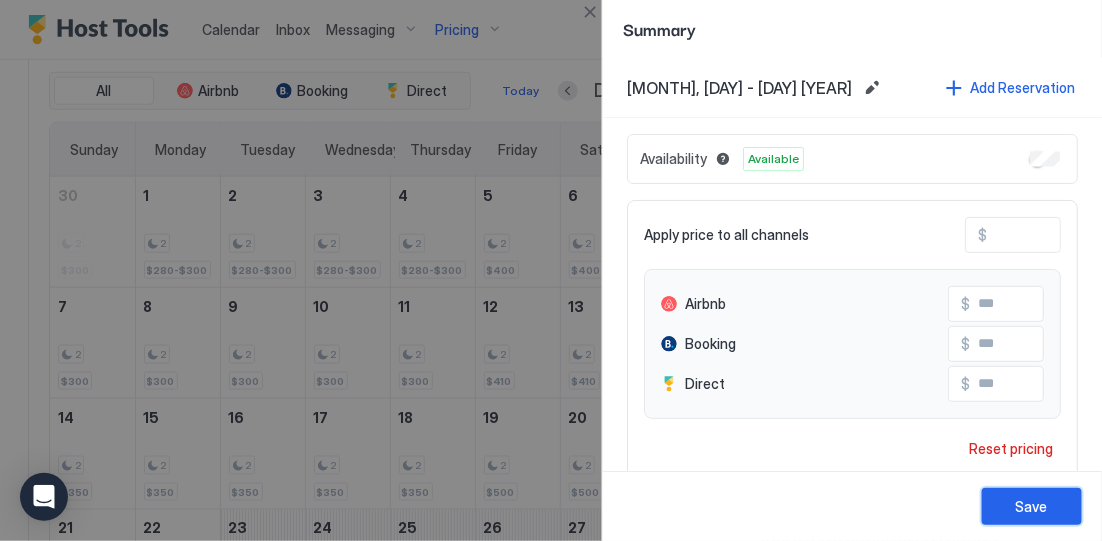 click on "Save" at bounding box center (1032, 506) 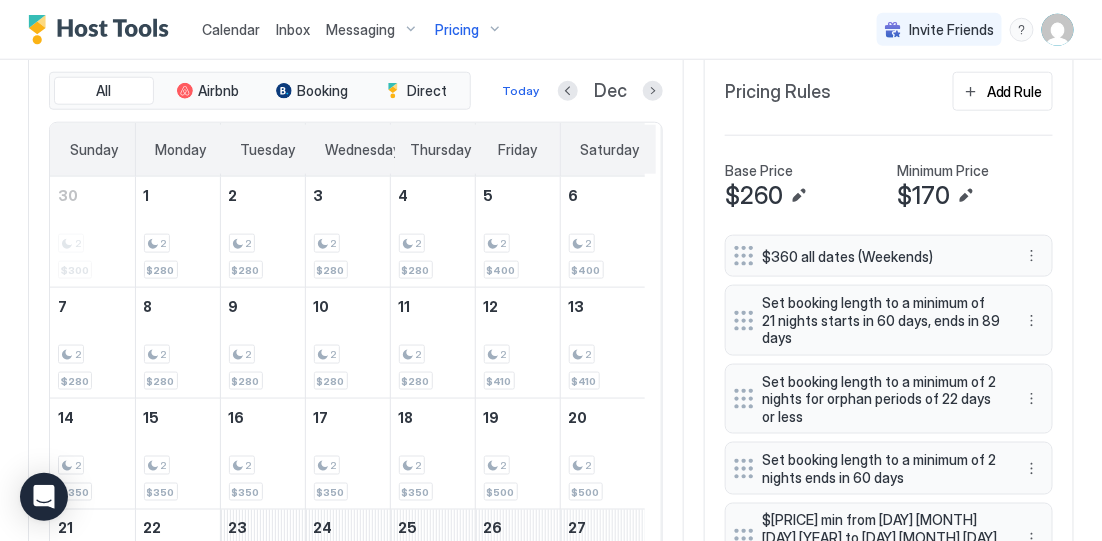 scroll, scrollTop: 0, scrollLeft: 0, axis: both 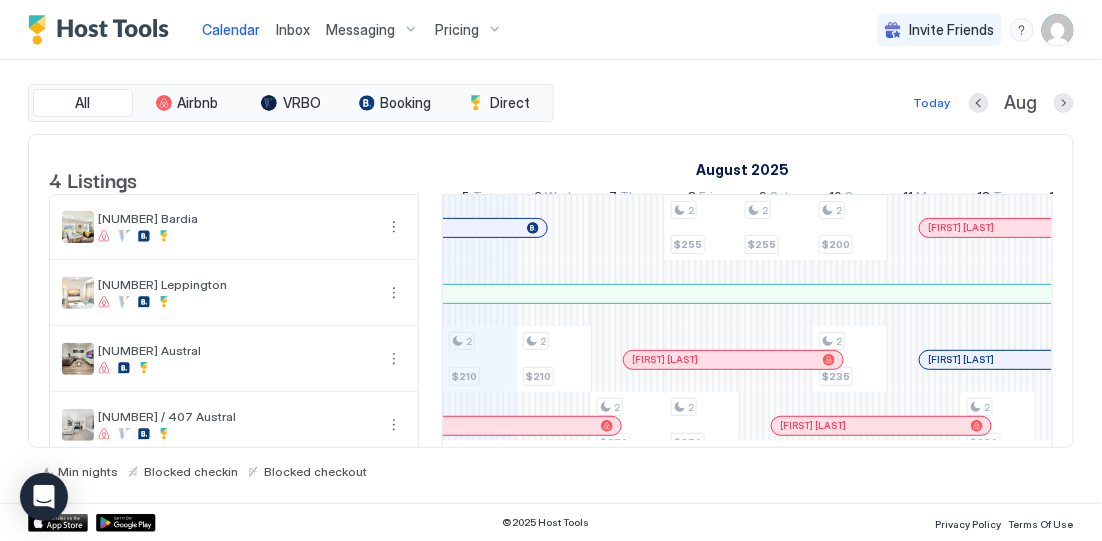 click on "Pricing" at bounding box center [457, 30] 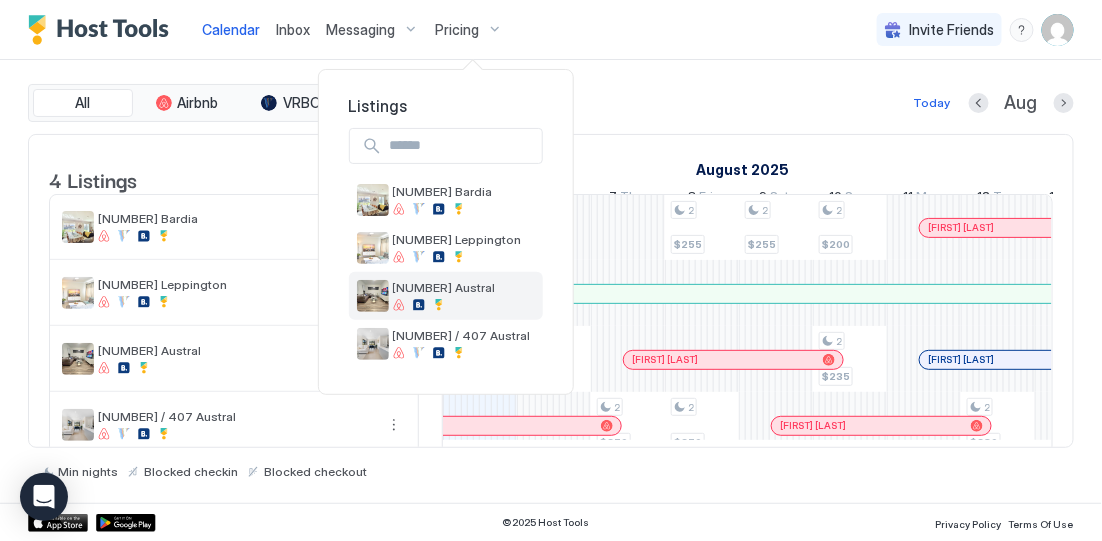 click at bounding box center [419, 305] 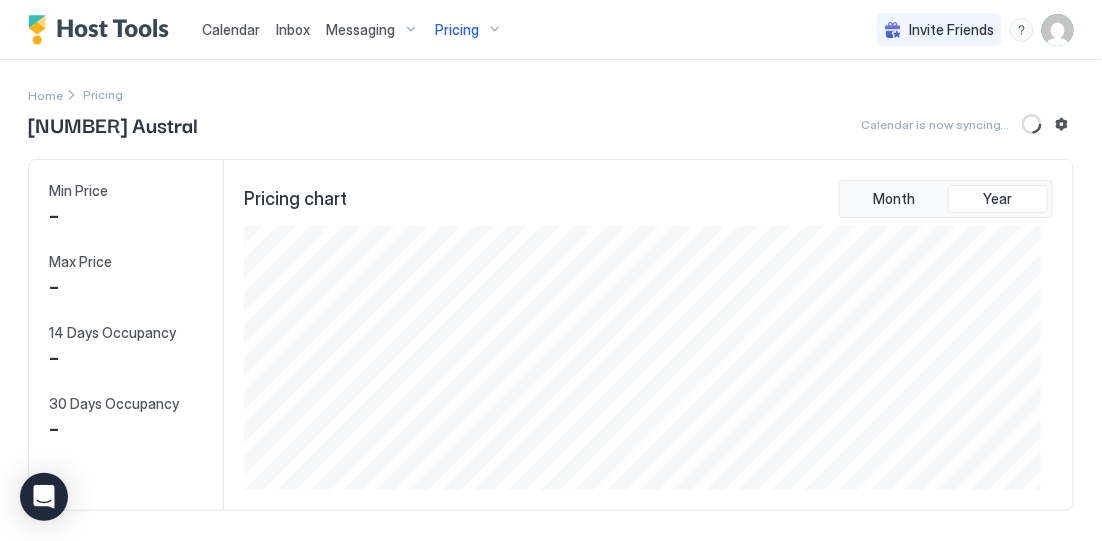 scroll, scrollTop: 999735, scrollLeft: 999203, axis: both 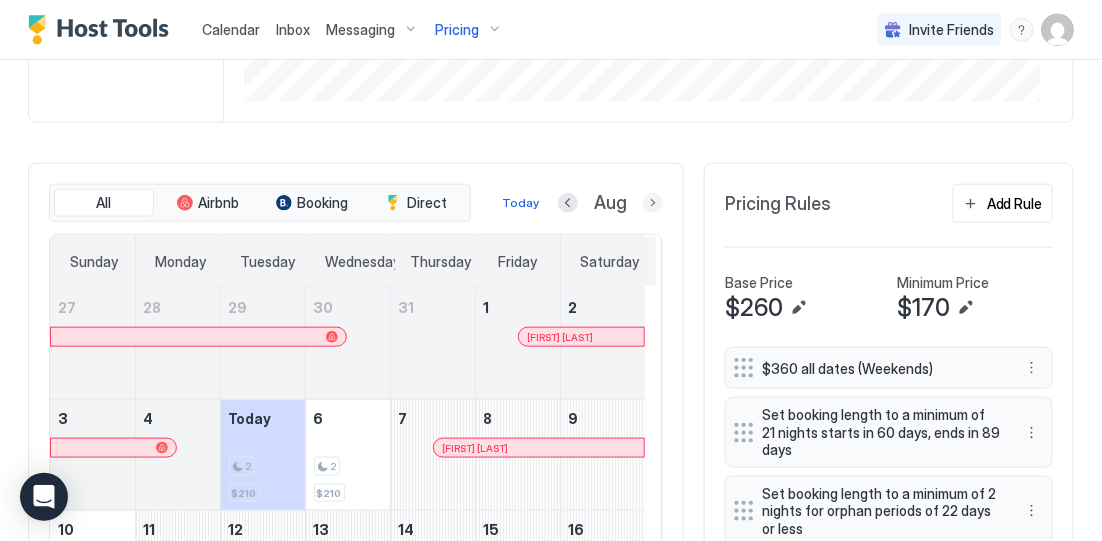click at bounding box center (653, 203) 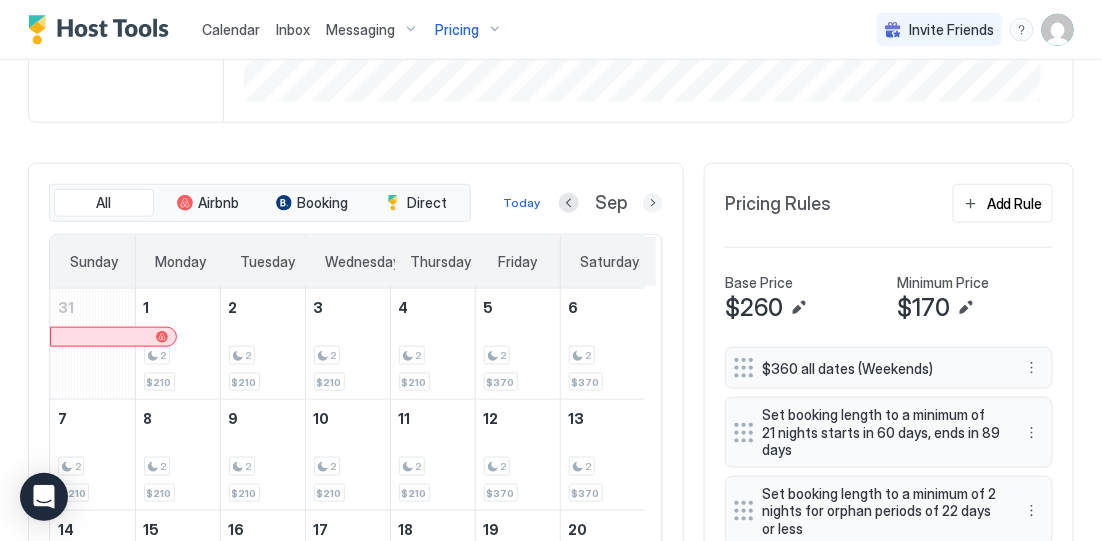 click at bounding box center (653, 203) 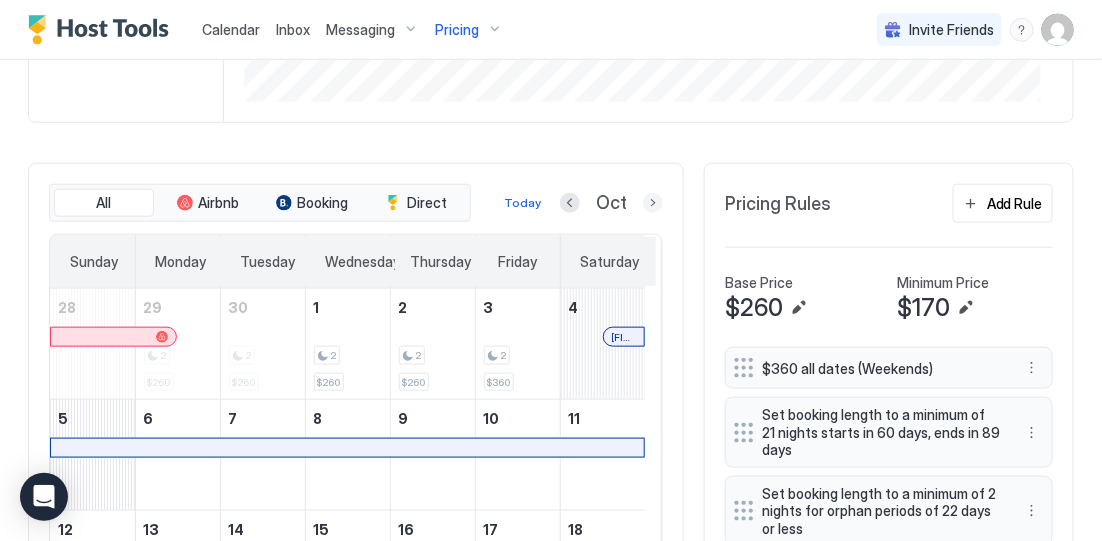 click at bounding box center (653, 203) 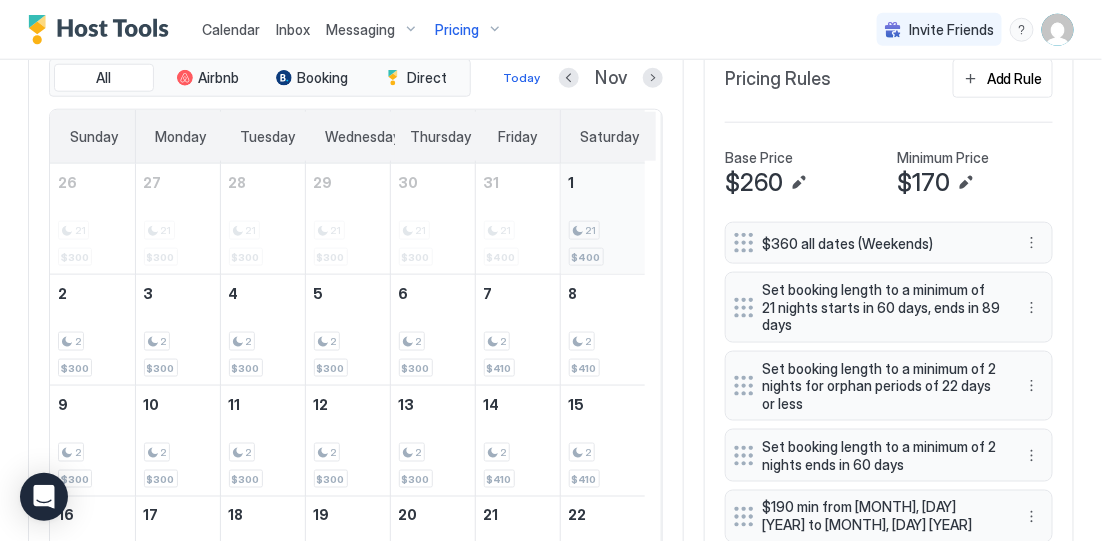 scroll, scrollTop: 638, scrollLeft: 0, axis: vertical 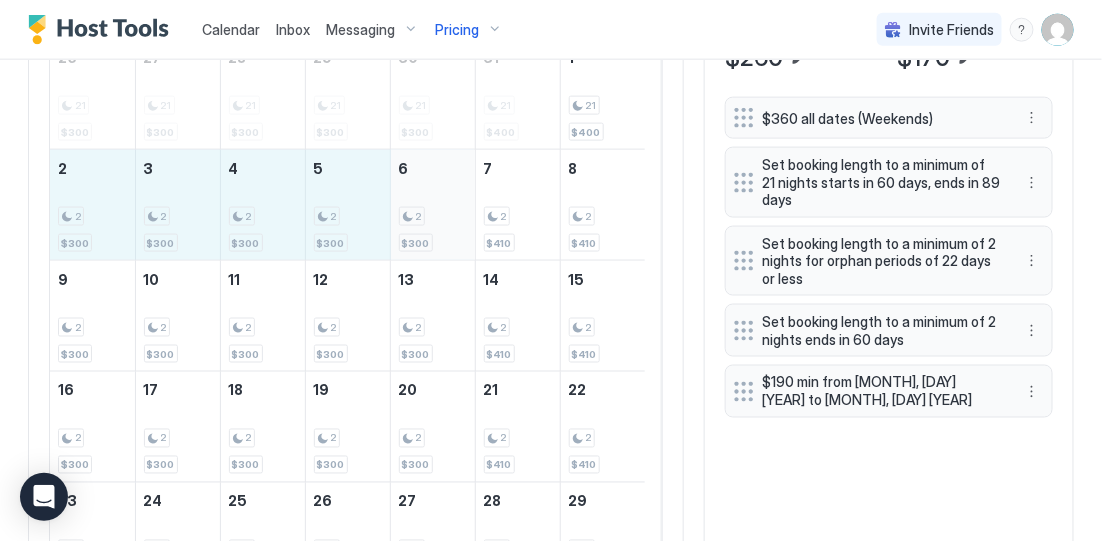 drag, startPoint x: 101, startPoint y: 225, endPoint x: 422, endPoint y: 256, distance: 322.4934 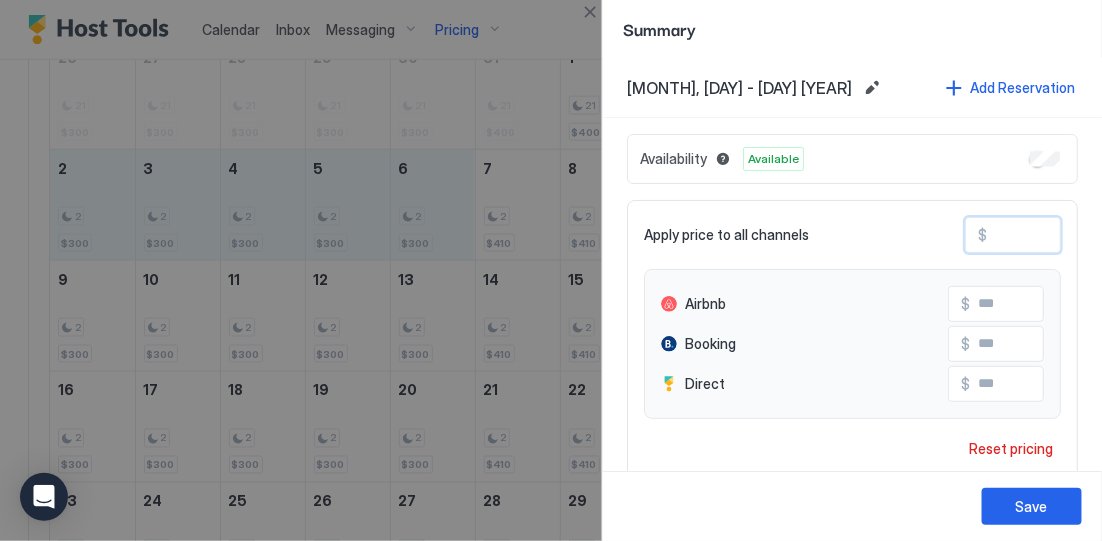 click on "***" at bounding box center [1067, 235] 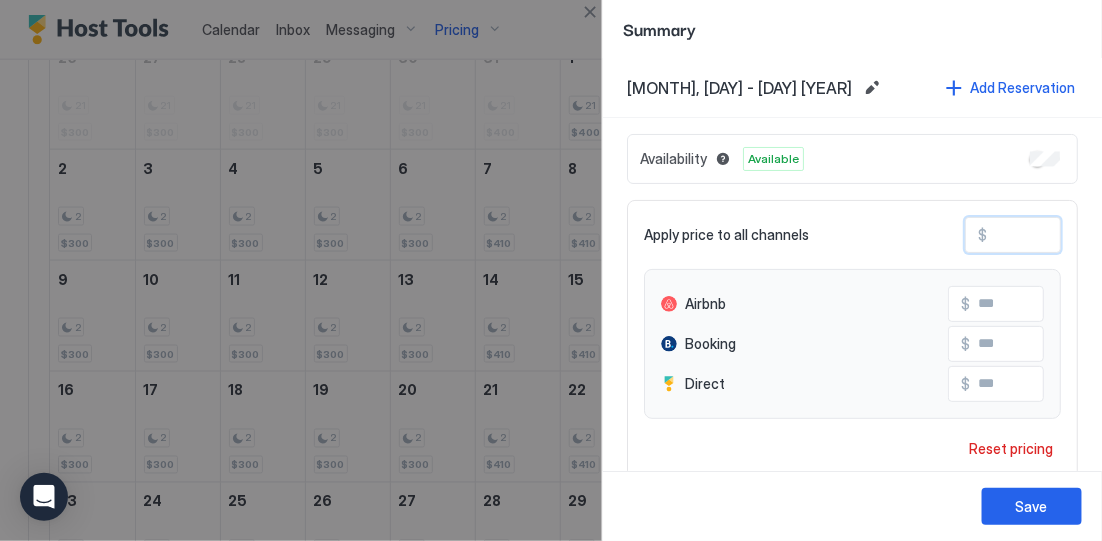 type on "**" 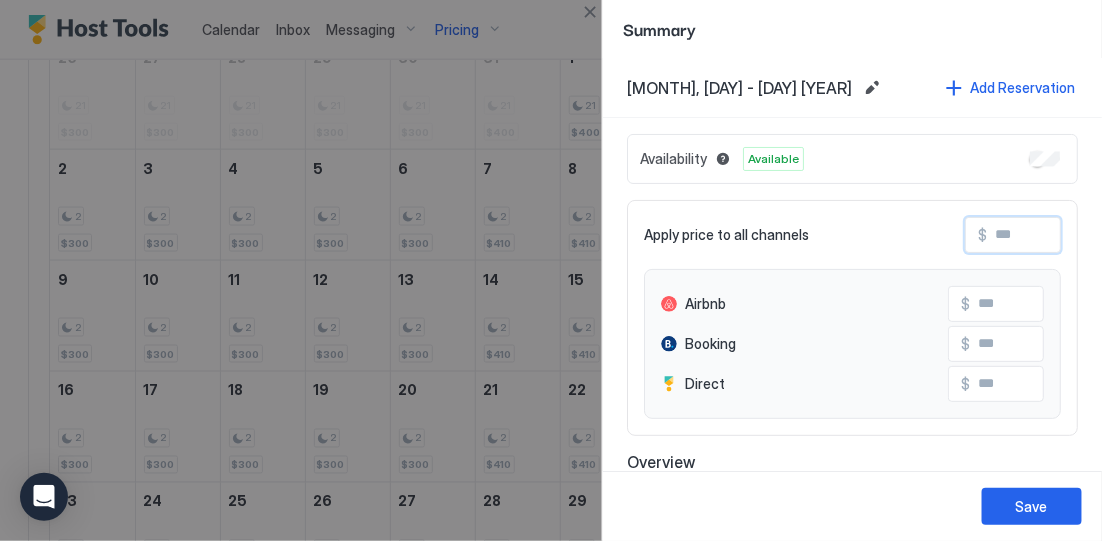 type on "*" 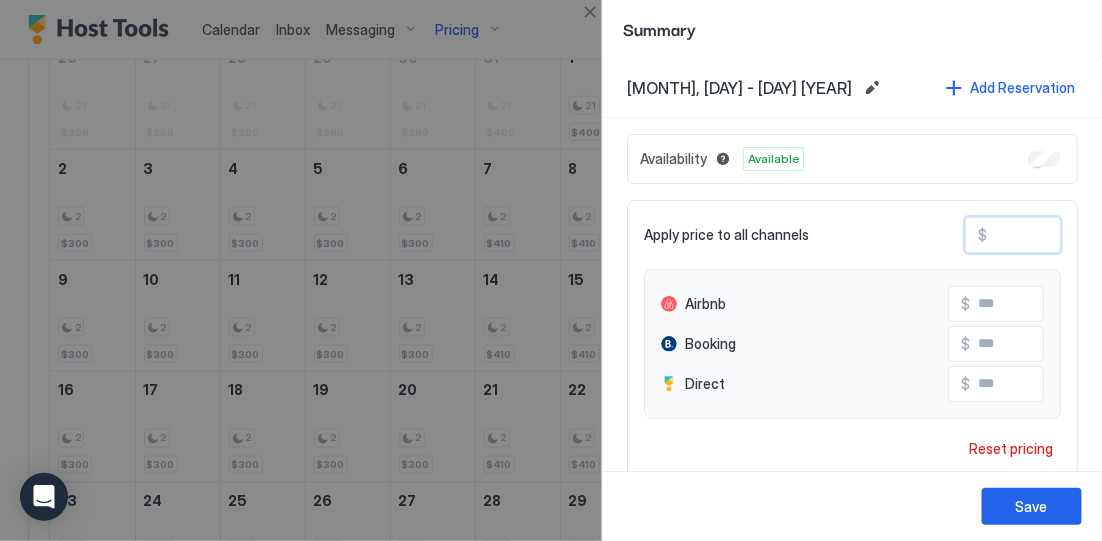 type on "**" 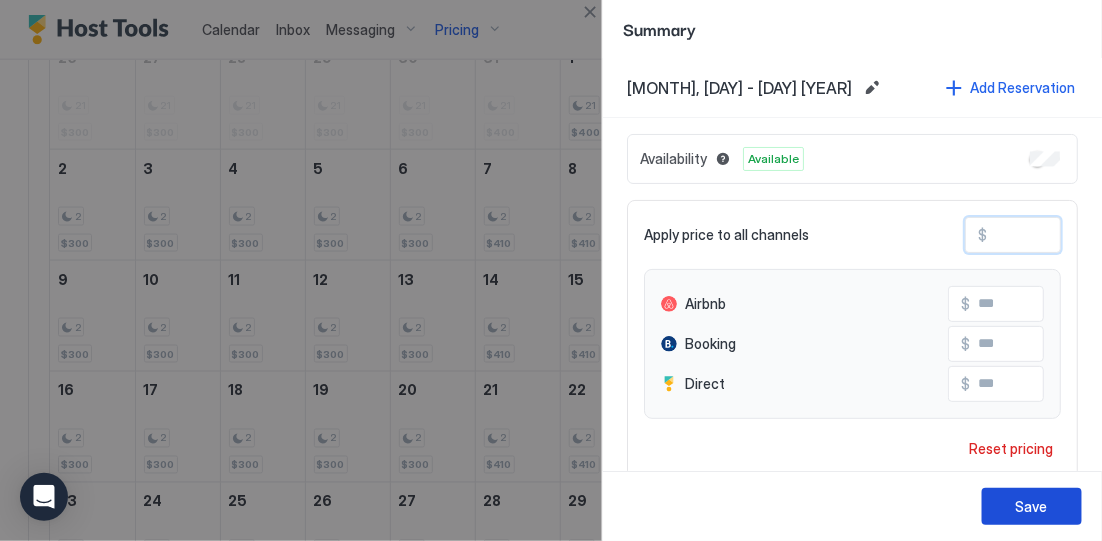 type on "***" 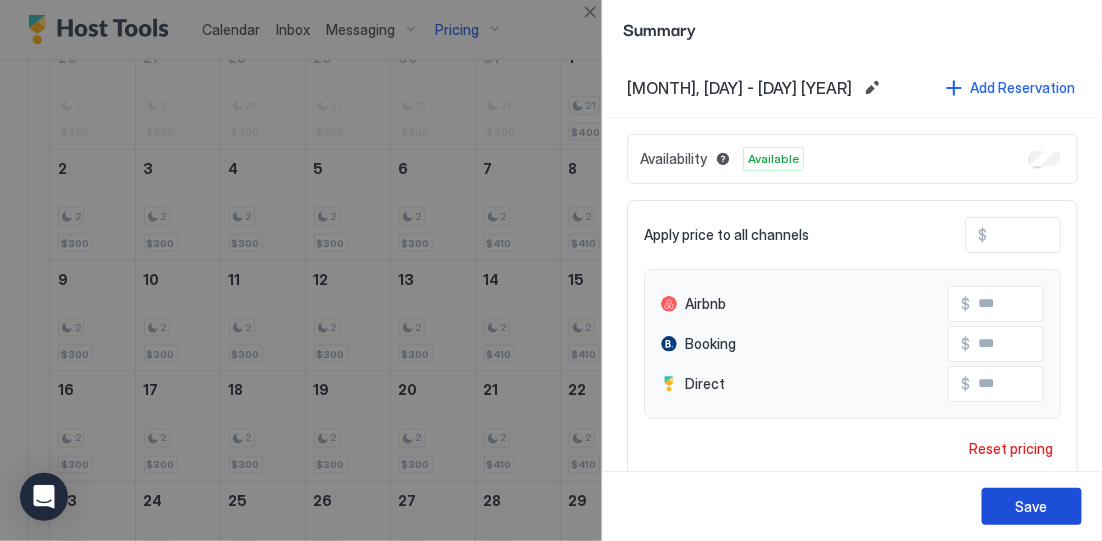 click on "Save" at bounding box center (1032, 506) 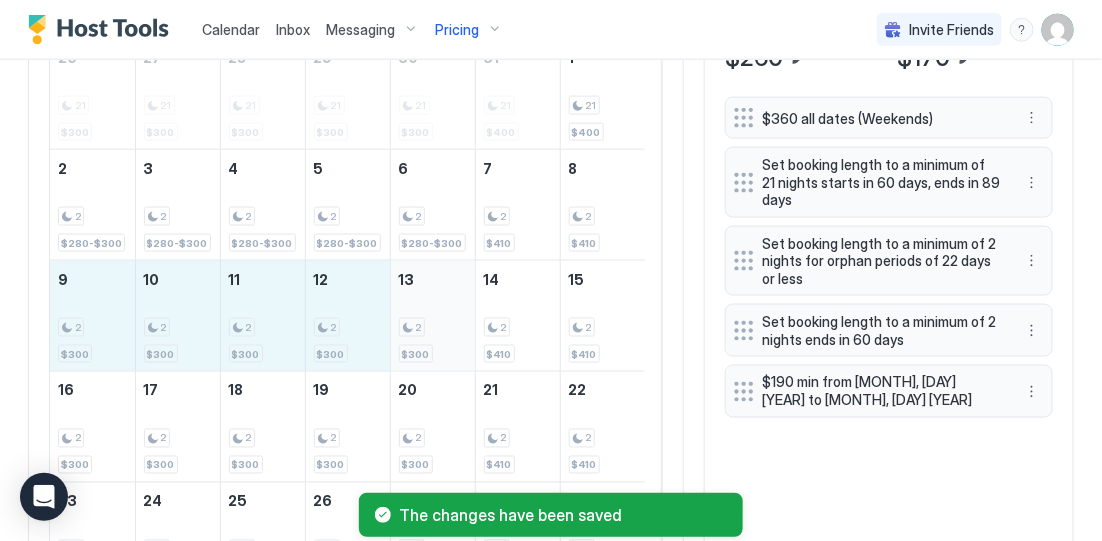 drag, startPoint x: 111, startPoint y: 342, endPoint x: 441, endPoint y: 341, distance: 330.00153 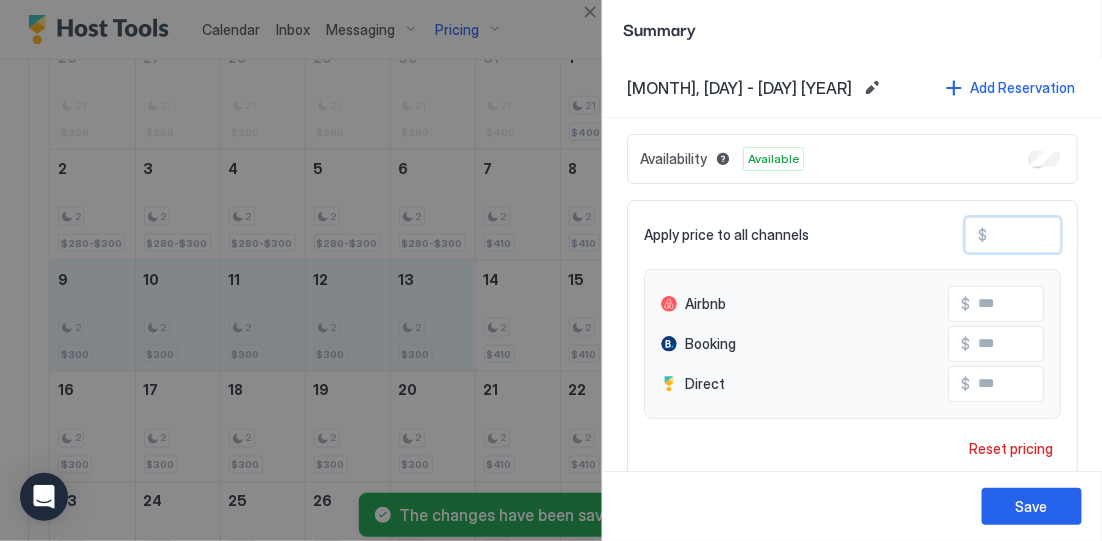 click on "***" at bounding box center [1067, 235] 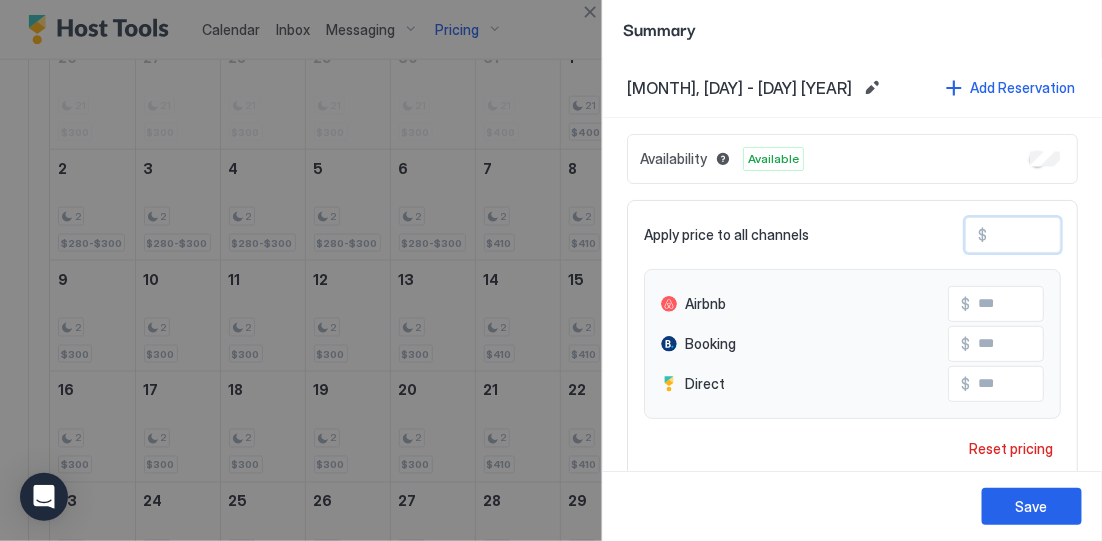 type on "**" 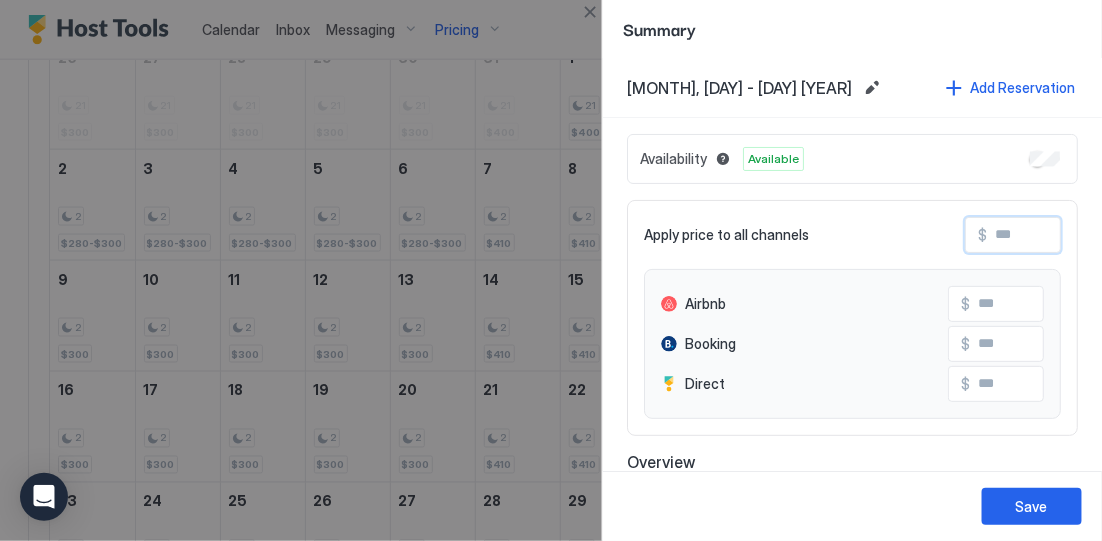 type on "*" 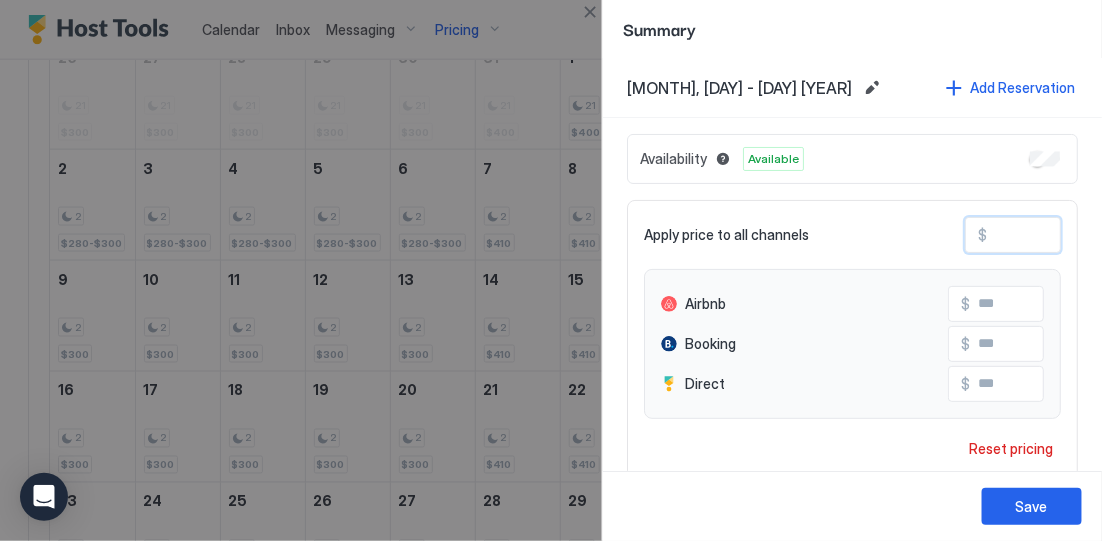 type on "**" 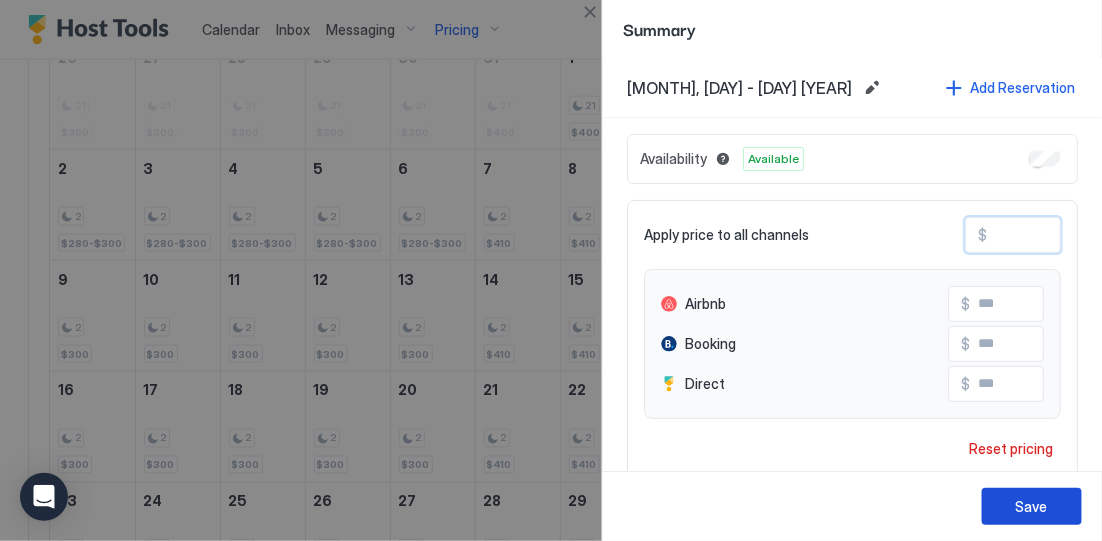 type on "***" 